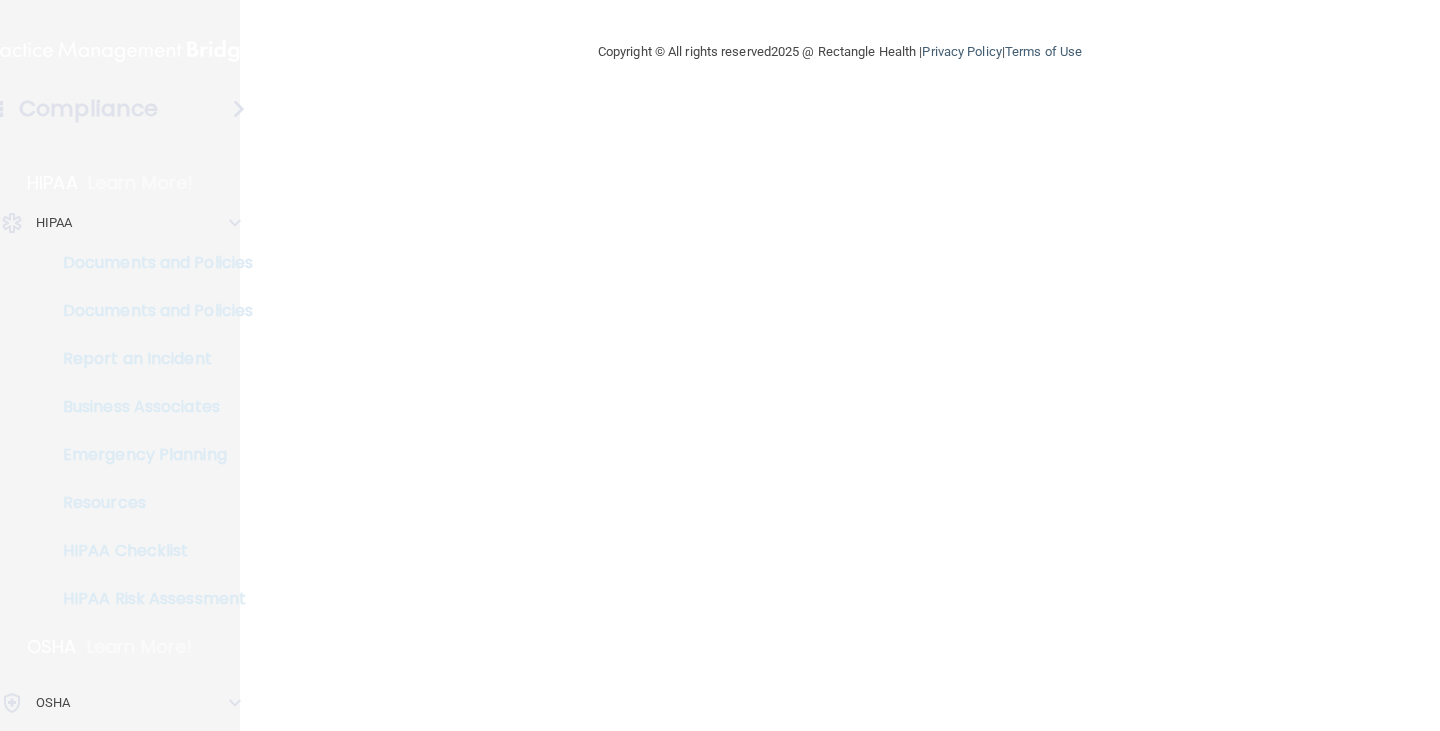 scroll, scrollTop: 0, scrollLeft: 0, axis: both 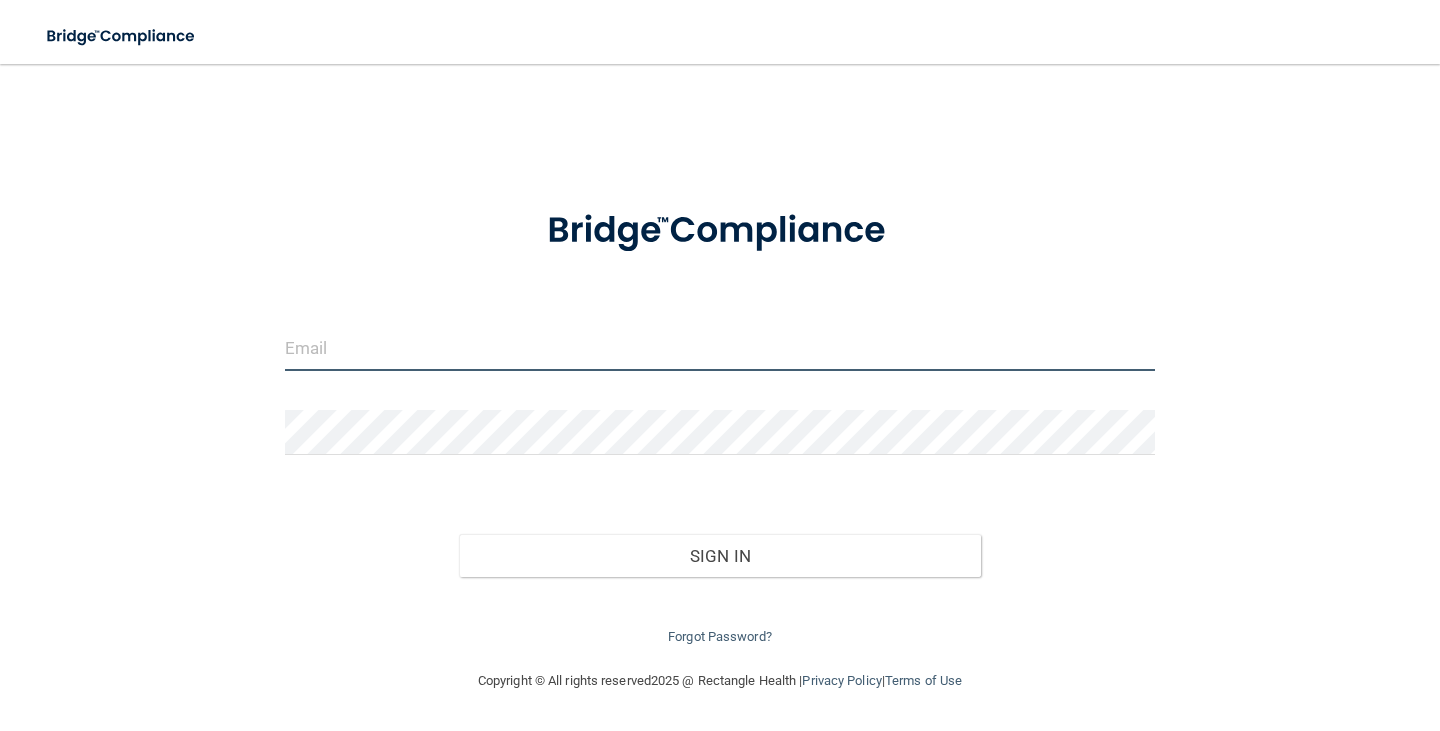 click at bounding box center (720, 348) 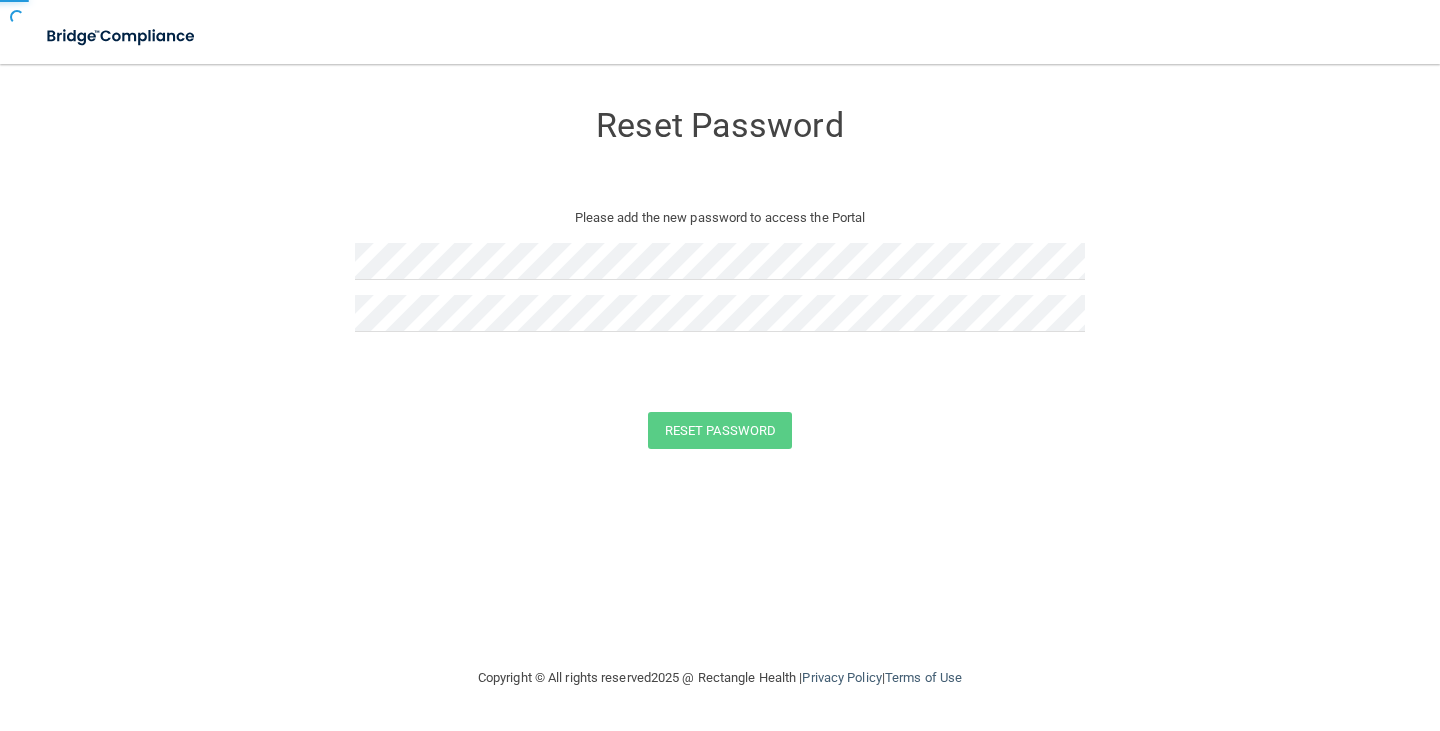 scroll, scrollTop: 0, scrollLeft: 0, axis: both 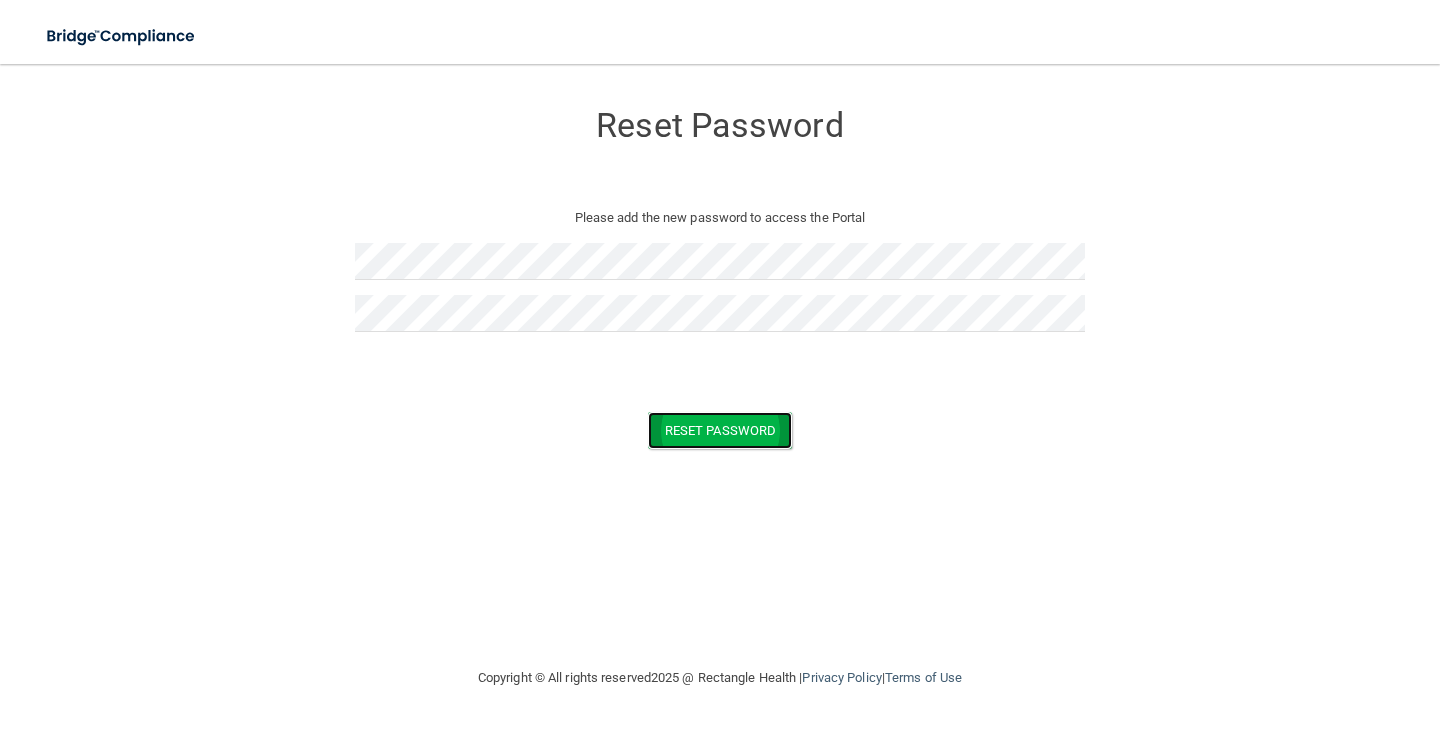 click on "Reset Password" at bounding box center [720, 430] 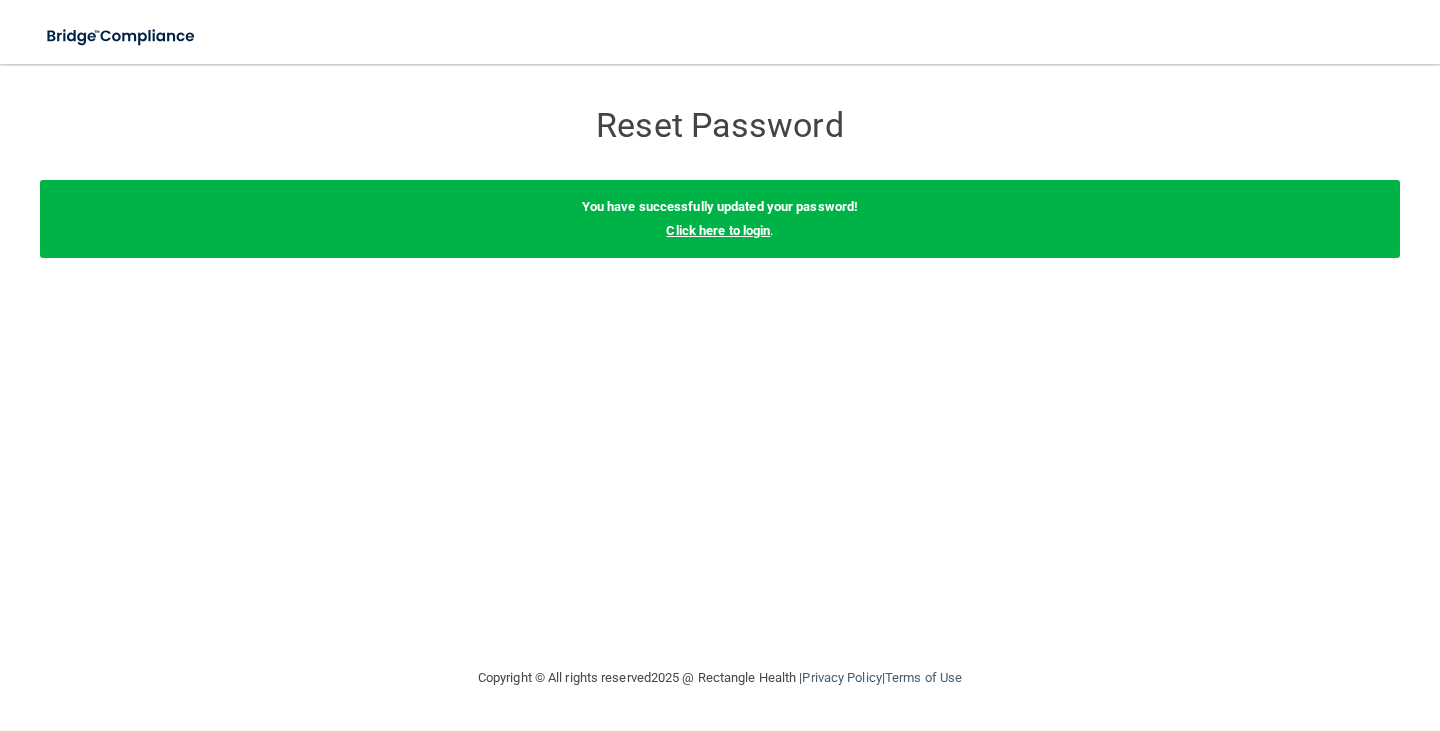 click on "Click here to login" at bounding box center (718, 230) 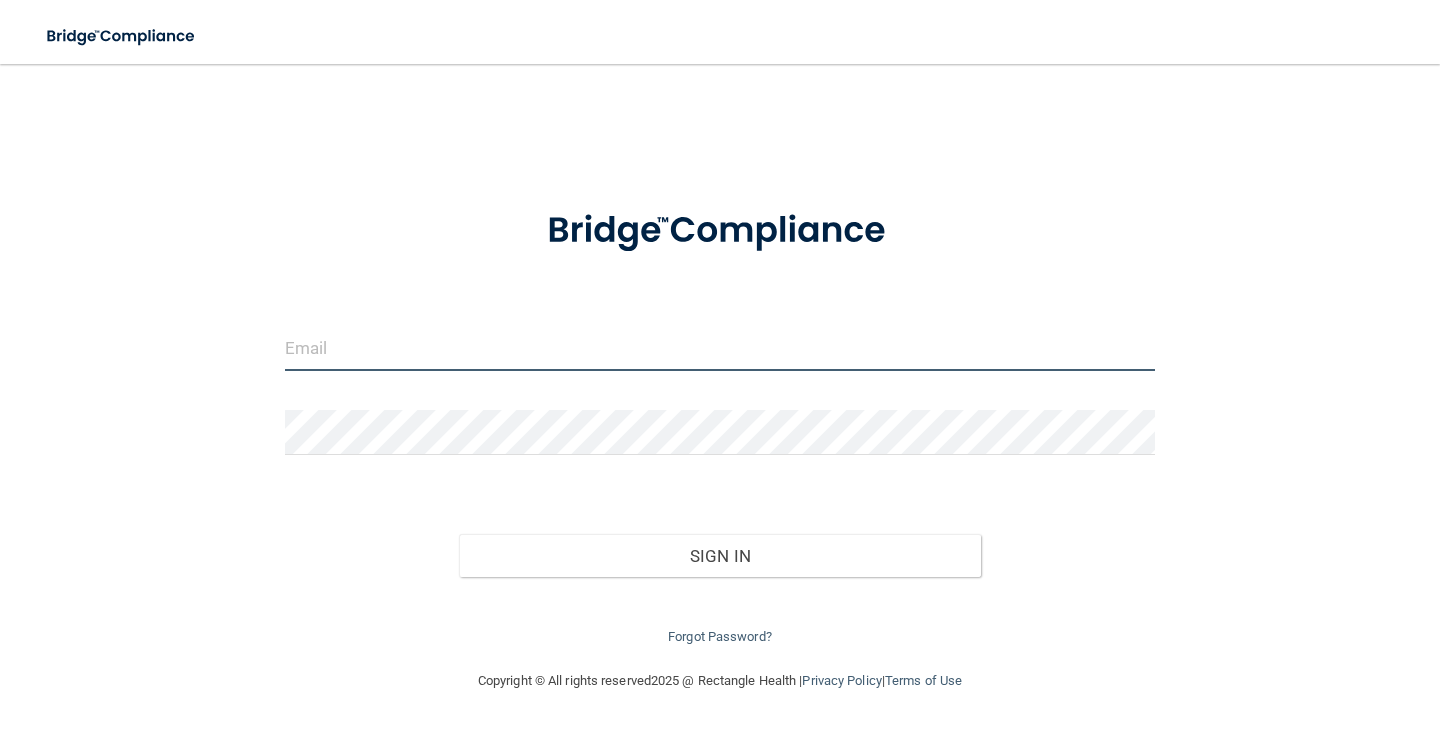 click at bounding box center [720, 348] 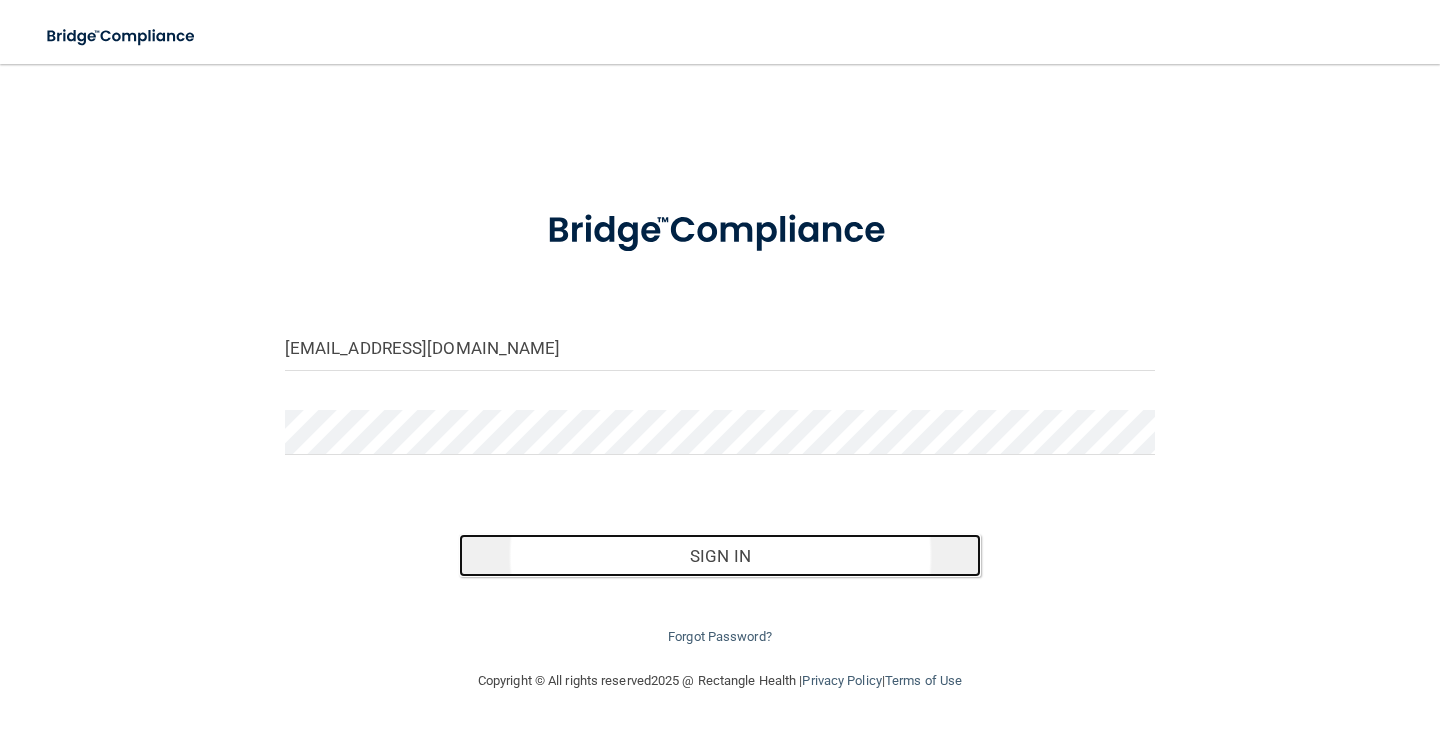 click on "Sign In" at bounding box center [720, 556] 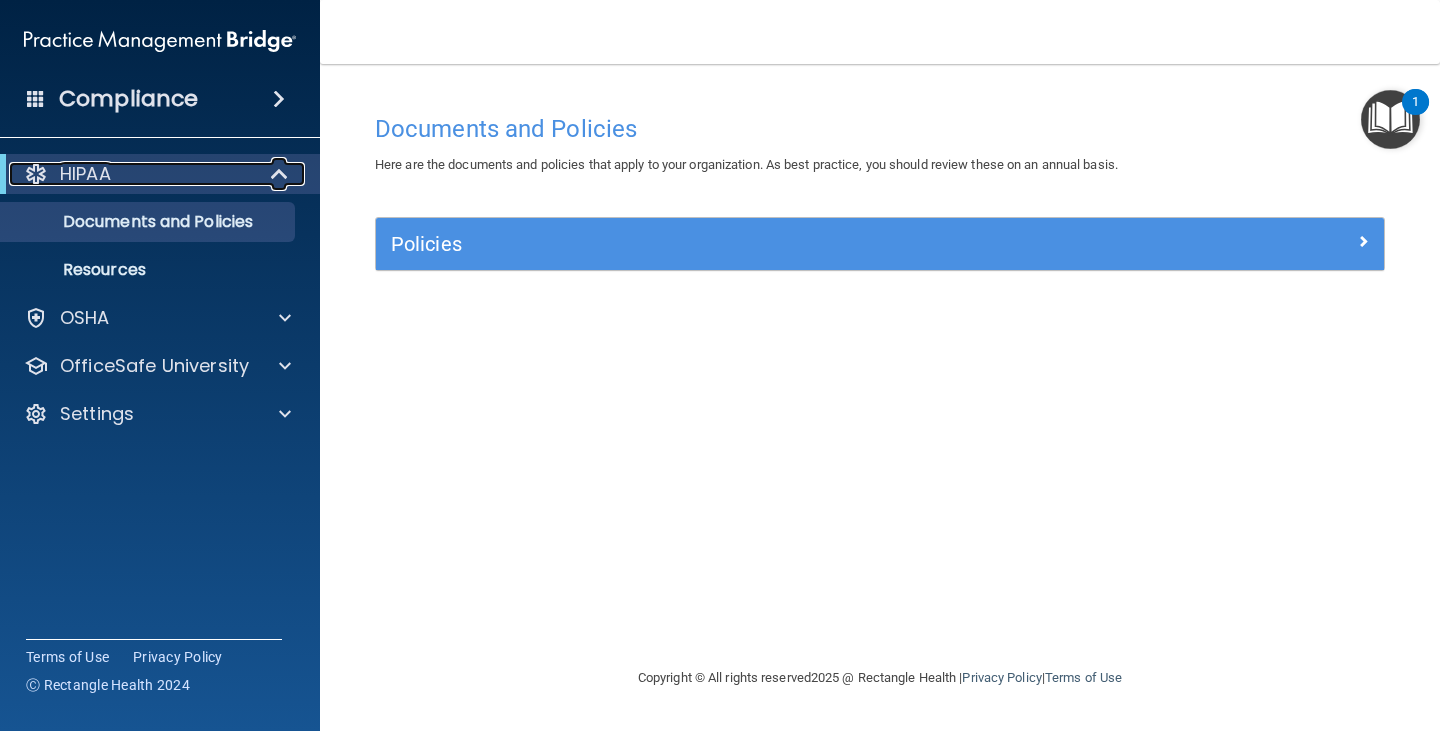 click on "HIPAA" at bounding box center (85, 174) 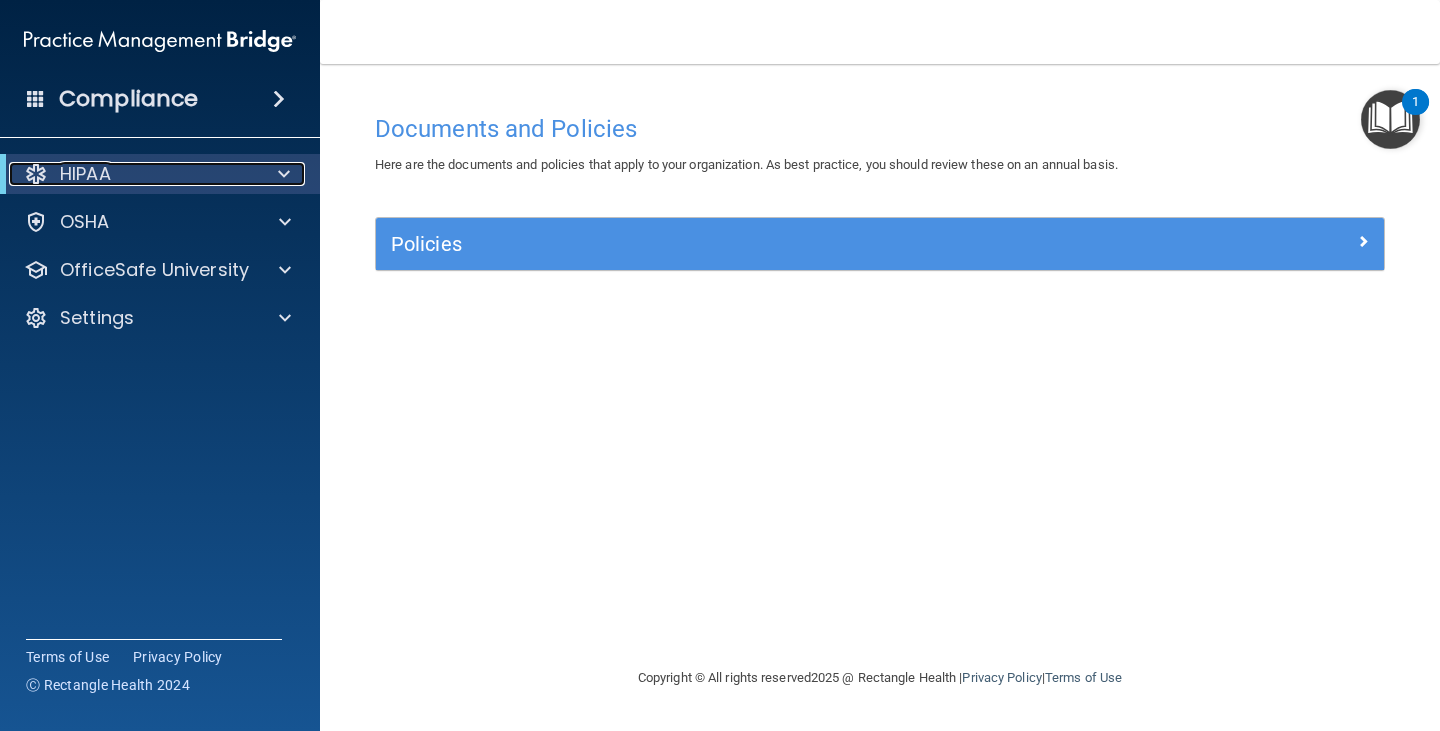 click on "HIPAA" at bounding box center (85, 174) 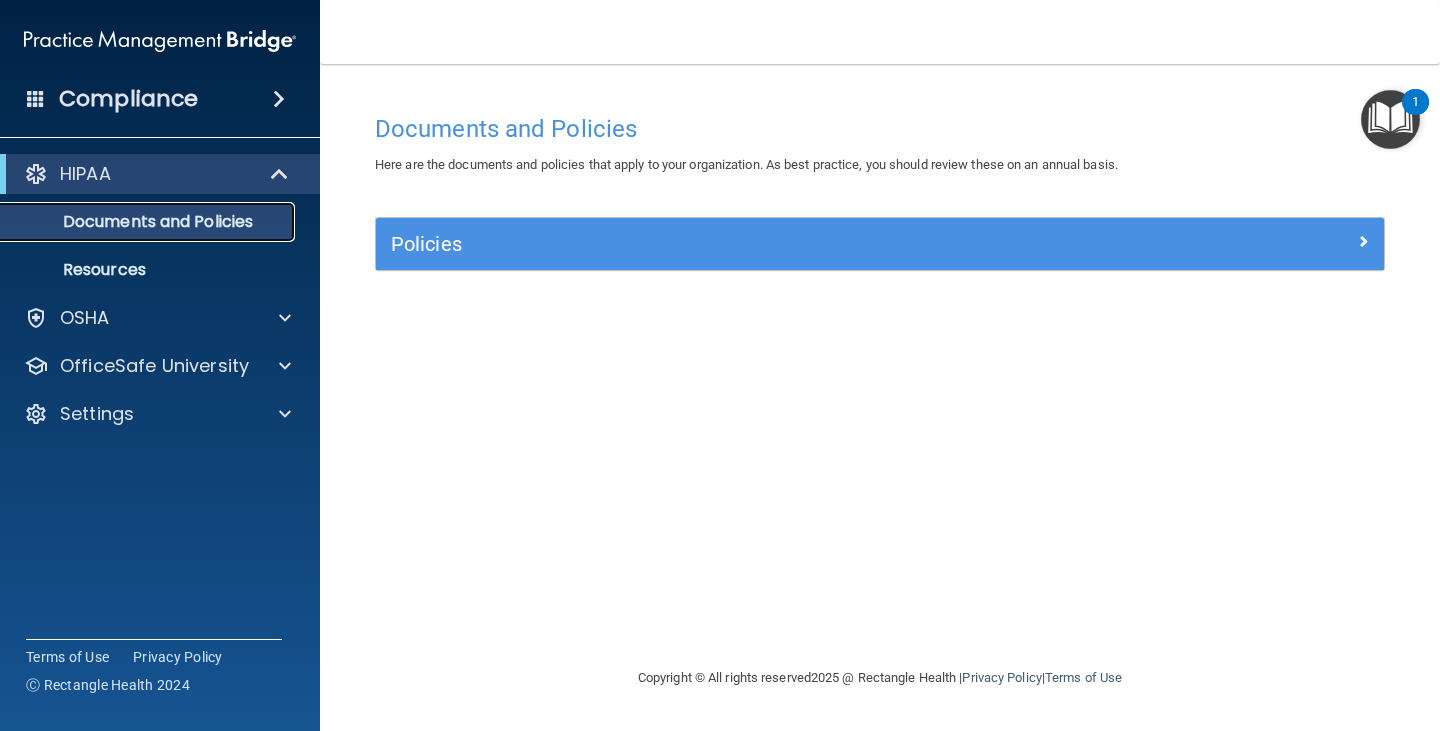click on "Documents and Policies" at bounding box center [149, 222] 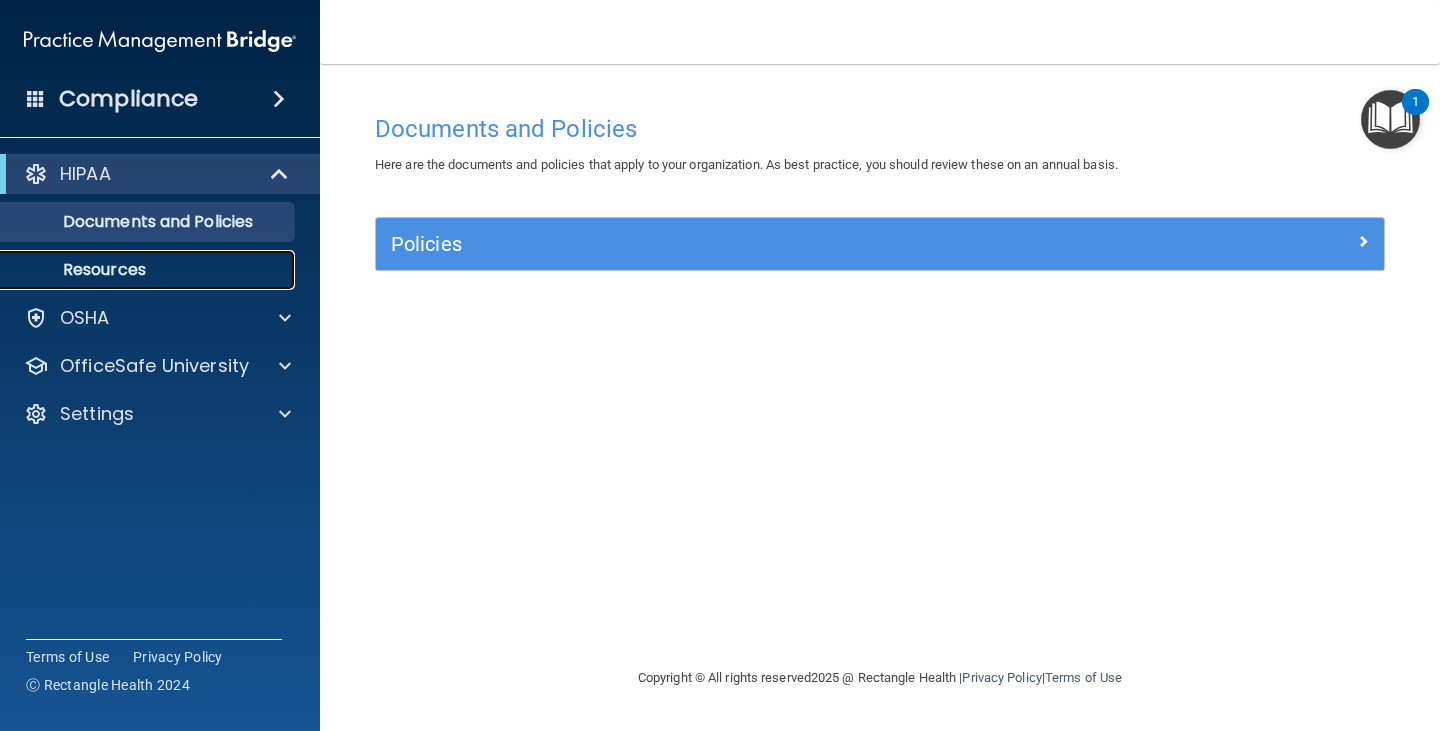 click on "Resources" at bounding box center (149, 270) 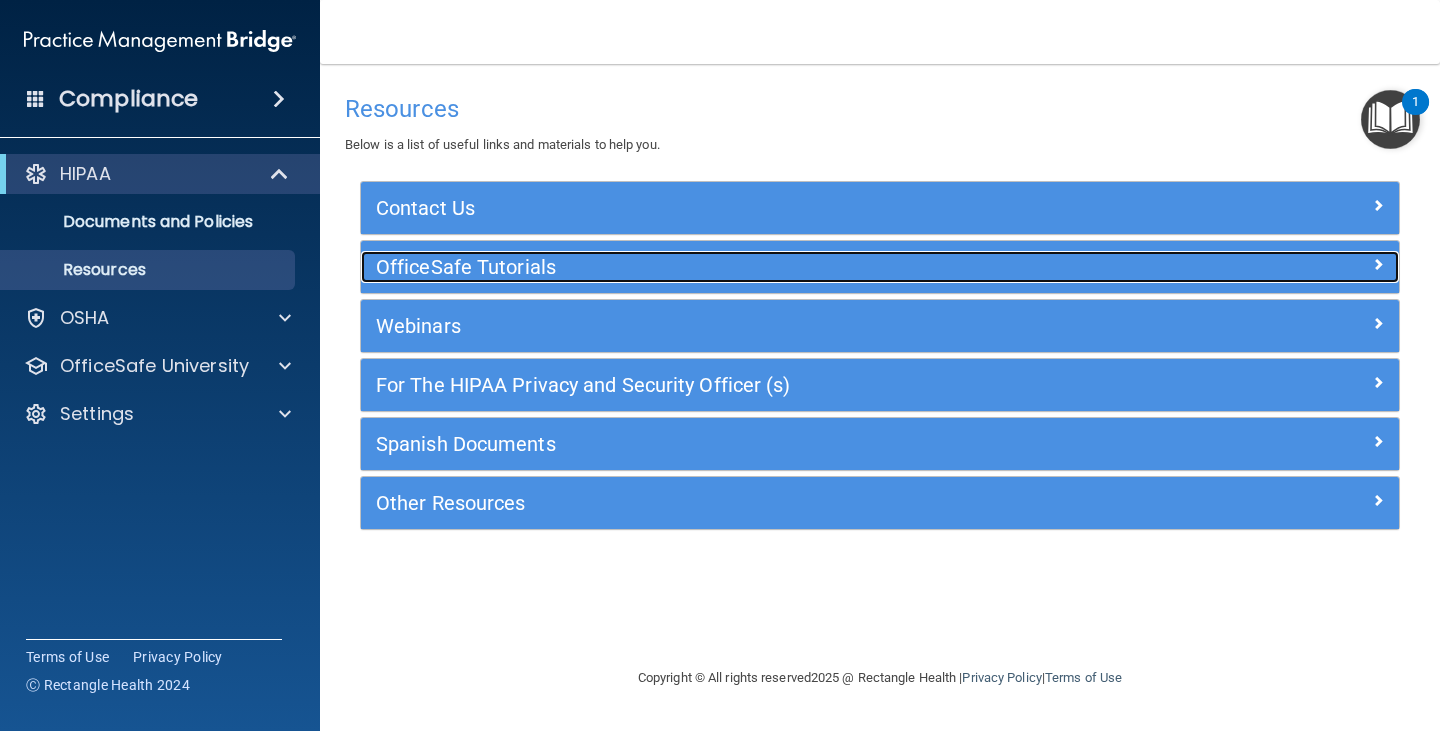 click on "OfficeSafe Tutorials" at bounding box center (750, 267) 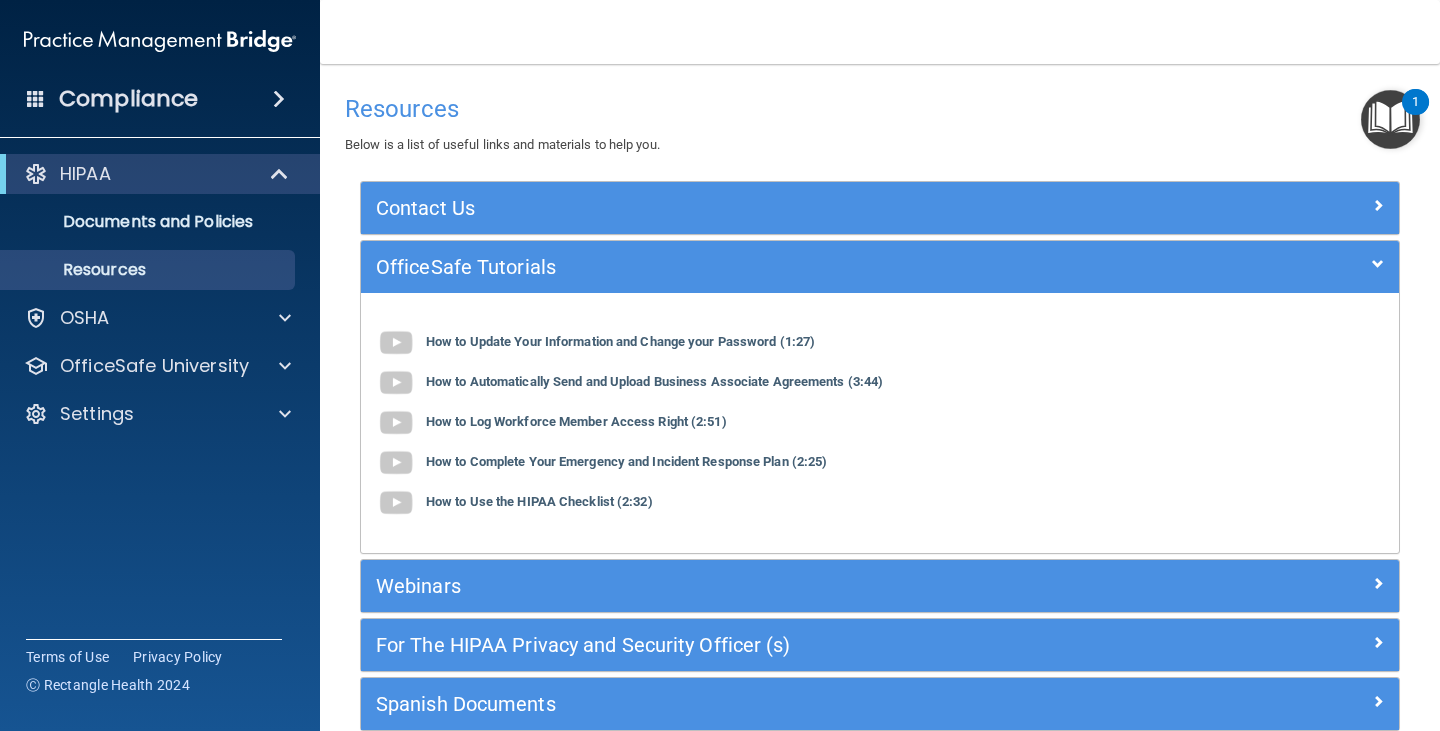 click on "Compliance" at bounding box center (128, 99) 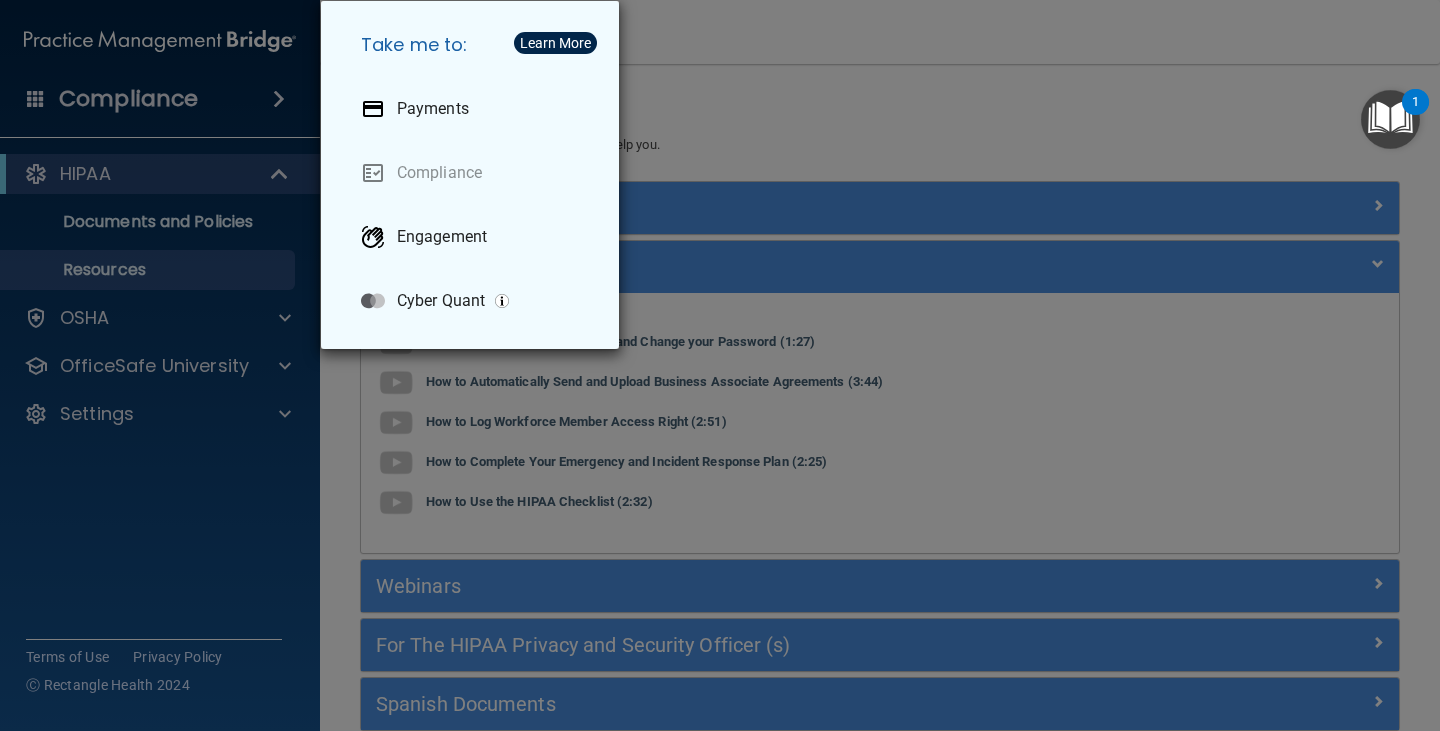 click on "Take me to:             Payments                   Compliance                     Engagement                     Cyber Quant" at bounding box center [720, 365] 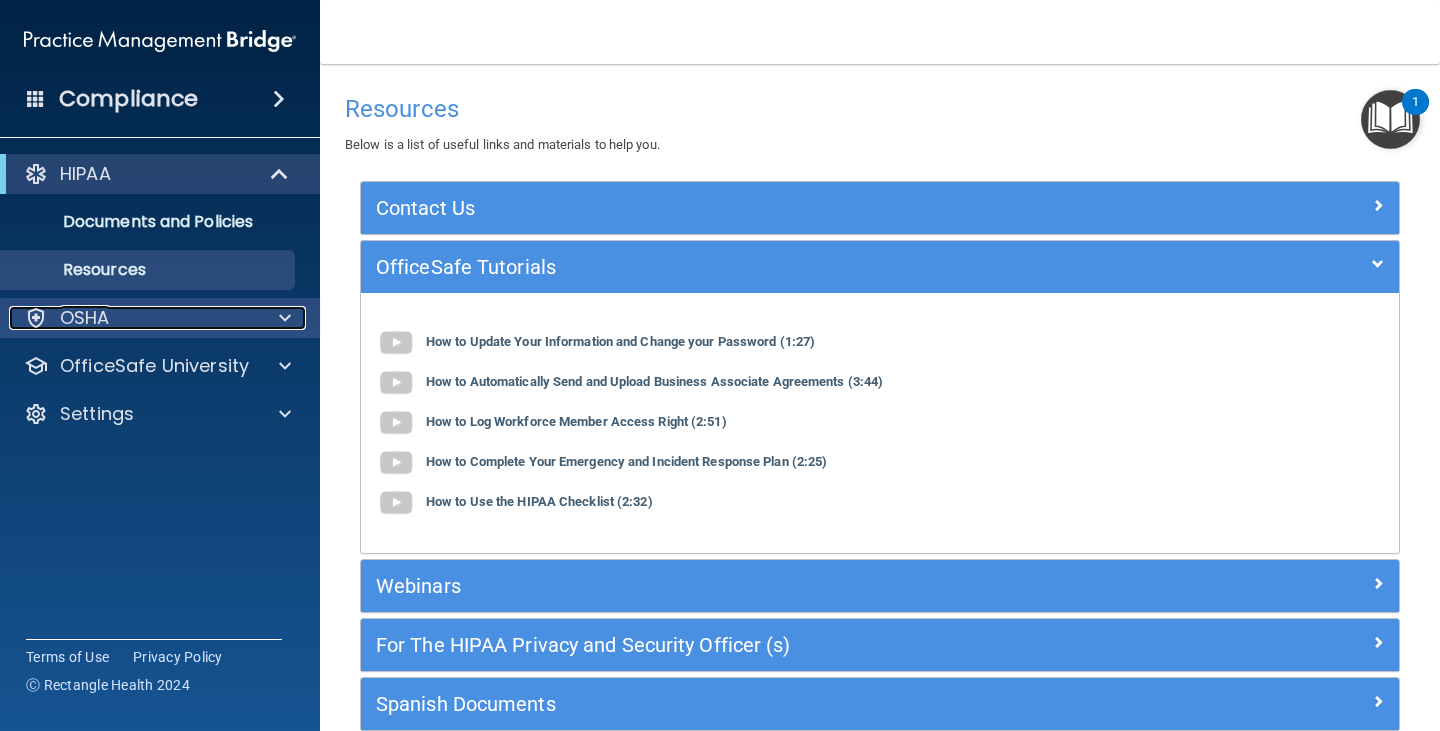 click on "OSHA" at bounding box center [85, 318] 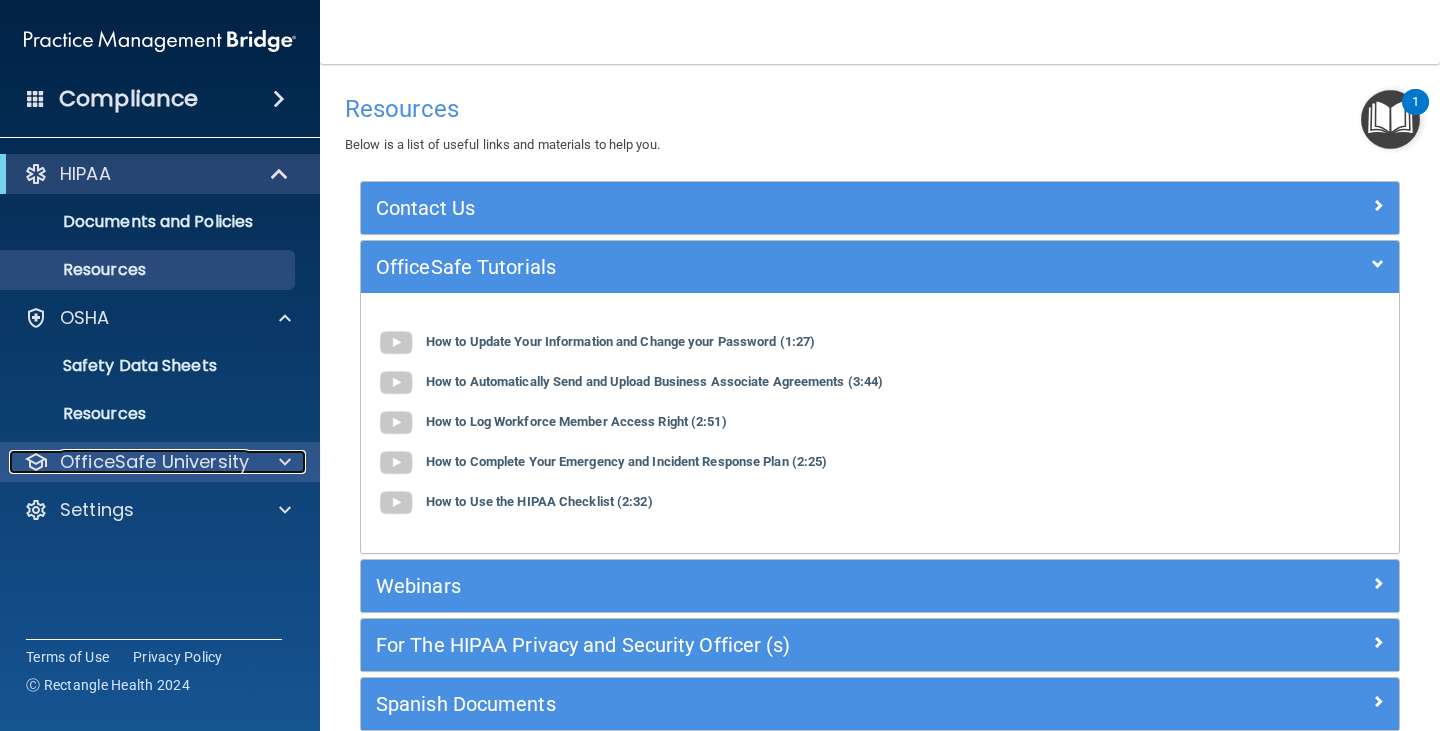click on "OfficeSafe University" at bounding box center (154, 462) 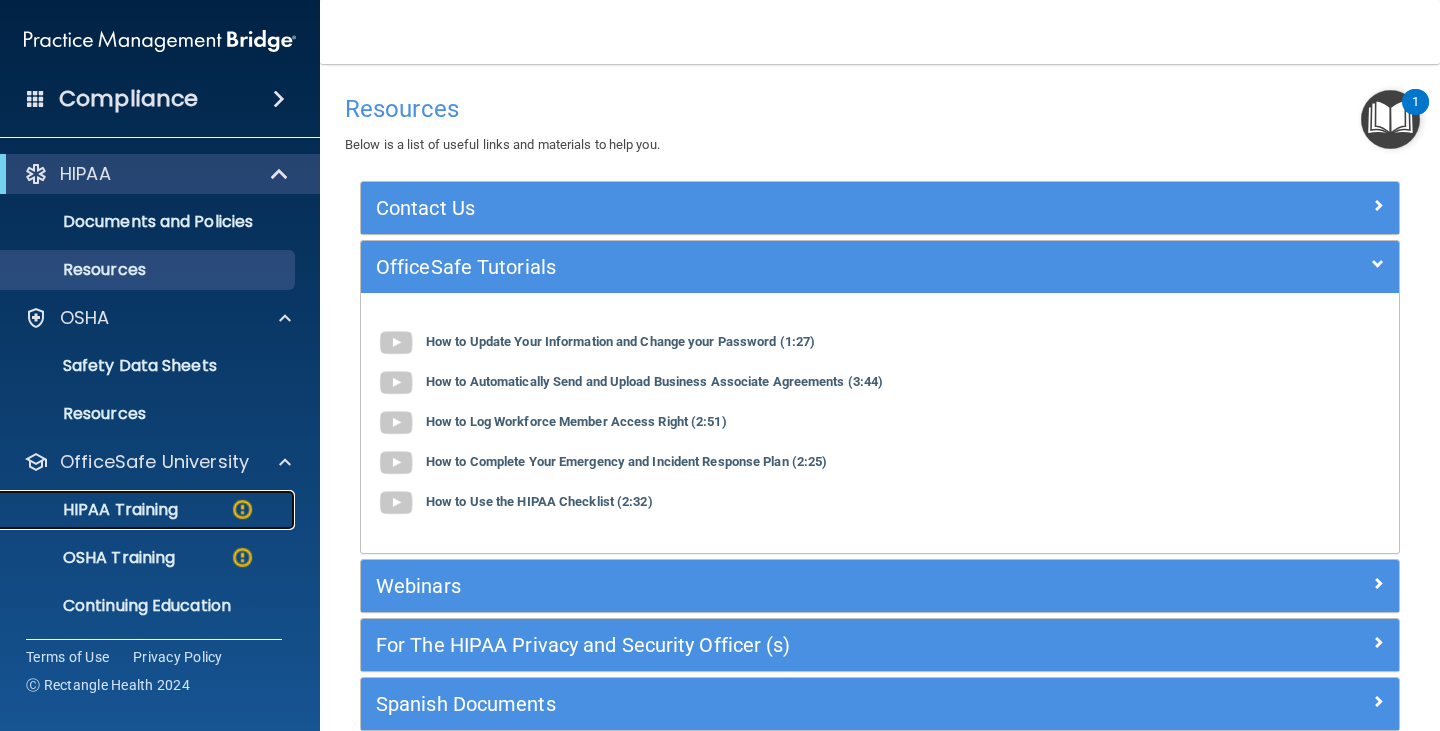click on "HIPAA Training" at bounding box center (95, 510) 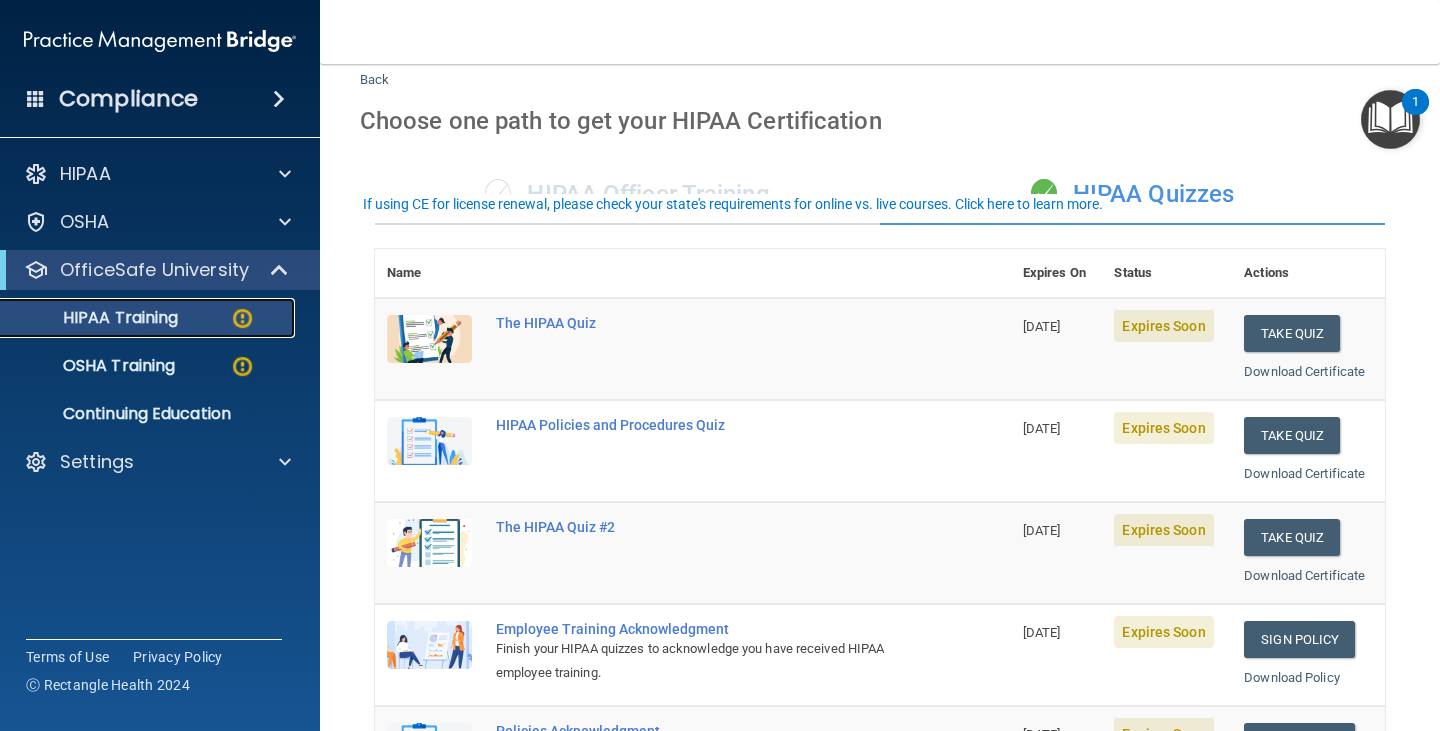 scroll, scrollTop: 100, scrollLeft: 0, axis: vertical 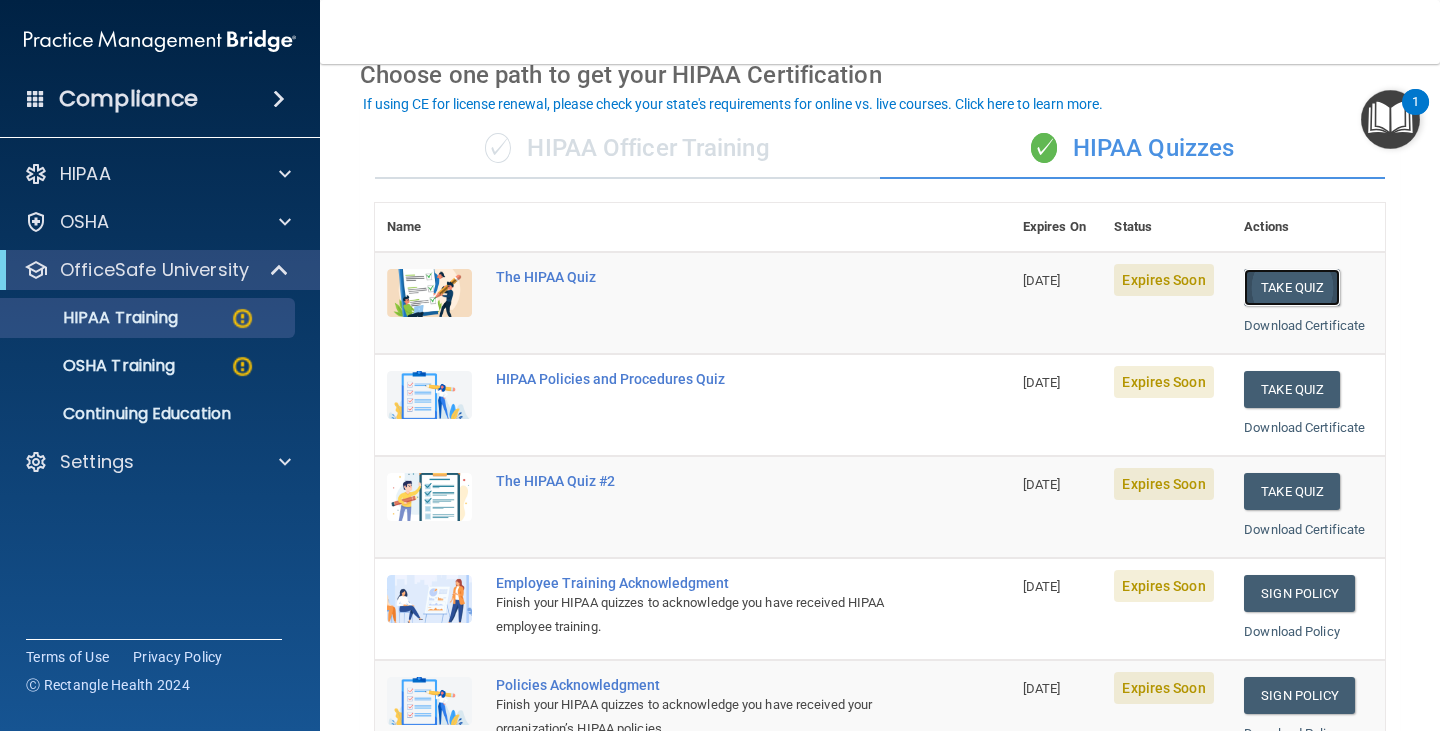 click on "Take Quiz" at bounding box center (1292, 287) 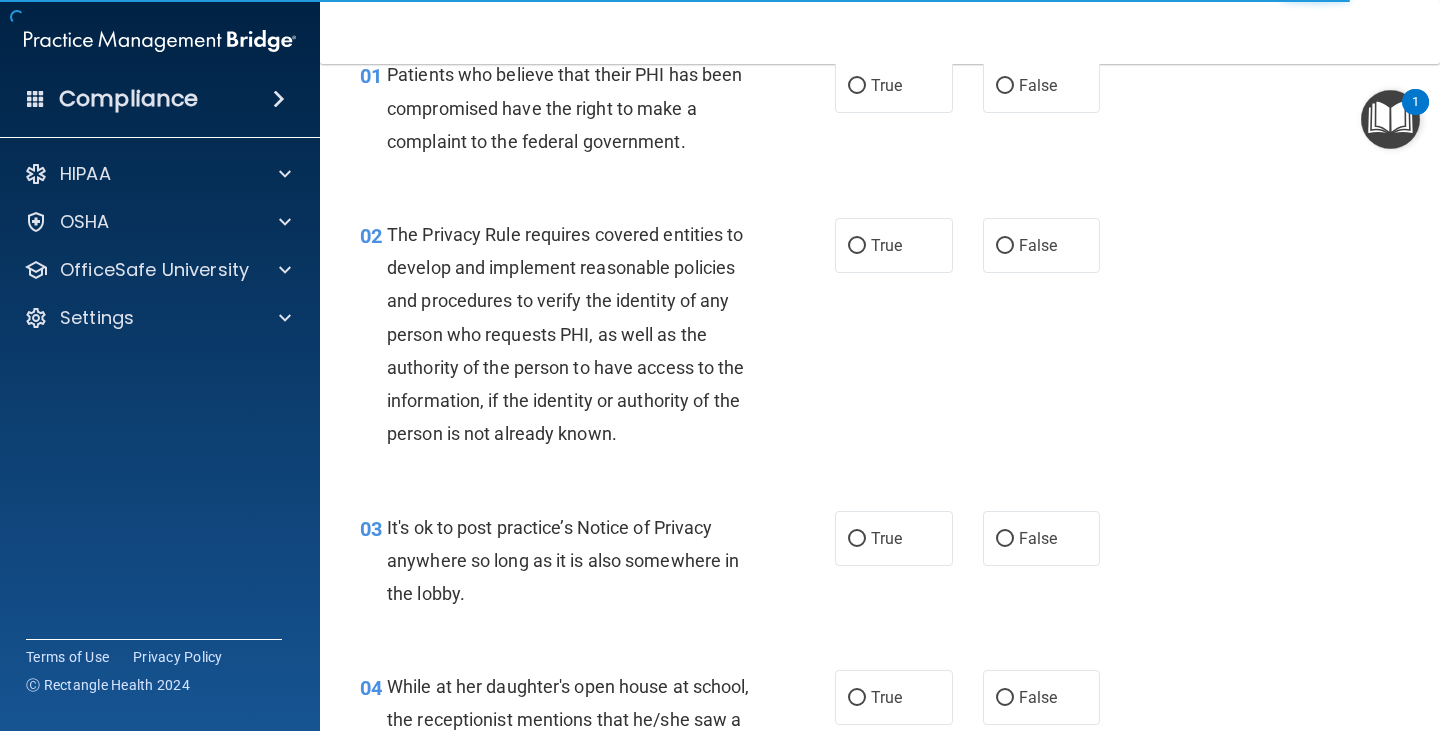scroll, scrollTop: 0, scrollLeft: 0, axis: both 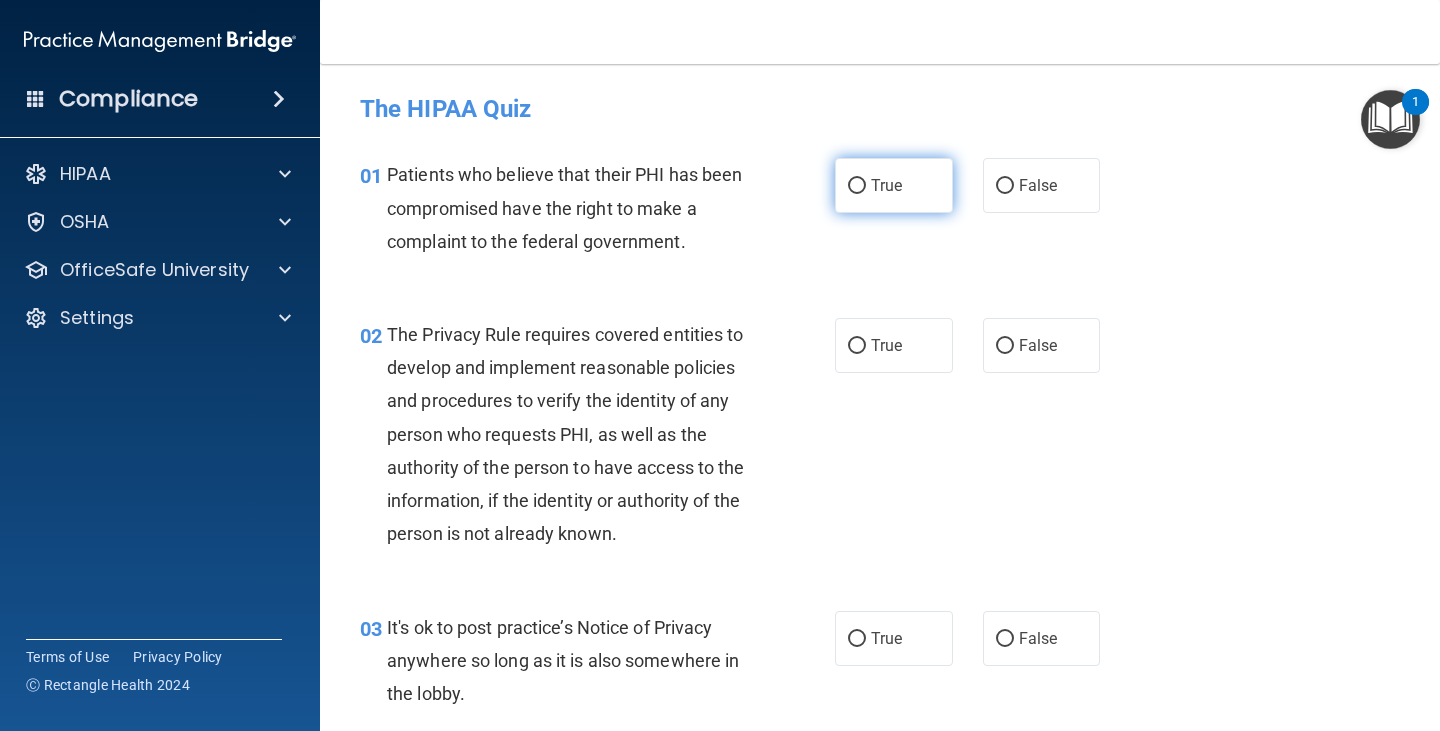 click on "True" at bounding box center [857, 186] 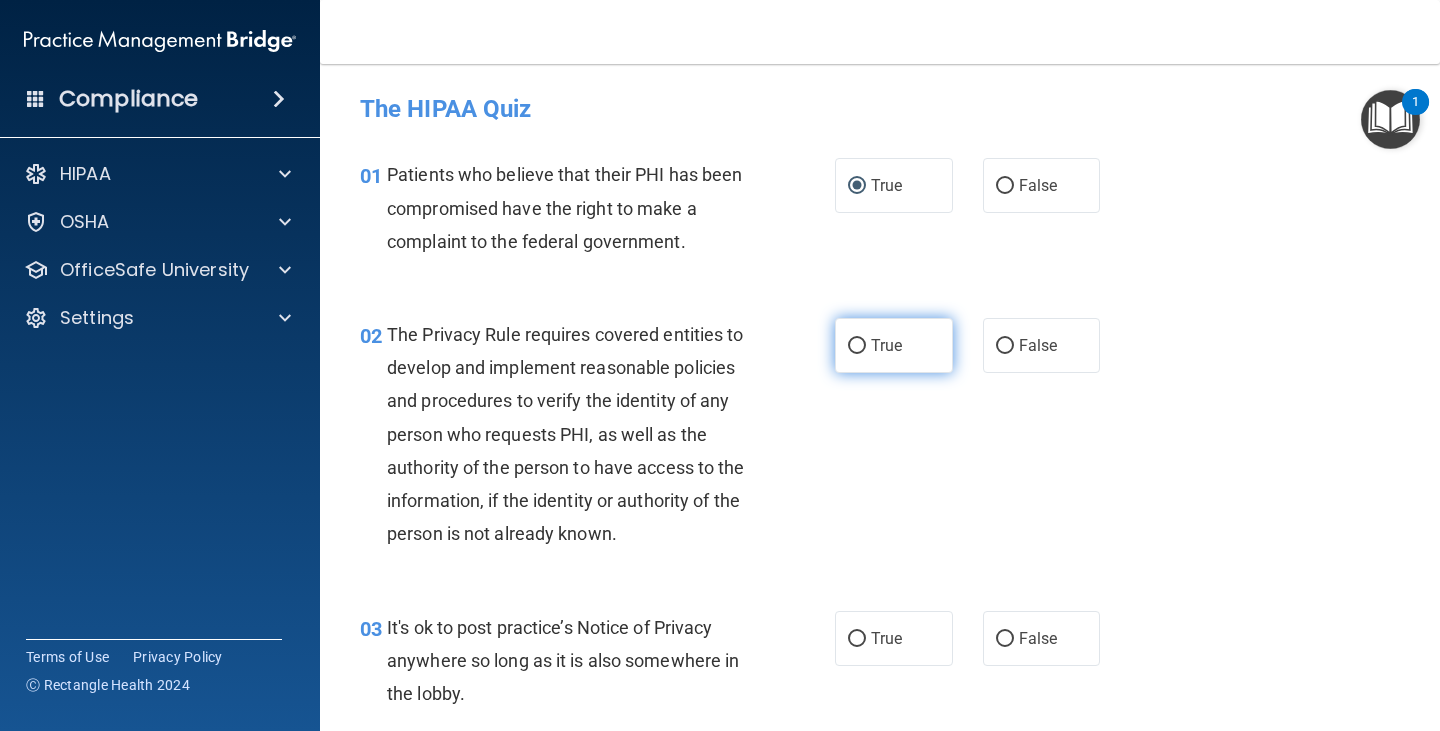click on "True" at bounding box center (857, 346) 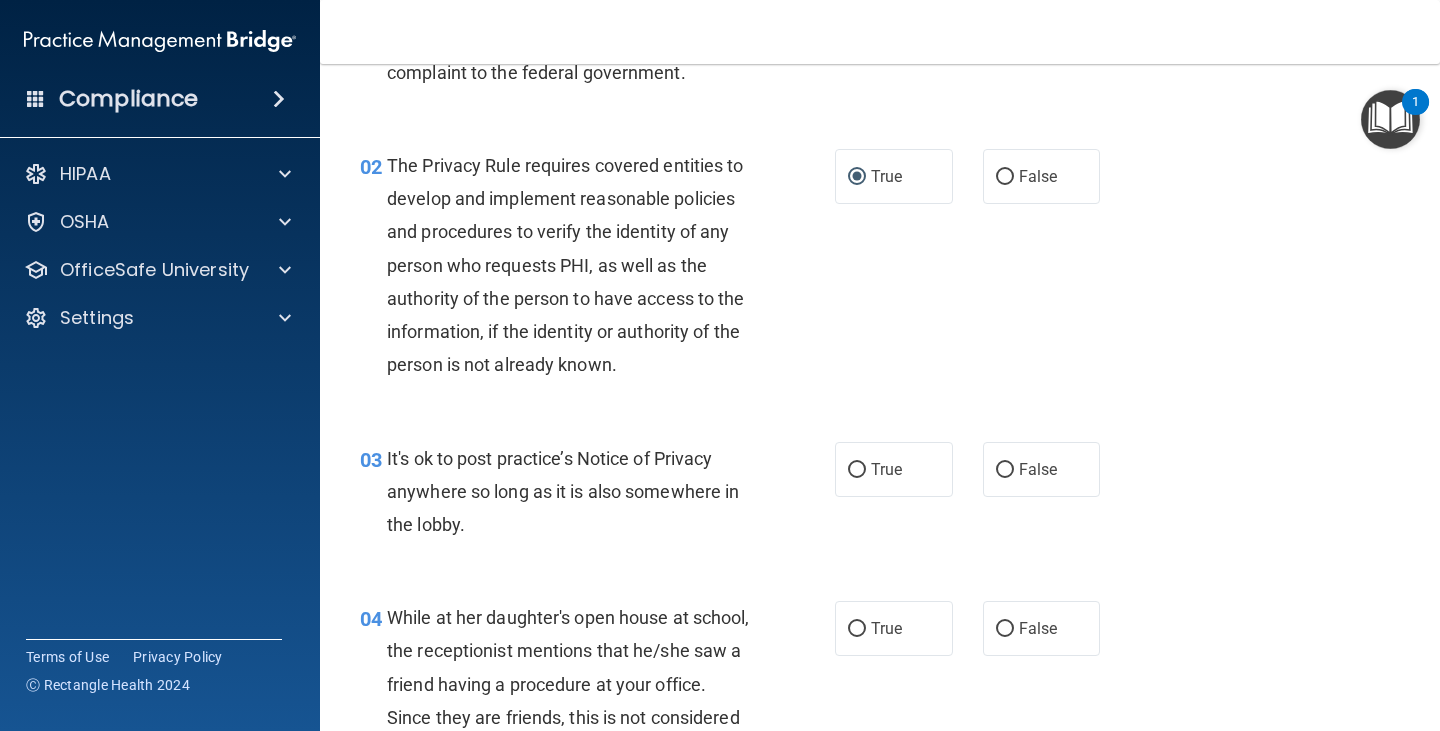 scroll, scrollTop: 300, scrollLeft: 0, axis: vertical 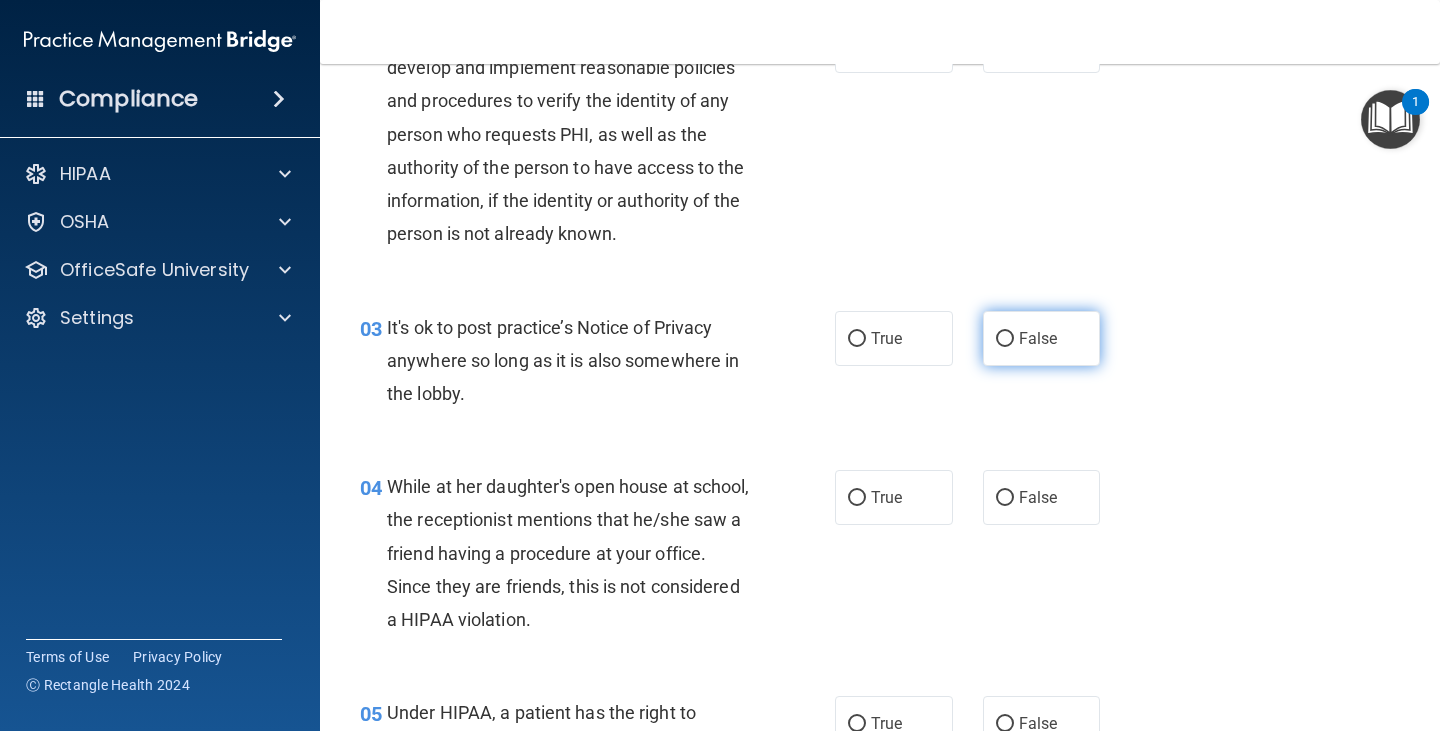 click on "False" at bounding box center (1005, 339) 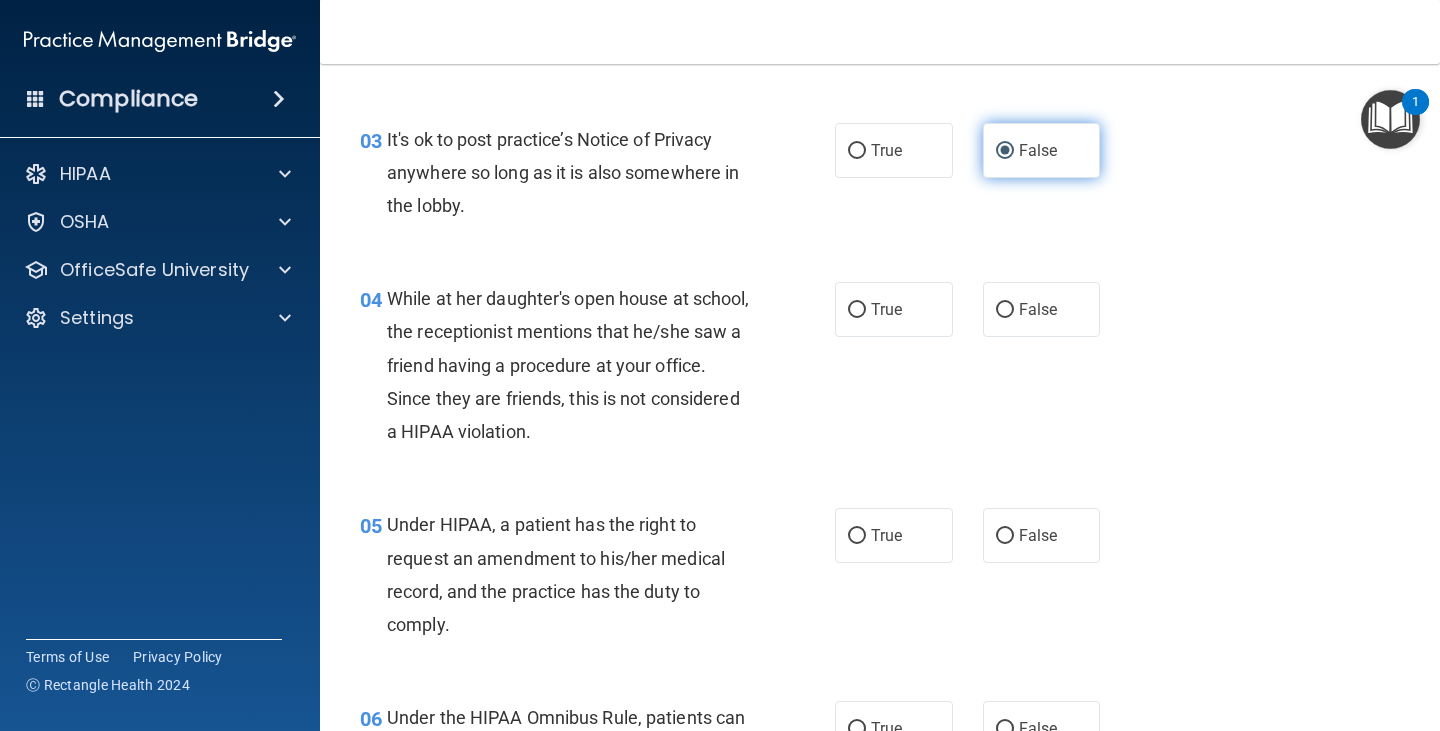 scroll, scrollTop: 500, scrollLeft: 0, axis: vertical 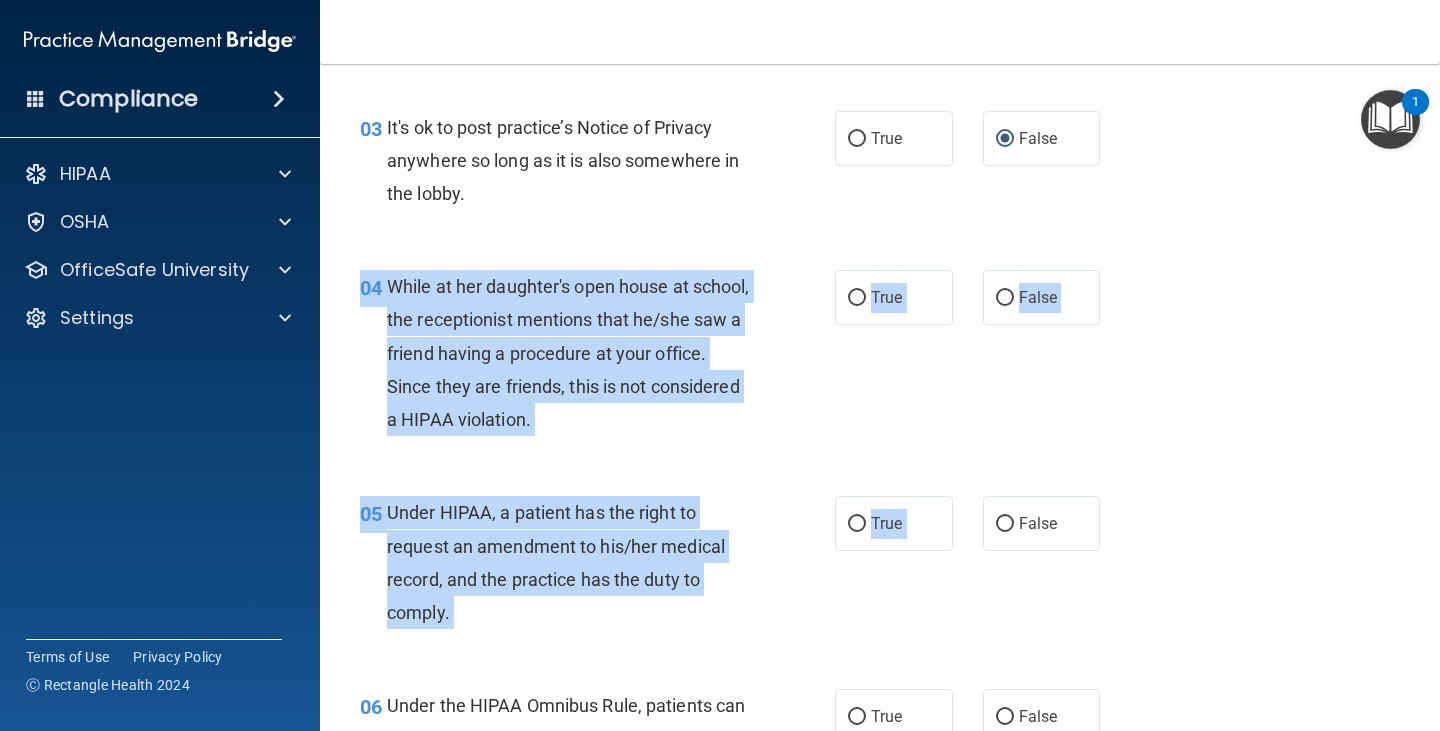 drag, startPoint x: 1009, startPoint y: 526, endPoint x: 1012, endPoint y: 334, distance: 192.02344 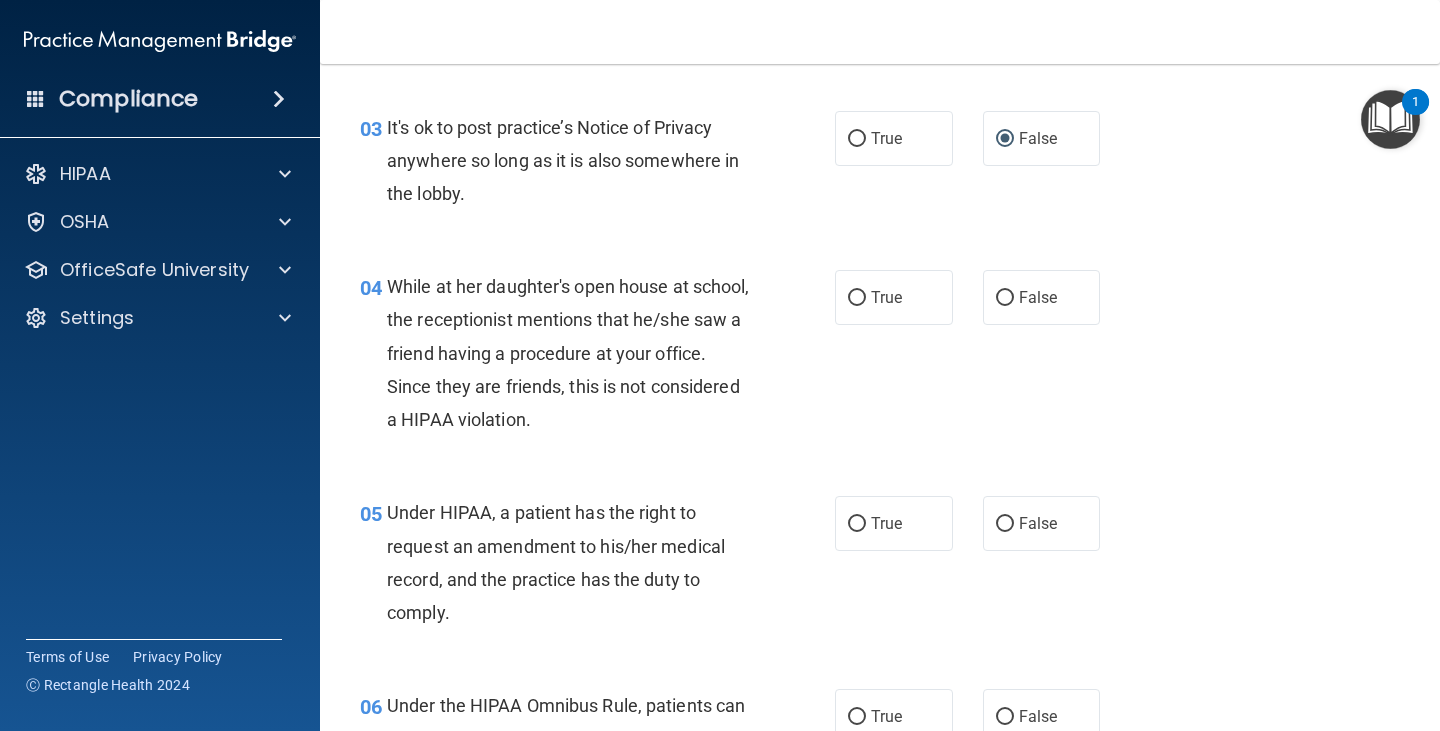 click on "04       While at her daughter's open house at school, the receptionist mentions that he/she saw a friend having a procedure at your office.  Since they are friends, this is not considered a HIPAA violation.                 True           False" at bounding box center (880, 358) 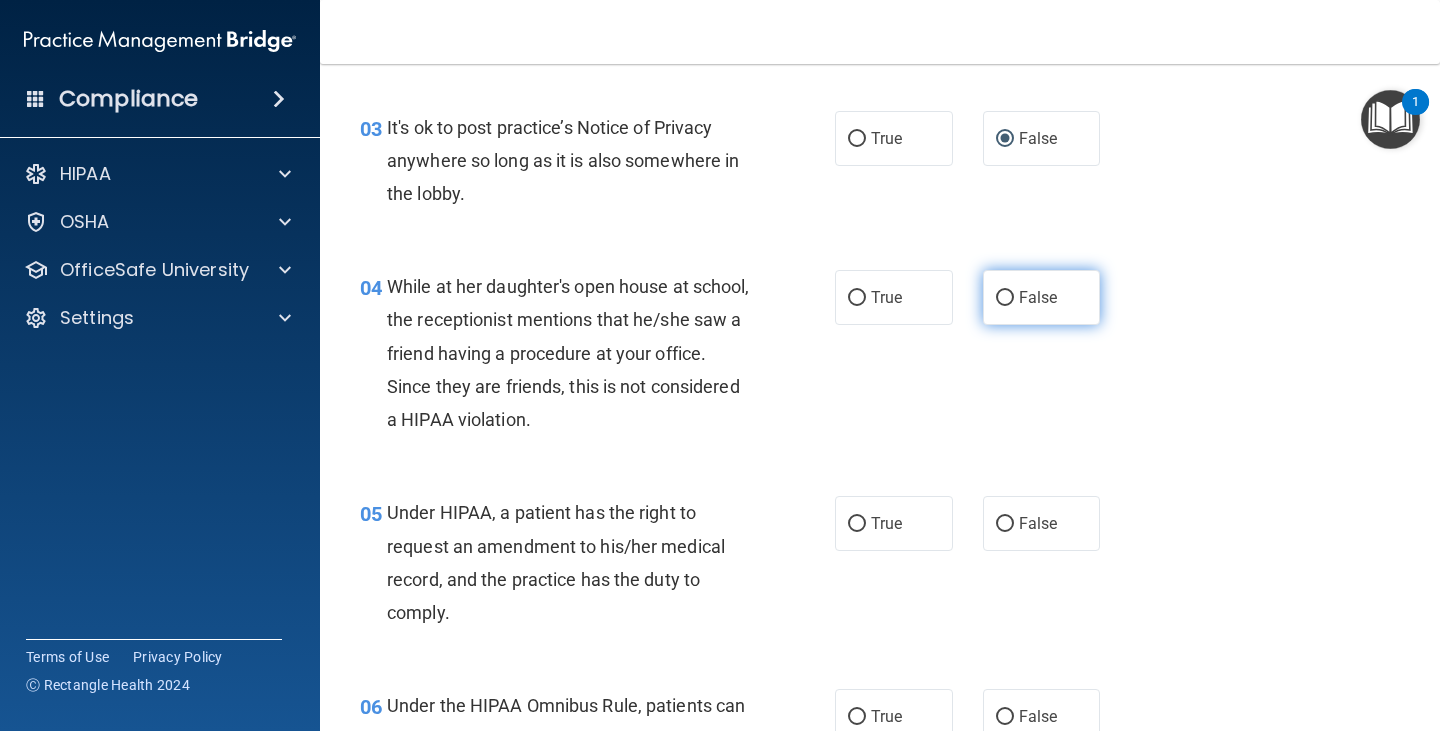 click on "False" at bounding box center (1005, 298) 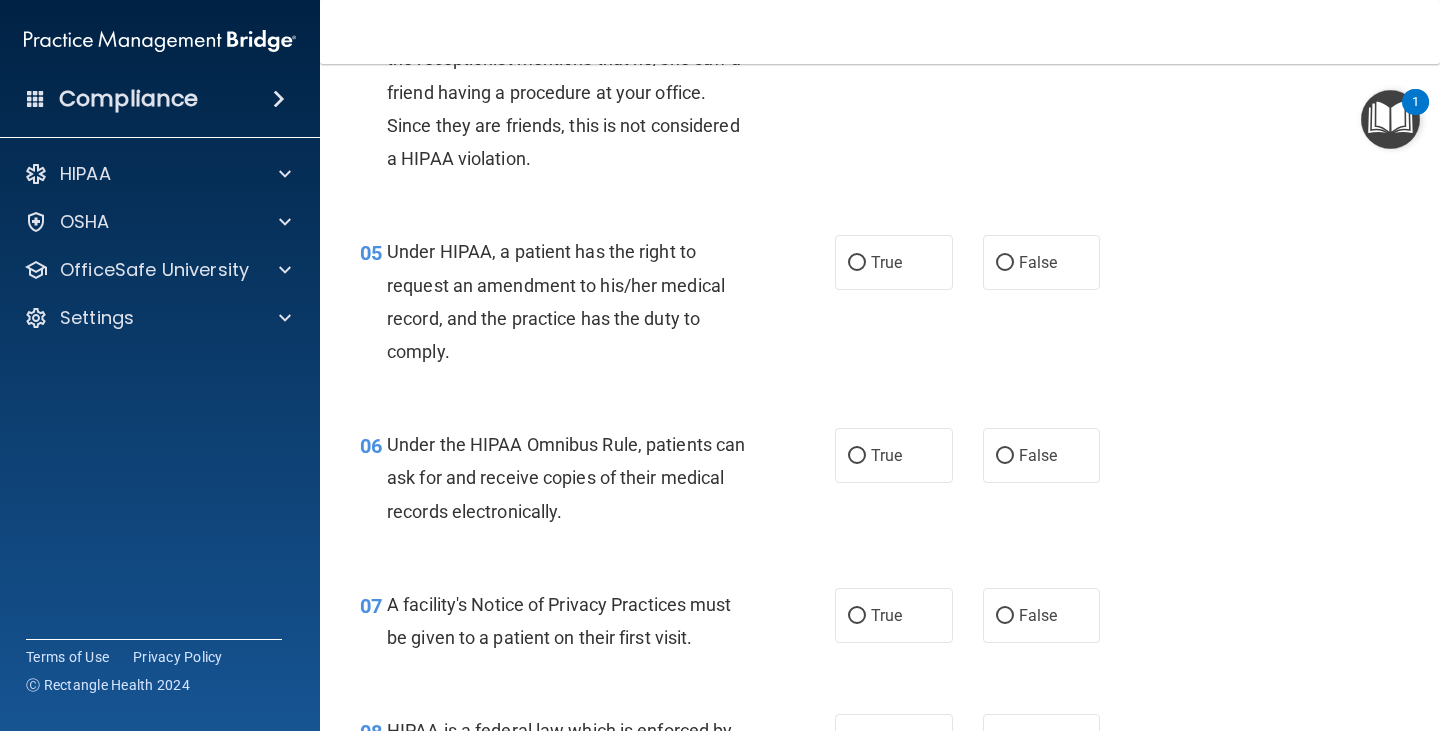 scroll, scrollTop: 900, scrollLeft: 0, axis: vertical 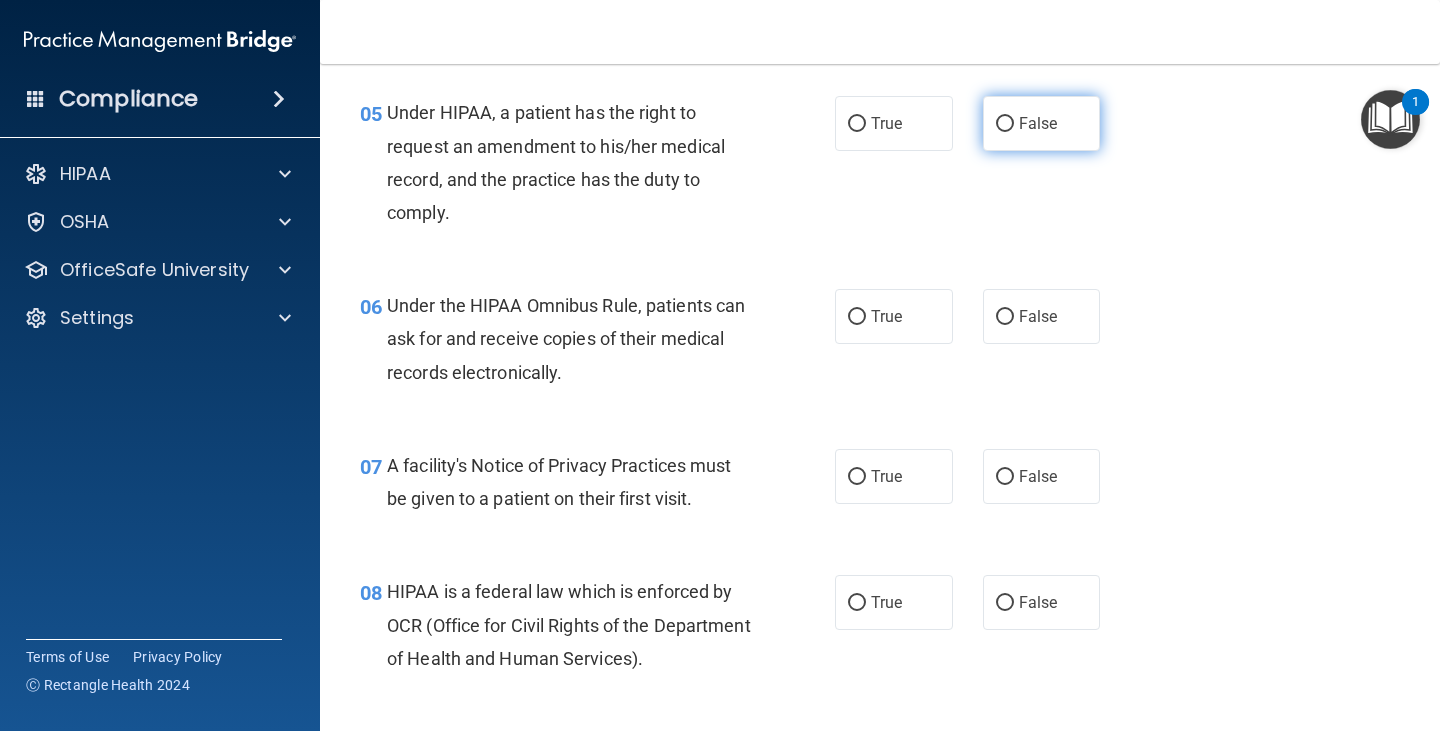 click on "False" at bounding box center [1005, 124] 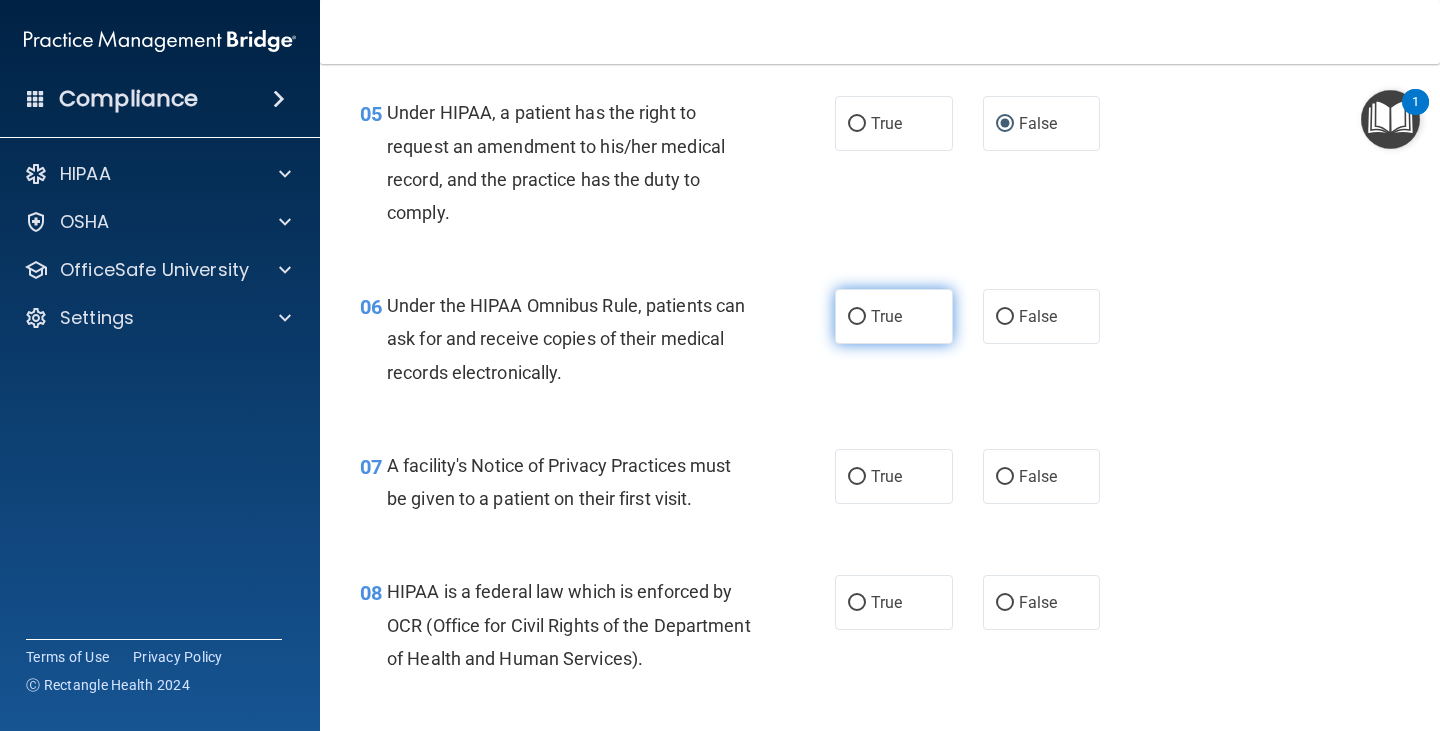 click on "True" at bounding box center (857, 317) 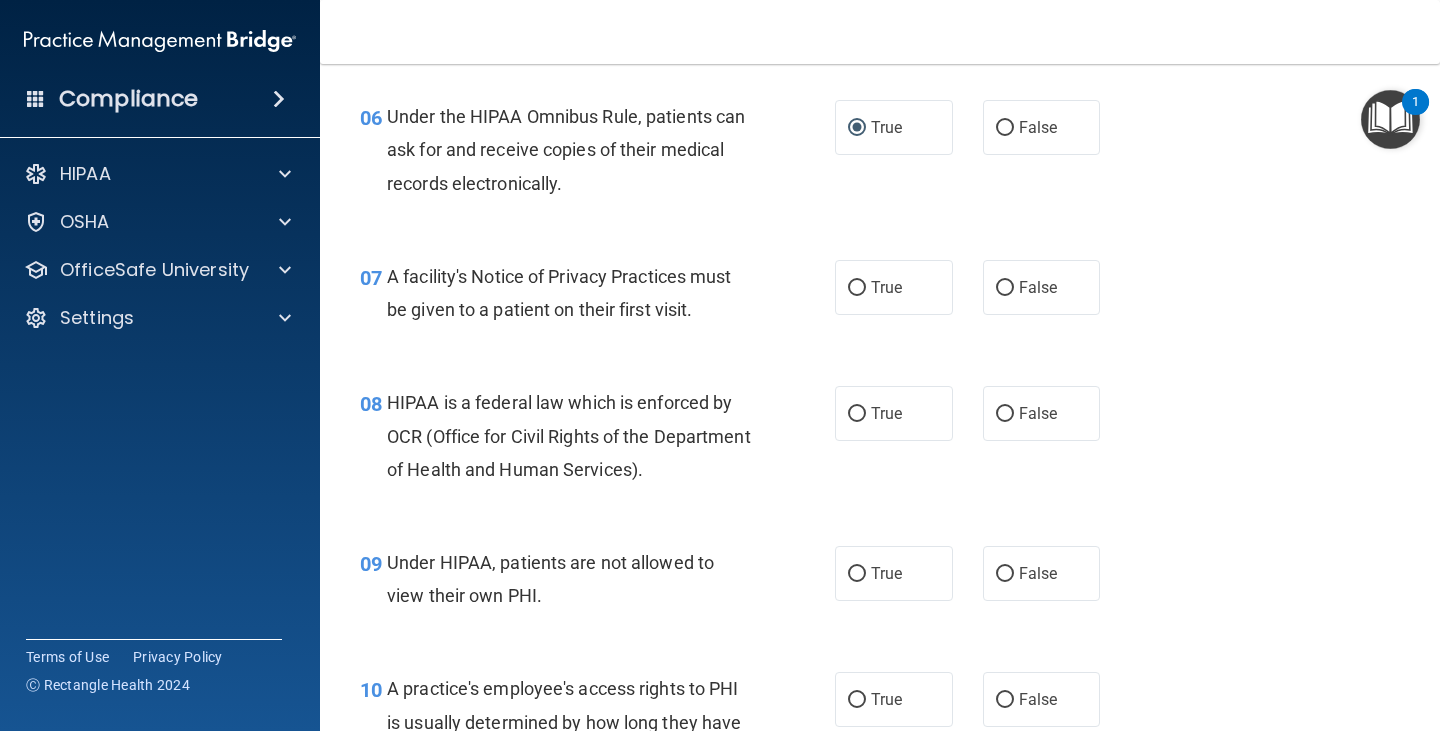 scroll, scrollTop: 1100, scrollLeft: 0, axis: vertical 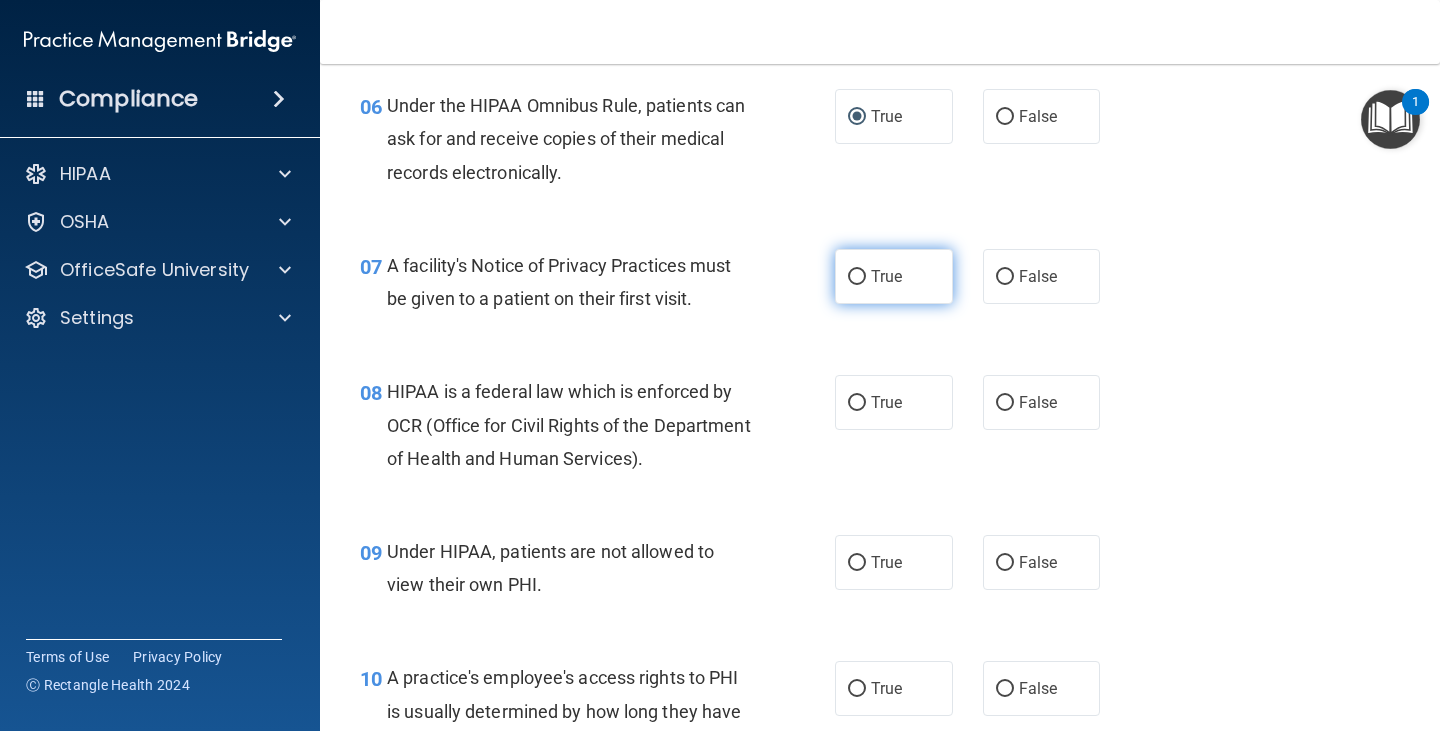 click on "True" at bounding box center [857, 277] 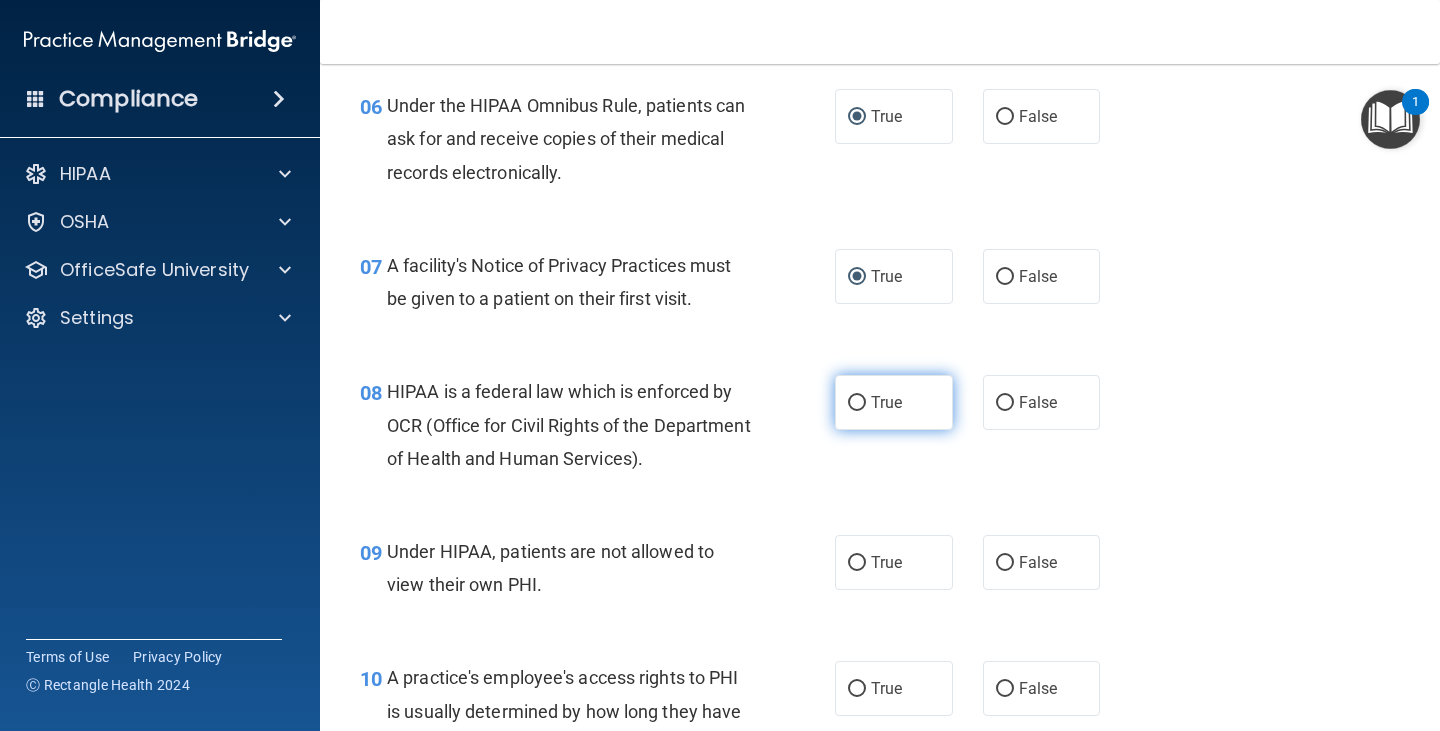 click on "True" at bounding box center (857, 403) 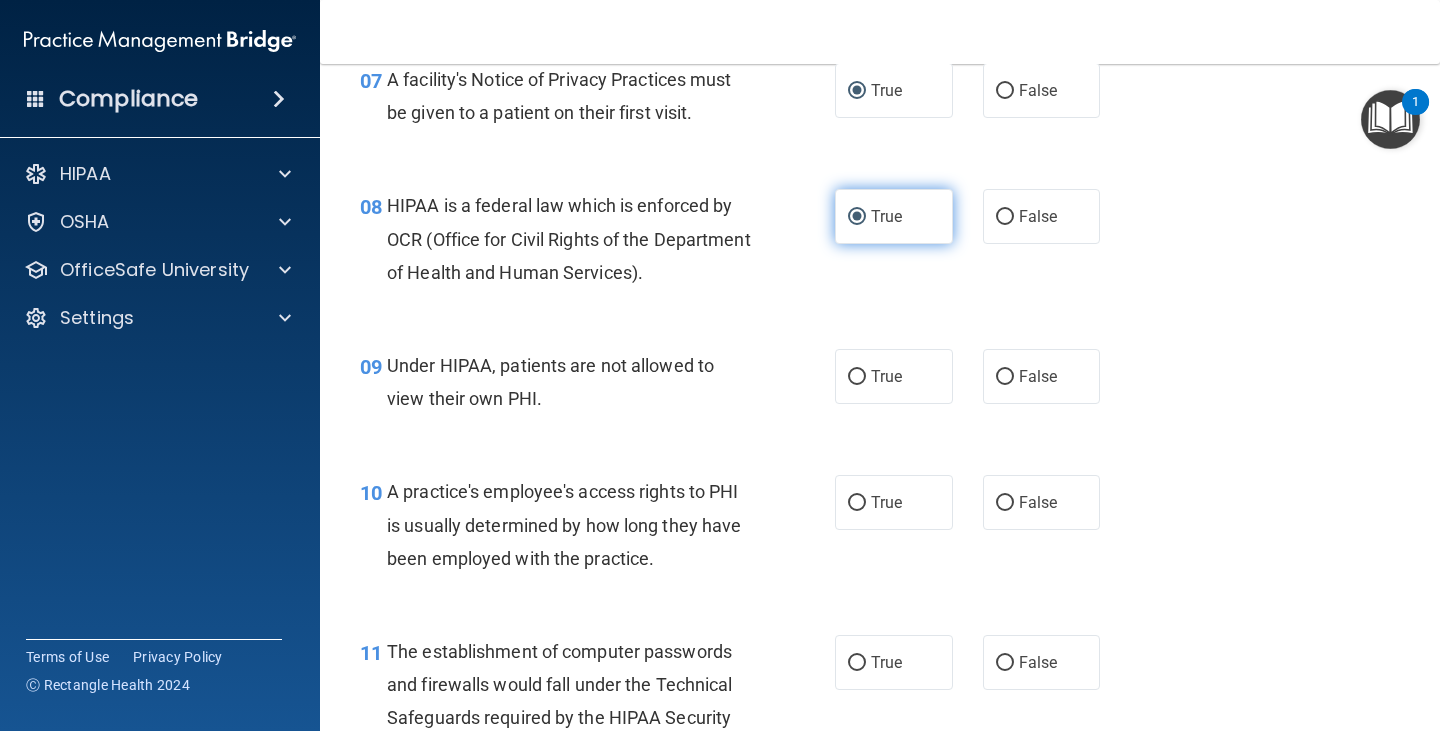 scroll, scrollTop: 1300, scrollLeft: 0, axis: vertical 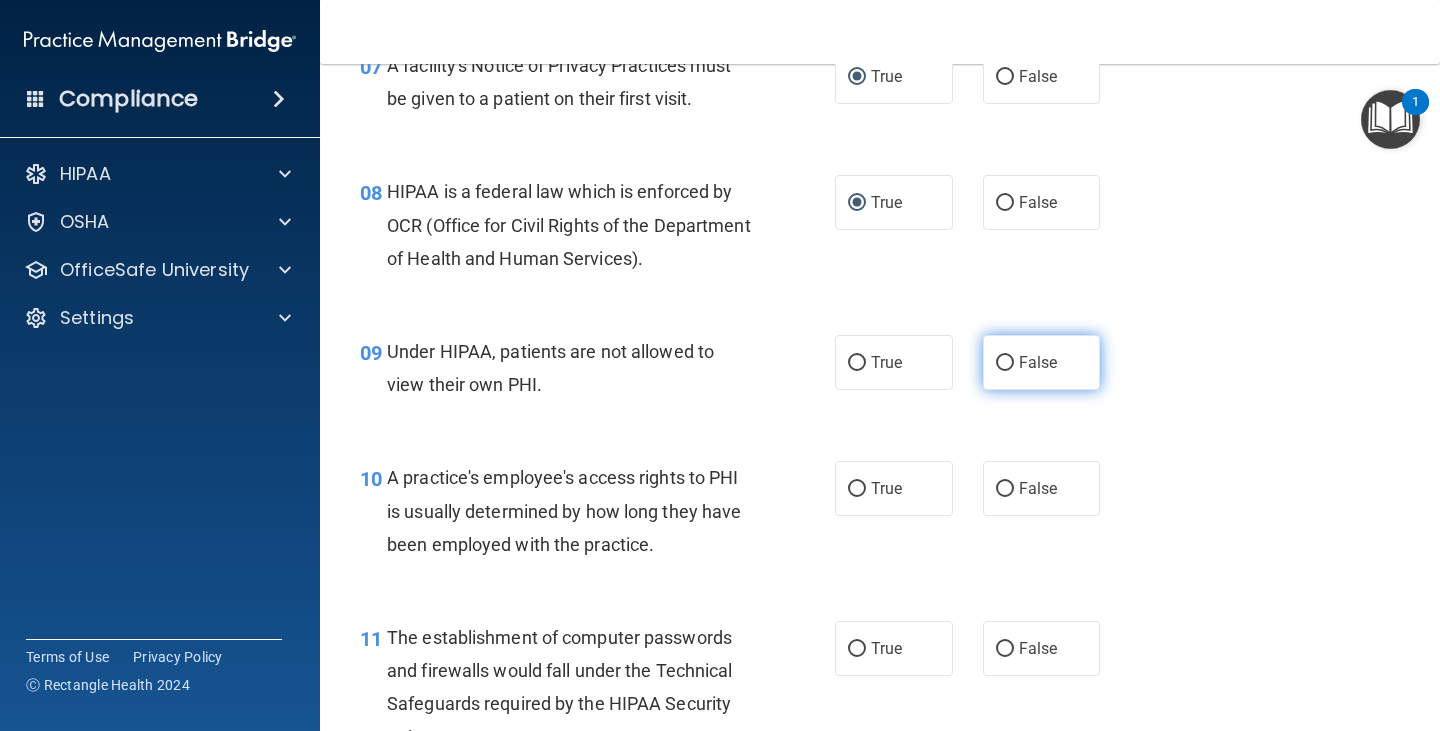 click on "False" at bounding box center (1005, 363) 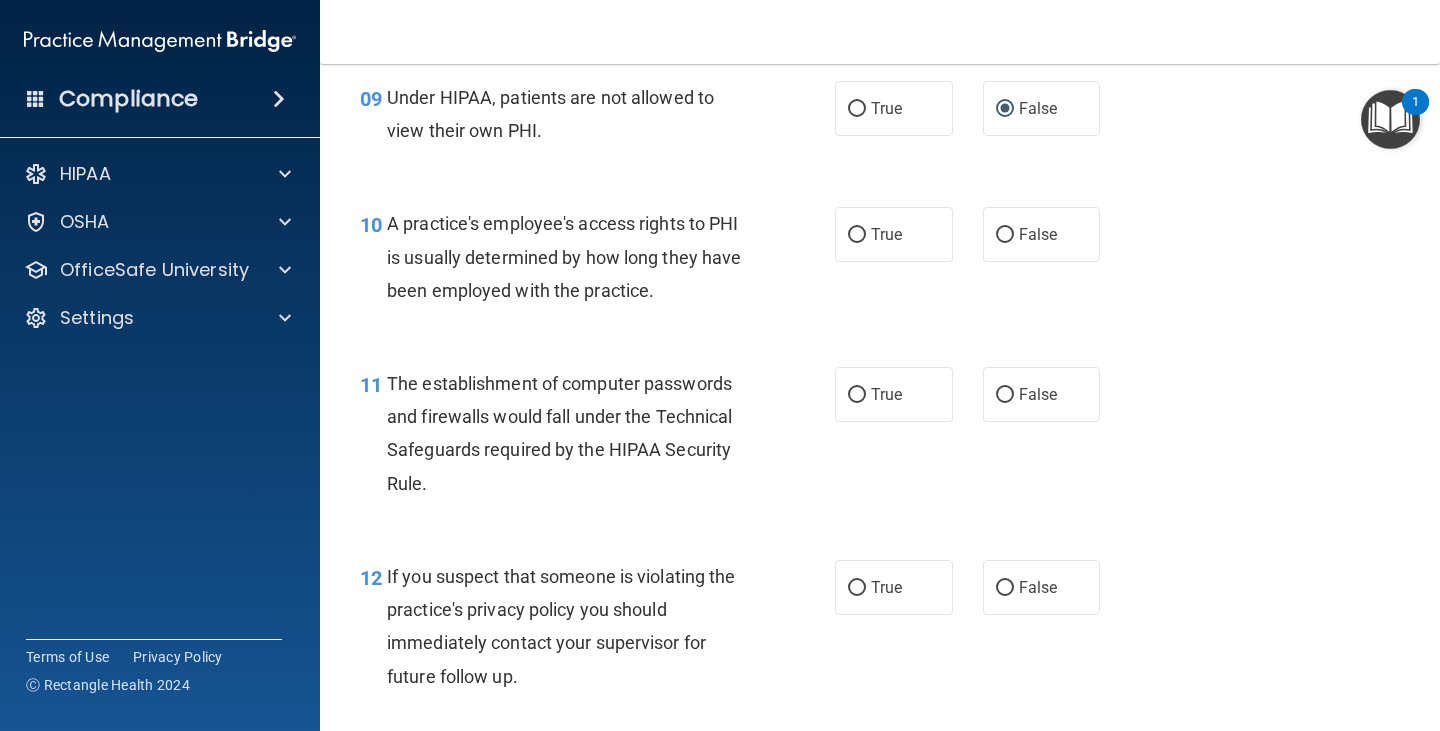 scroll, scrollTop: 1700, scrollLeft: 0, axis: vertical 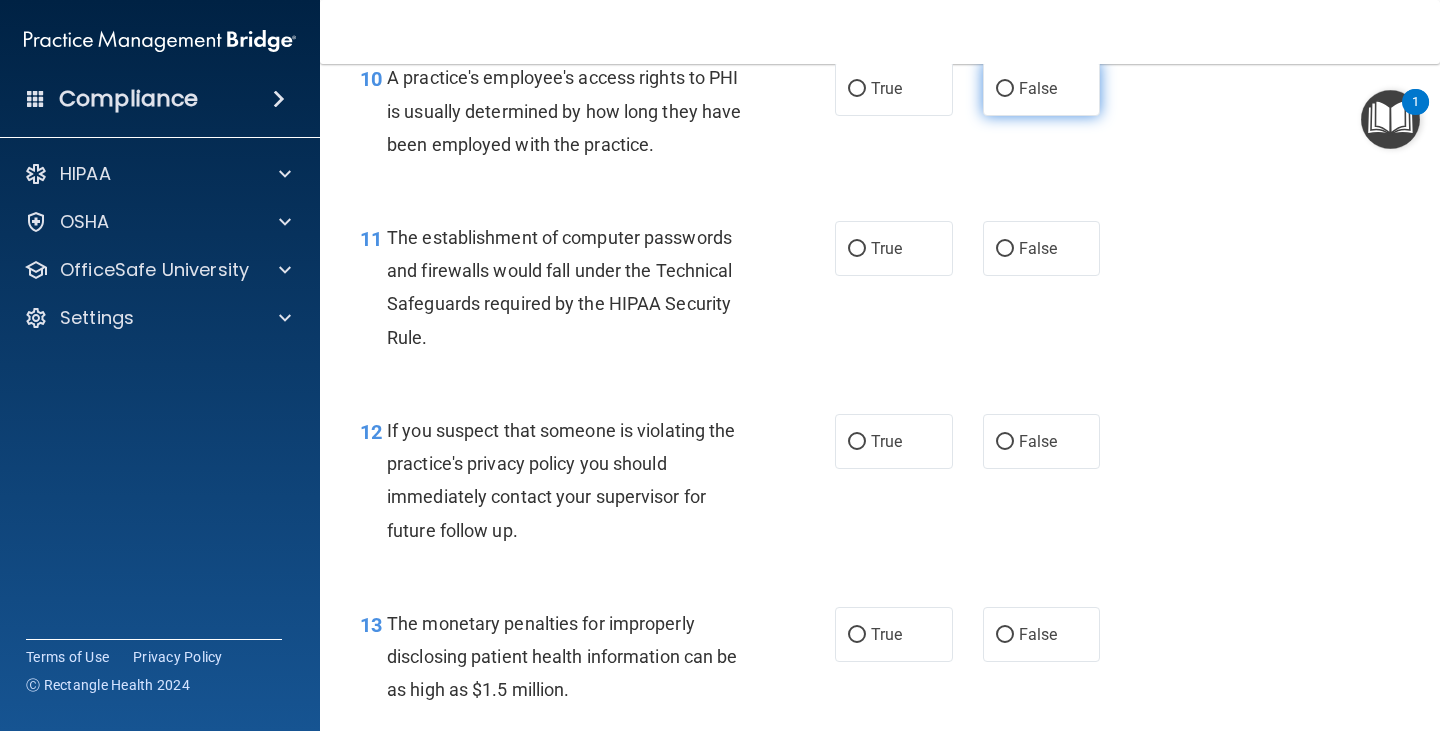 click on "False" at bounding box center (1005, 89) 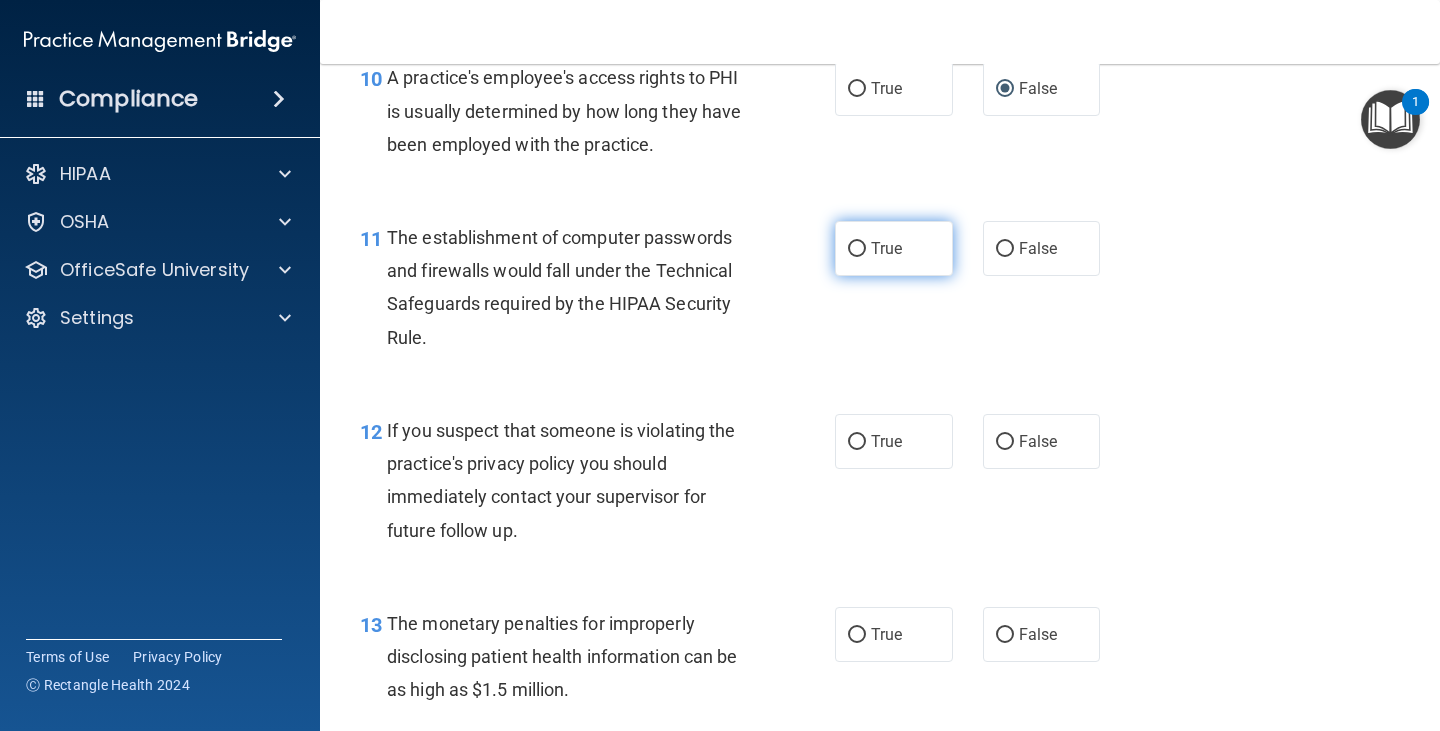 click on "True" at bounding box center (857, 249) 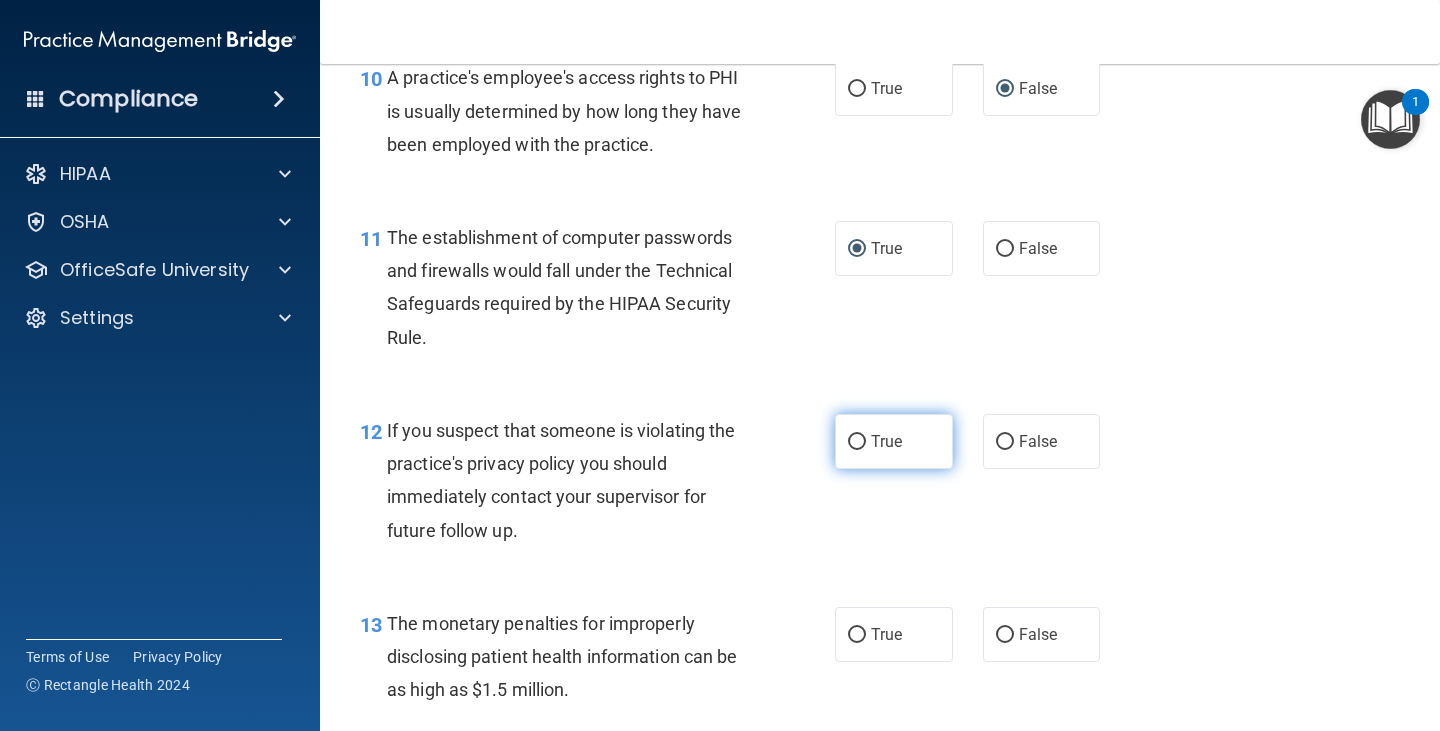 click on "True" at bounding box center [857, 442] 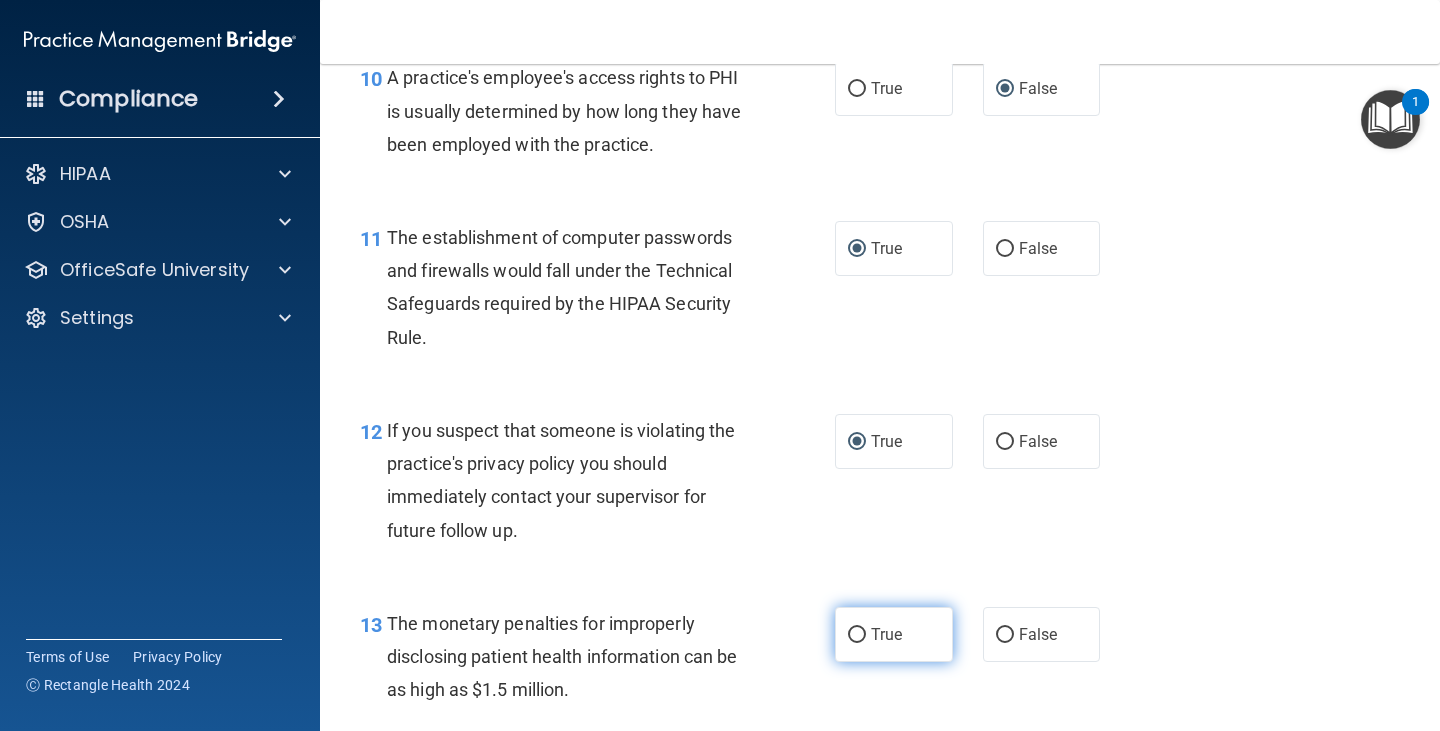 click on "True" at bounding box center (857, 635) 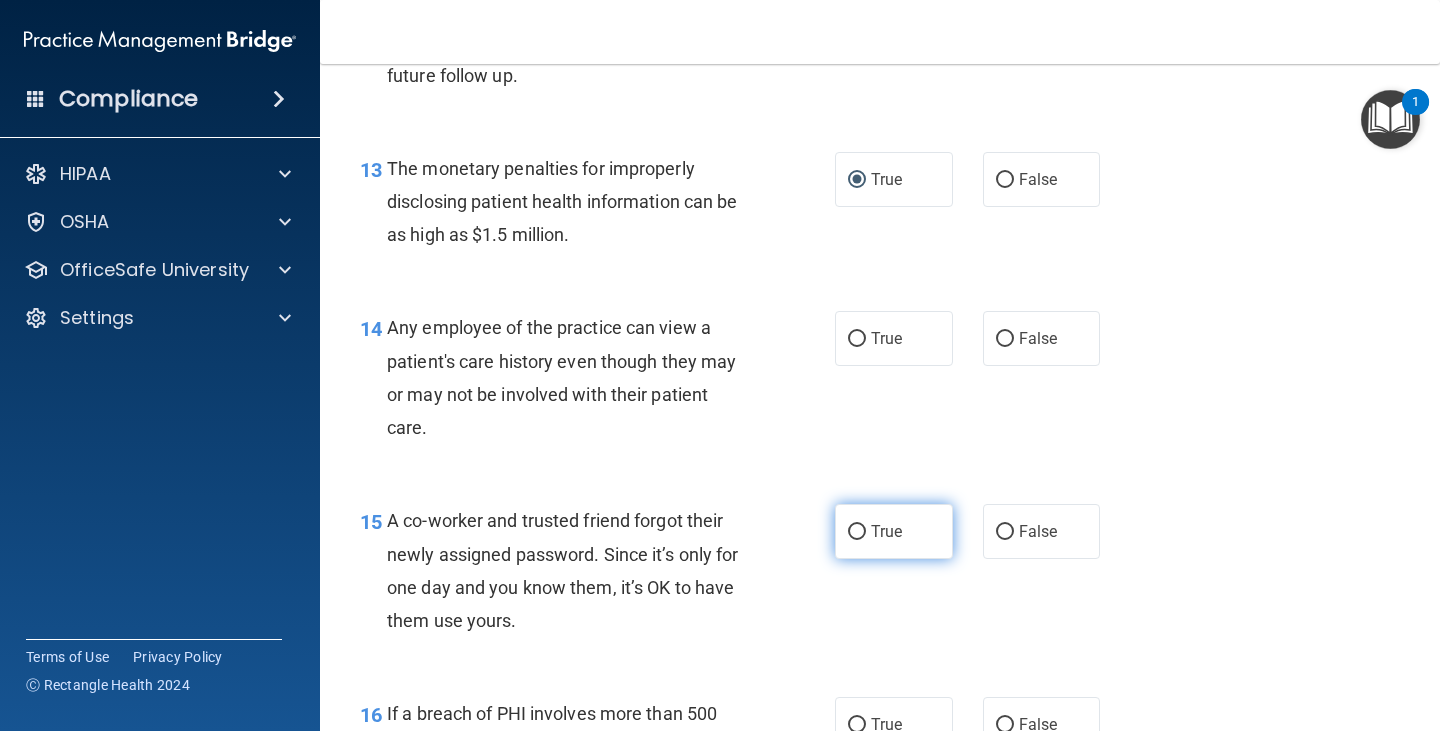 scroll, scrollTop: 2200, scrollLeft: 0, axis: vertical 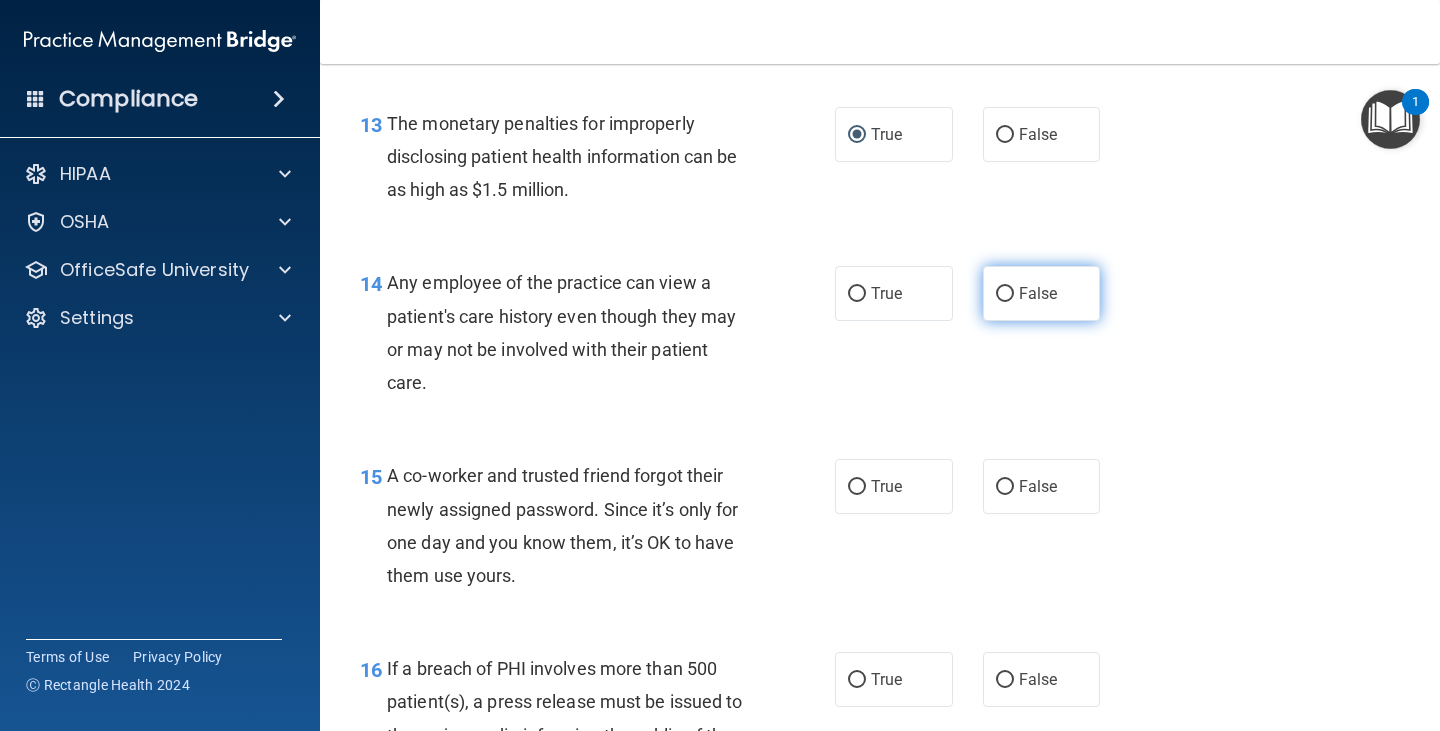 click on "False" at bounding box center (1005, 294) 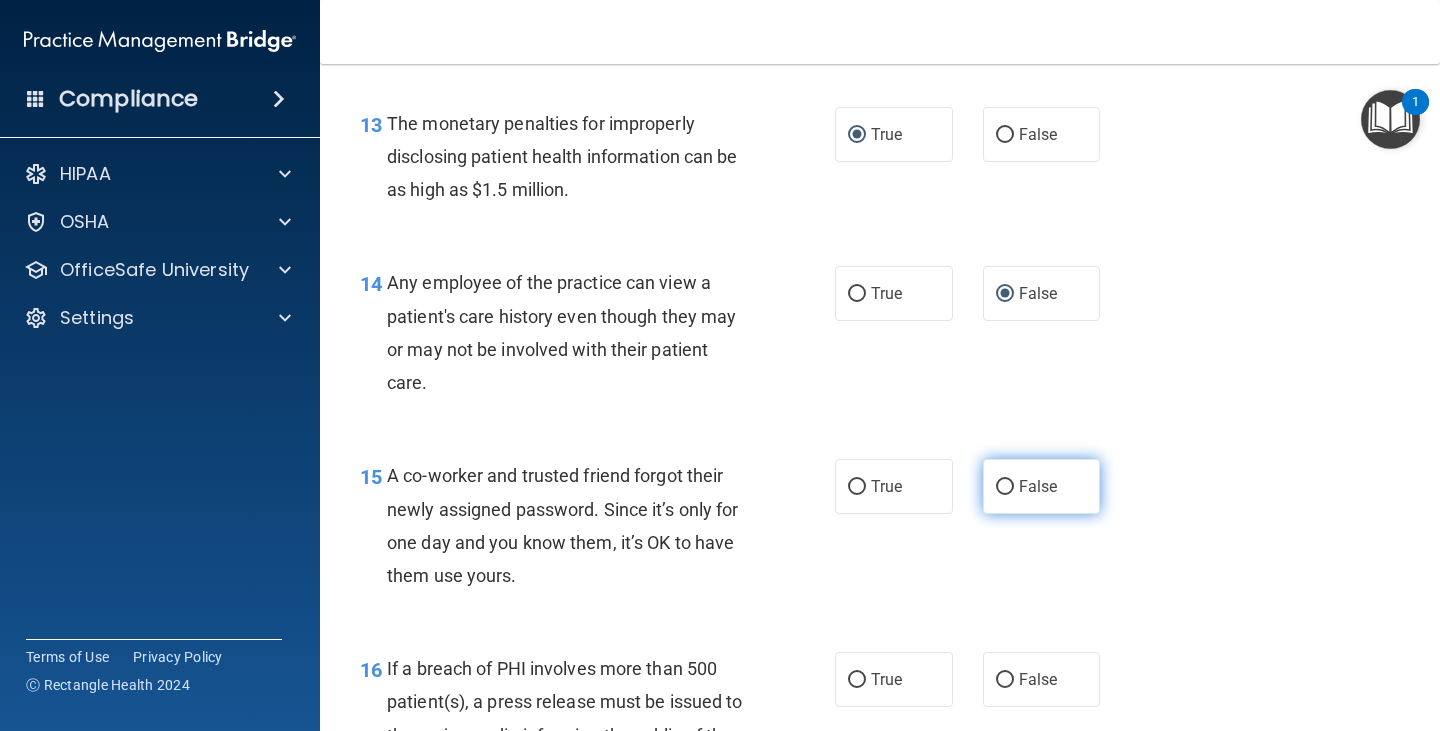 click on "False" at bounding box center [1005, 487] 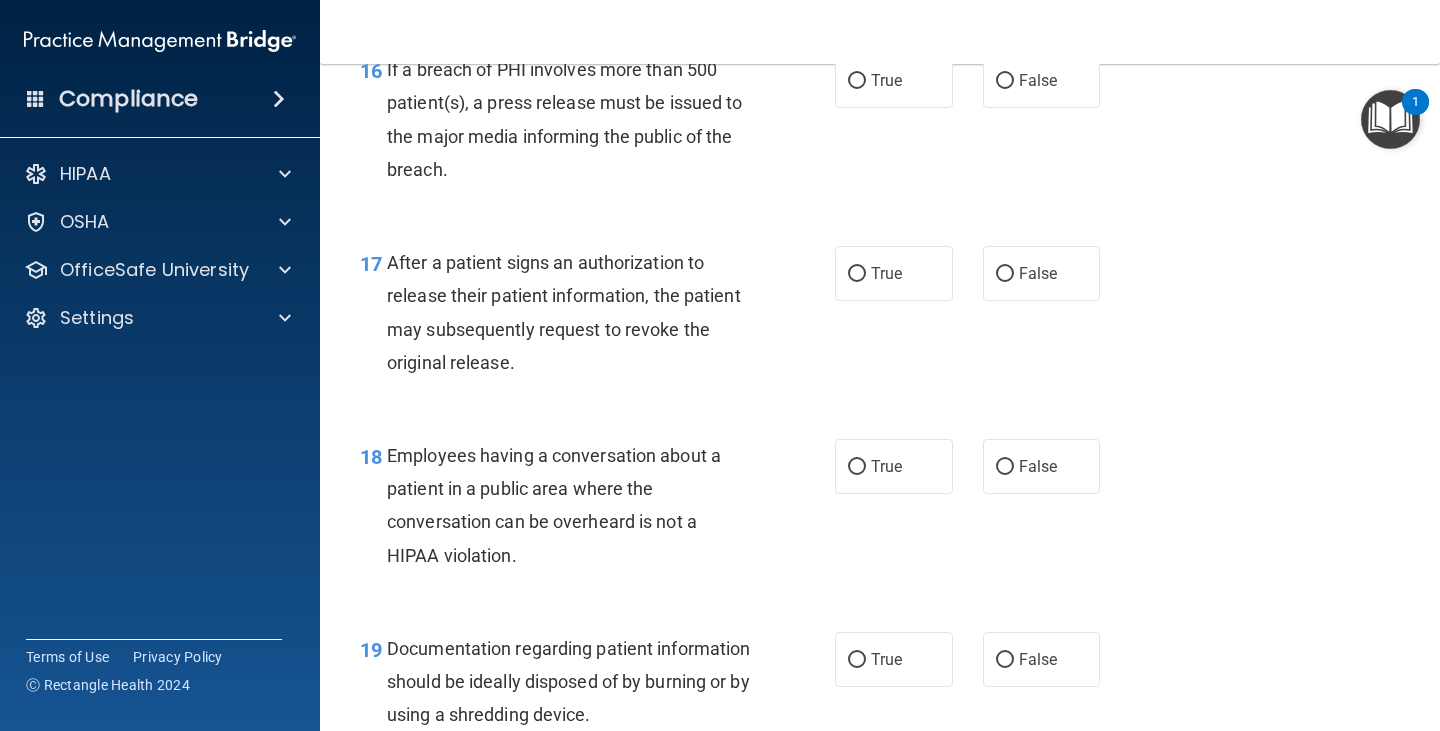 scroll, scrollTop: 2800, scrollLeft: 0, axis: vertical 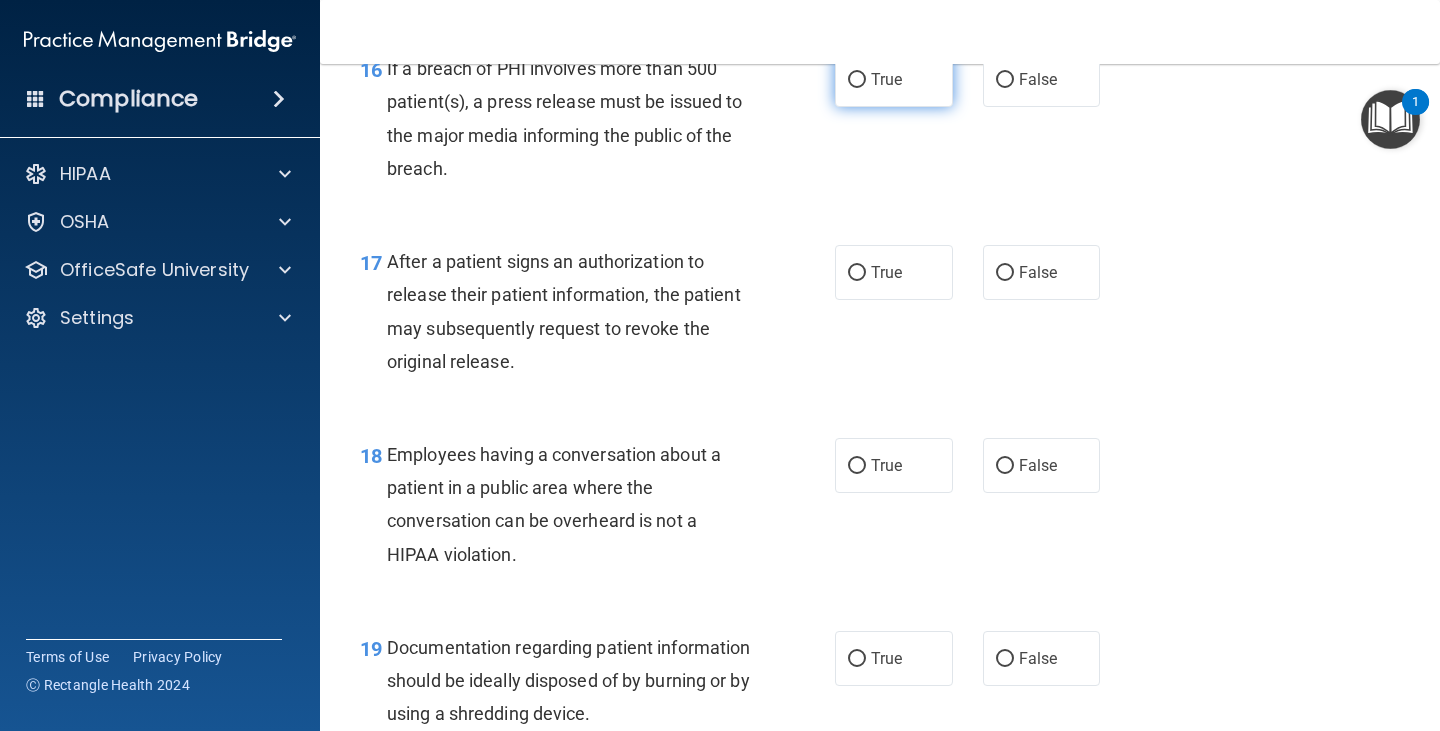 click on "True" at bounding box center (857, 80) 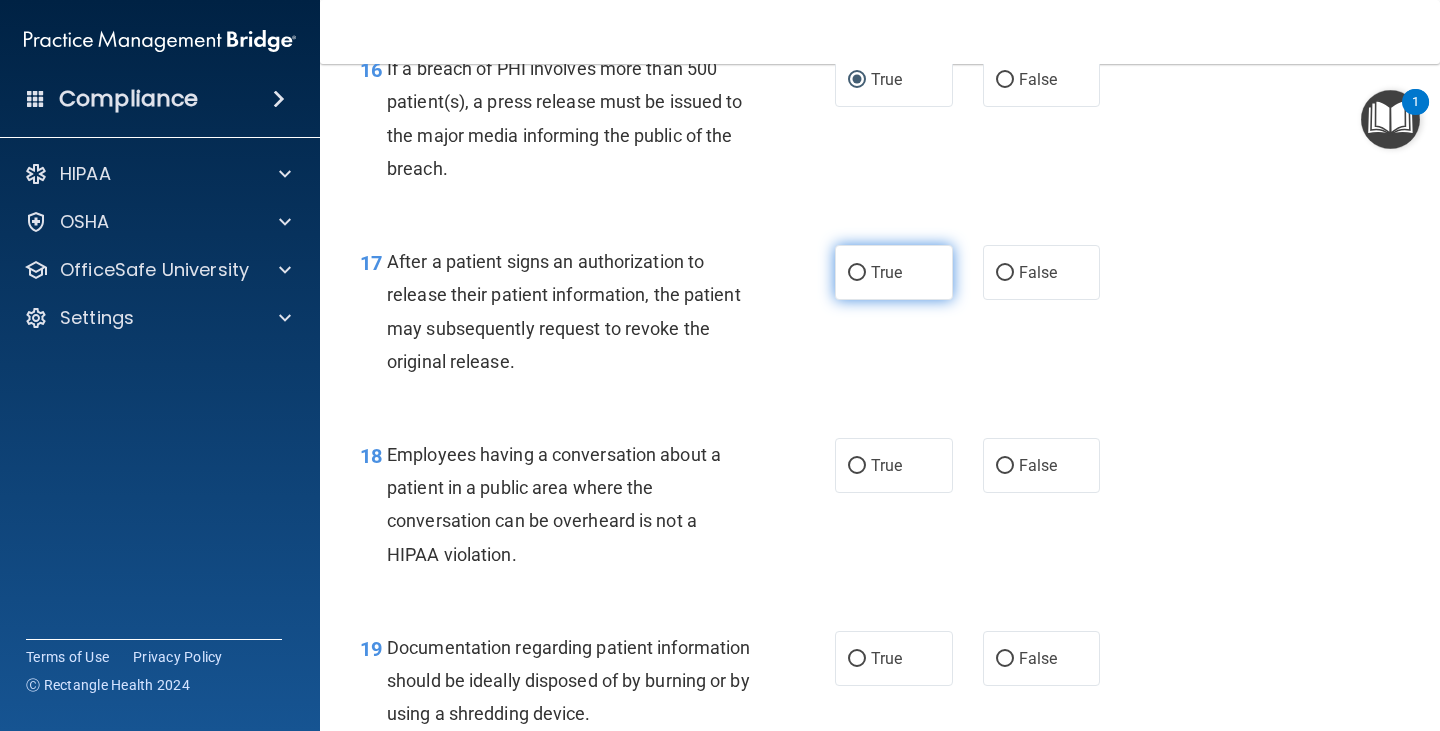 click on "True" at bounding box center (894, 272) 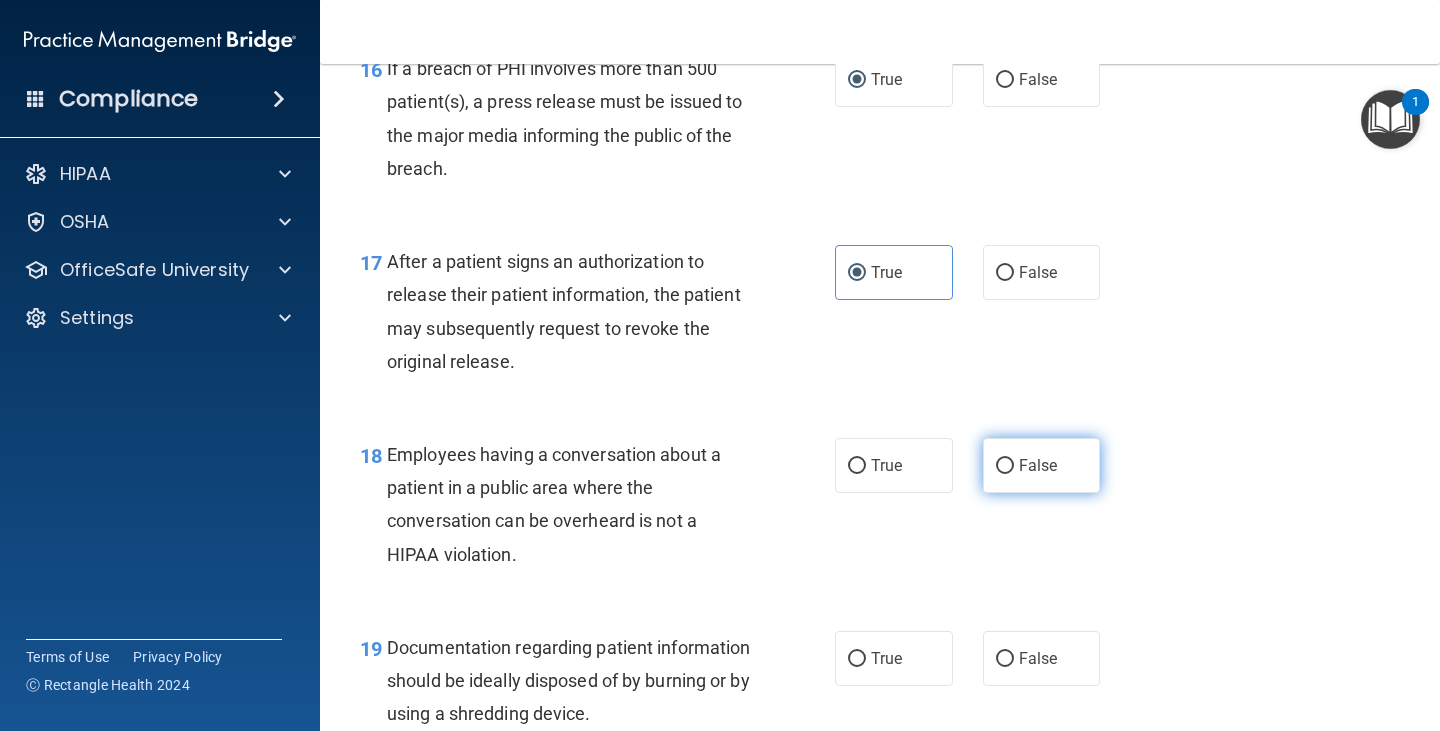 click on "False" at bounding box center (1005, 466) 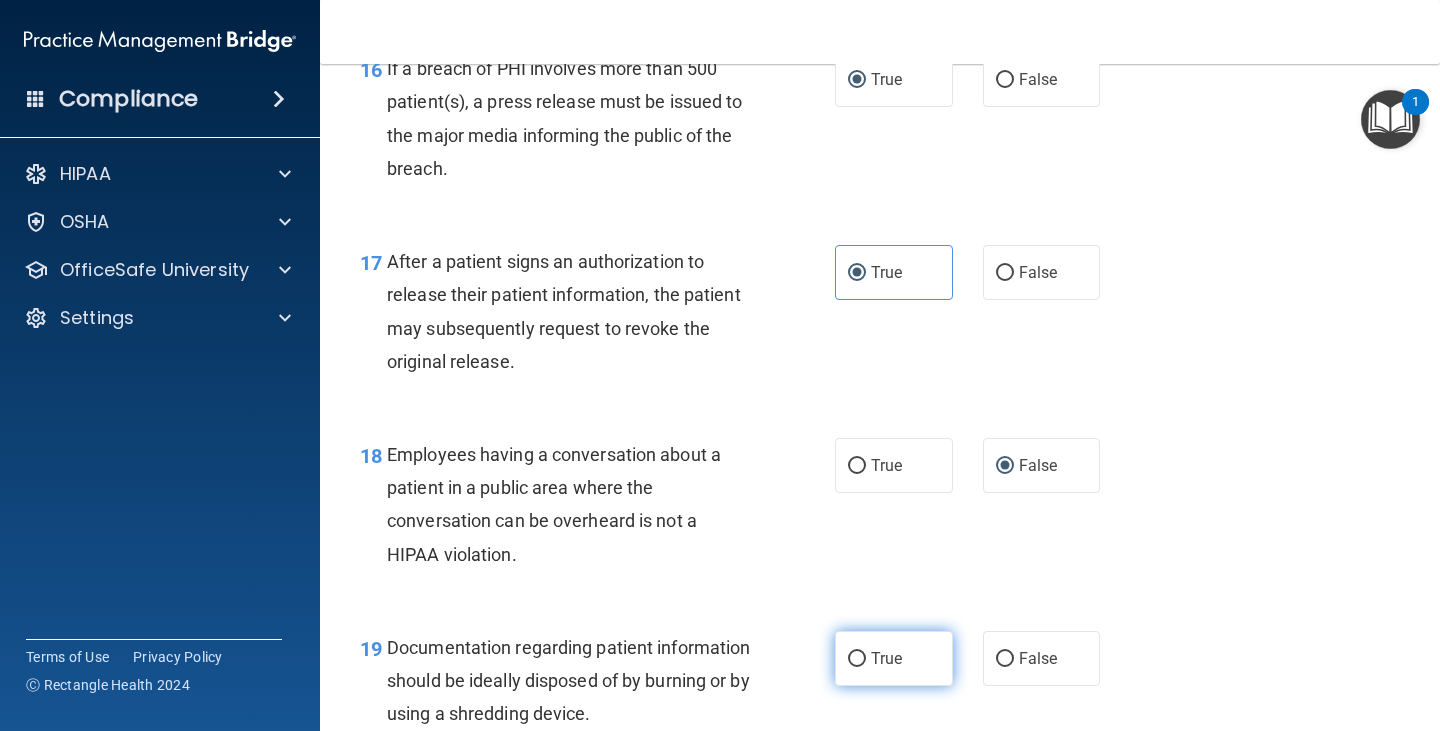 click on "True" at bounding box center [857, 659] 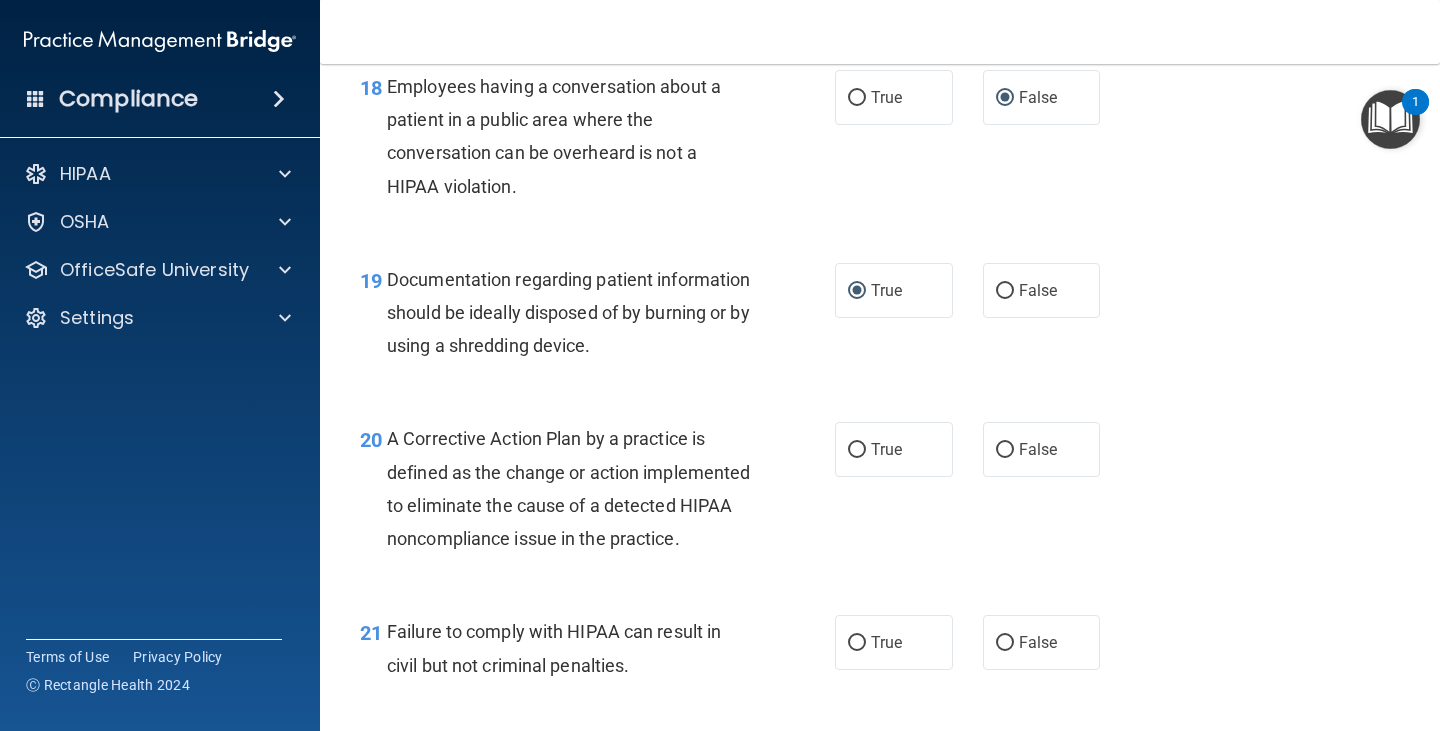 scroll, scrollTop: 3300, scrollLeft: 0, axis: vertical 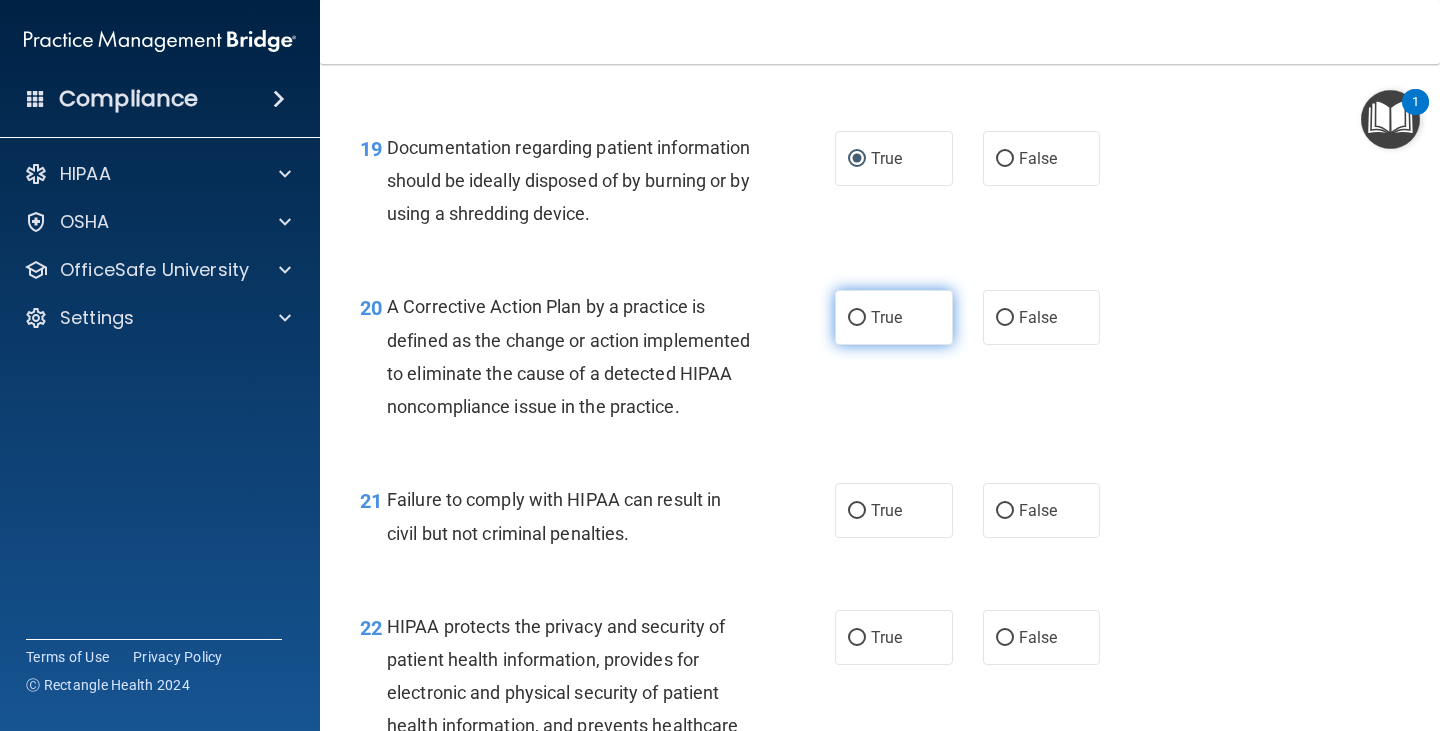 click on "True" at bounding box center (857, 318) 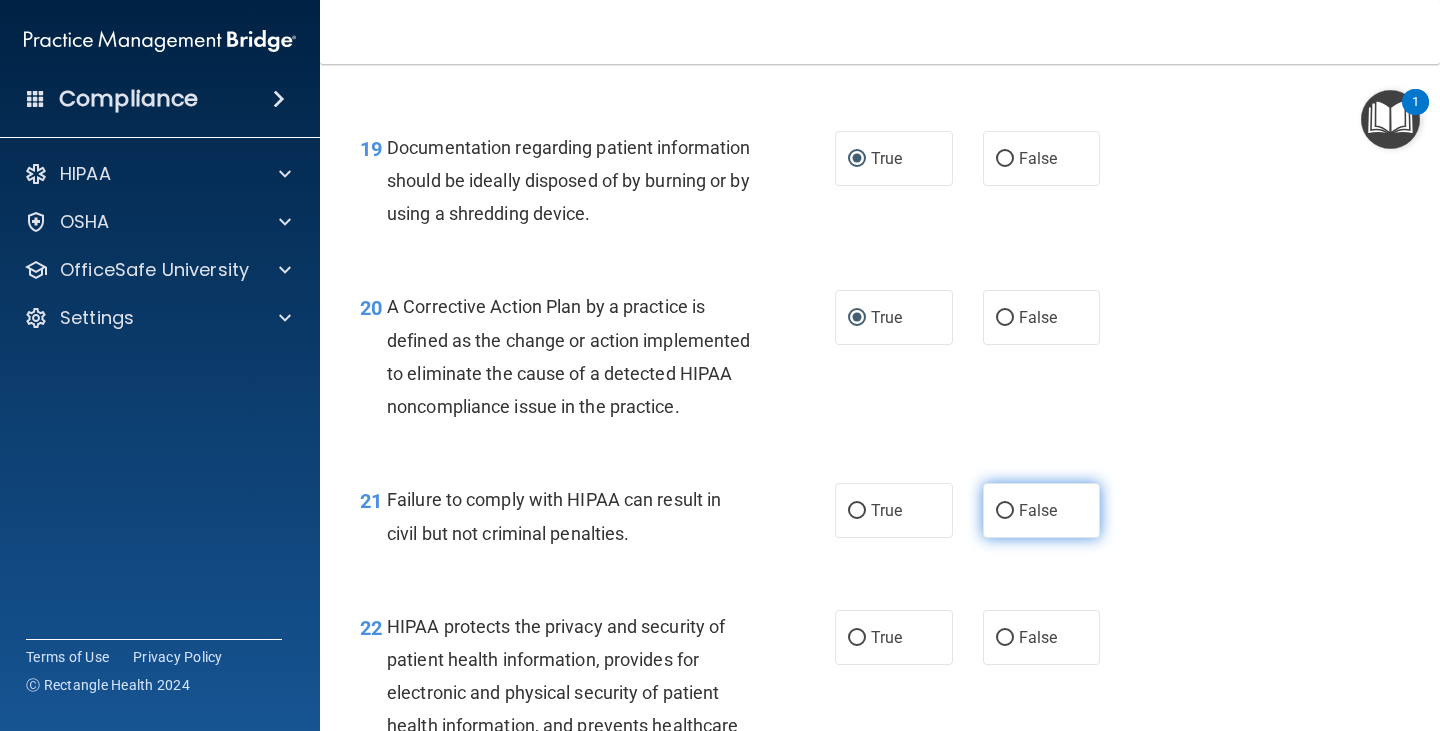 click on "False" at bounding box center (1005, 511) 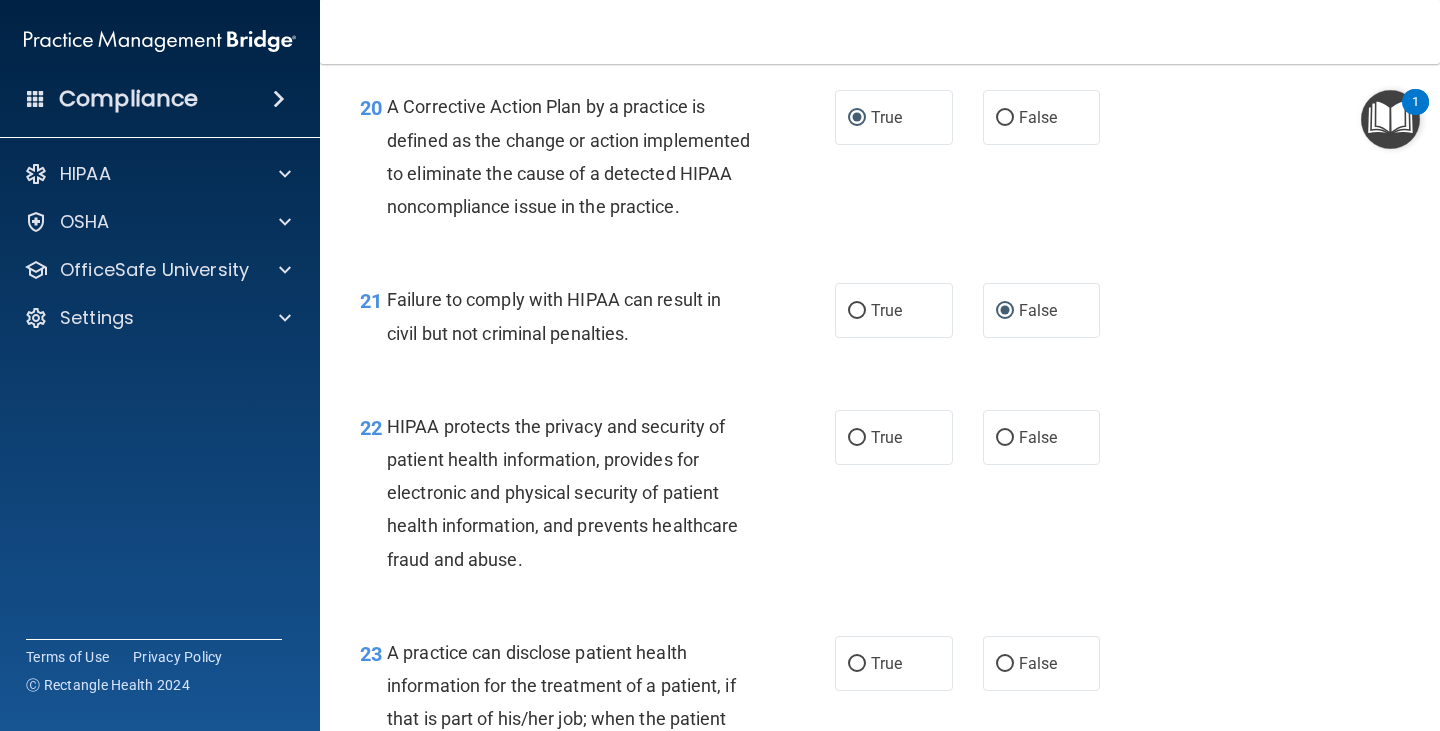 scroll, scrollTop: 3600, scrollLeft: 0, axis: vertical 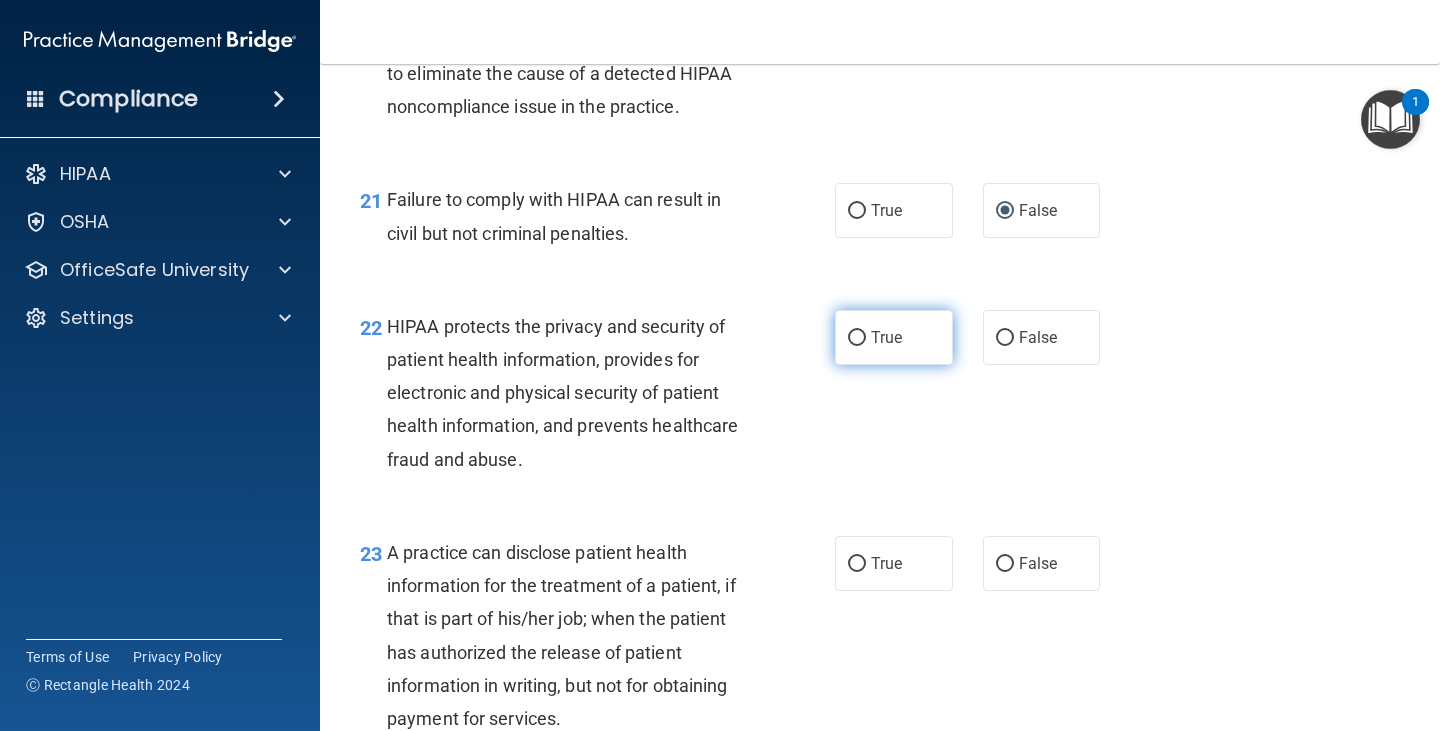 click on "True" at bounding box center (857, 338) 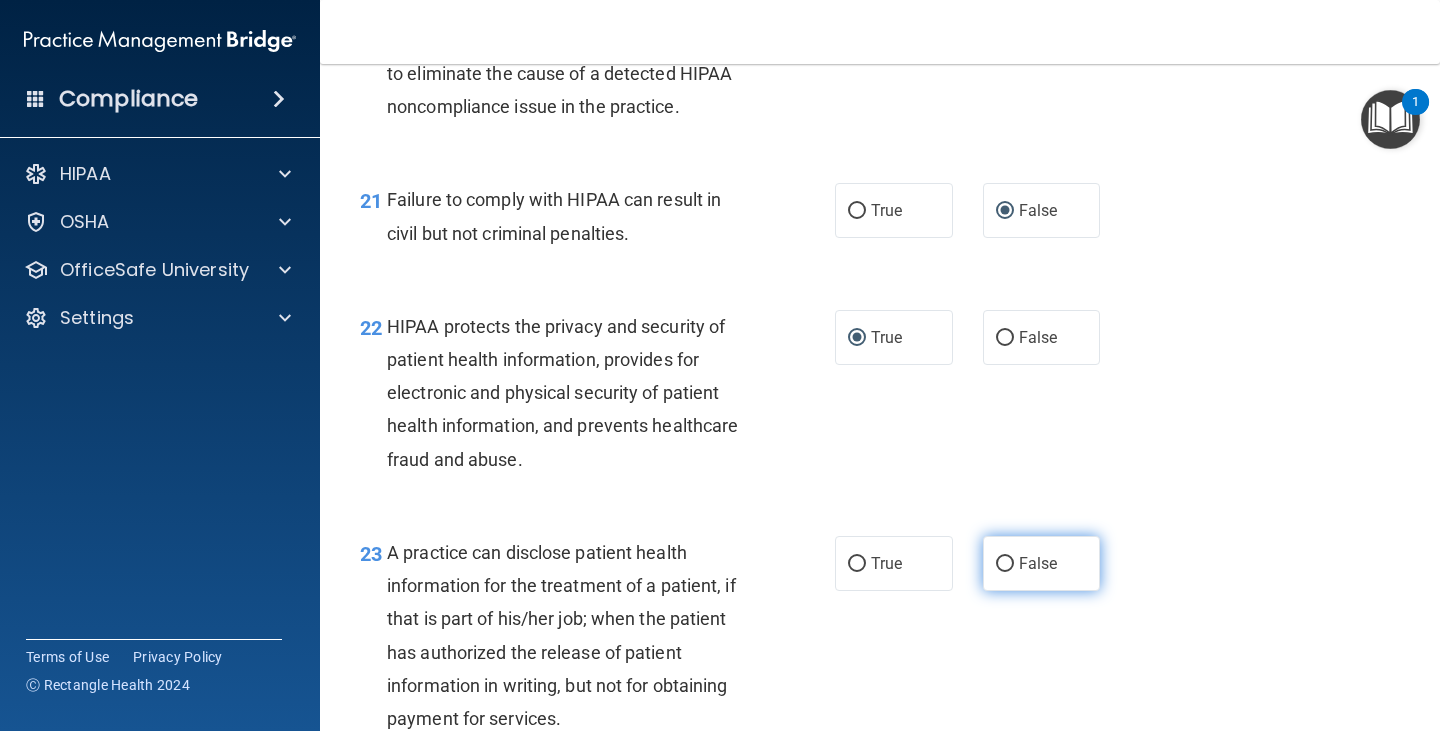 click on "False" at bounding box center (1005, 564) 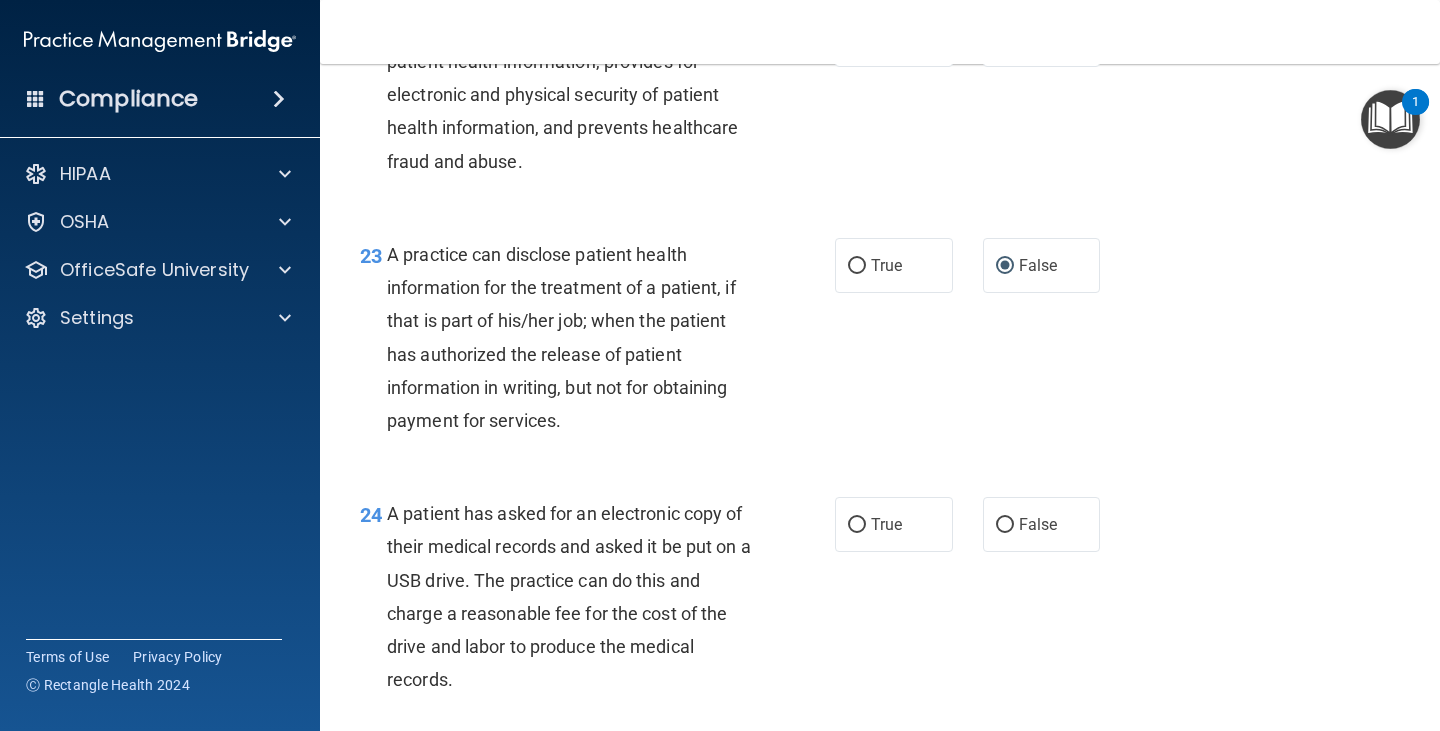 scroll, scrollTop: 3900, scrollLeft: 0, axis: vertical 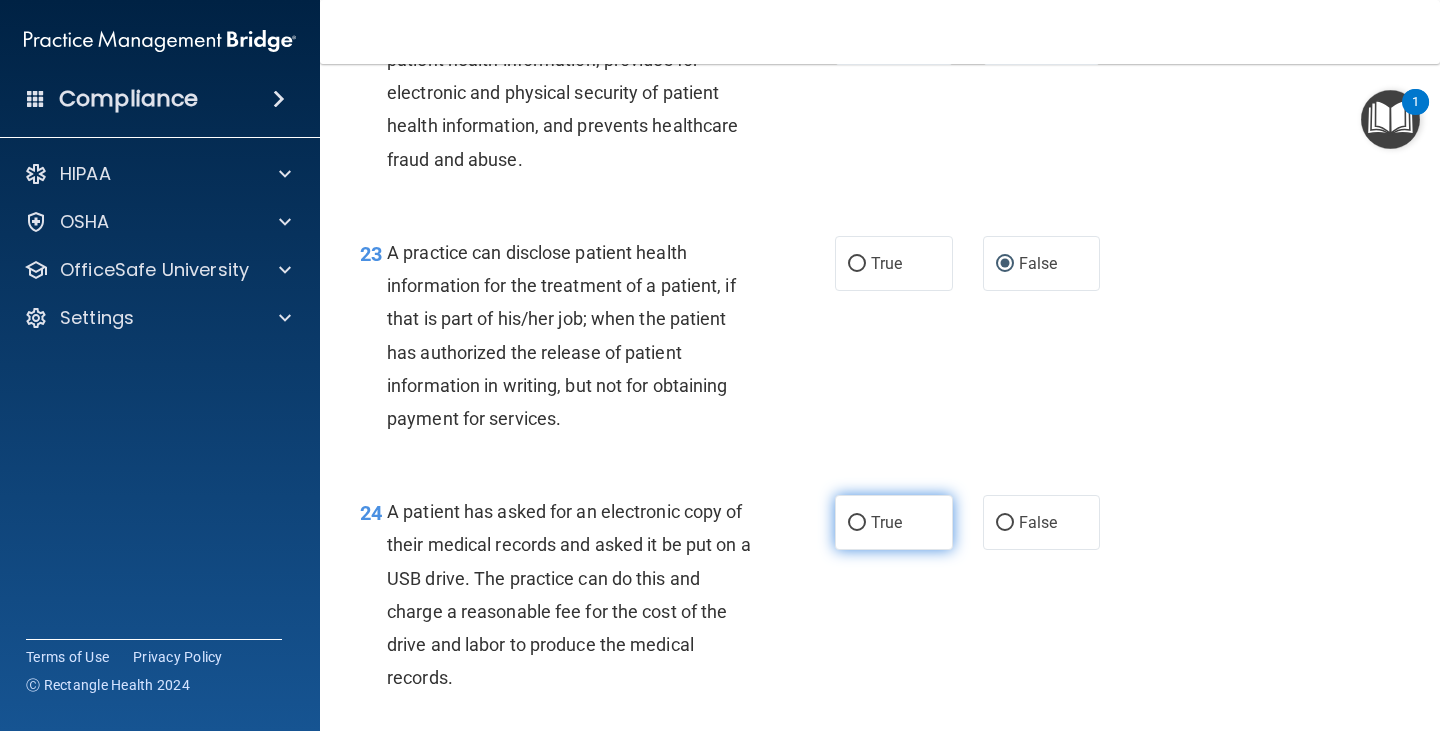 click on "True" at bounding box center (857, 523) 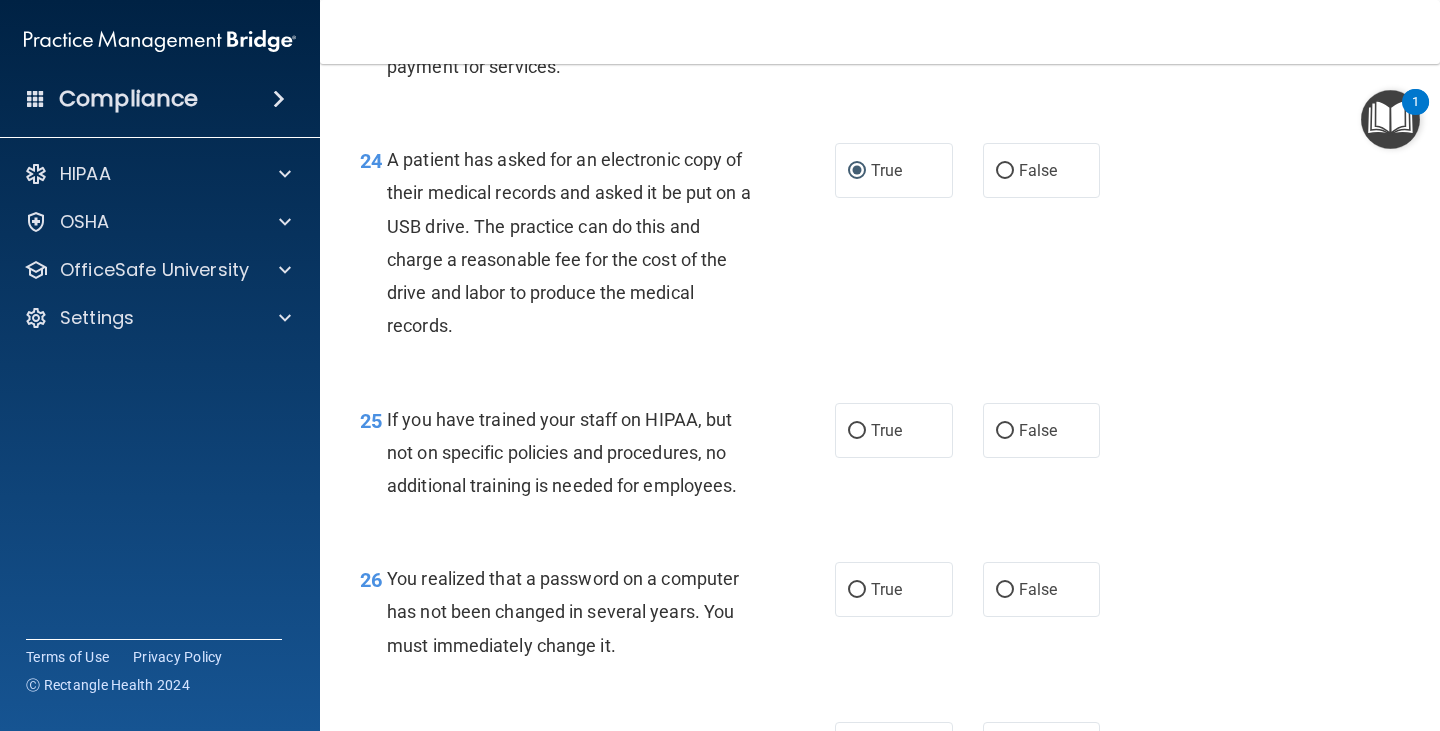 scroll, scrollTop: 4300, scrollLeft: 0, axis: vertical 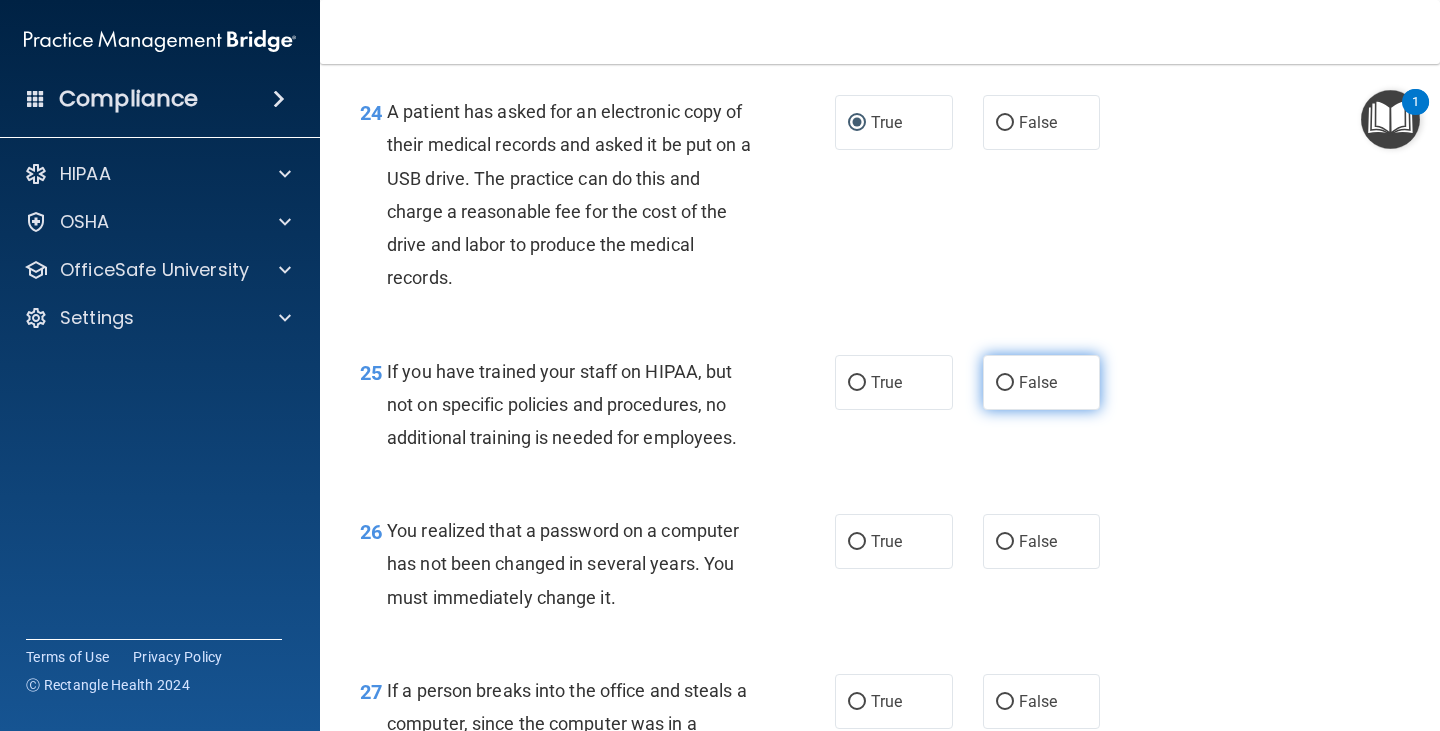 click on "False" at bounding box center [1005, 383] 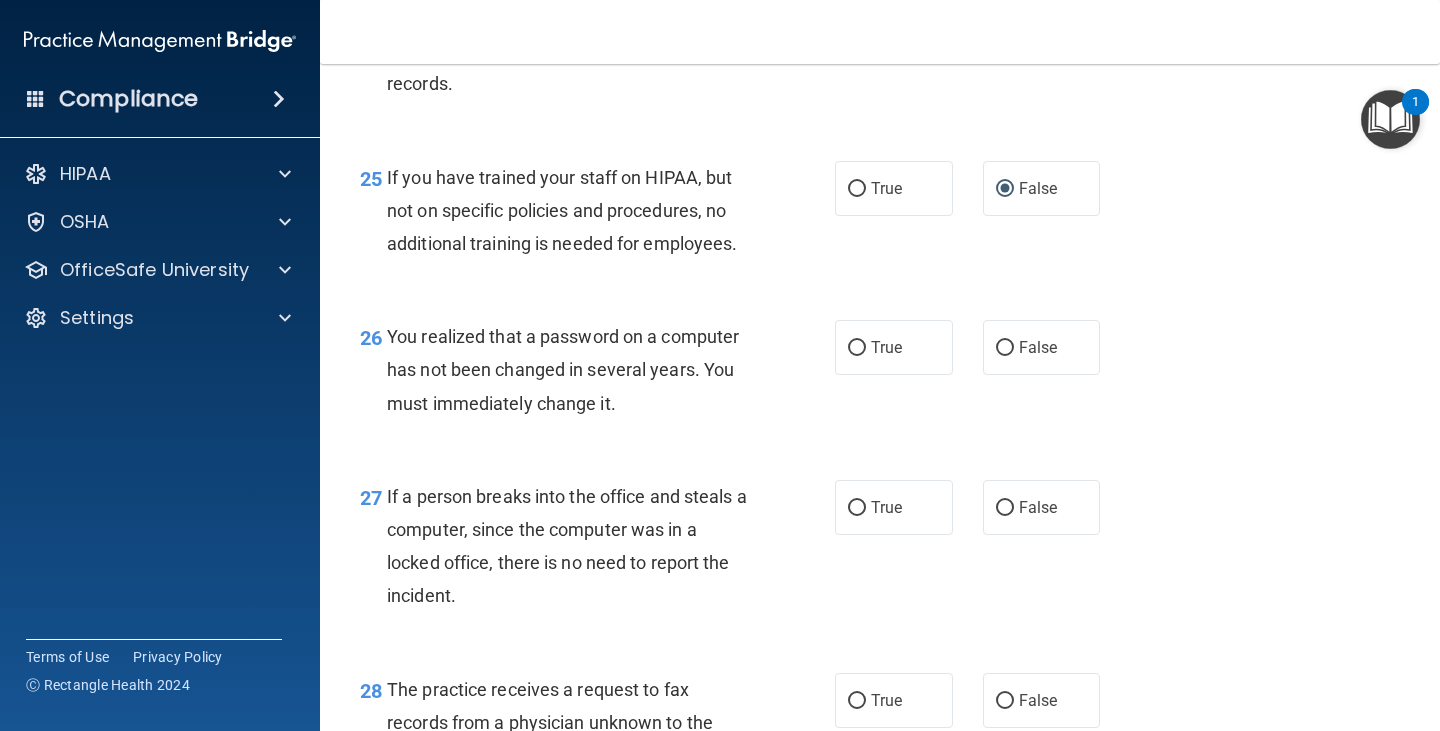 scroll, scrollTop: 4500, scrollLeft: 0, axis: vertical 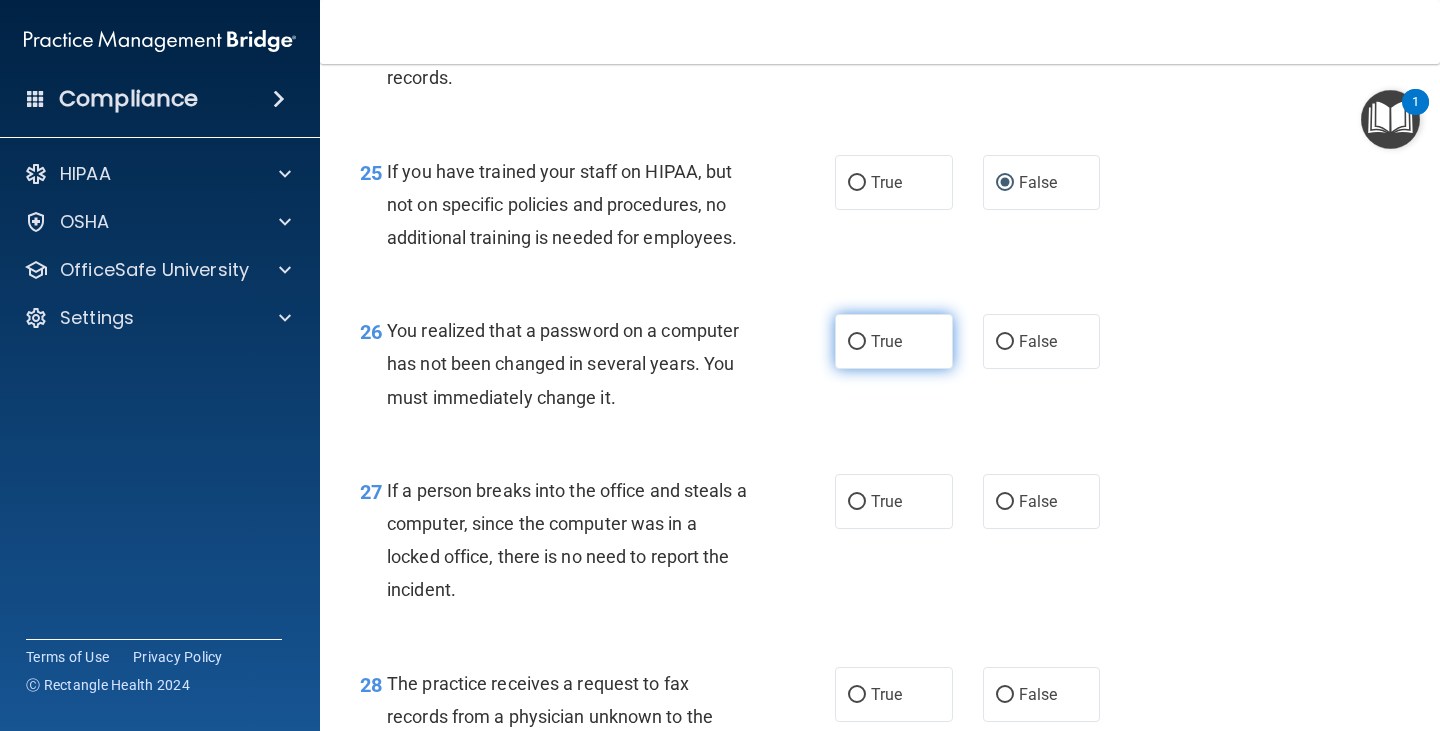 click on "True" at bounding box center (857, 342) 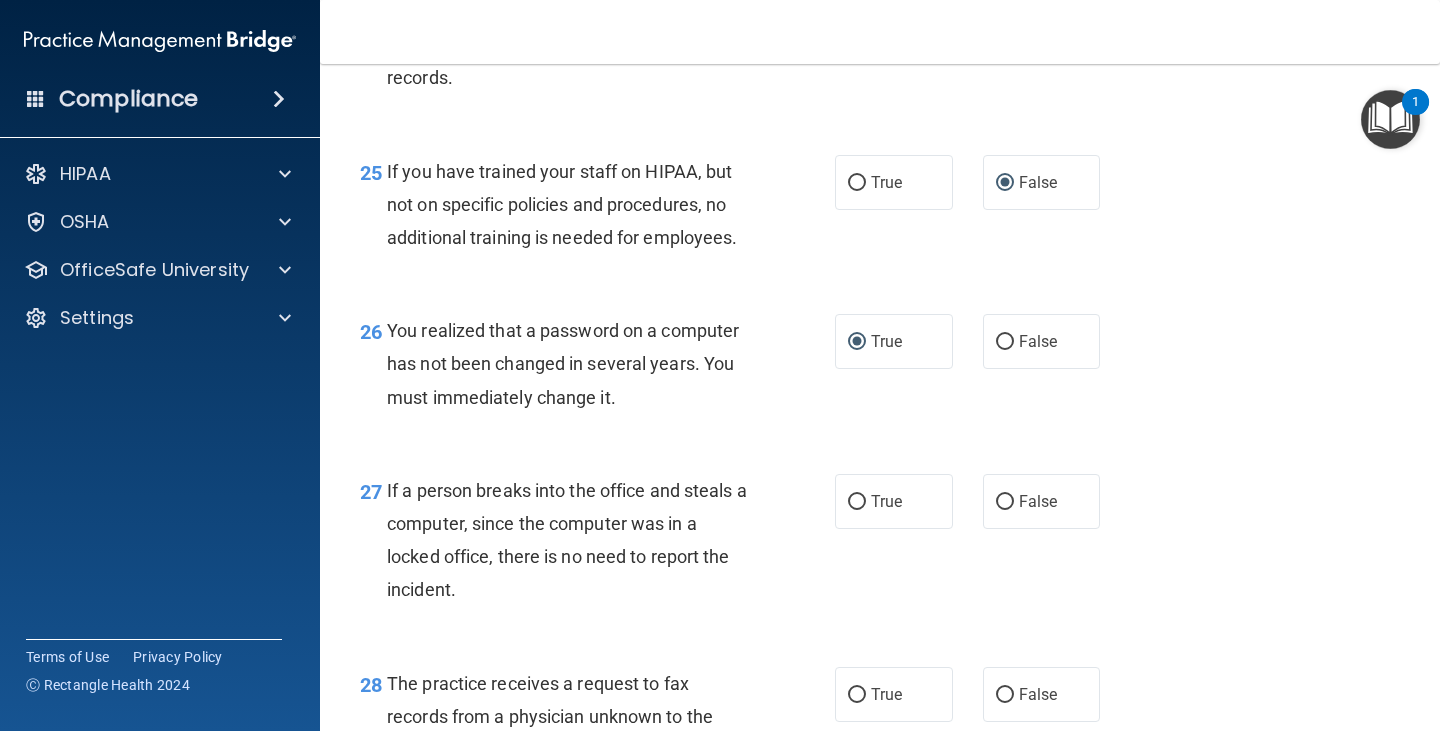 scroll, scrollTop: 4600, scrollLeft: 0, axis: vertical 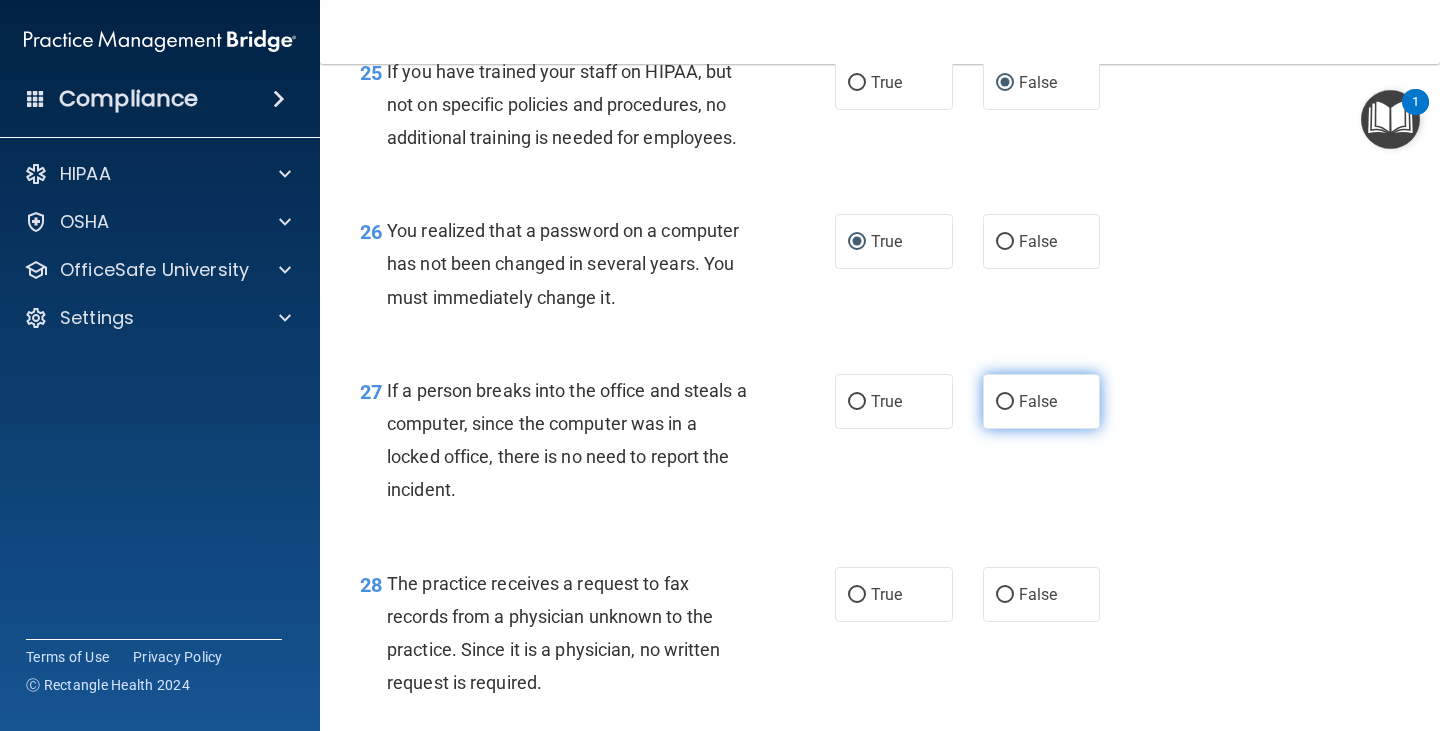 click on "False" at bounding box center [1005, 402] 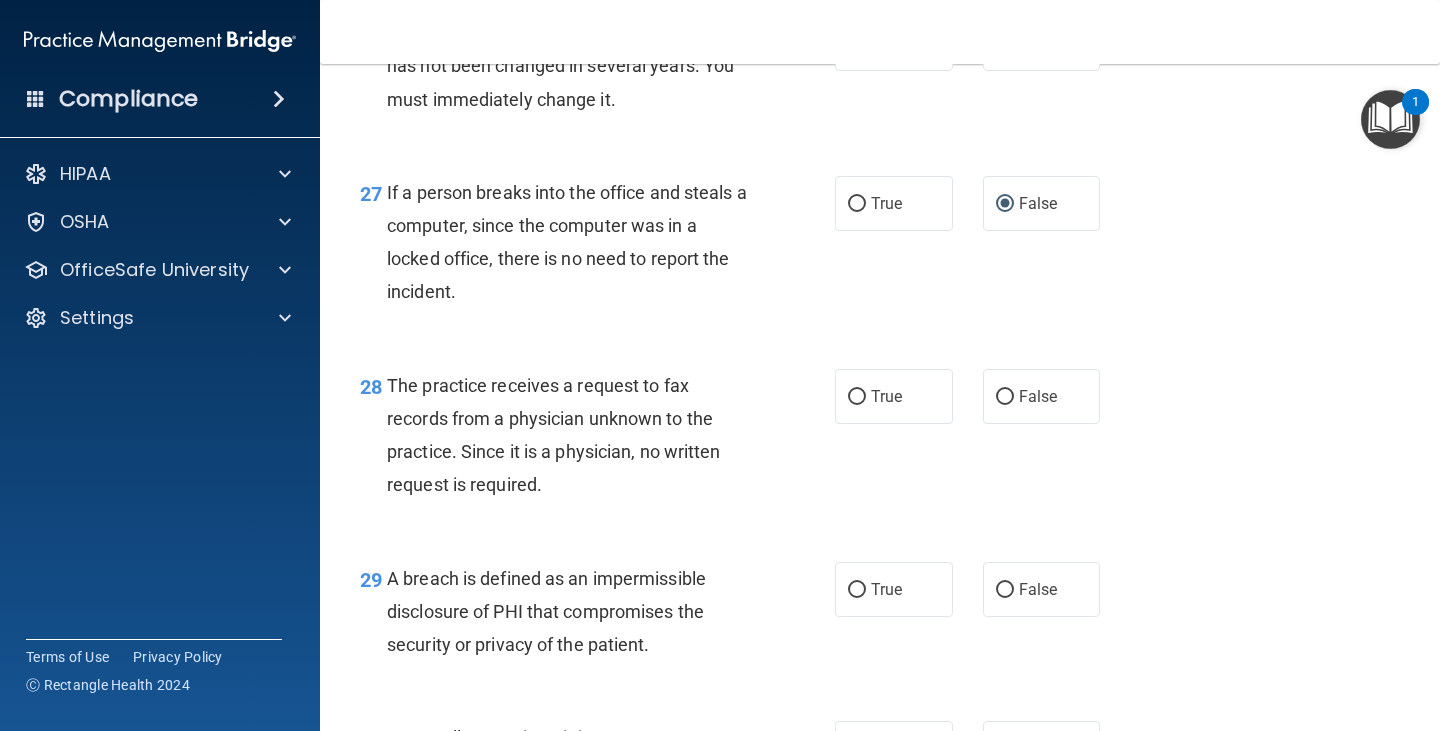 scroll, scrollTop: 4800, scrollLeft: 0, axis: vertical 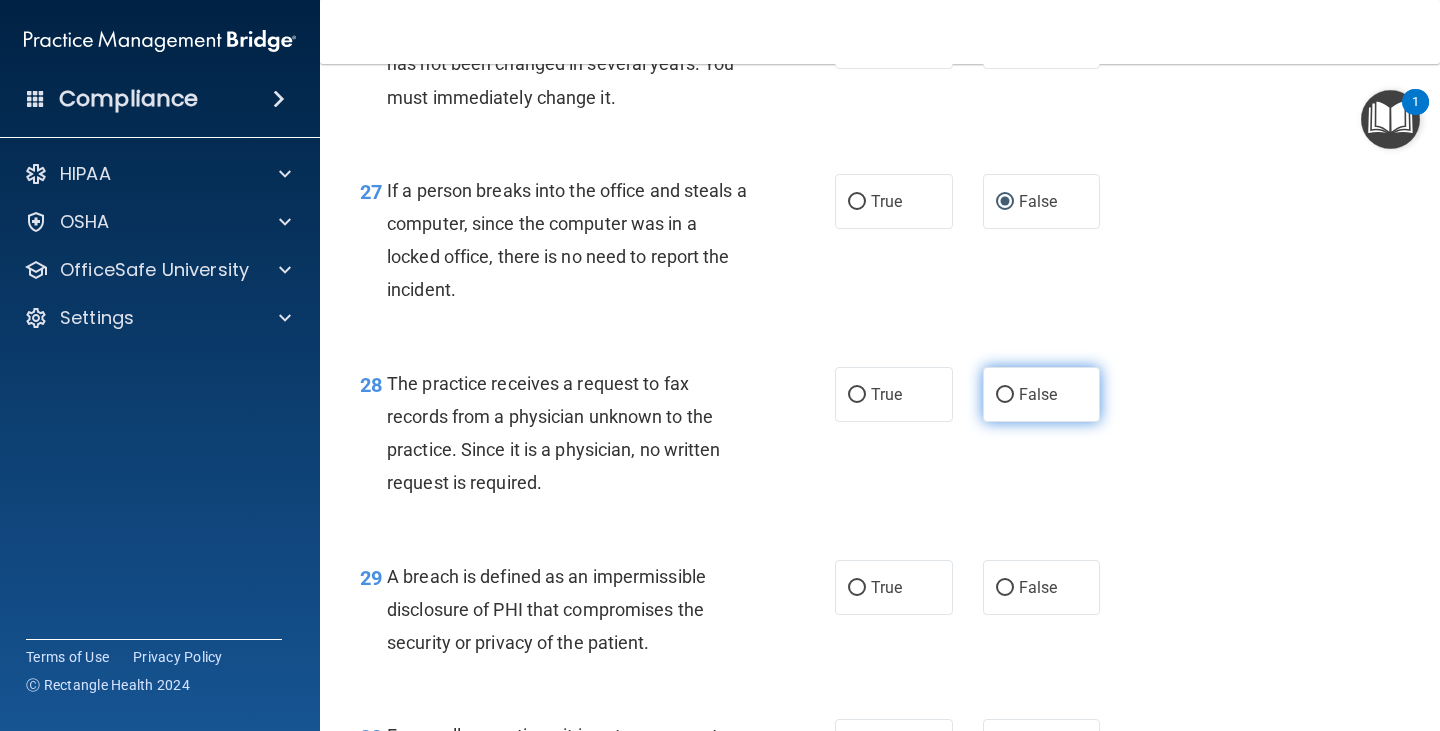 click on "False" at bounding box center [1005, 395] 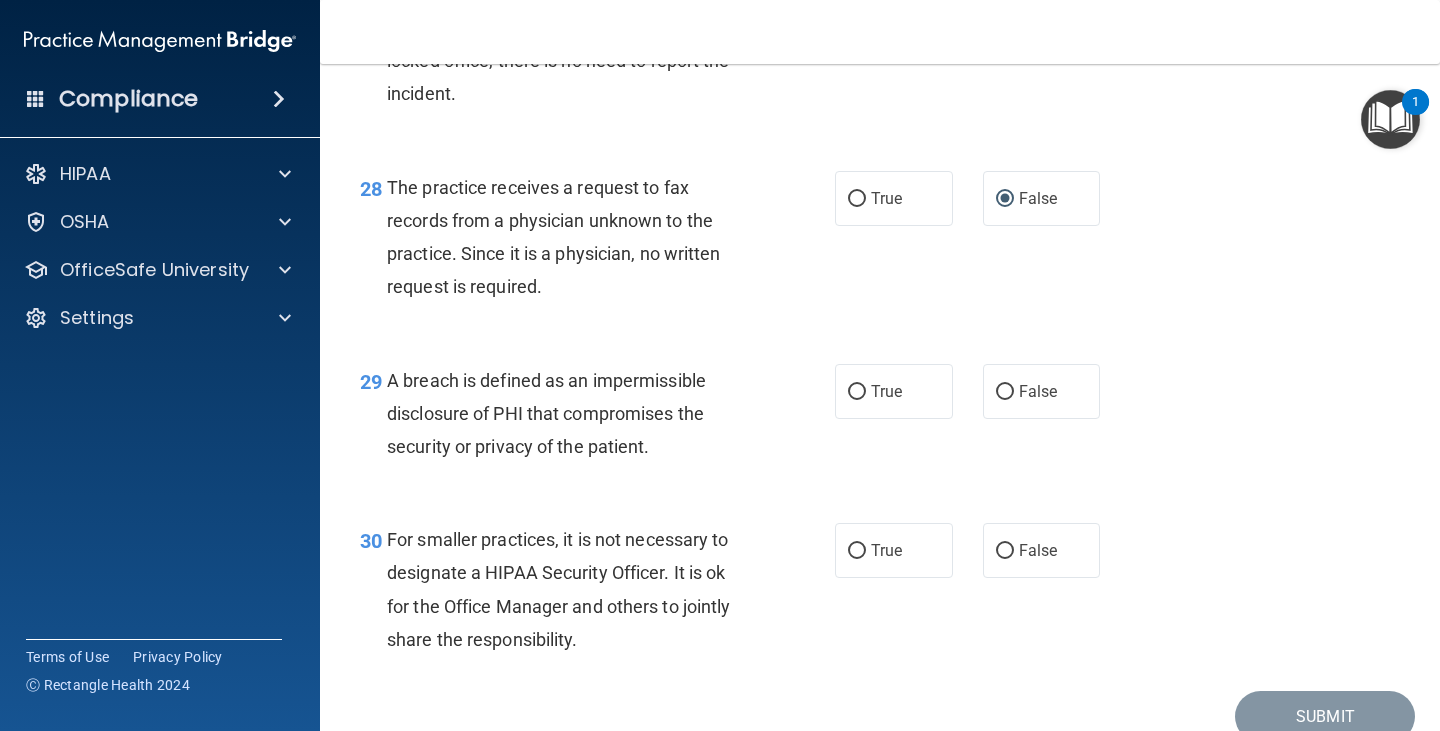 scroll, scrollTop: 5000, scrollLeft: 0, axis: vertical 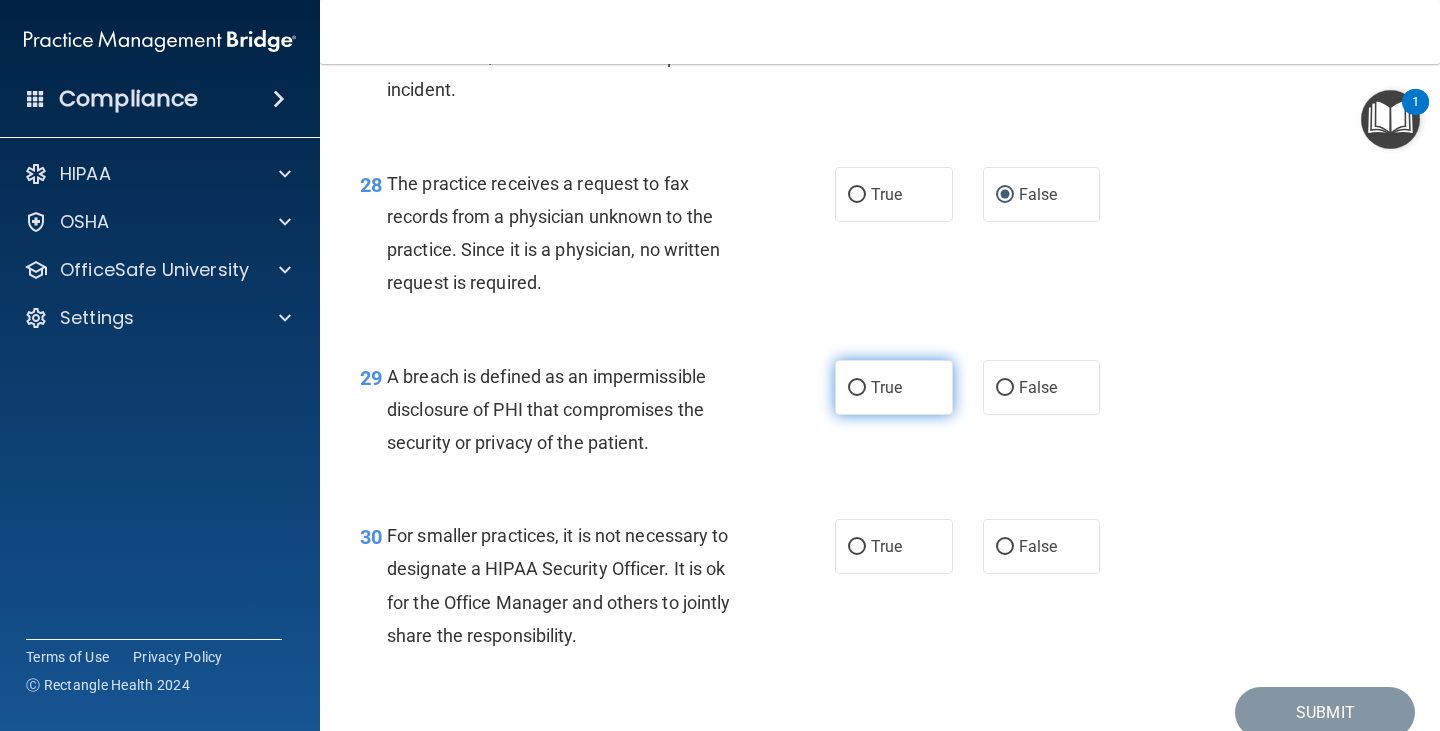 click on "True" at bounding box center [857, 388] 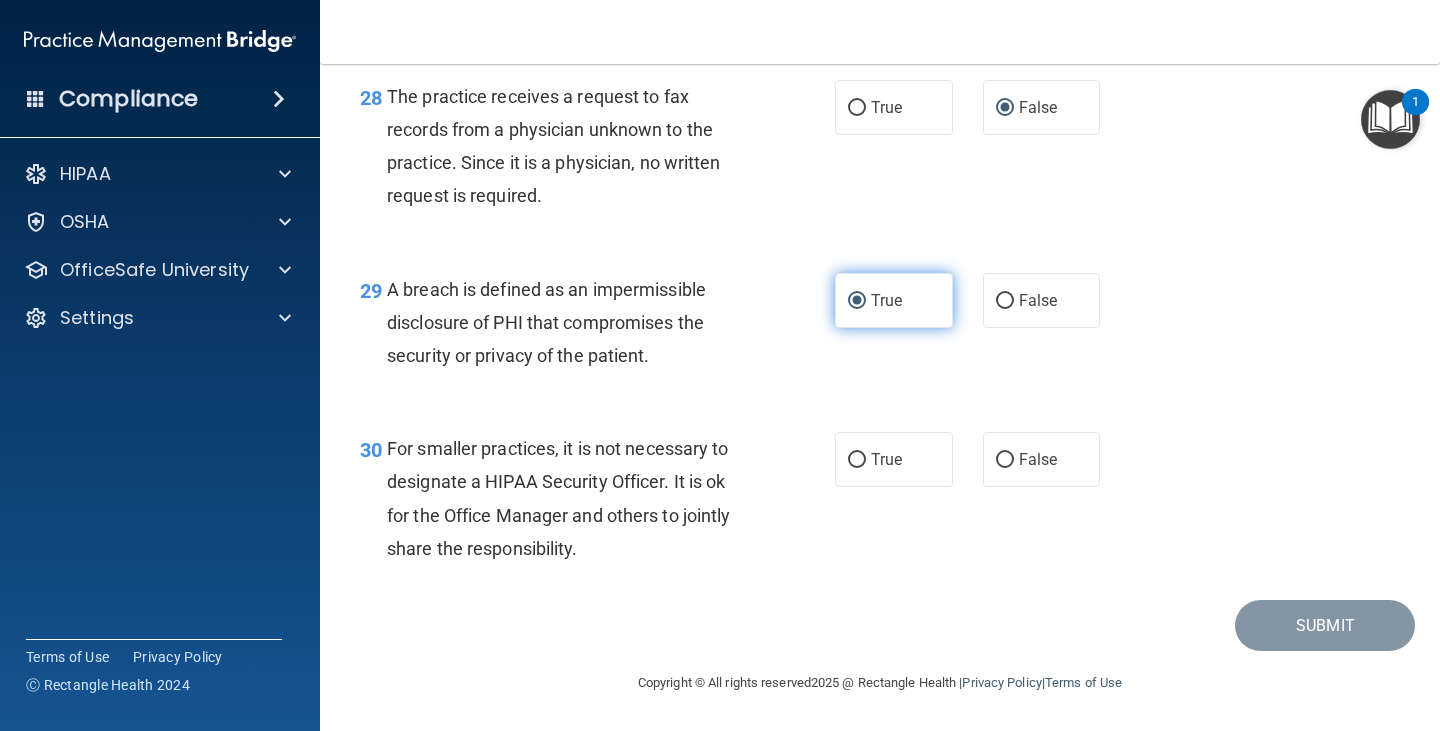 scroll, scrollTop: 5120, scrollLeft: 0, axis: vertical 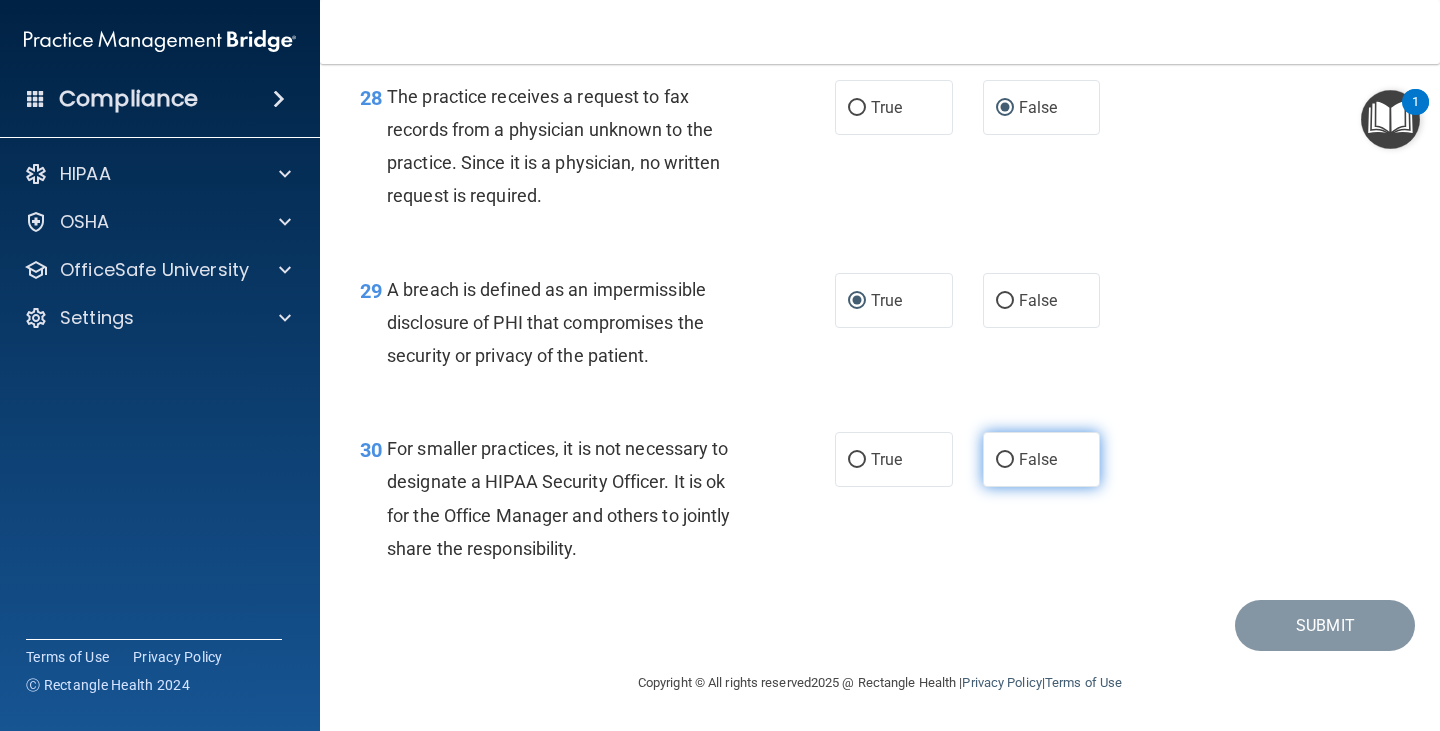 click on "False" at bounding box center (1005, 460) 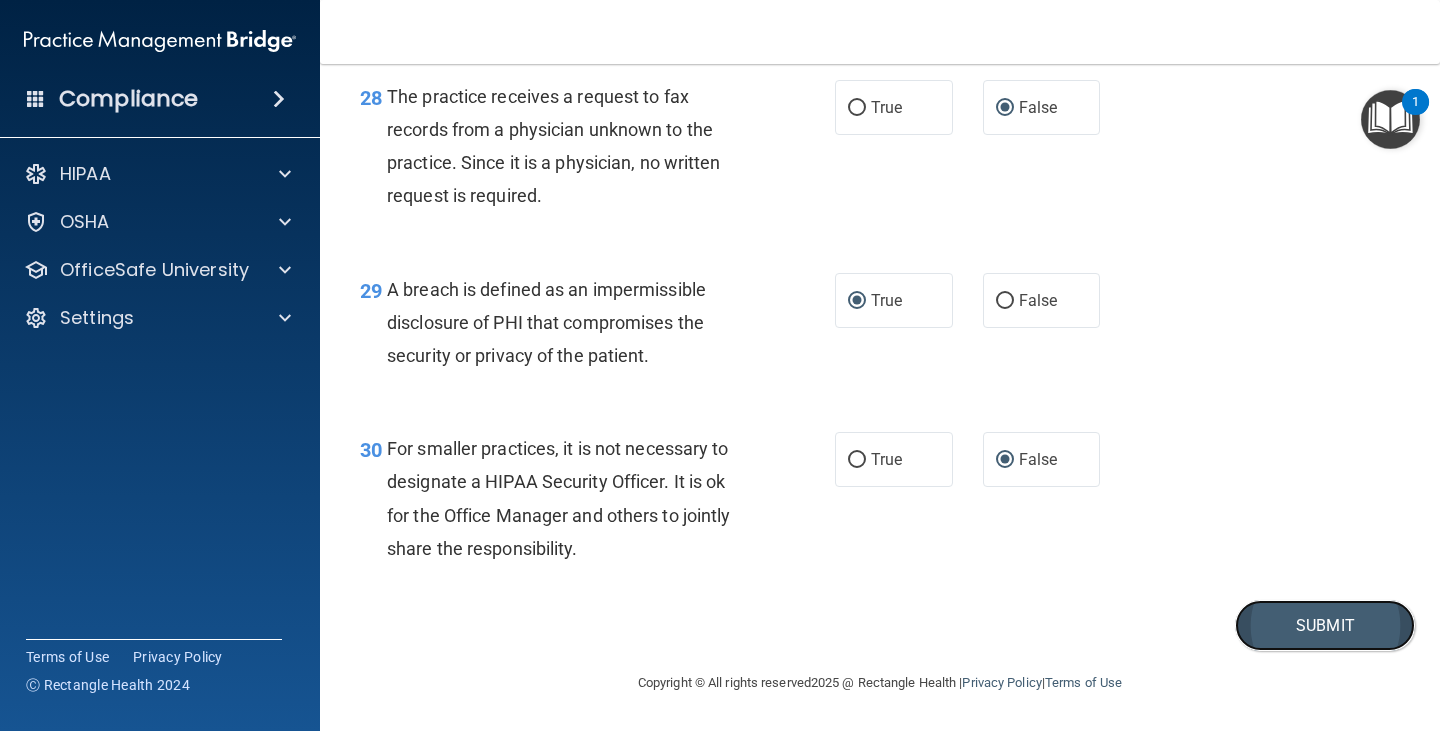 click on "Submit" at bounding box center (1325, 625) 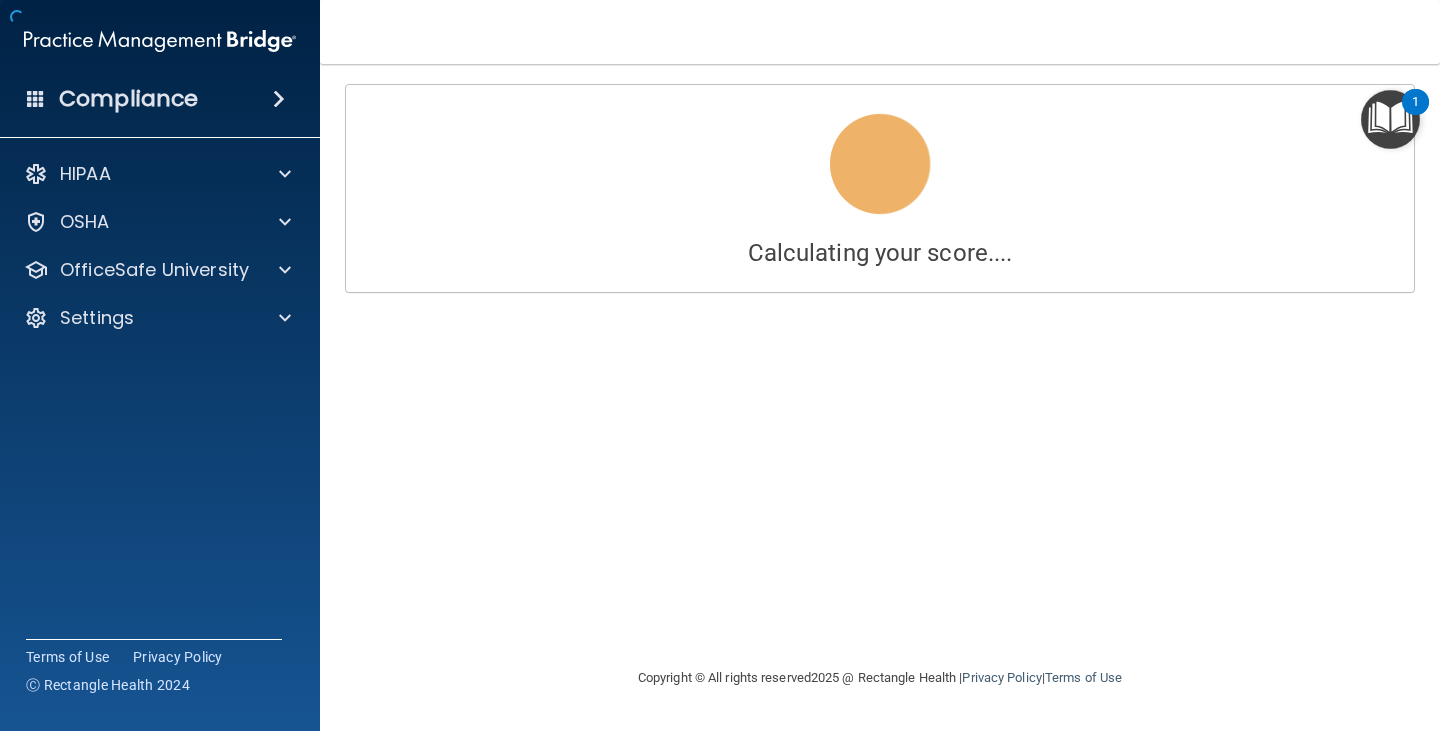 scroll, scrollTop: 0, scrollLeft: 0, axis: both 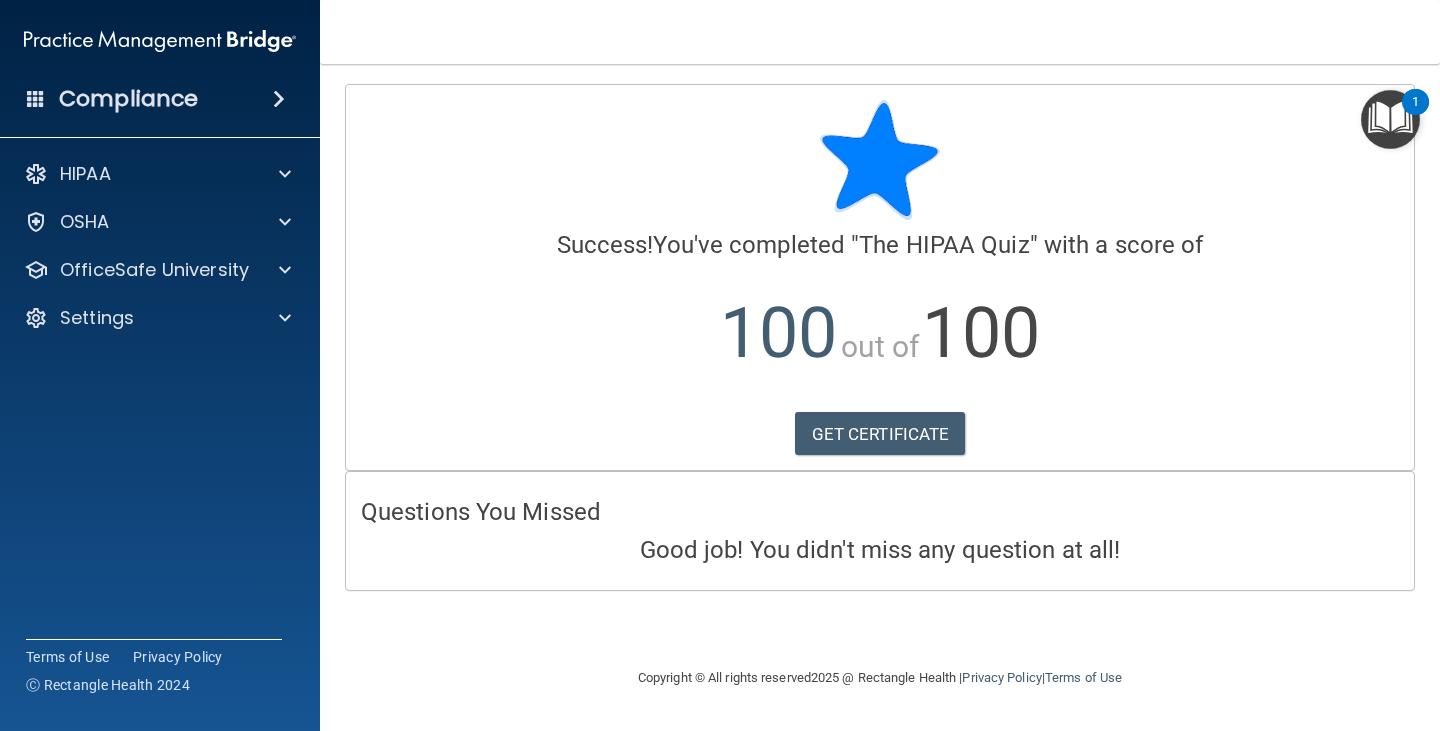 click on "Compliance" at bounding box center (128, 99) 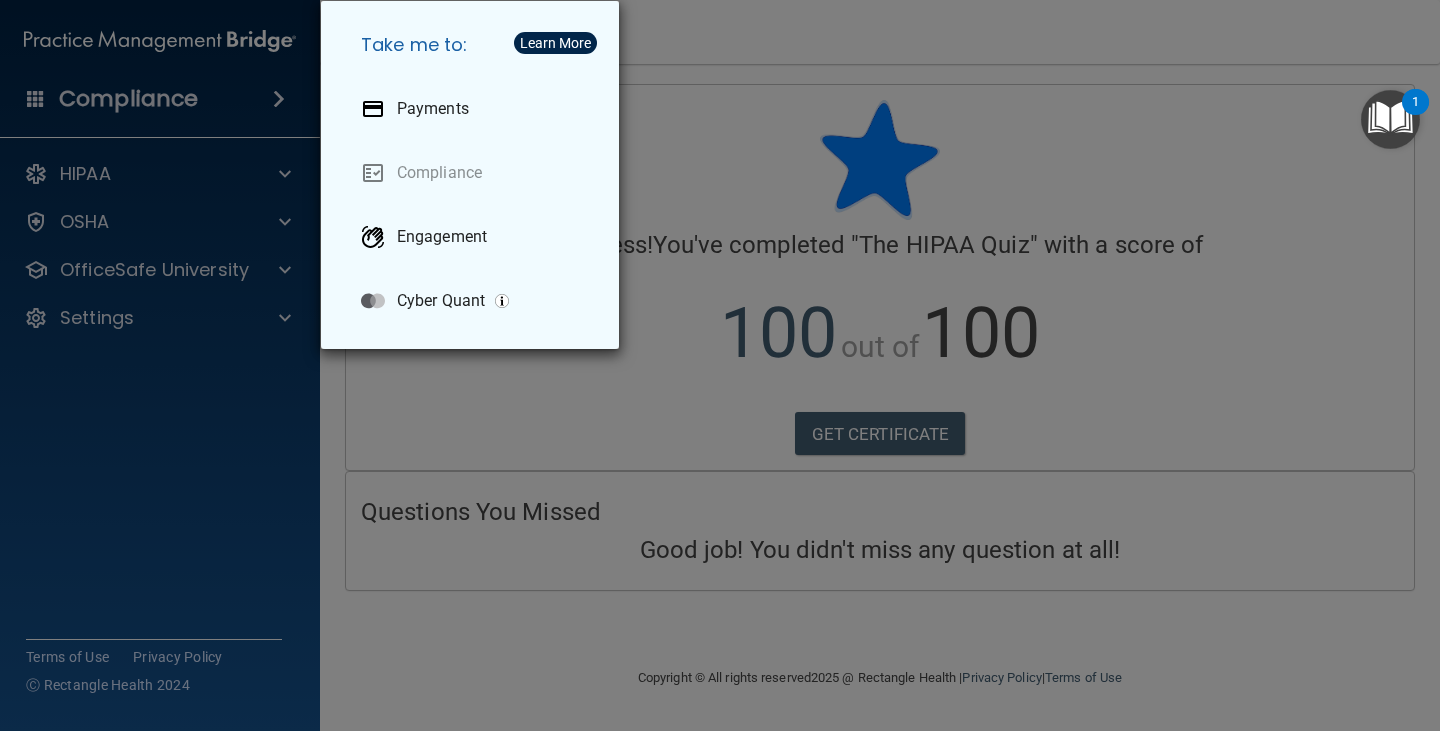 click on "Take me to:             Payments                   Compliance                     Engagement                     Cyber Quant" at bounding box center (720, 365) 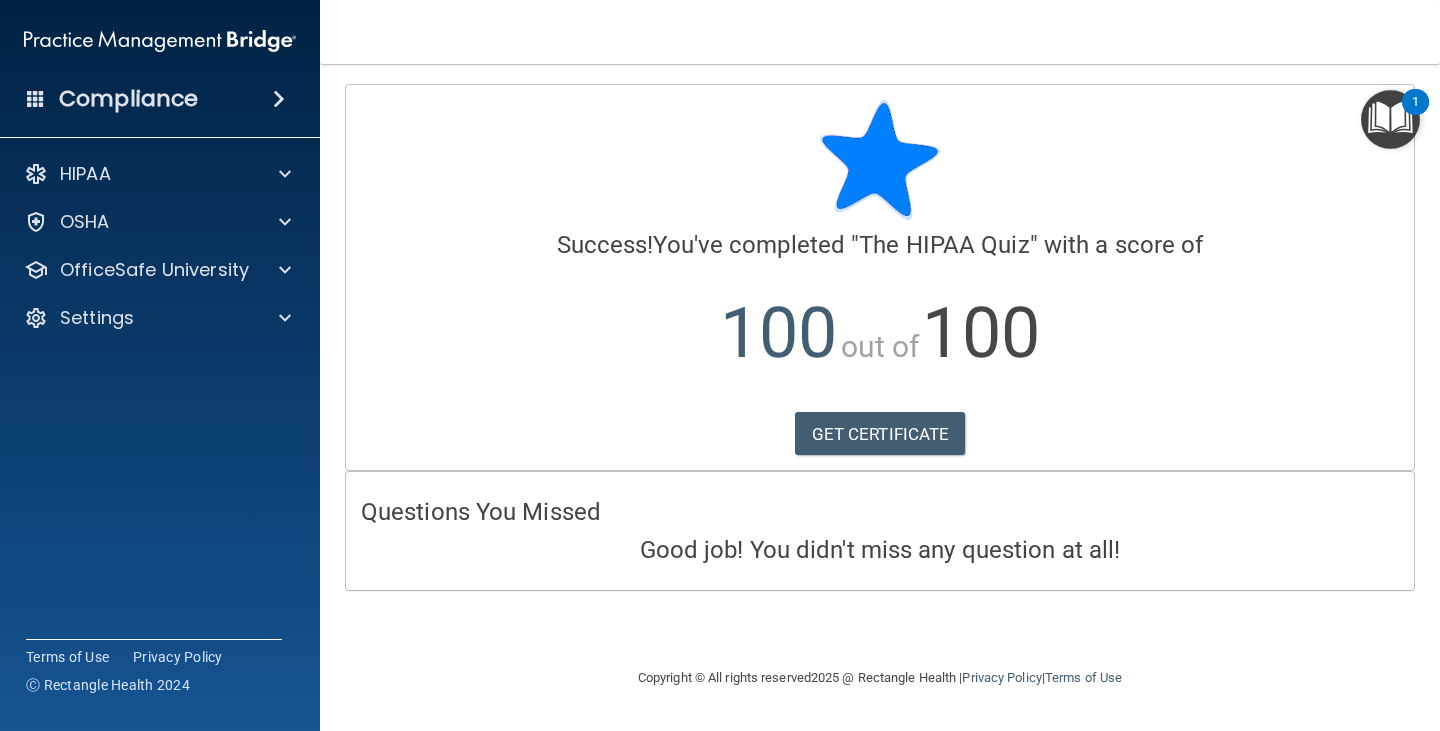 click at bounding box center (1390, 119) 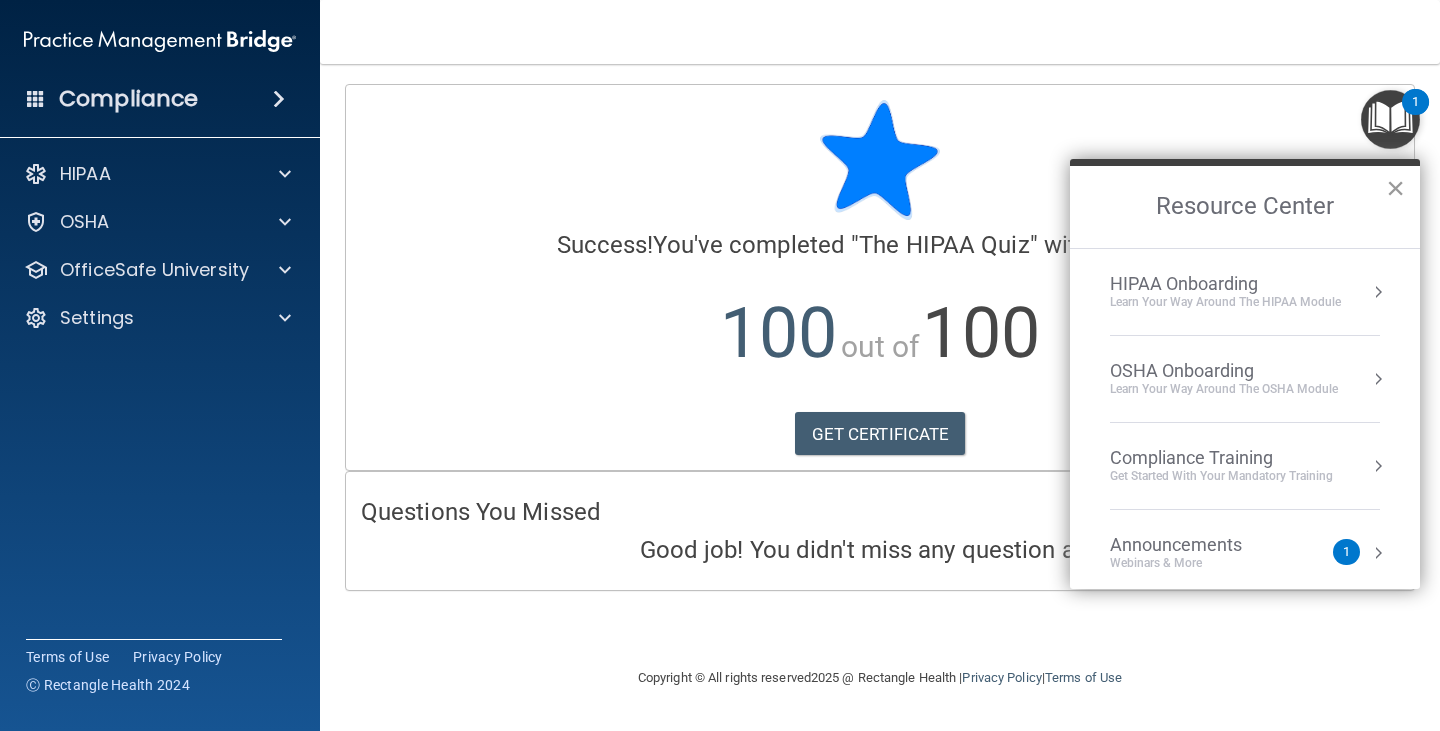 click on "×" at bounding box center (1395, 188) 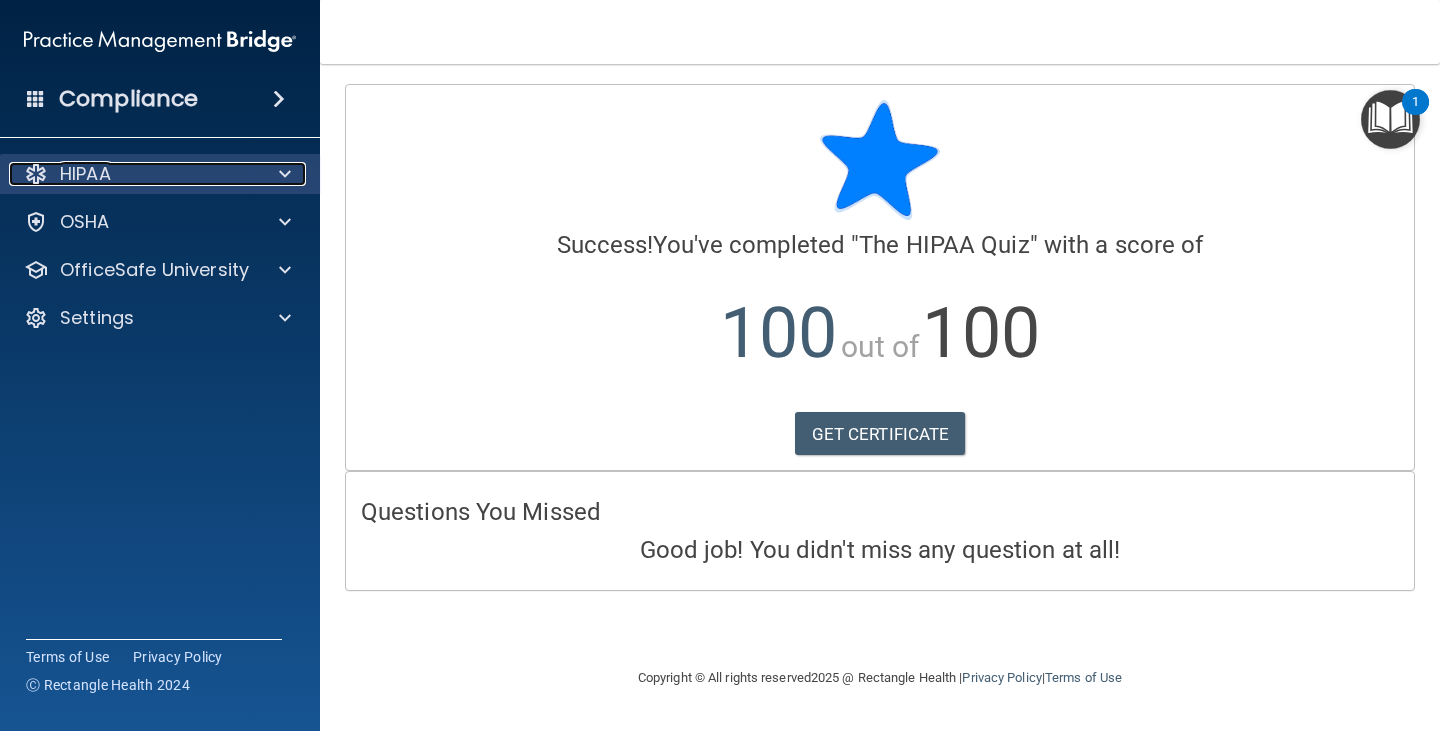 click on "HIPAA" at bounding box center [85, 174] 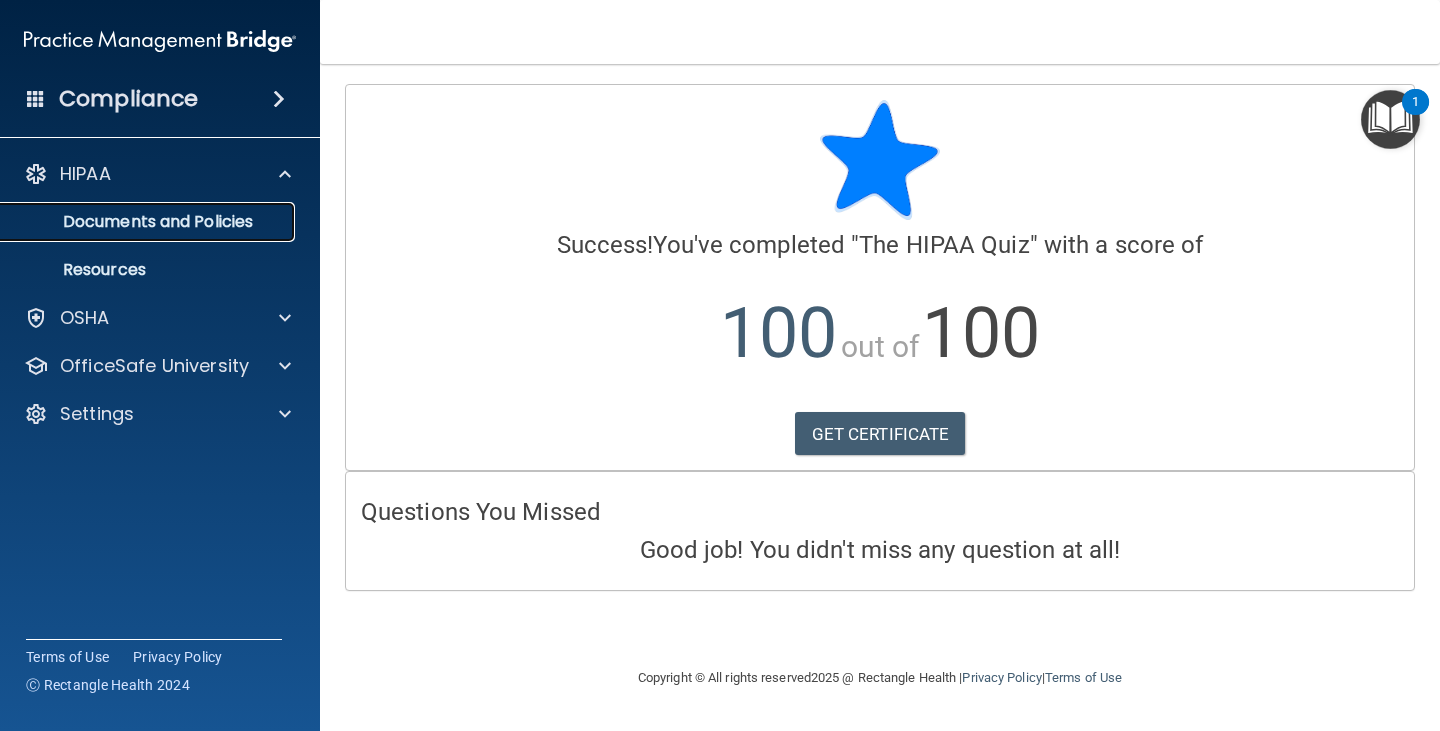 click on "Documents and Policies" at bounding box center (149, 222) 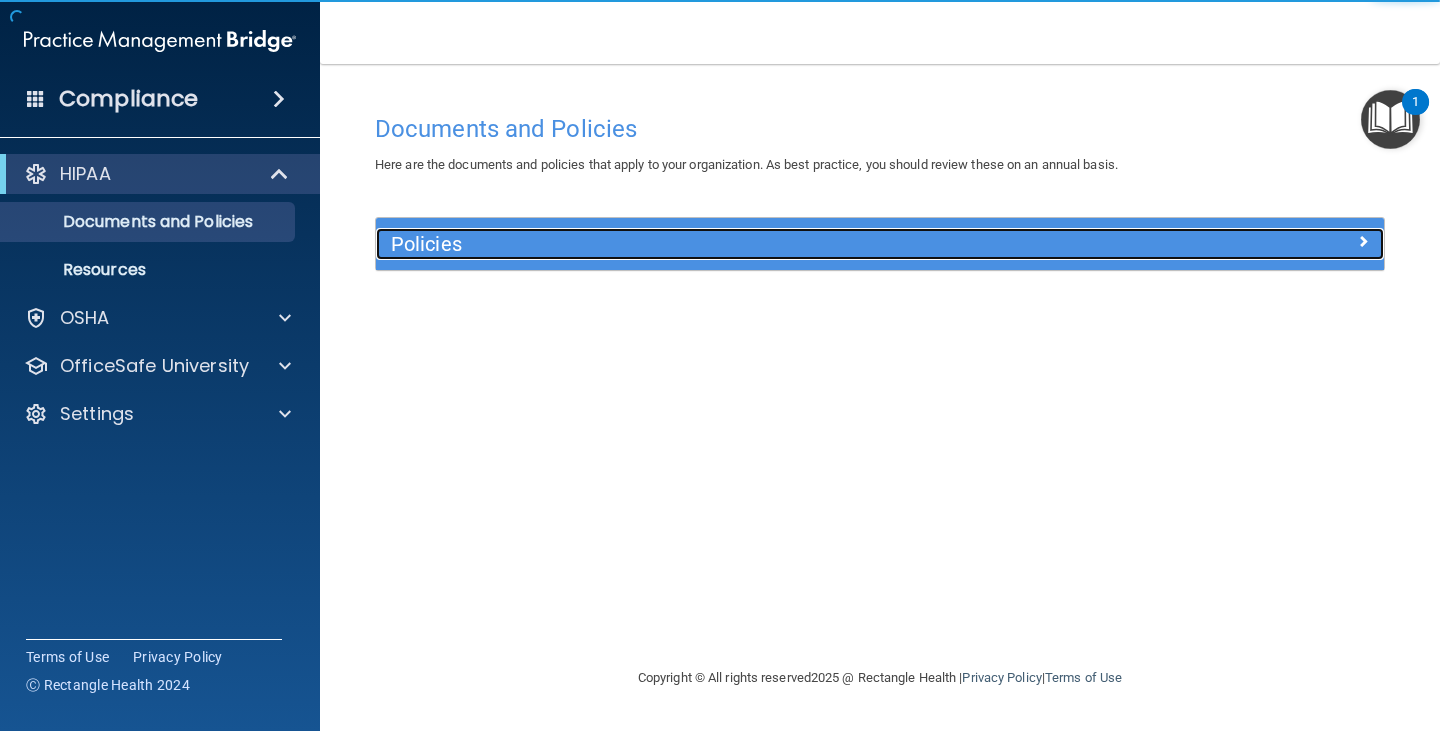 click on "Policies" at bounding box center [754, 244] 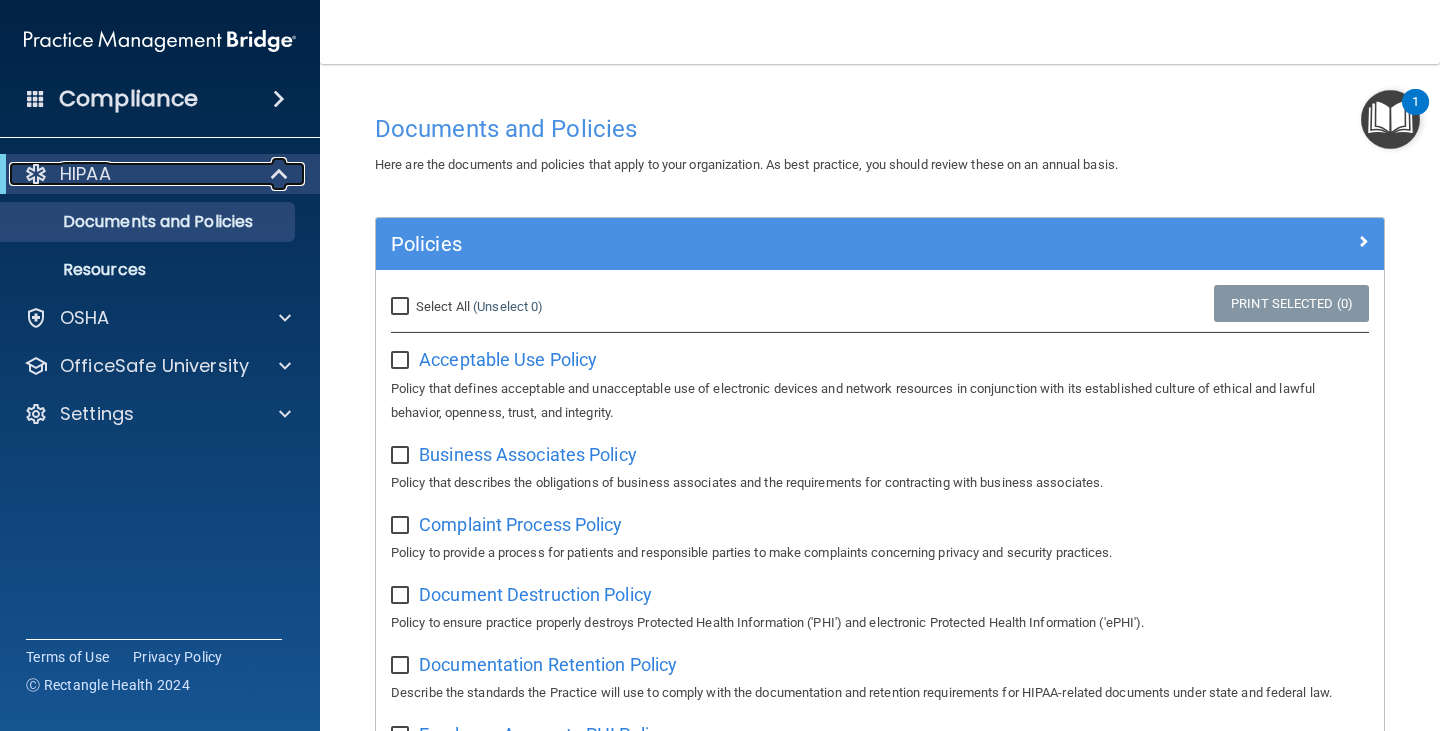 click on "HIPAA" at bounding box center [85, 174] 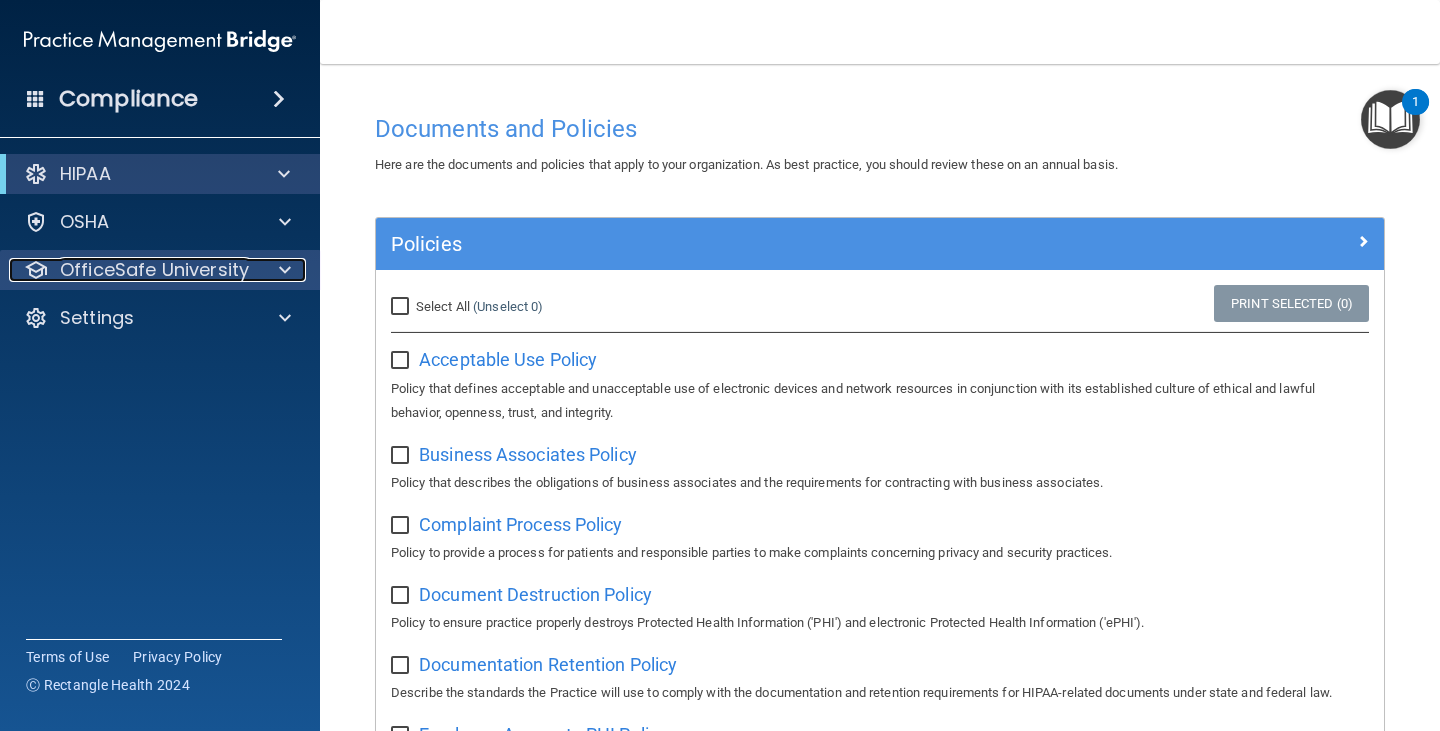click on "OfficeSafe University" at bounding box center (154, 270) 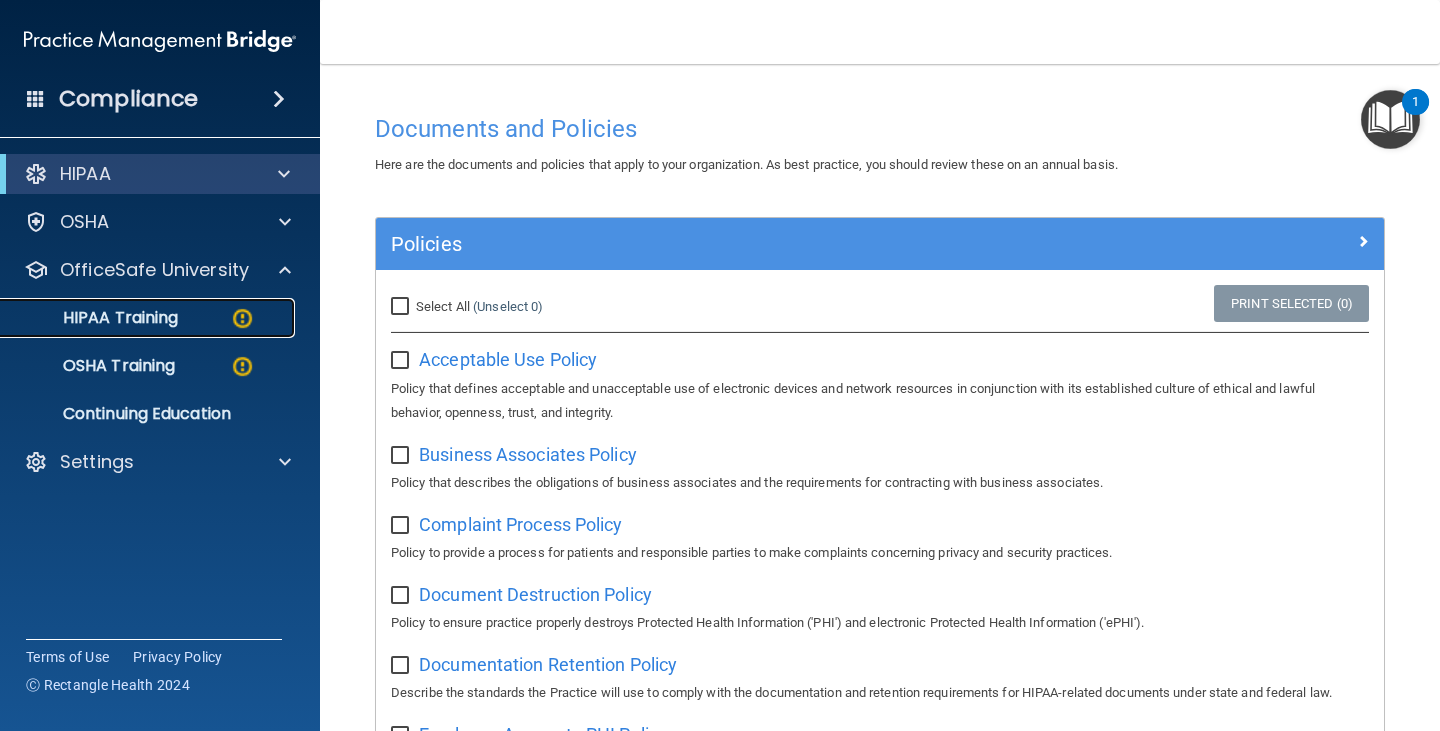 click on "HIPAA Training" at bounding box center [95, 318] 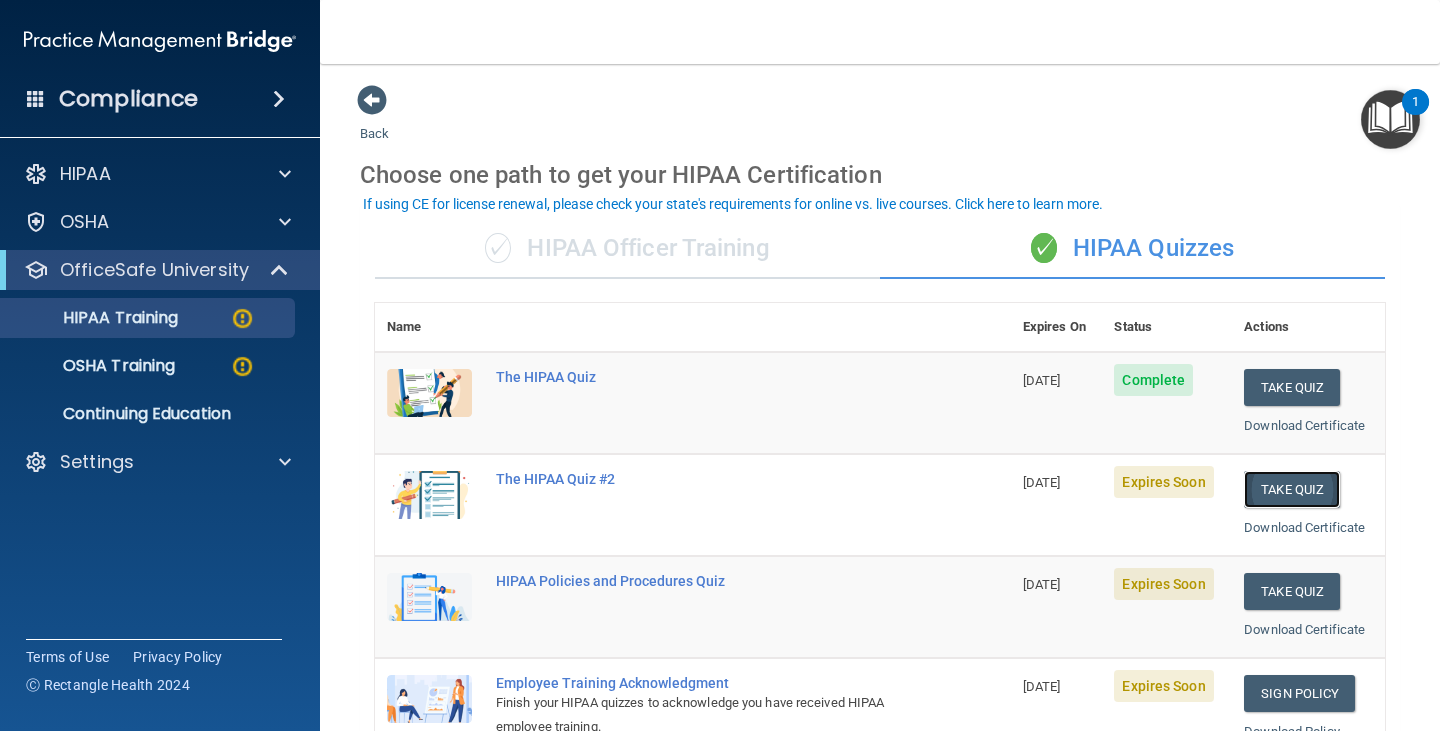 click on "Take Quiz" at bounding box center [1292, 489] 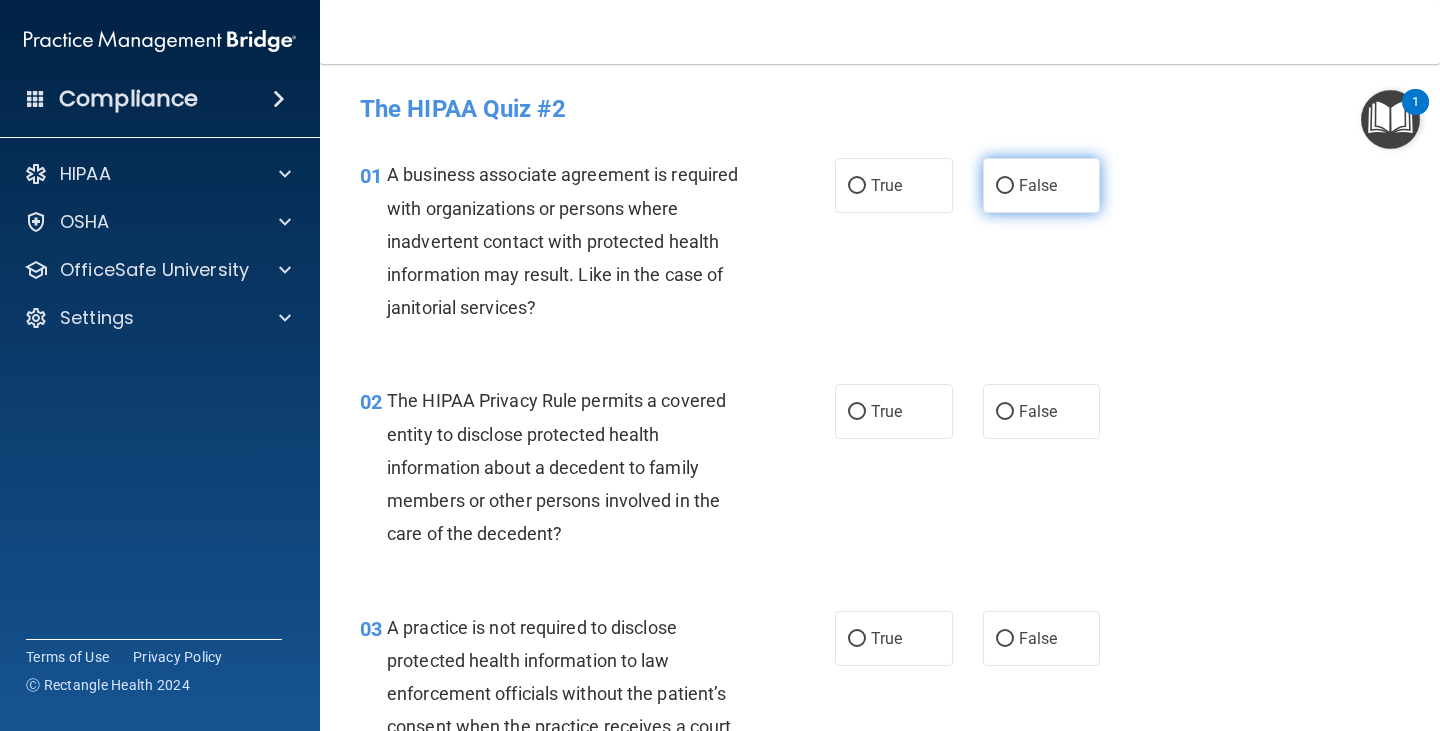 click on "False" at bounding box center (1005, 186) 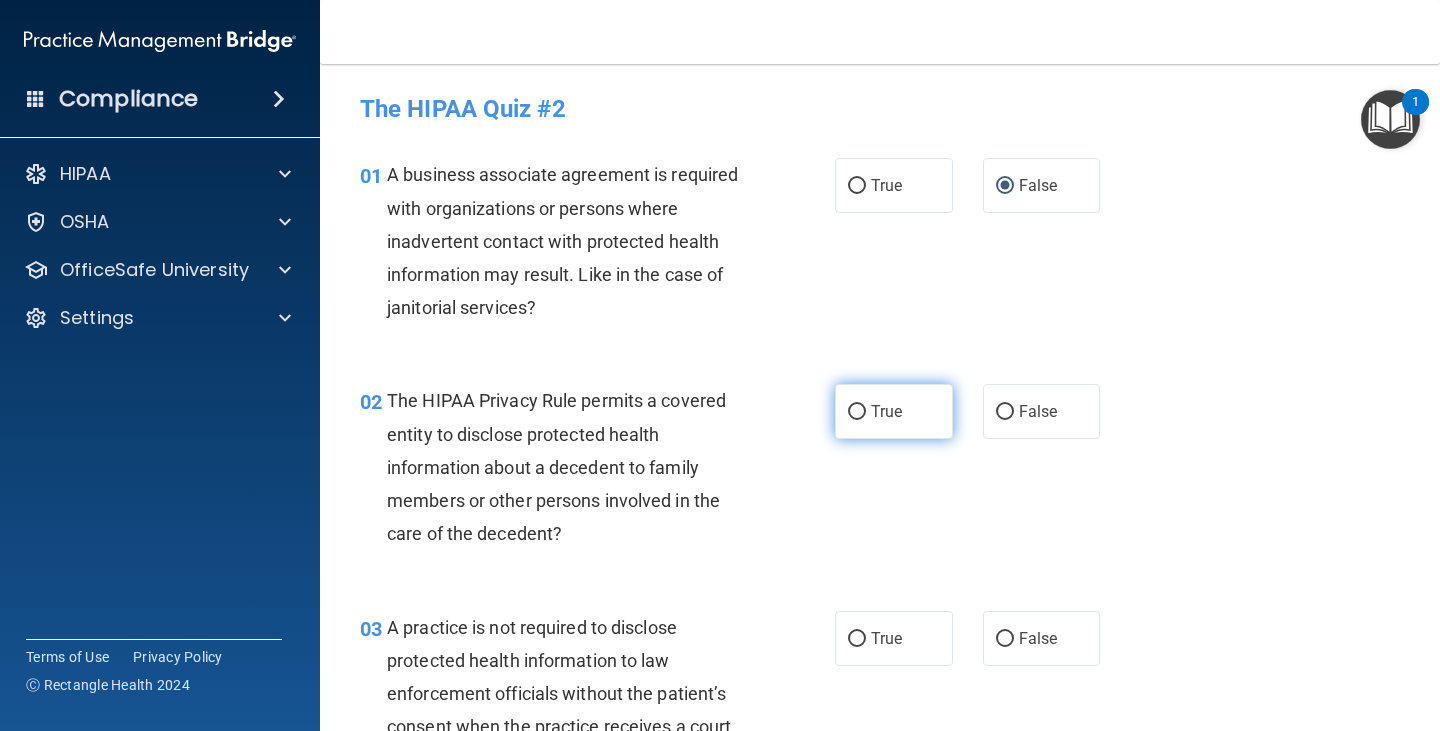 click on "True" at bounding box center [857, 412] 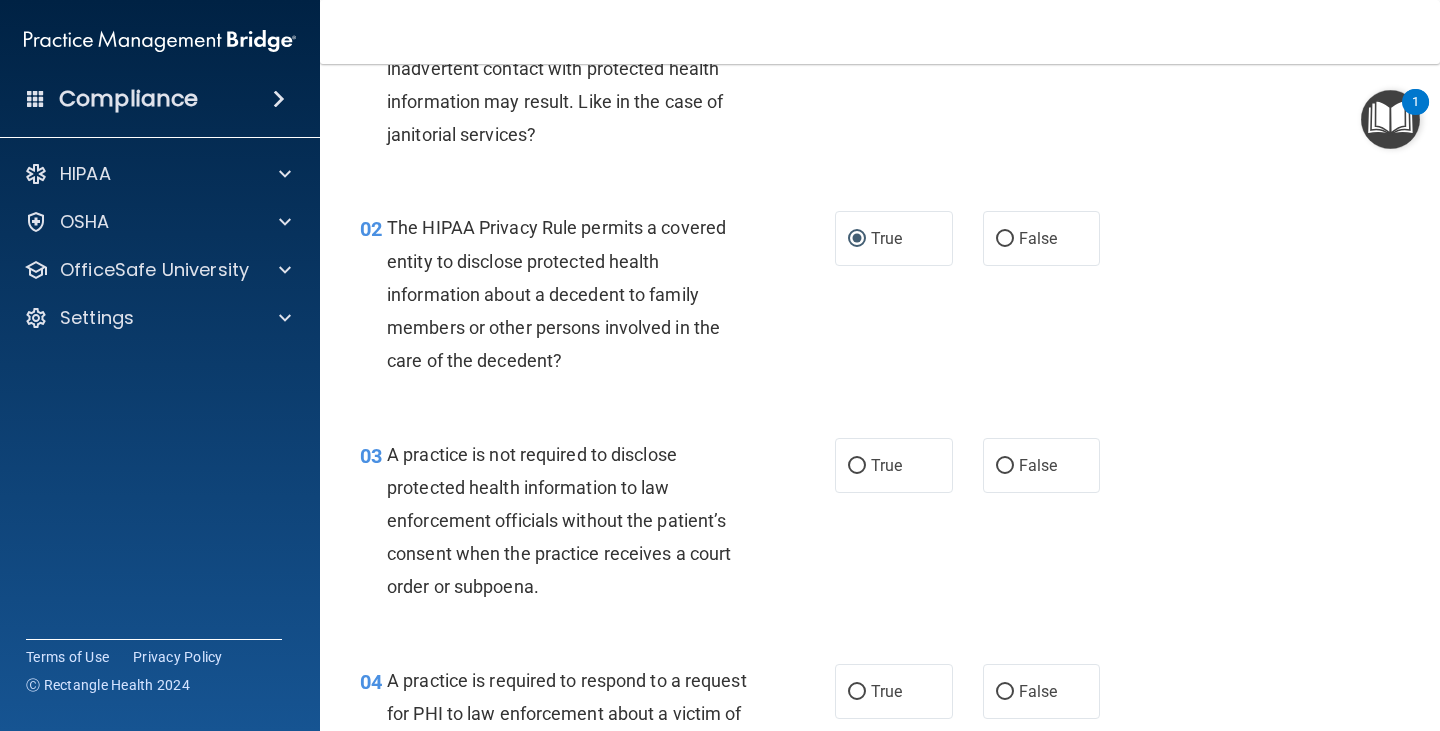 scroll, scrollTop: 200, scrollLeft: 0, axis: vertical 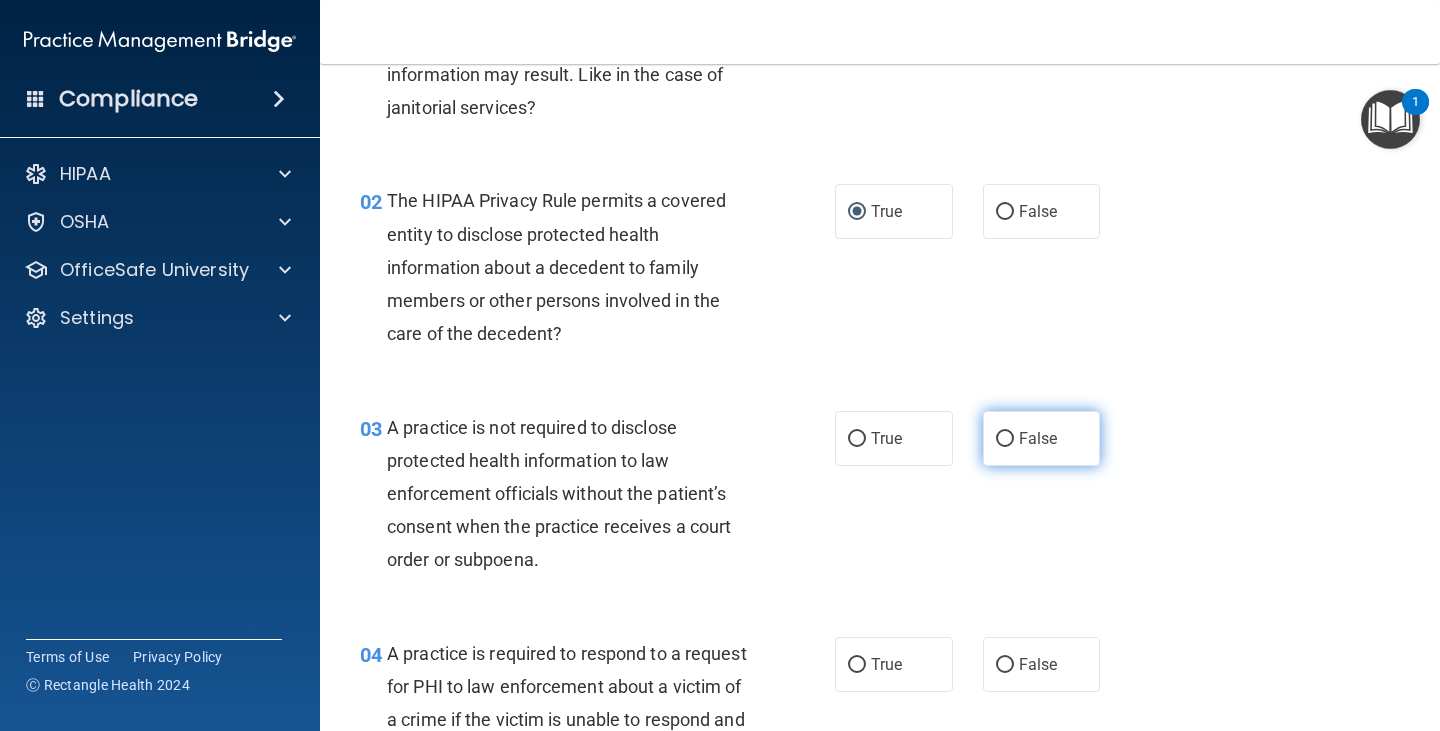 click on "False" at bounding box center (1005, 439) 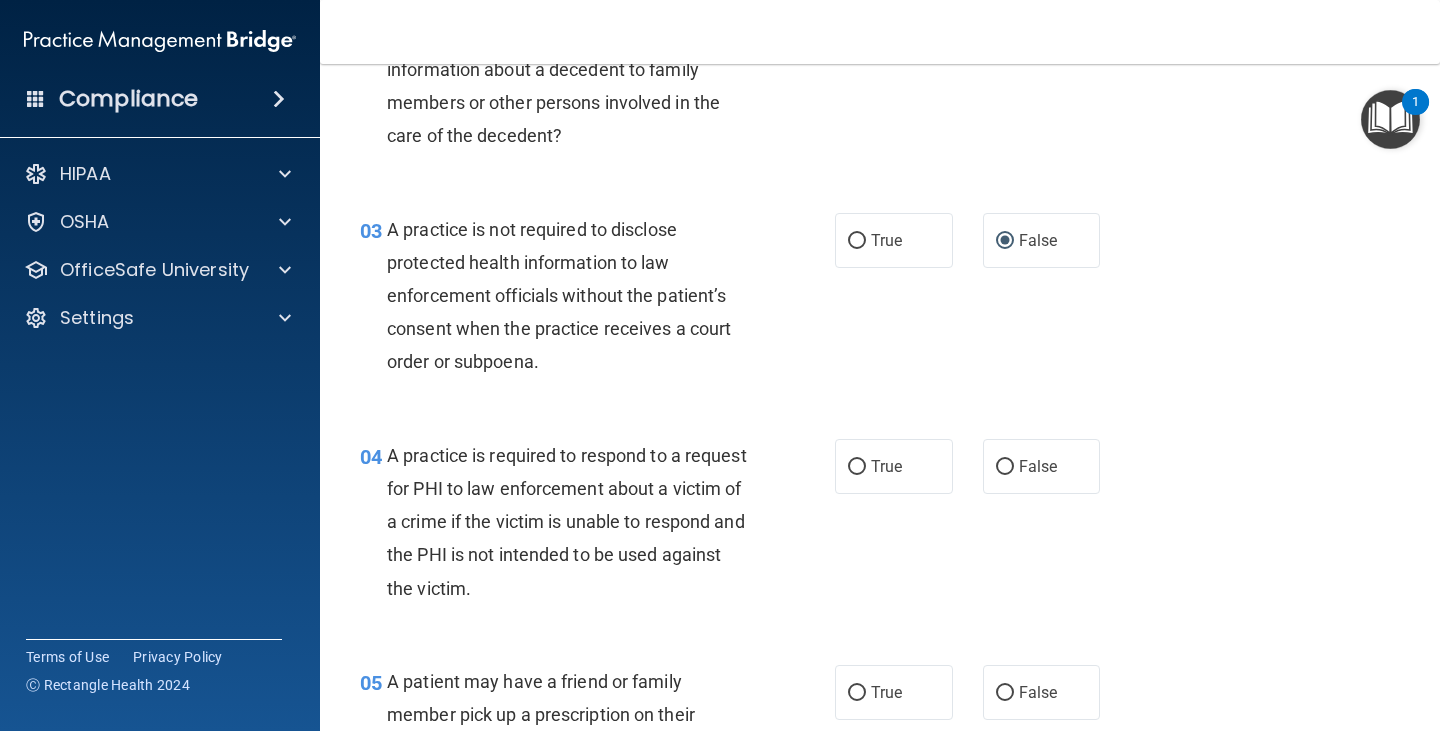 scroll, scrollTop: 400, scrollLeft: 0, axis: vertical 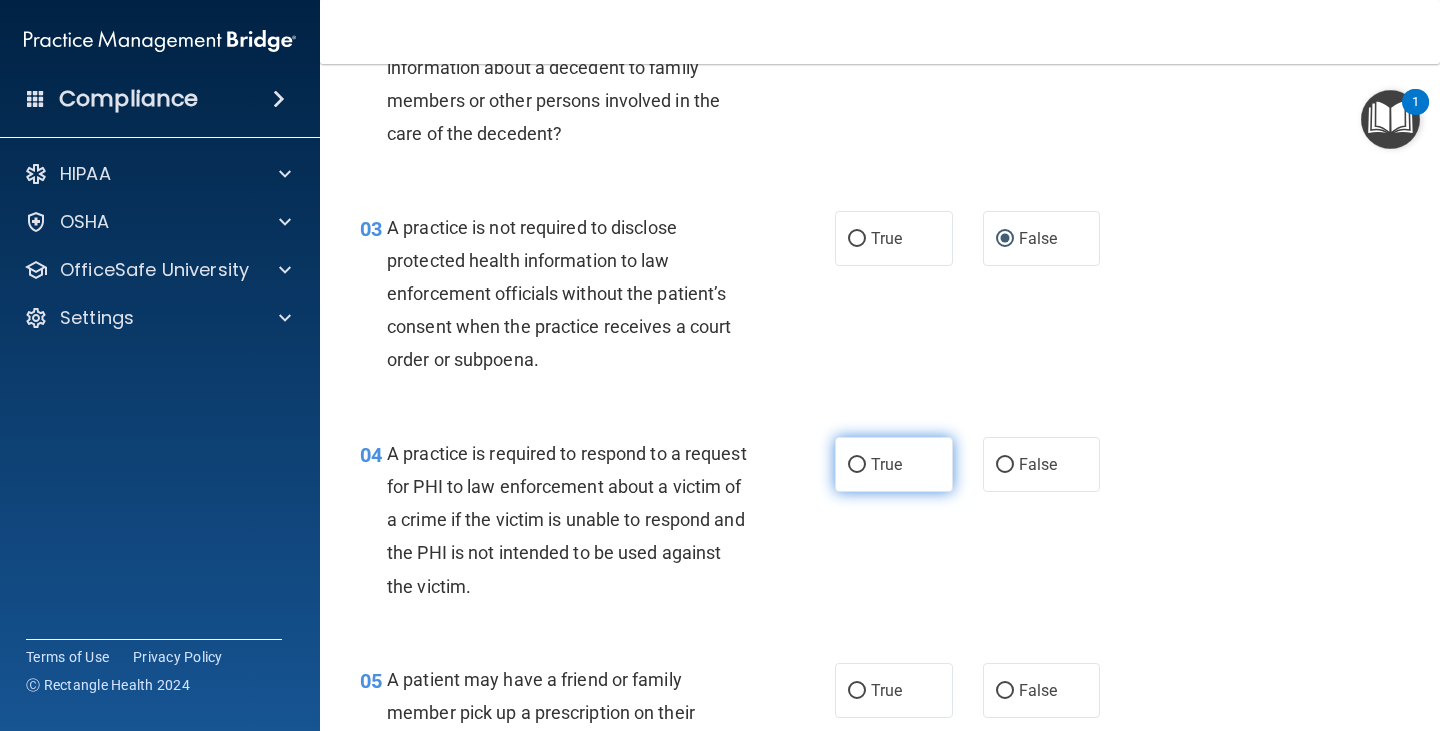 click on "True" at bounding box center (857, 465) 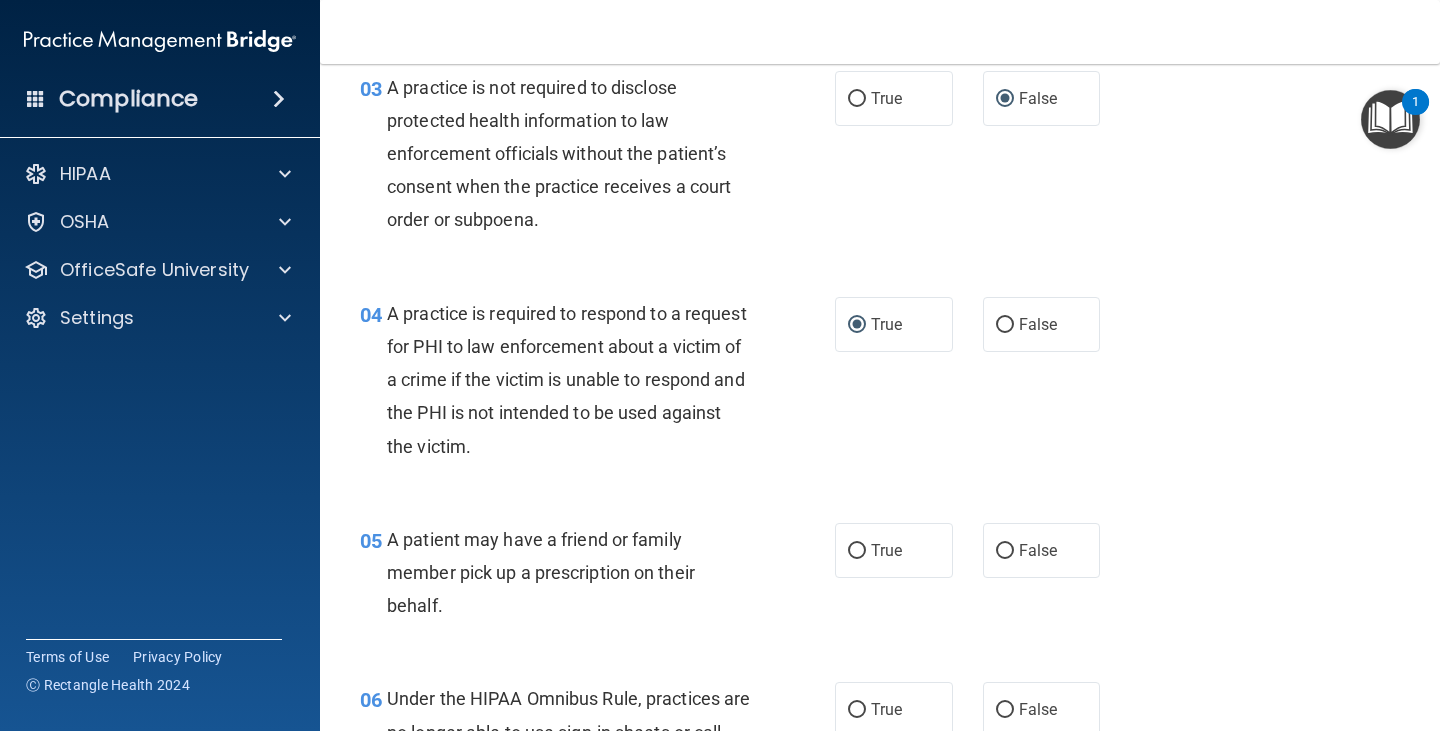 scroll, scrollTop: 600, scrollLeft: 0, axis: vertical 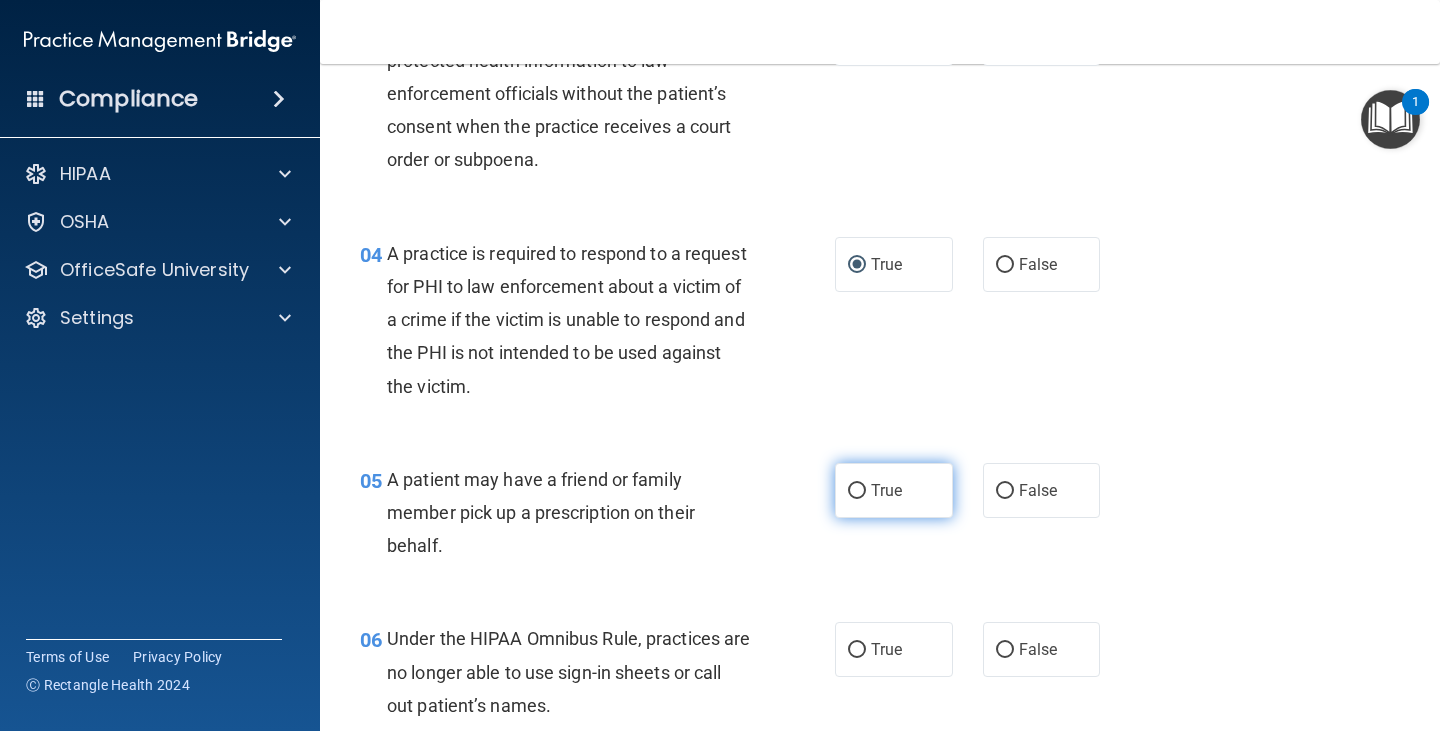 click on "True" at bounding box center (857, 491) 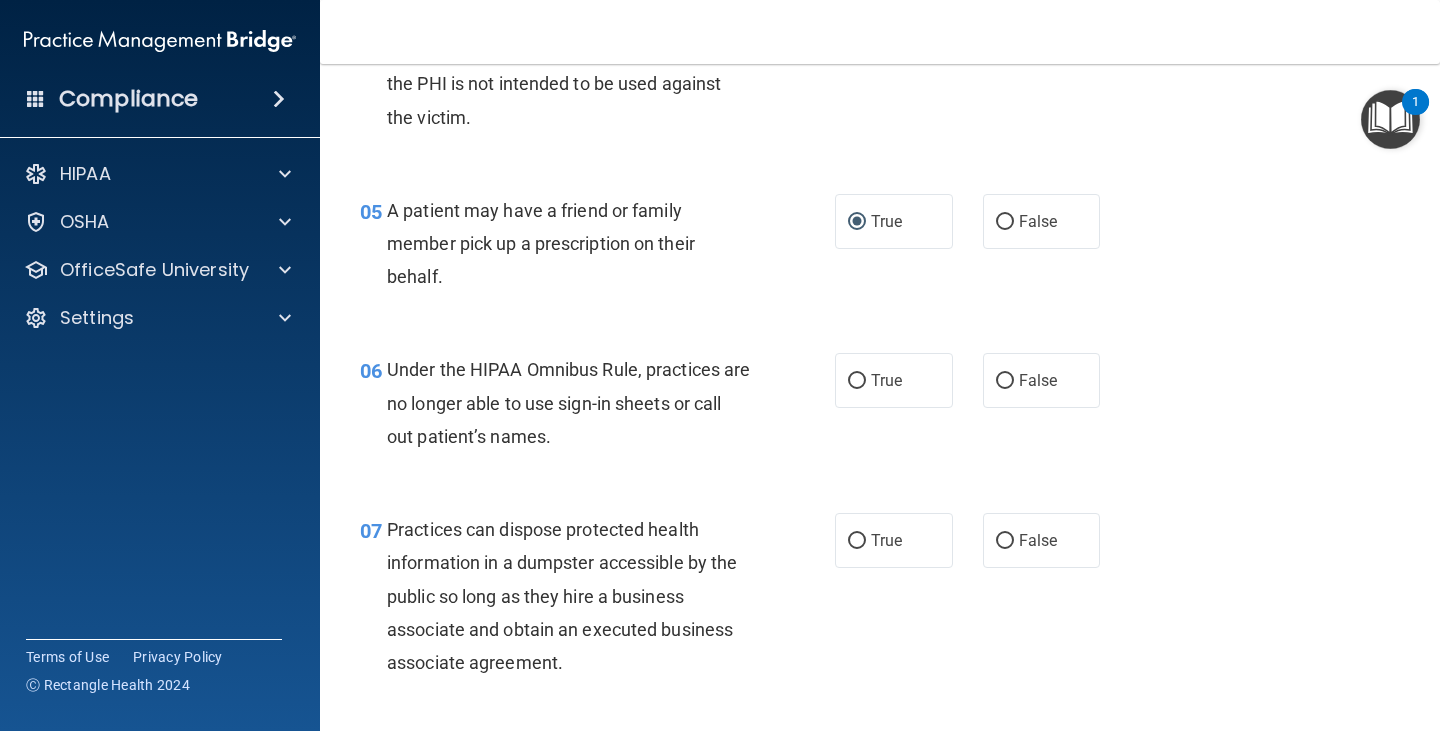 scroll, scrollTop: 900, scrollLeft: 0, axis: vertical 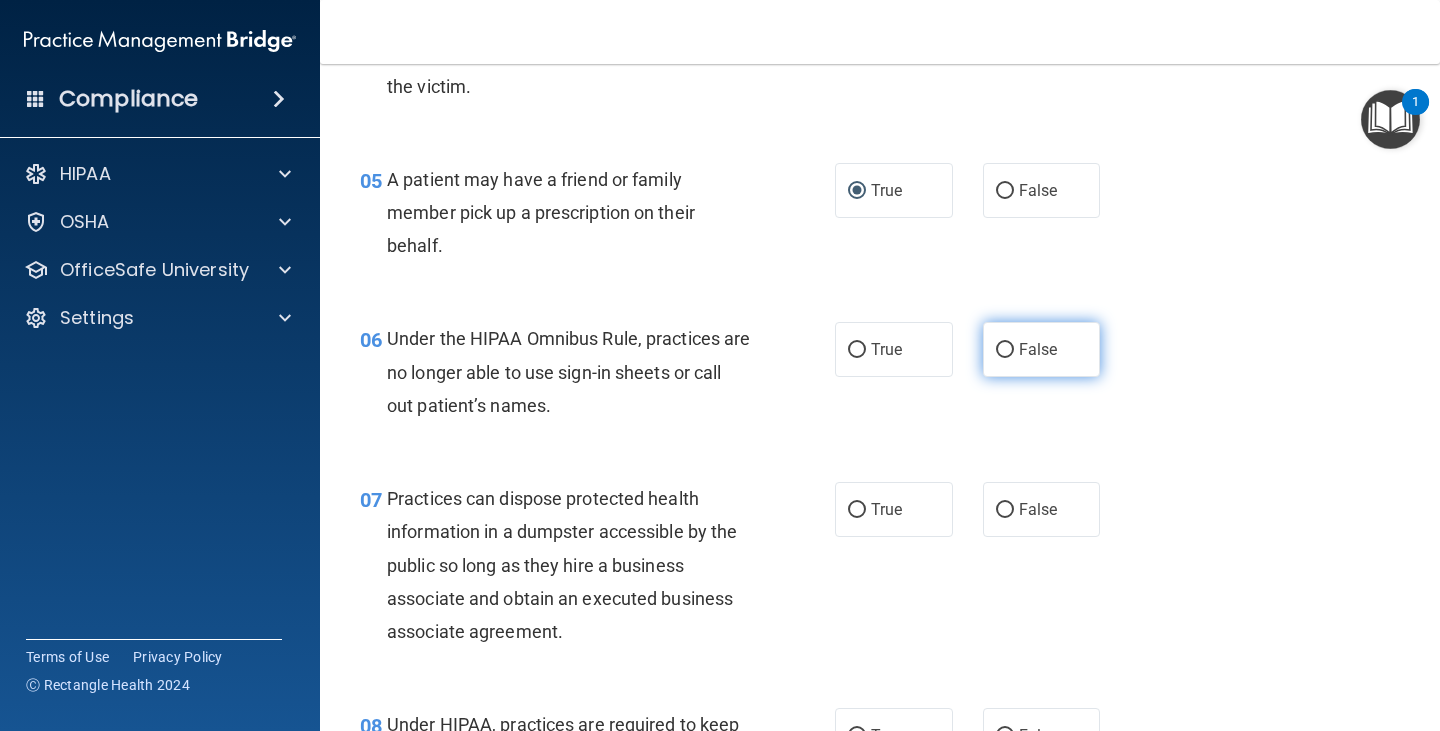 click on "False" at bounding box center (1038, 349) 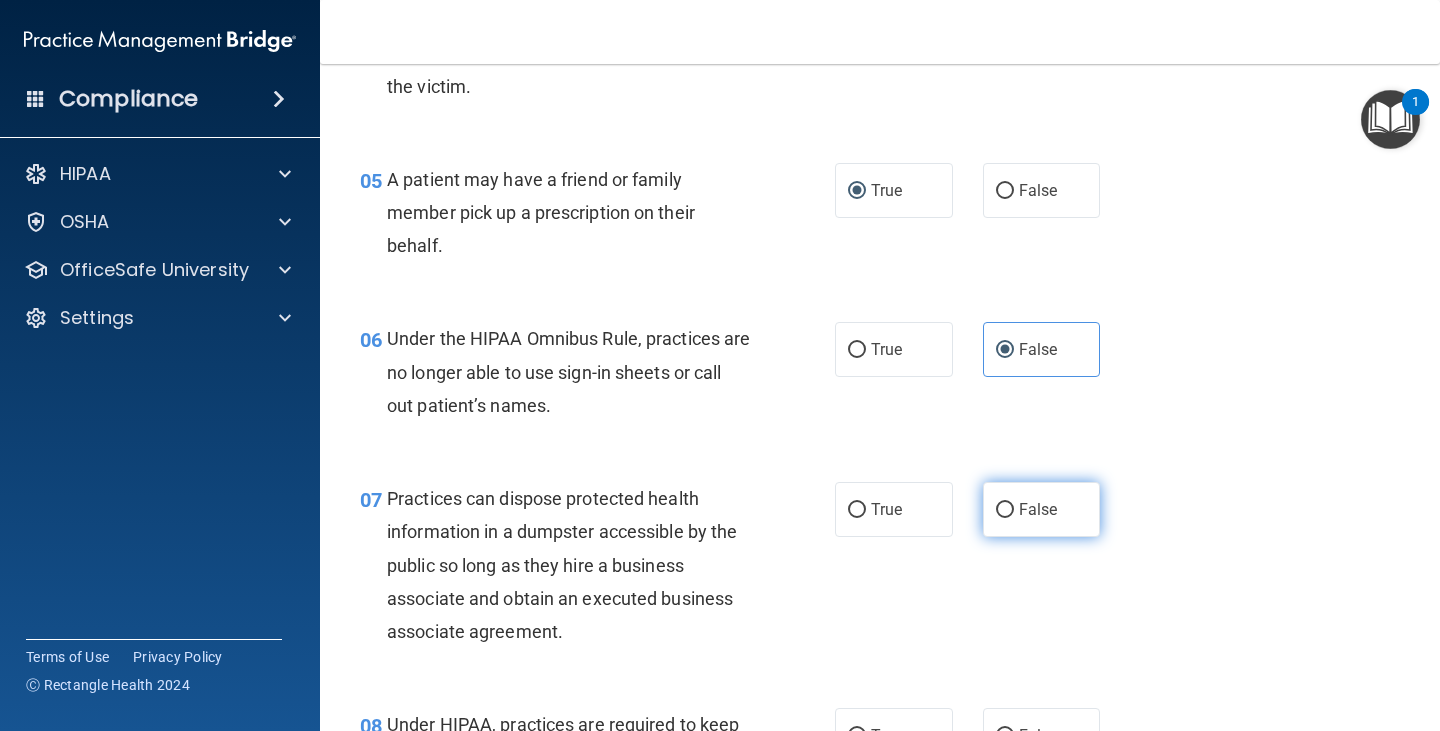 click on "False" at bounding box center [1005, 510] 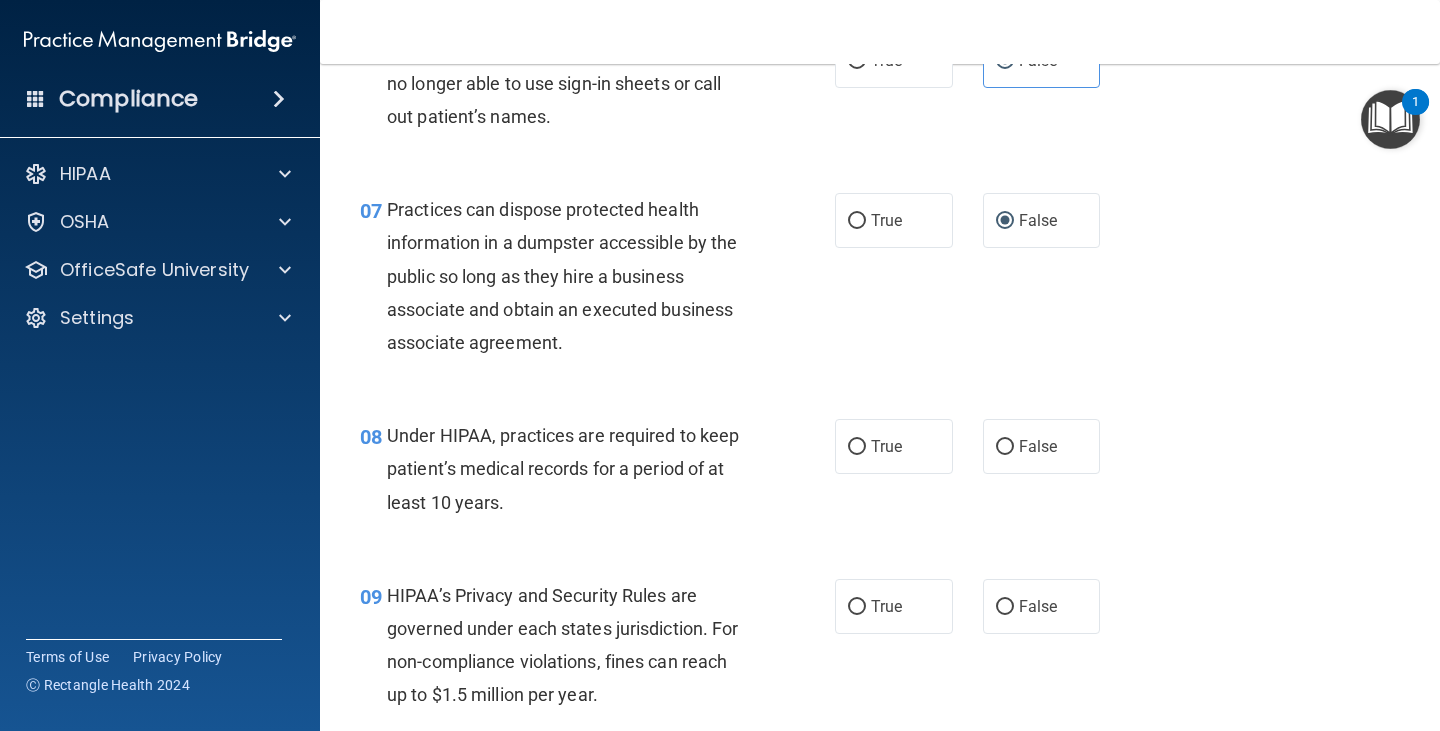 scroll, scrollTop: 1300, scrollLeft: 0, axis: vertical 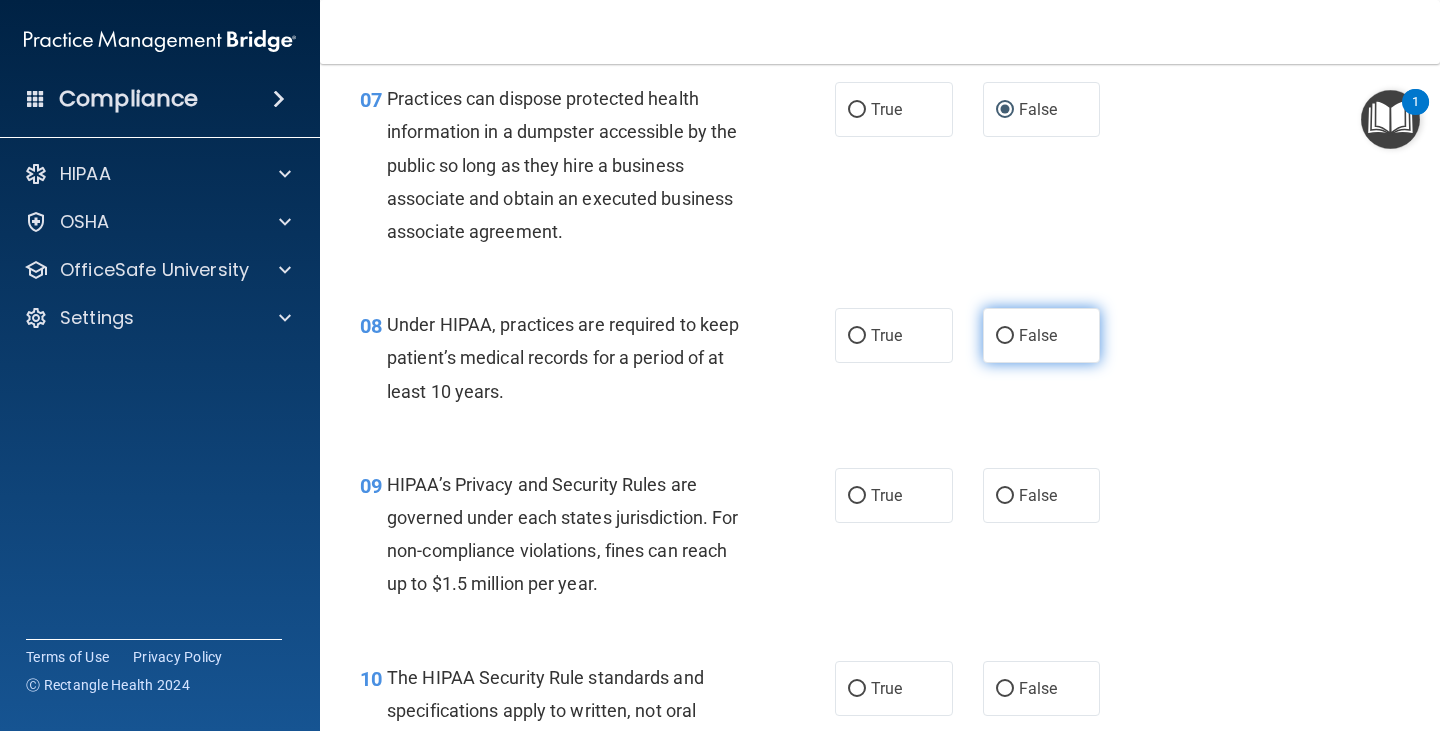 click on "False" at bounding box center (1005, 336) 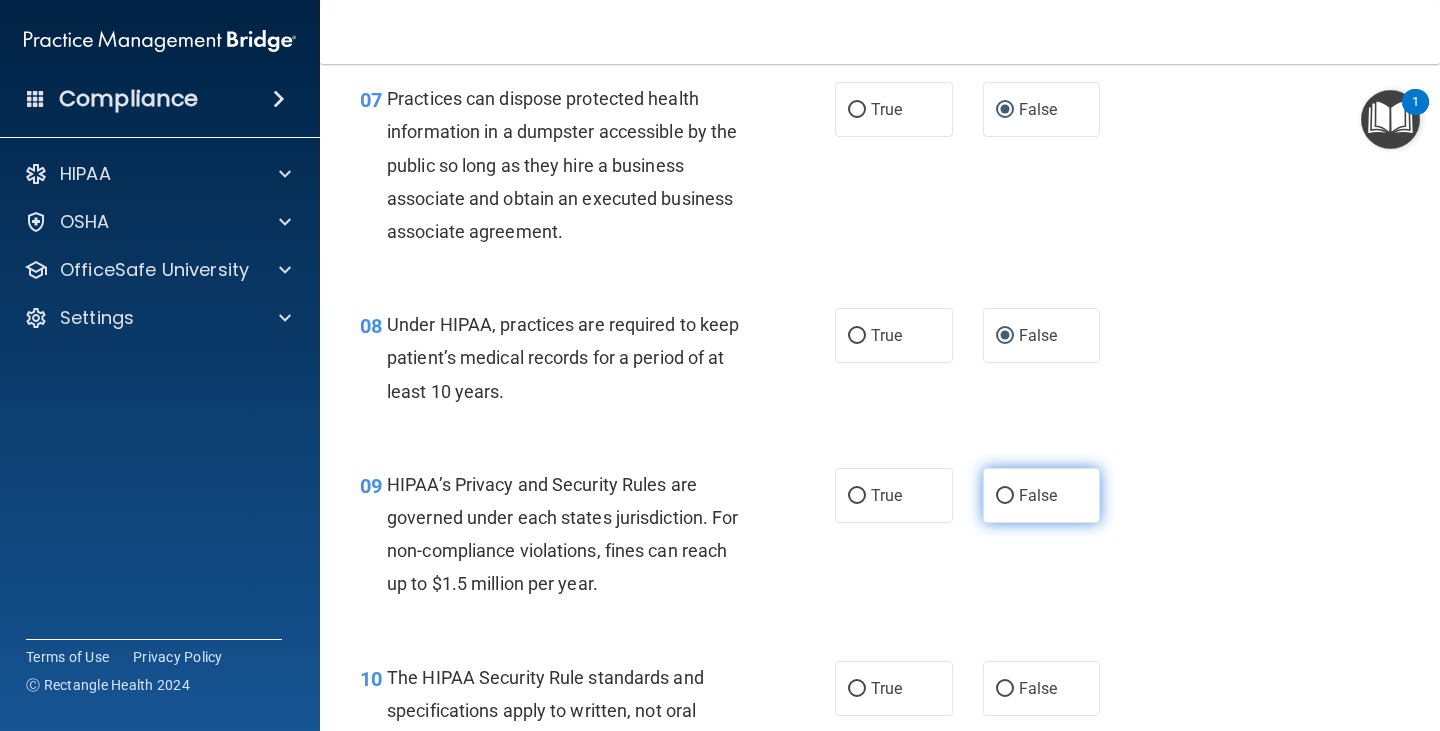 click on "False" at bounding box center [1005, 496] 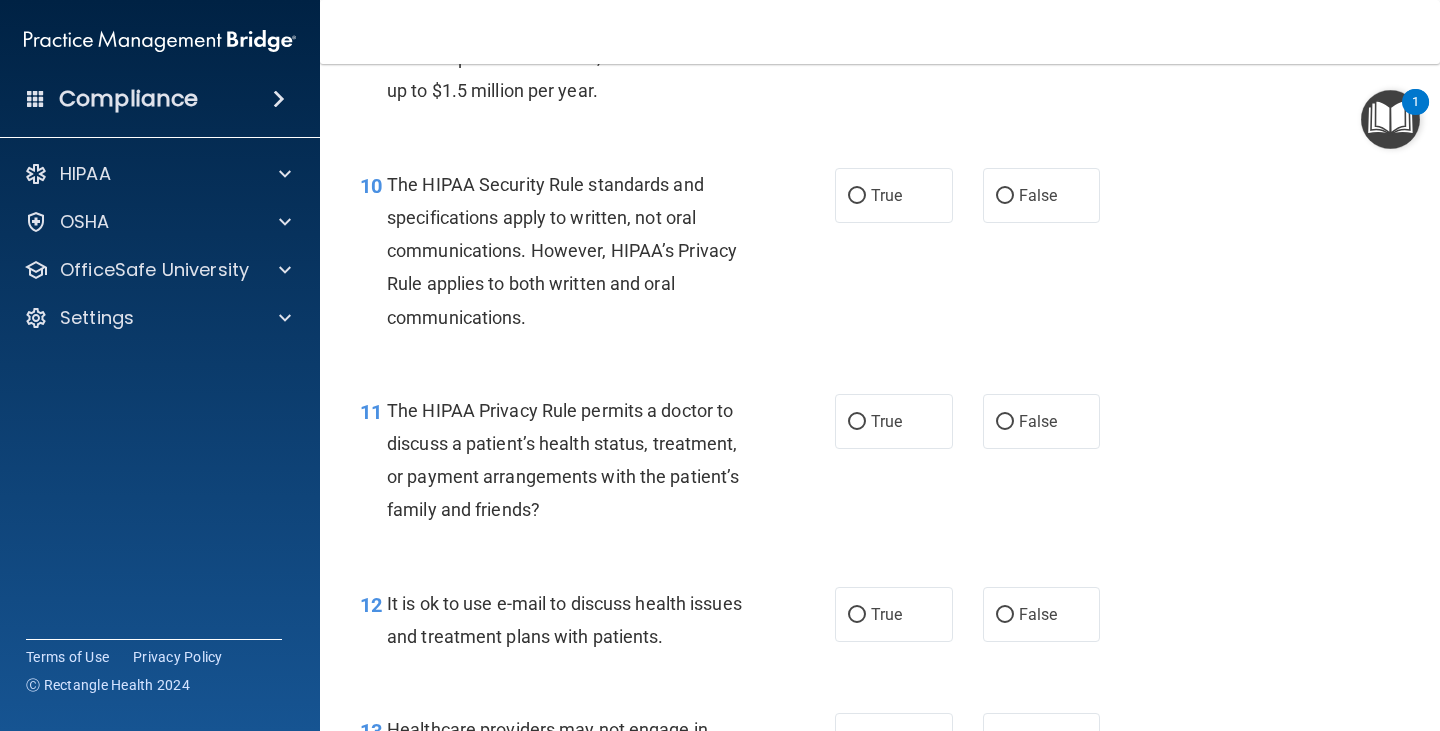 scroll, scrollTop: 1800, scrollLeft: 0, axis: vertical 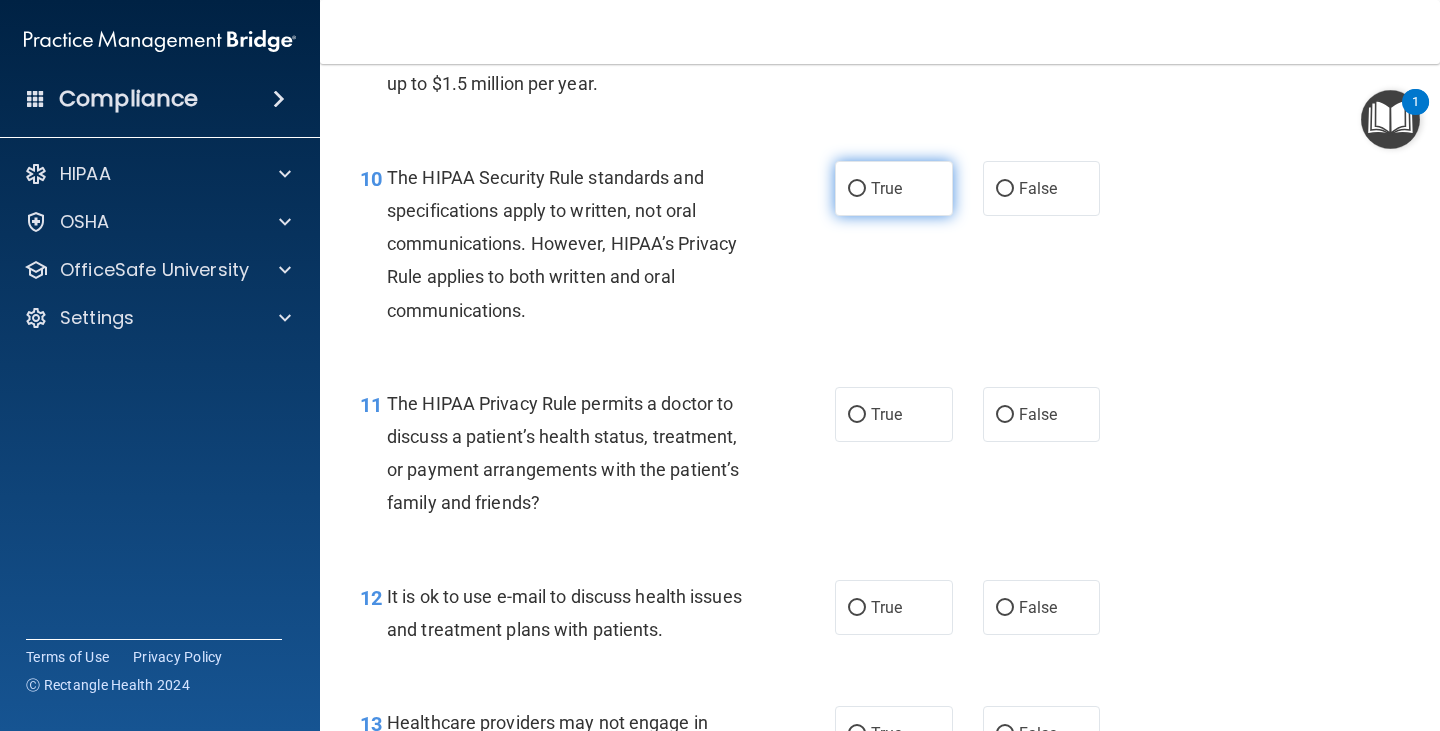click on "True" at bounding box center (857, 189) 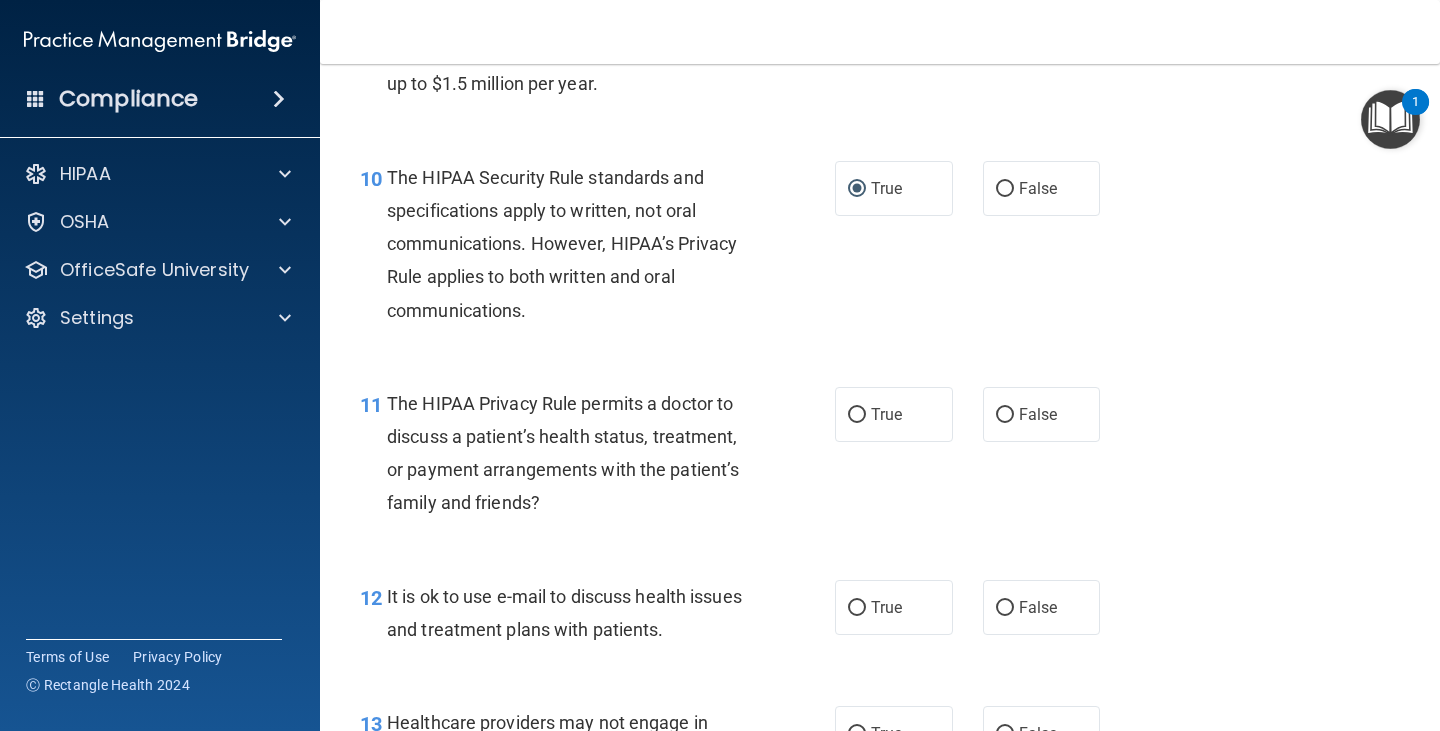 drag, startPoint x: 850, startPoint y: 415, endPoint x: 844, endPoint y: 454, distance: 39.45884 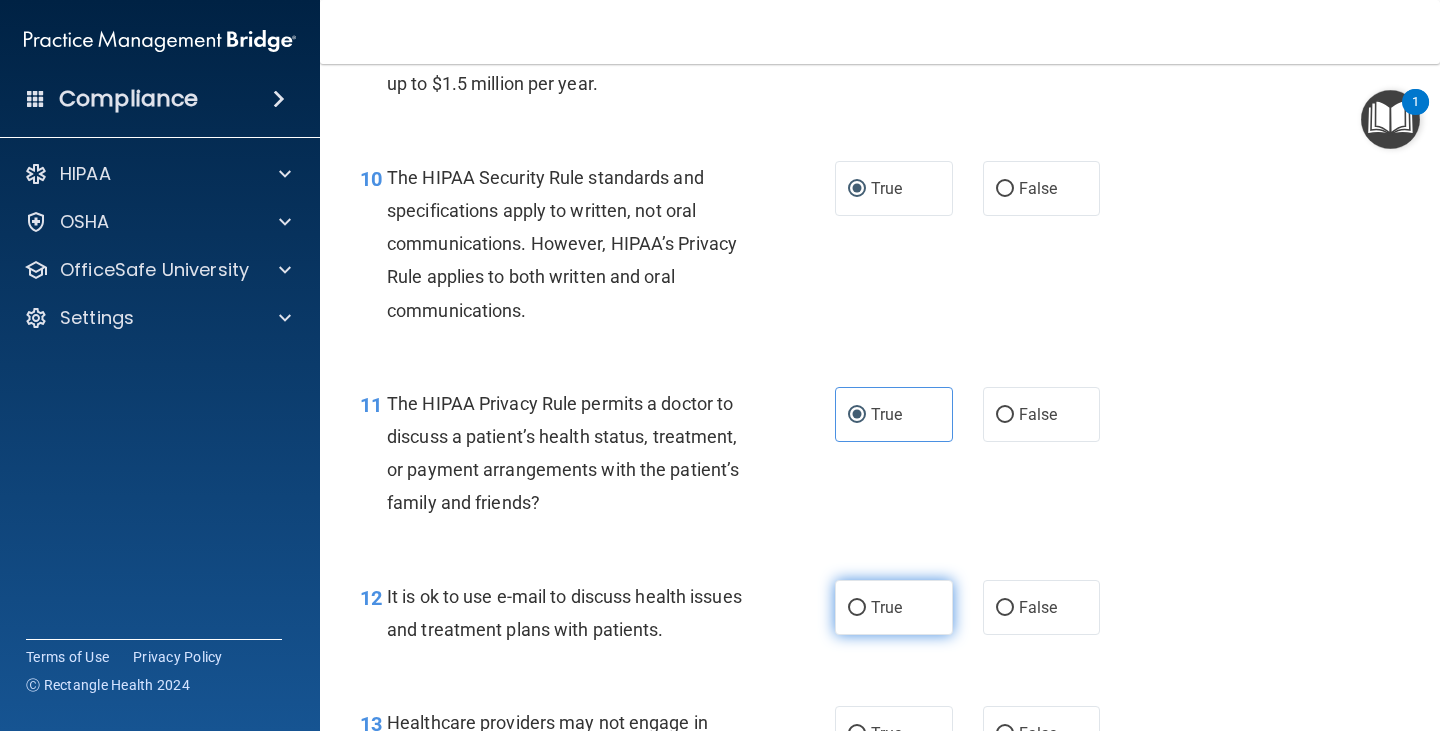 click on "True" at bounding box center (857, 608) 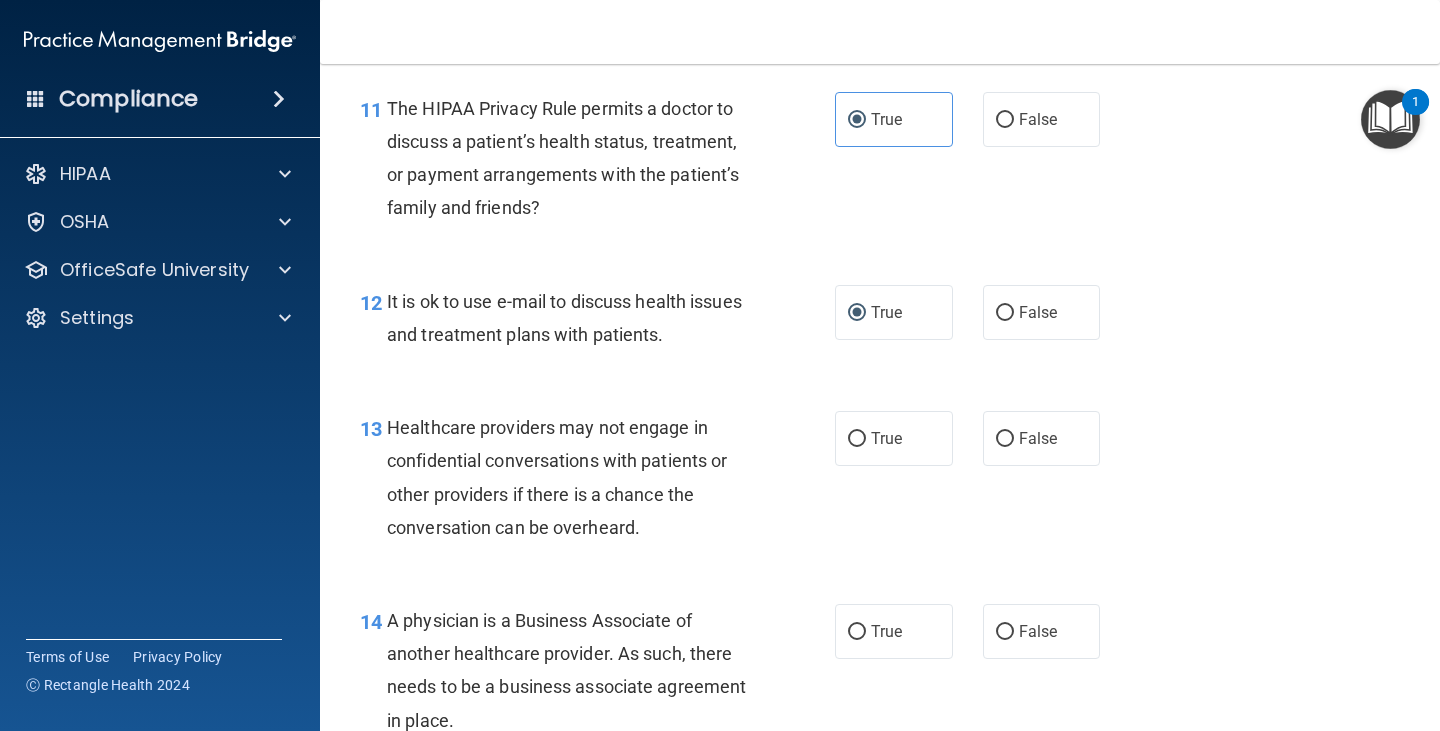scroll, scrollTop: 2100, scrollLeft: 0, axis: vertical 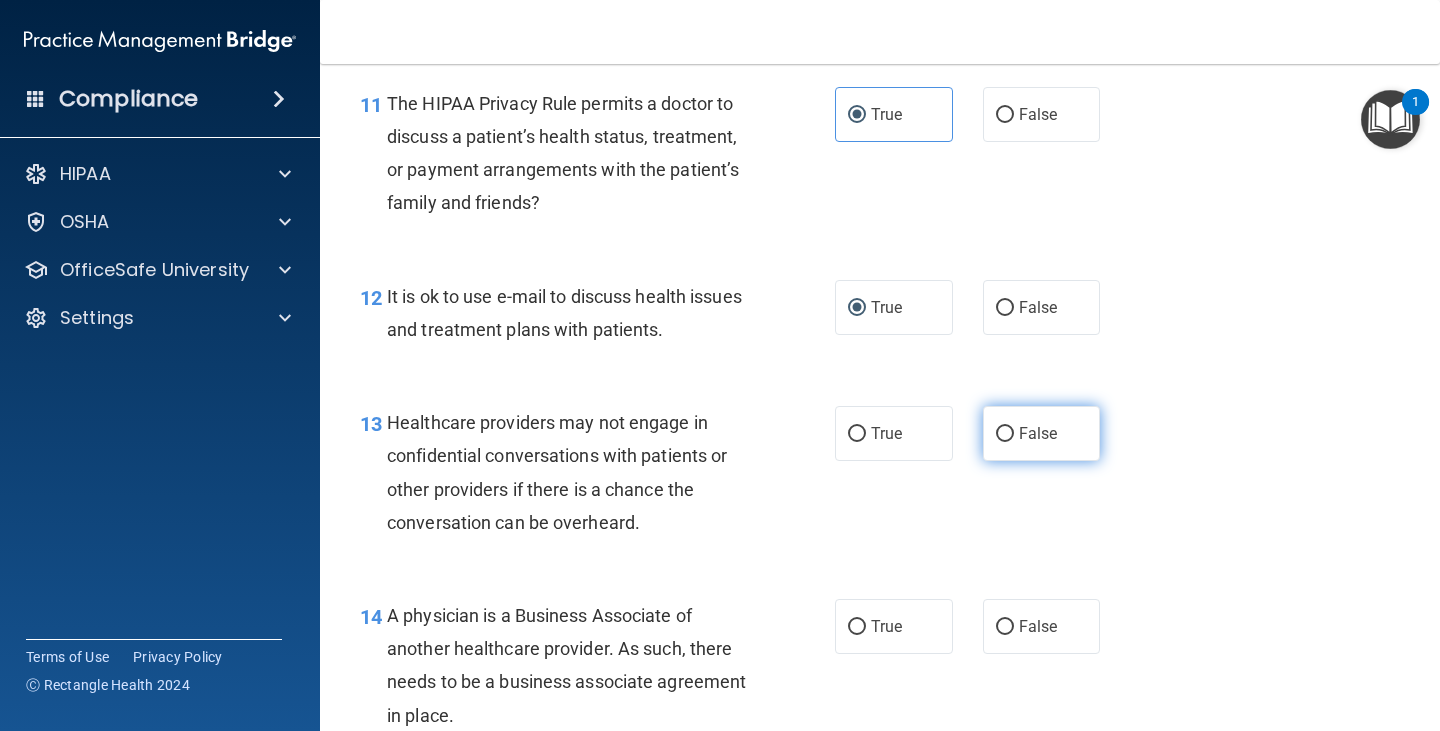 click on "False" at bounding box center (1005, 434) 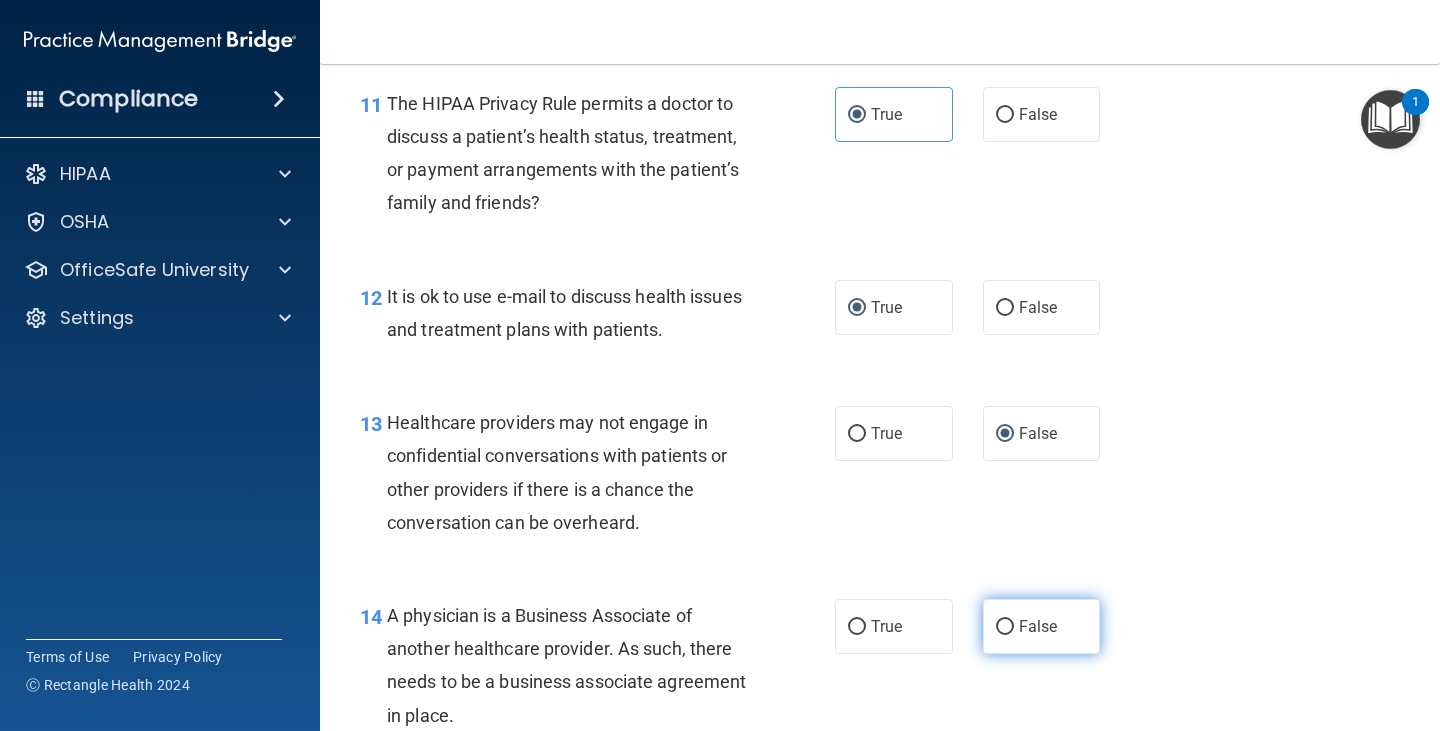 click on "False" at bounding box center (1005, 627) 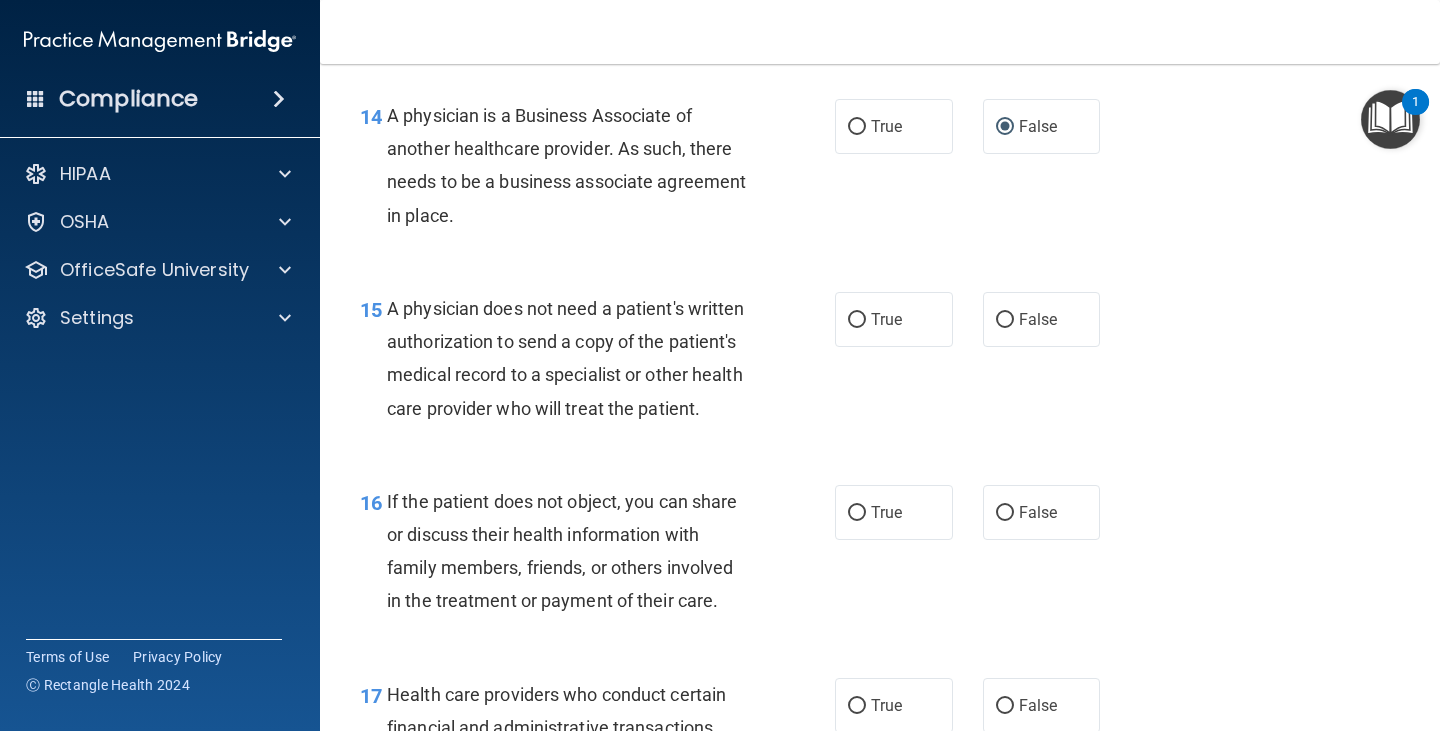 scroll, scrollTop: 2700, scrollLeft: 0, axis: vertical 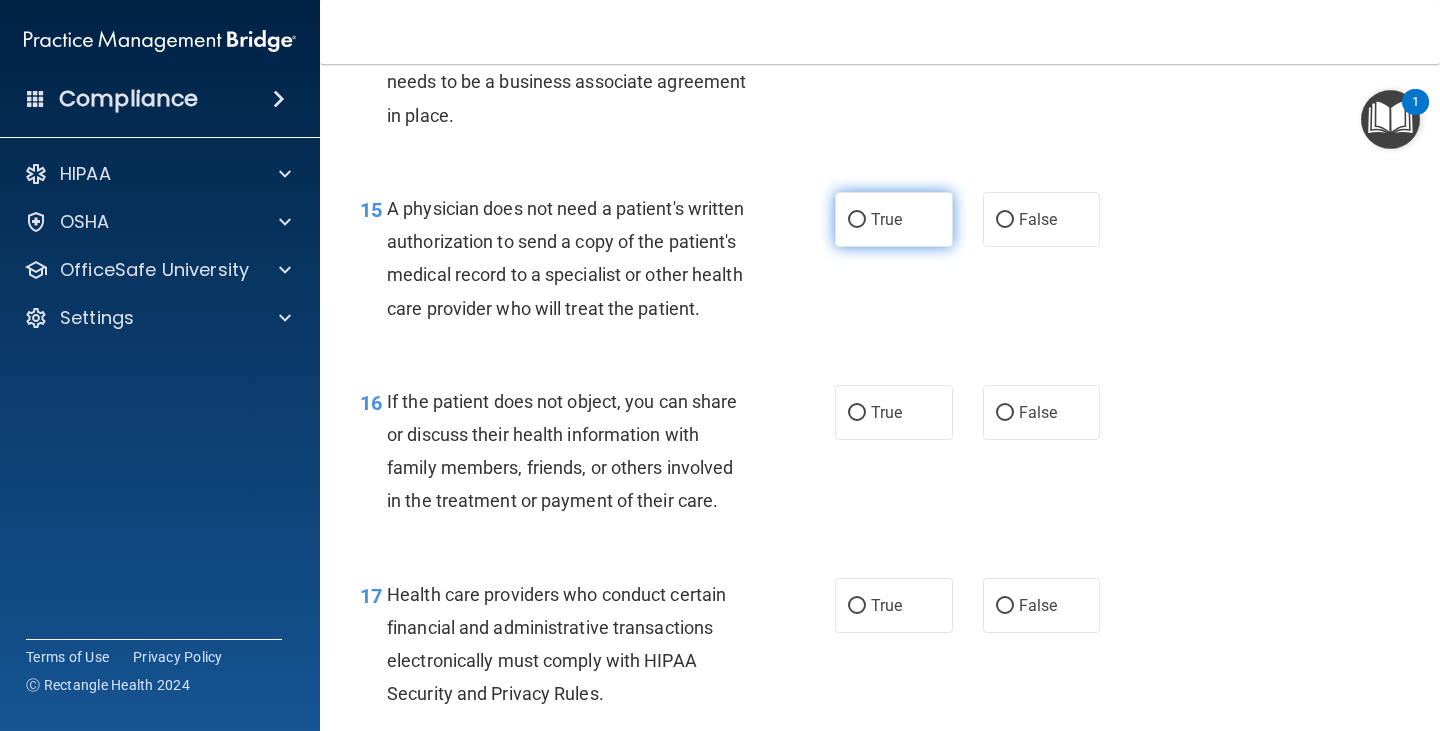 click on "True" at bounding box center (857, 220) 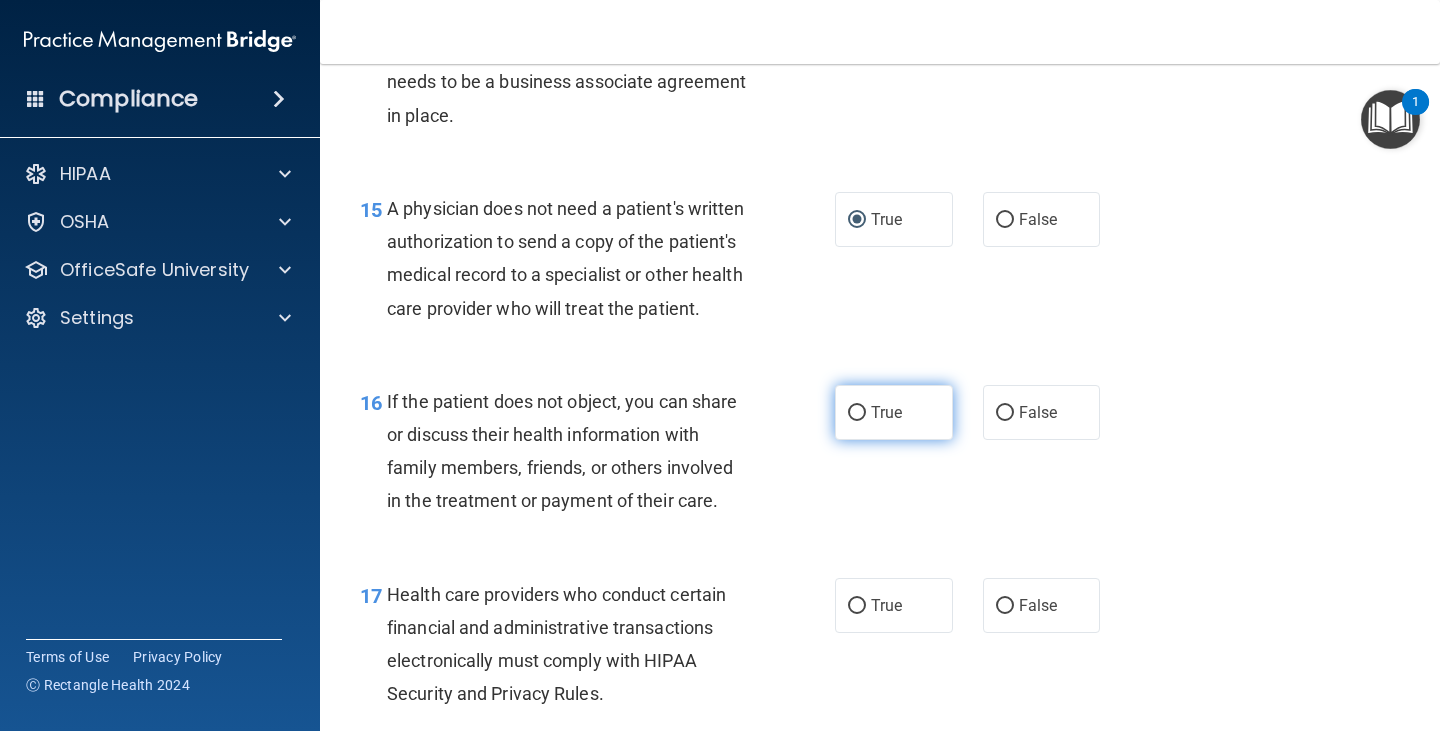 click on "True" at bounding box center (857, 413) 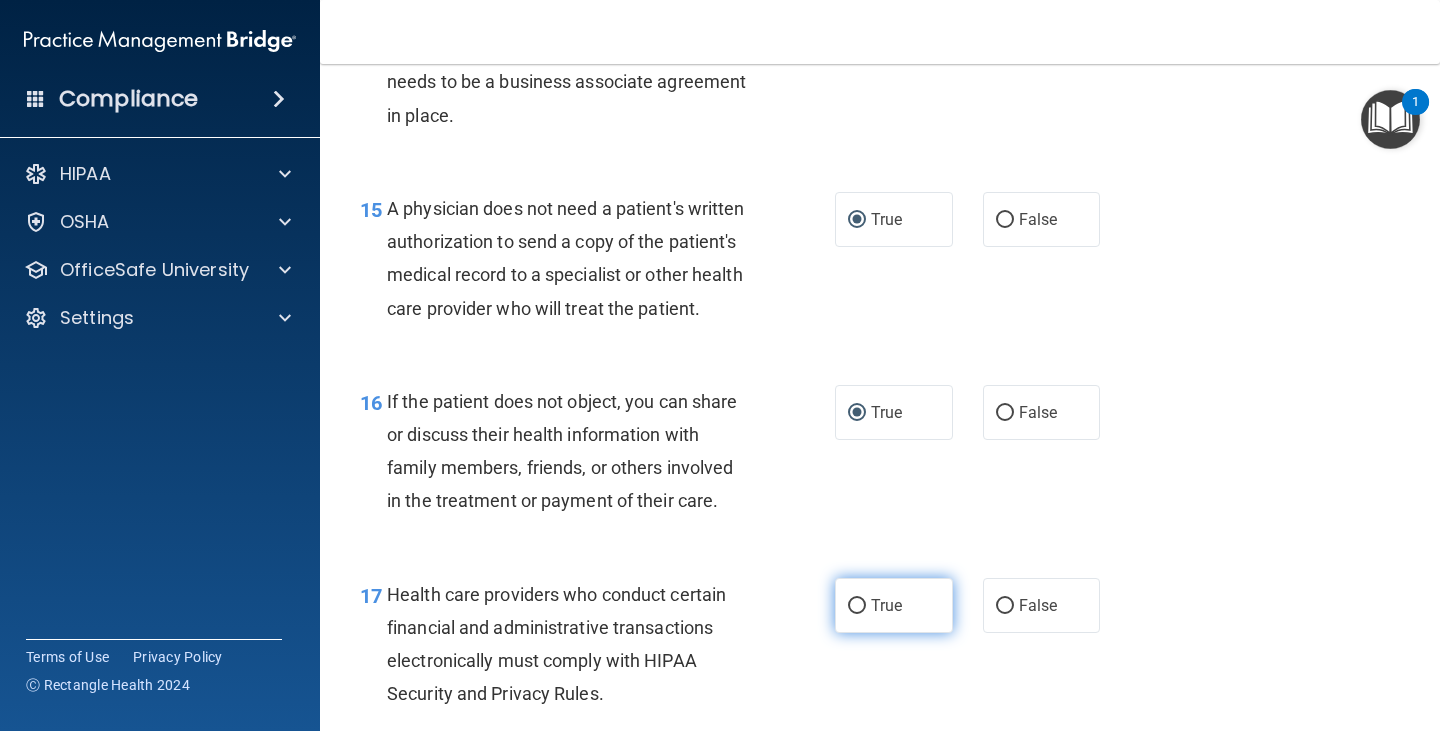 click on "True" at bounding box center (857, 606) 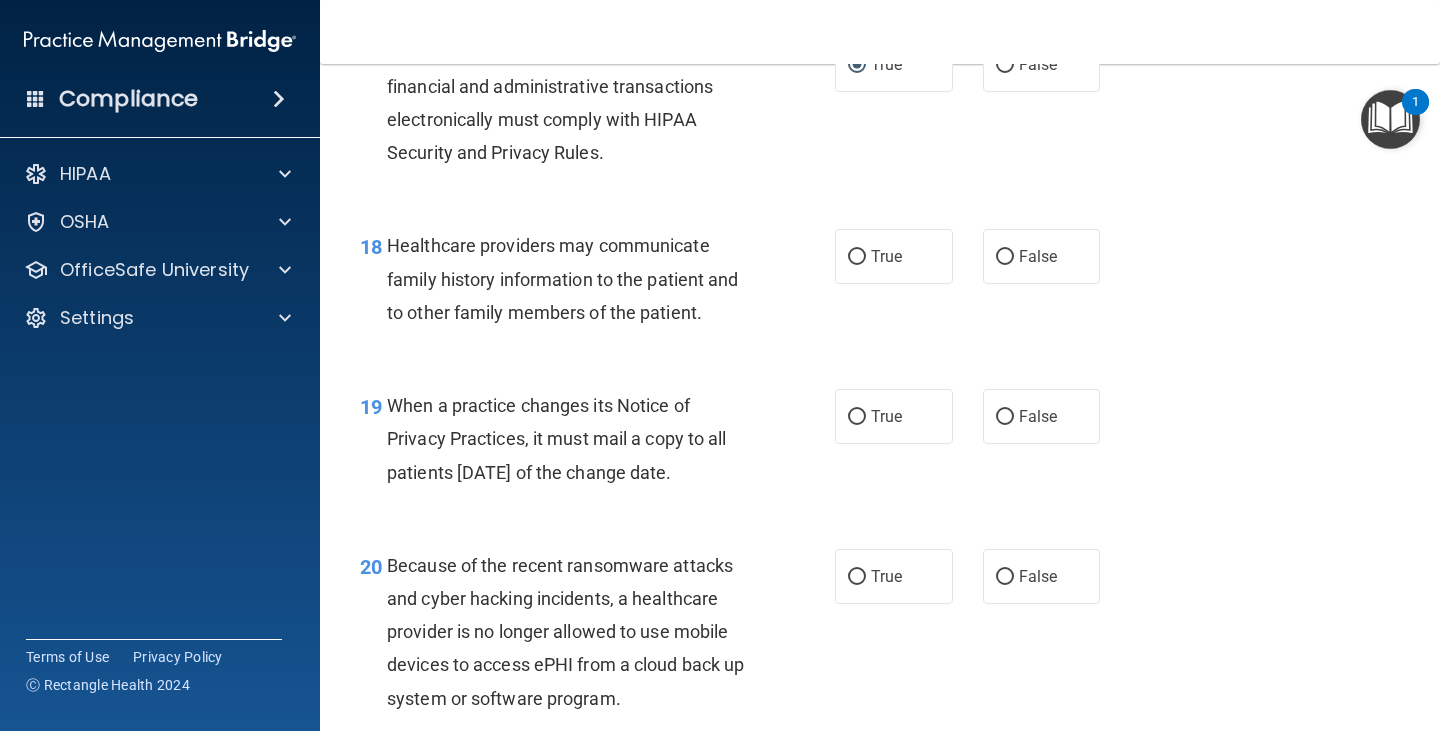 scroll, scrollTop: 3300, scrollLeft: 0, axis: vertical 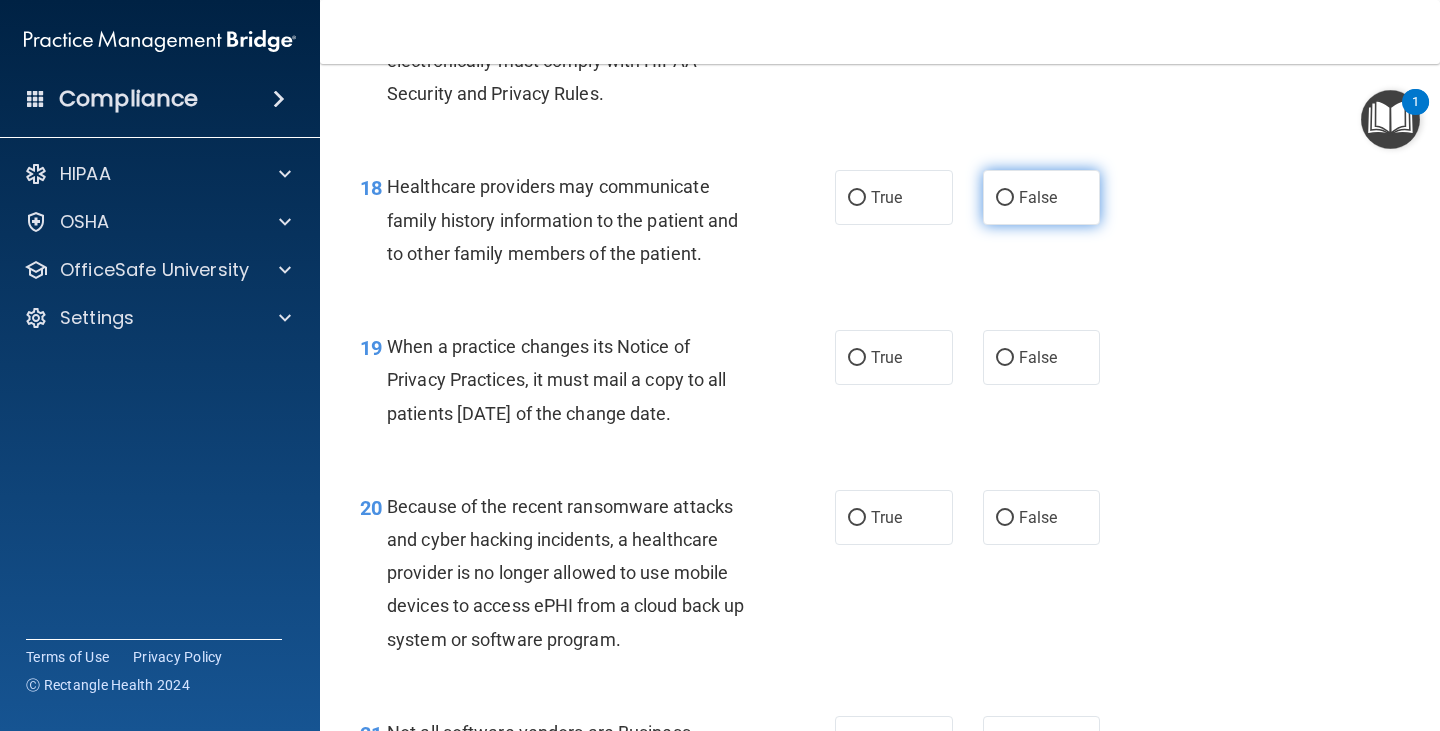 click on "False" at bounding box center (1005, 198) 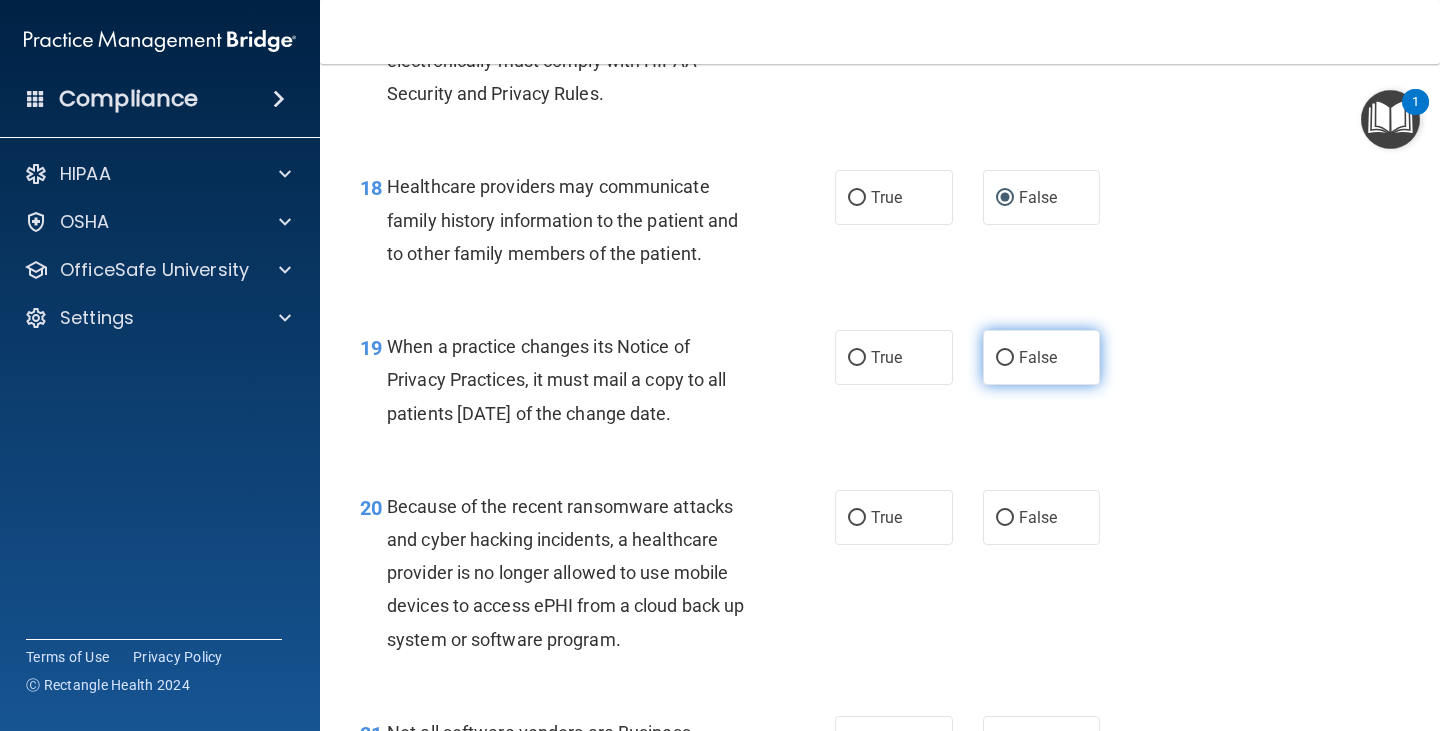drag, startPoint x: 994, startPoint y: 386, endPoint x: 996, endPoint y: 403, distance: 17.117243 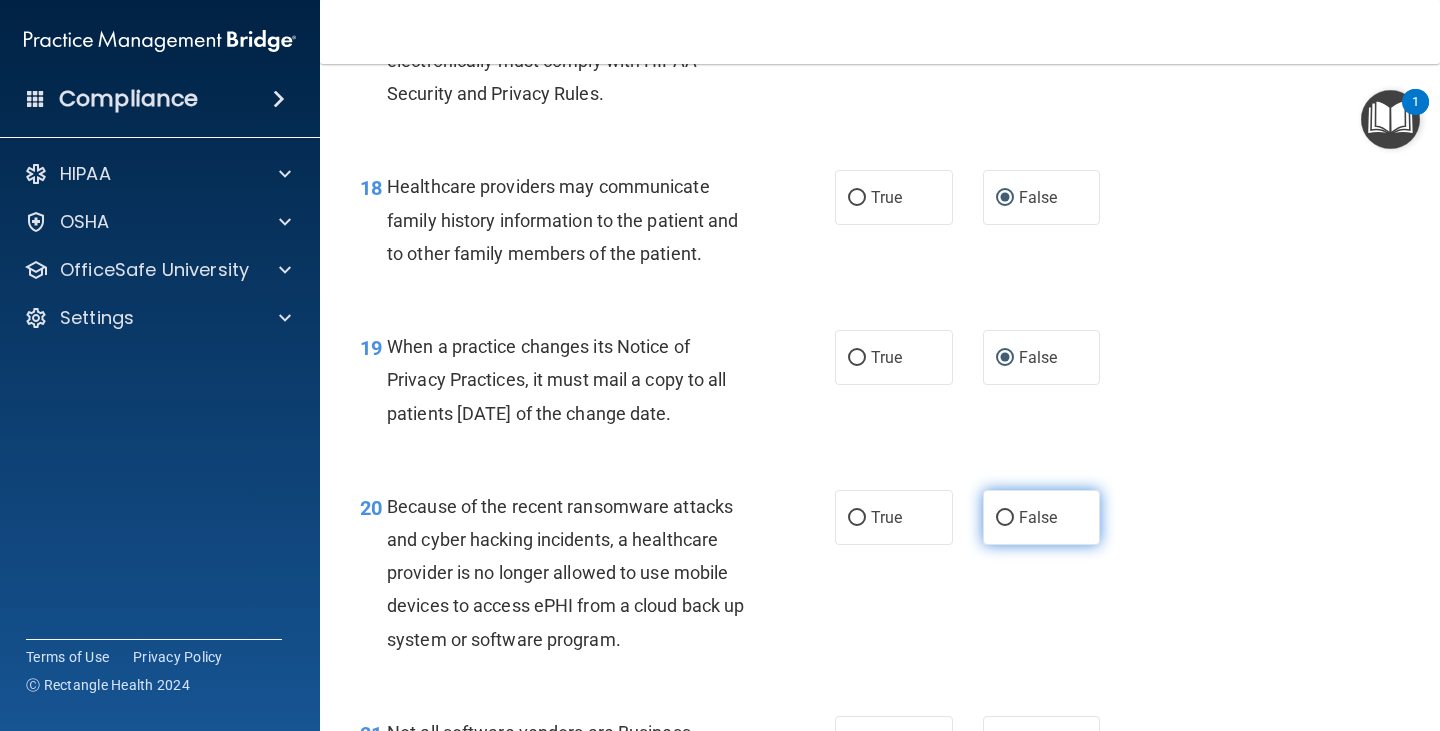 click on "False" at bounding box center (1005, 518) 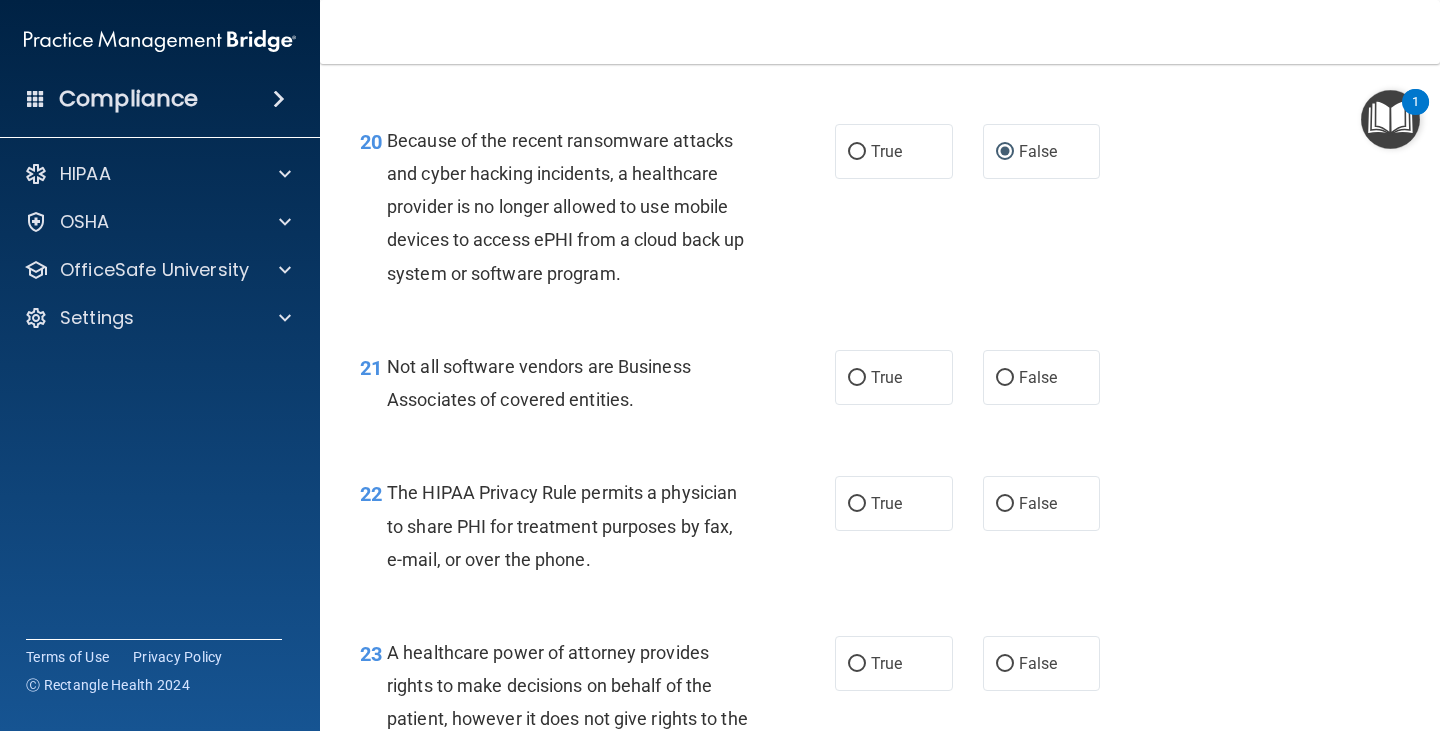 scroll, scrollTop: 3700, scrollLeft: 0, axis: vertical 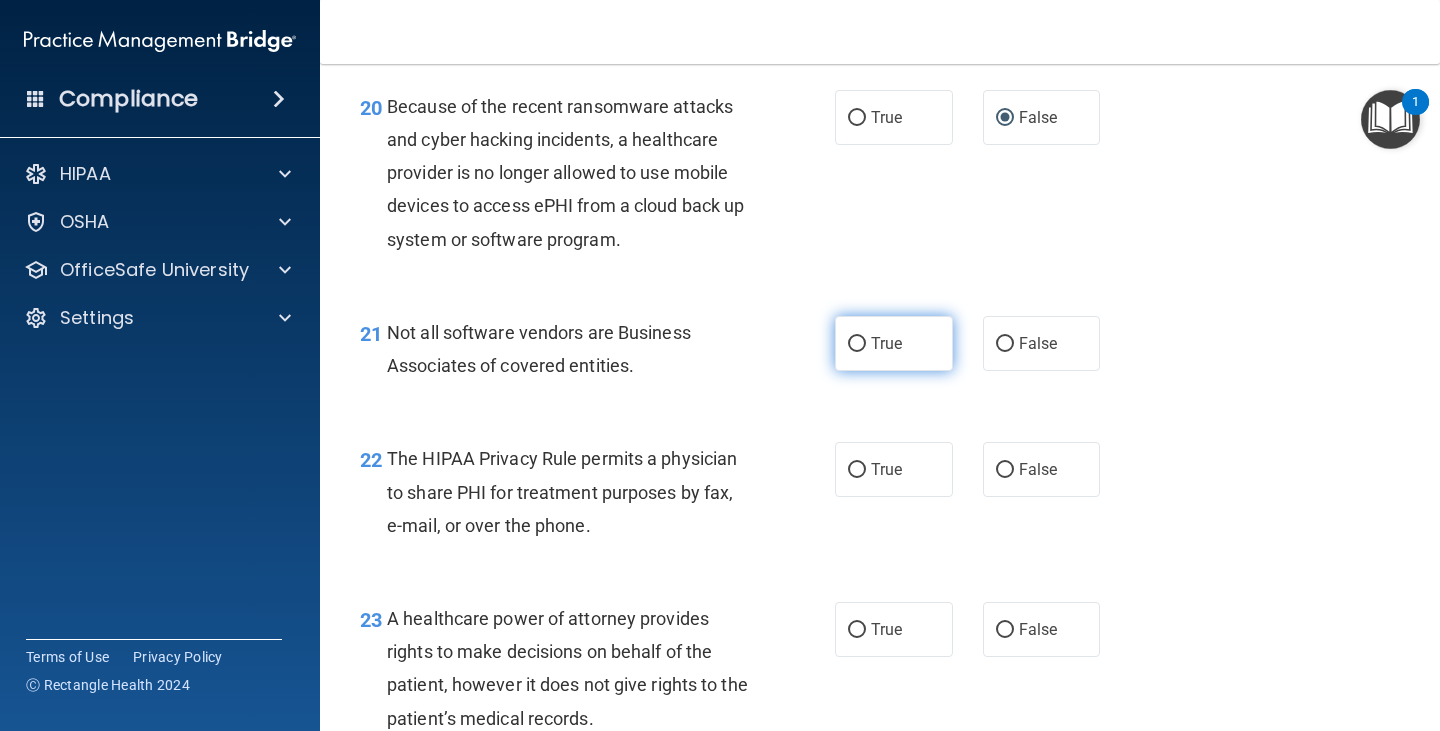 click on "True" at bounding box center (894, 343) 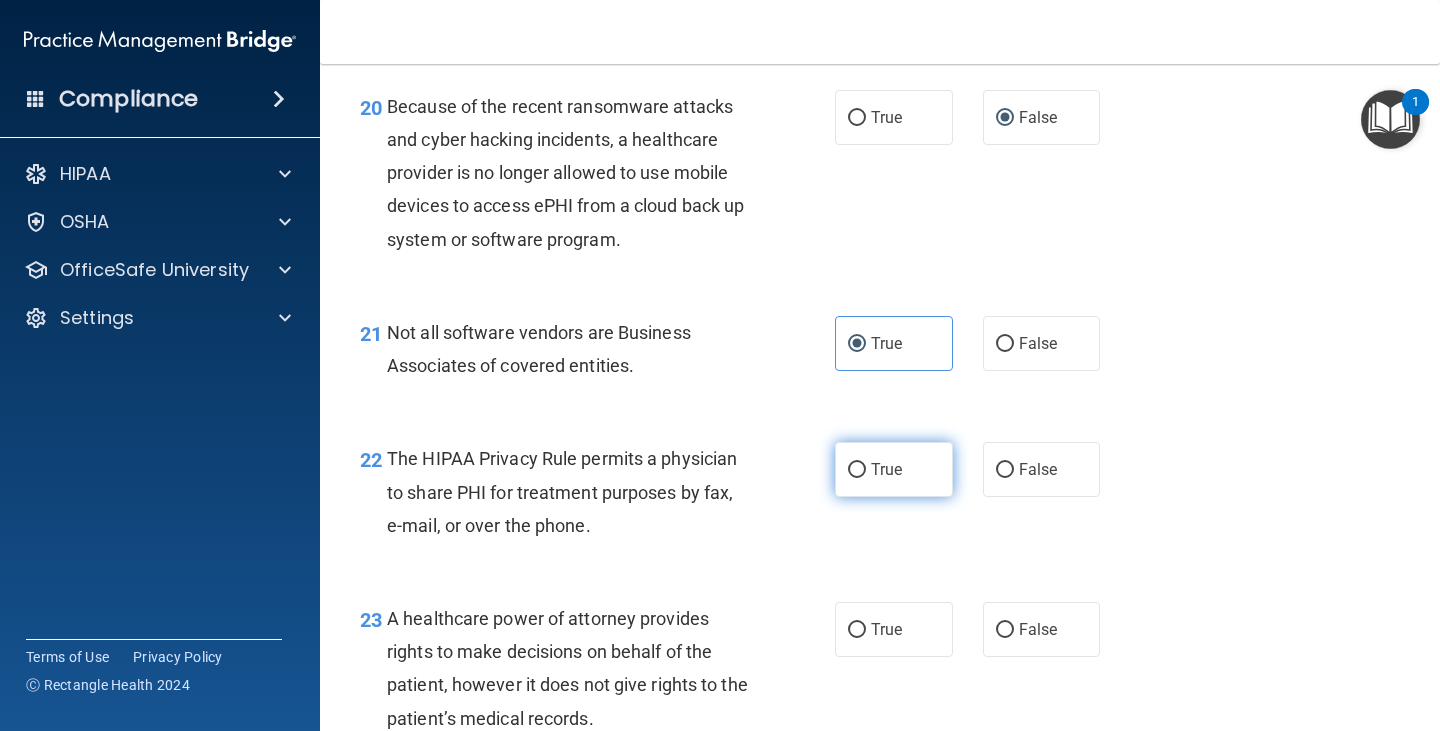 click on "True" at bounding box center (857, 470) 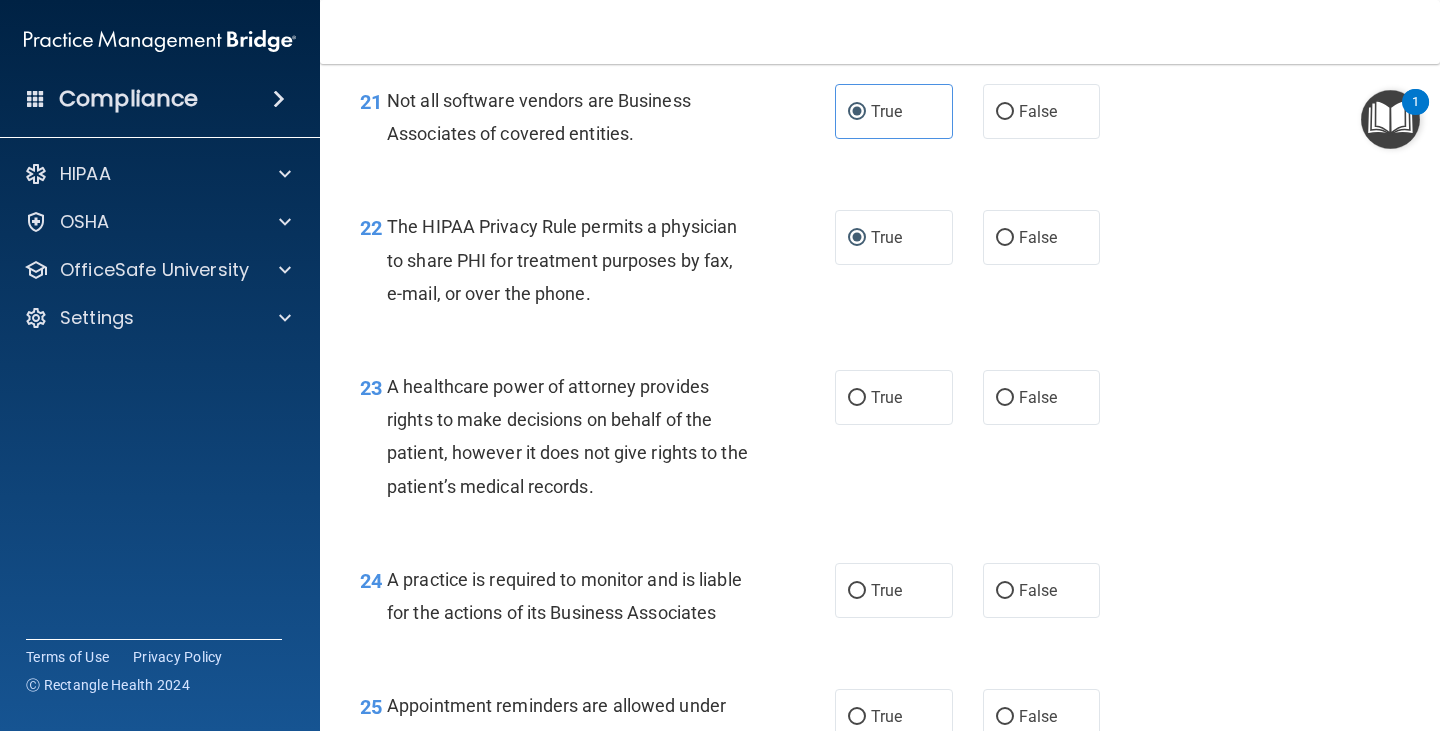 scroll, scrollTop: 4100, scrollLeft: 0, axis: vertical 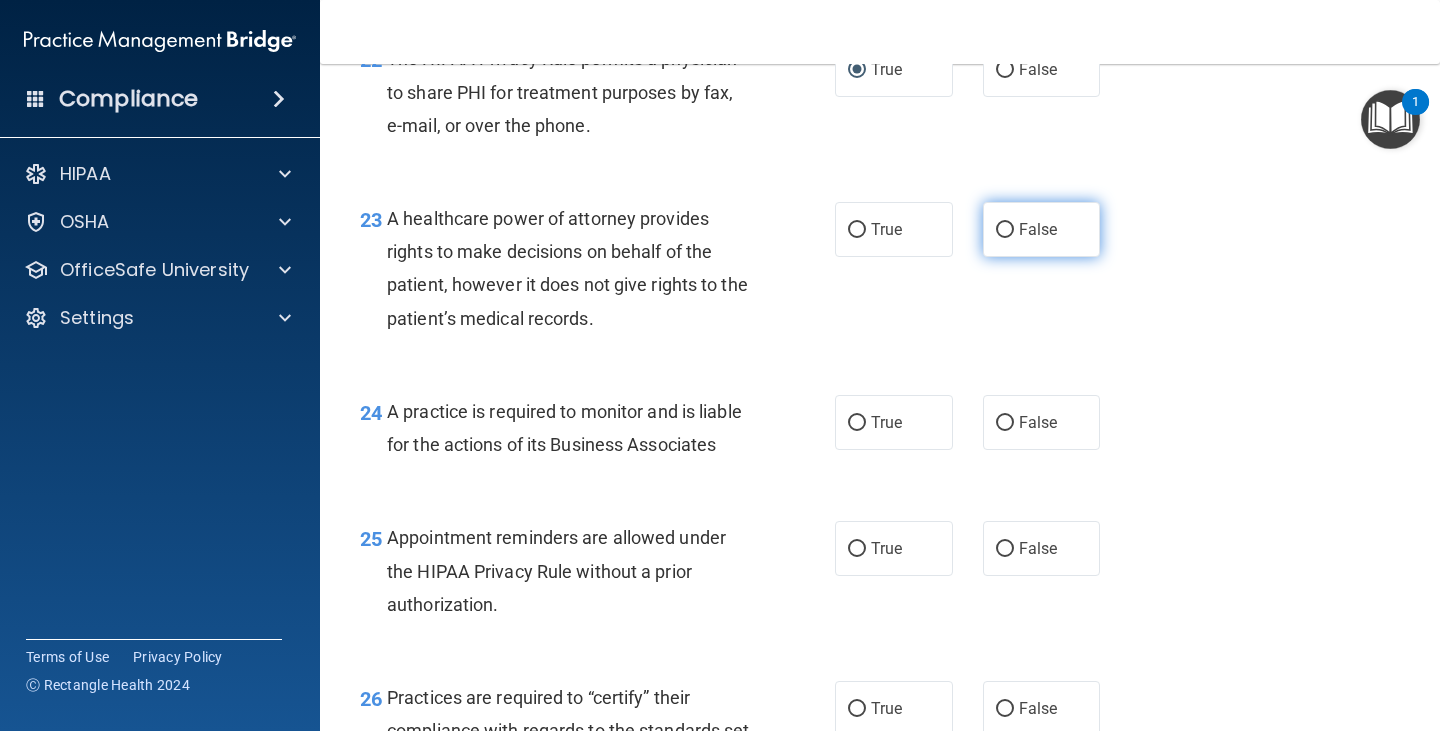 click on "False" at bounding box center (1038, 229) 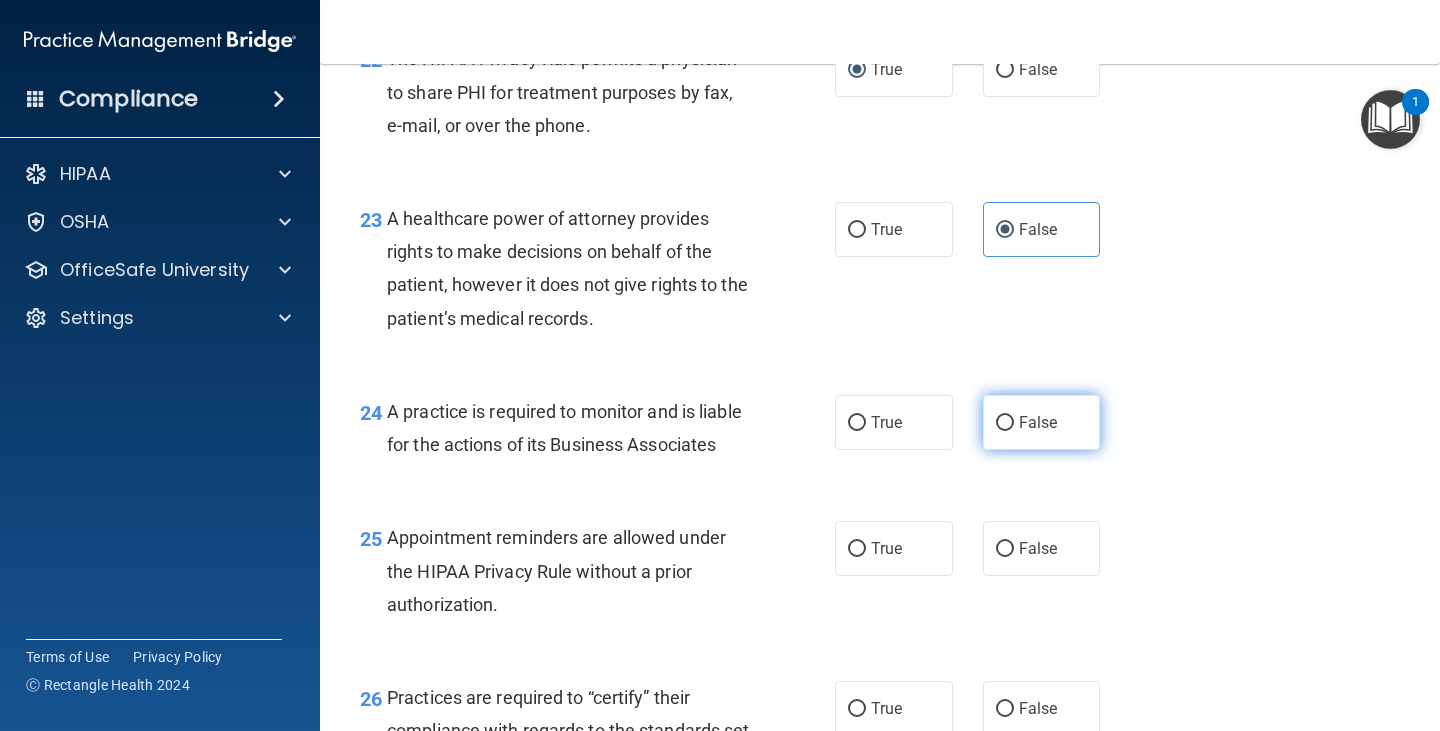 click on "False" at bounding box center [1042, 422] 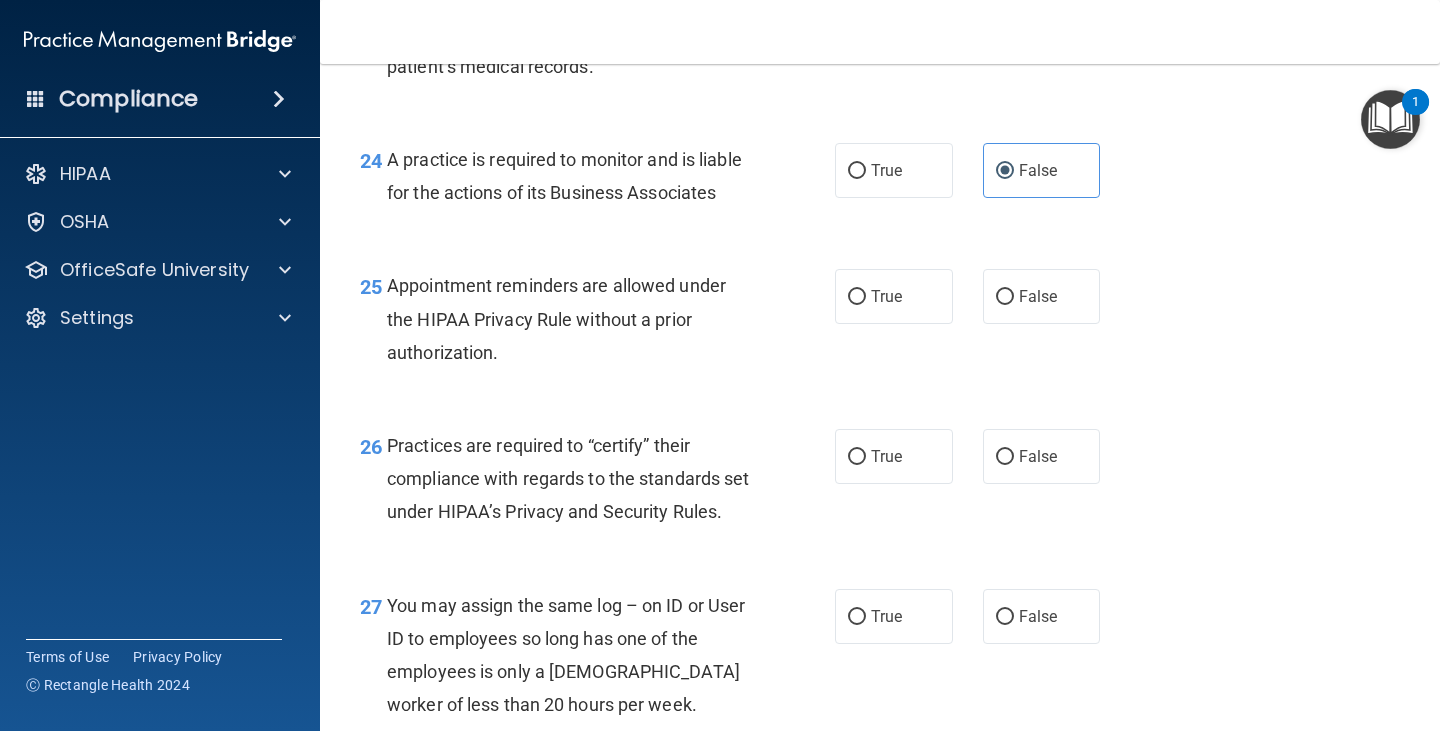 scroll, scrollTop: 4300, scrollLeft: 0, axis: vertical 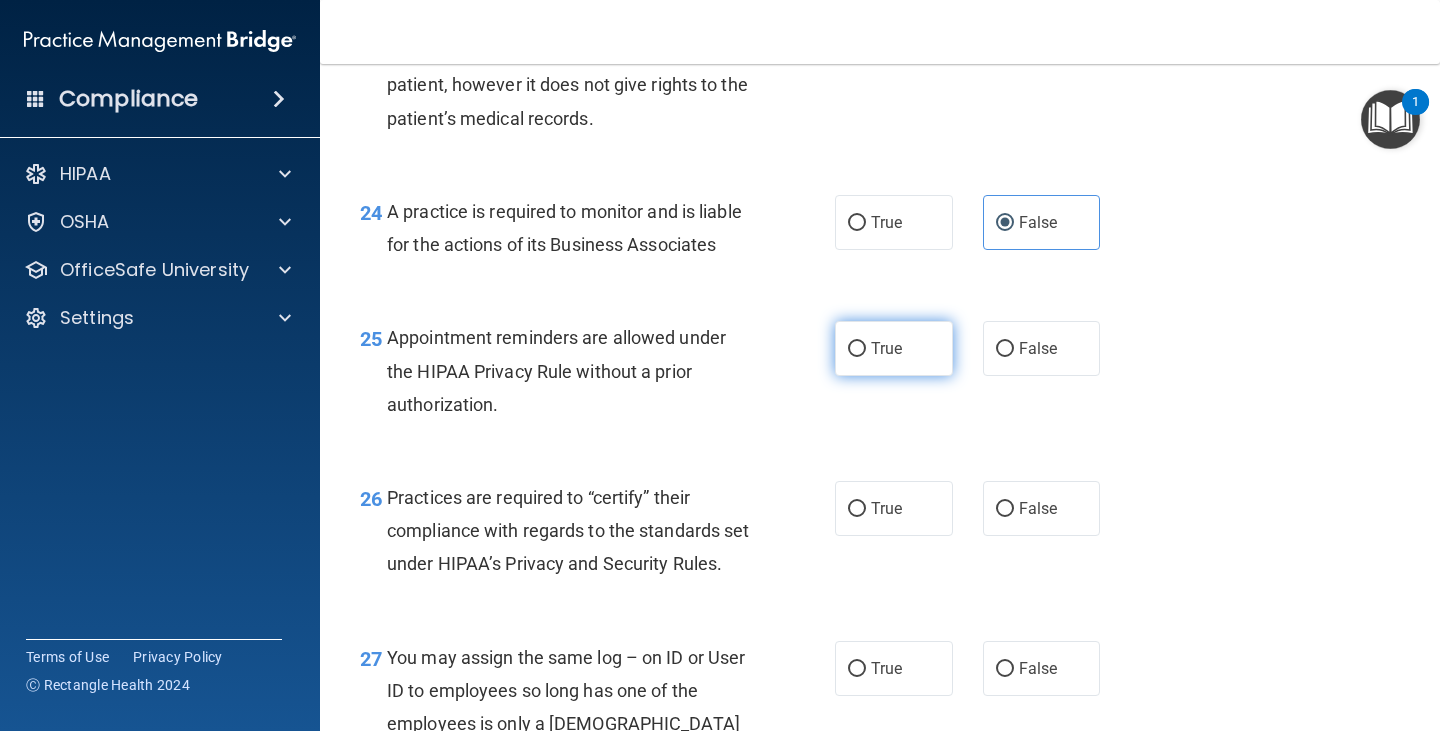 click on "True" at bounding box center (857, 349) 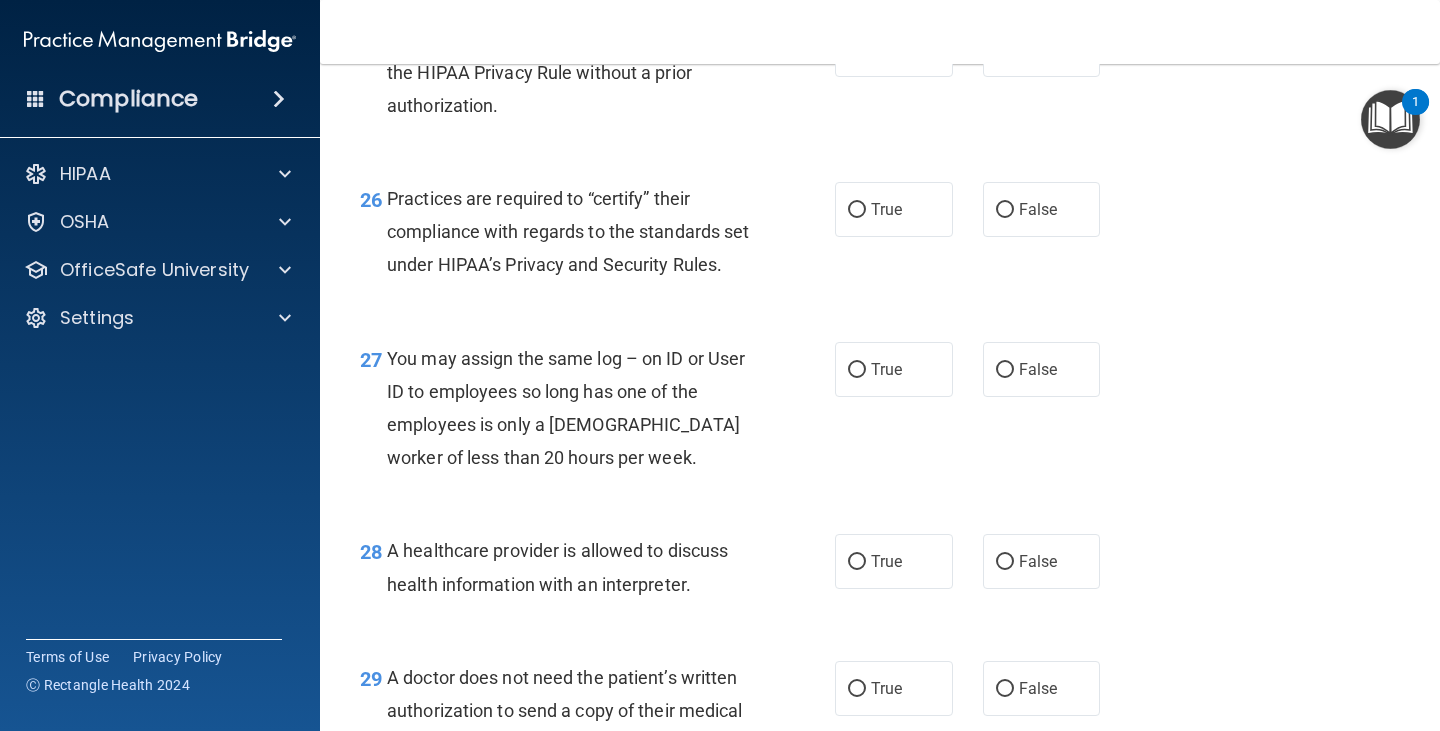 scroll, scrollTop: 4600, scrollLeft: 0, axis: vertical 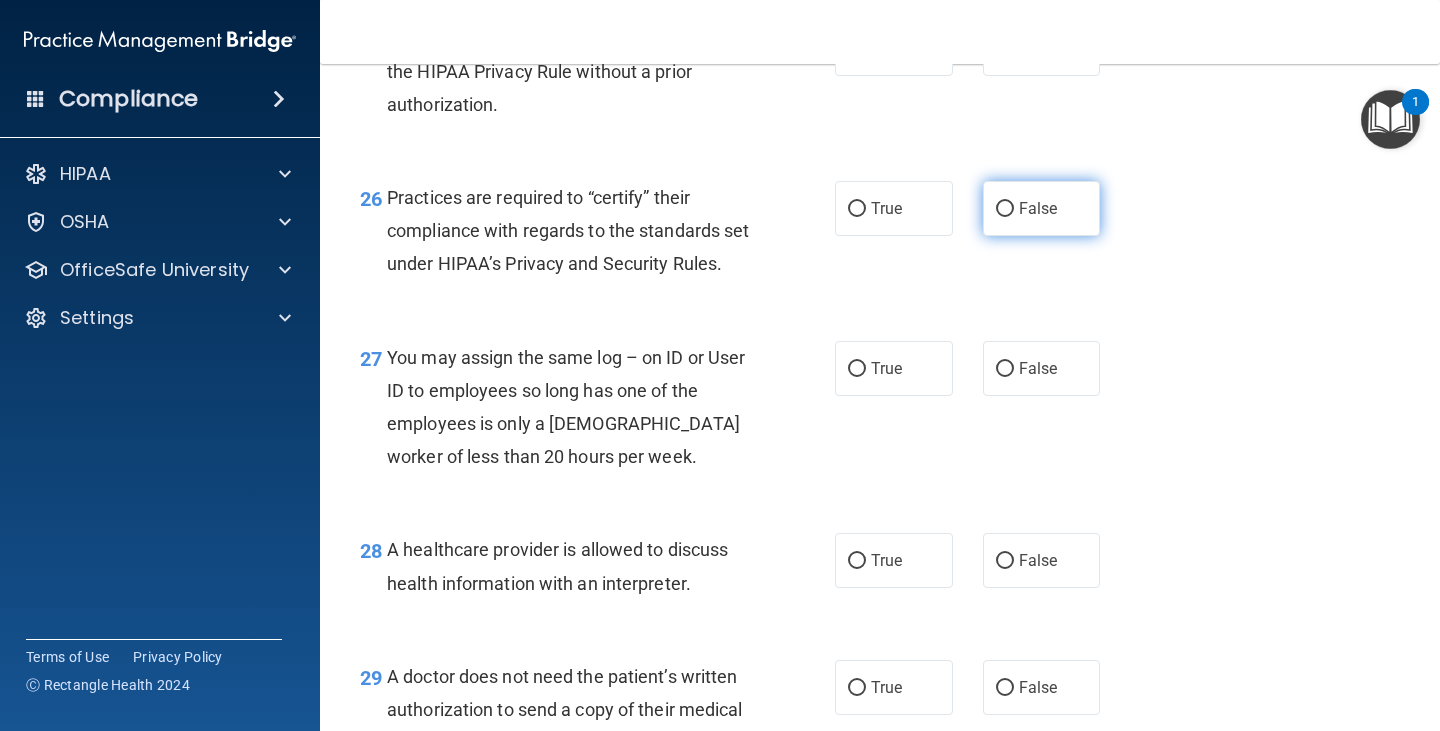 click on "False" at bounding box center (1005, 209) 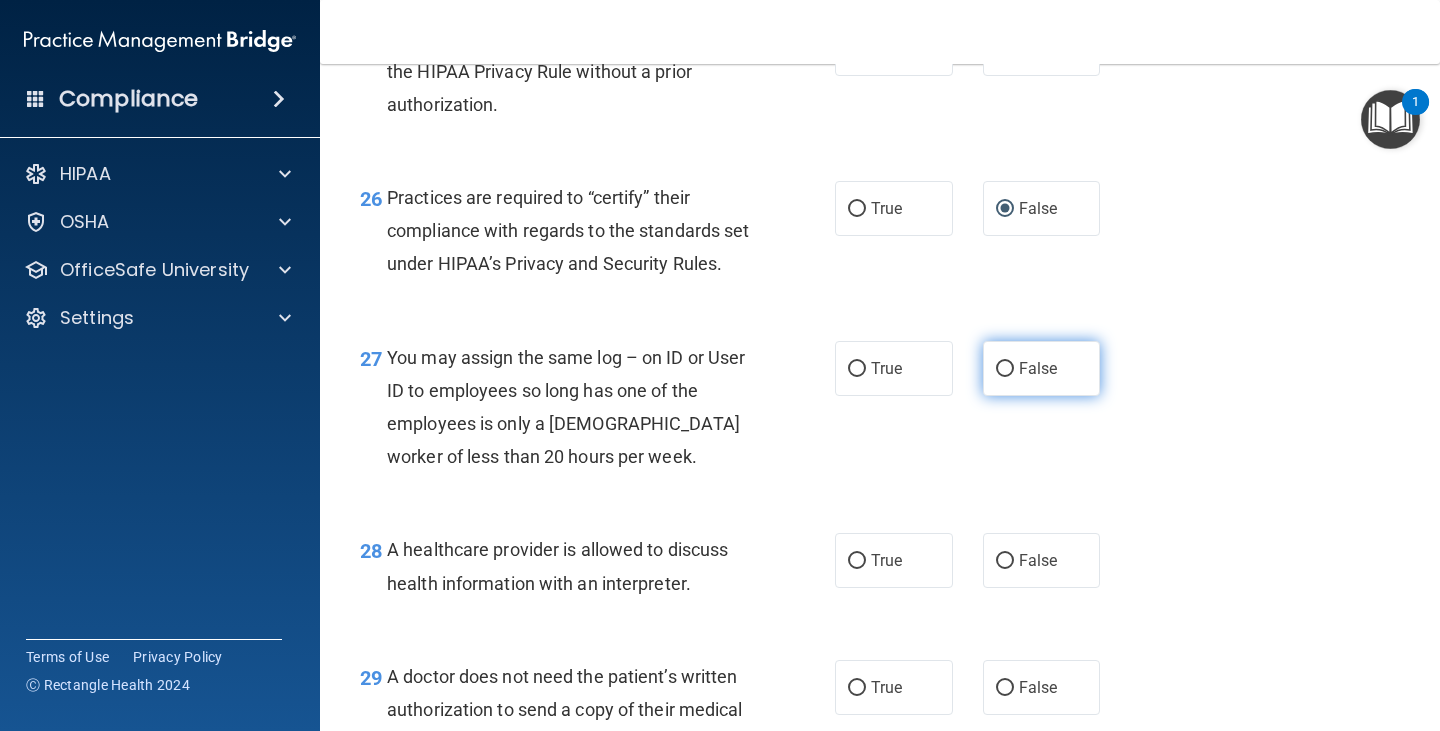 click on "False" at bounding box center (1005, 369) 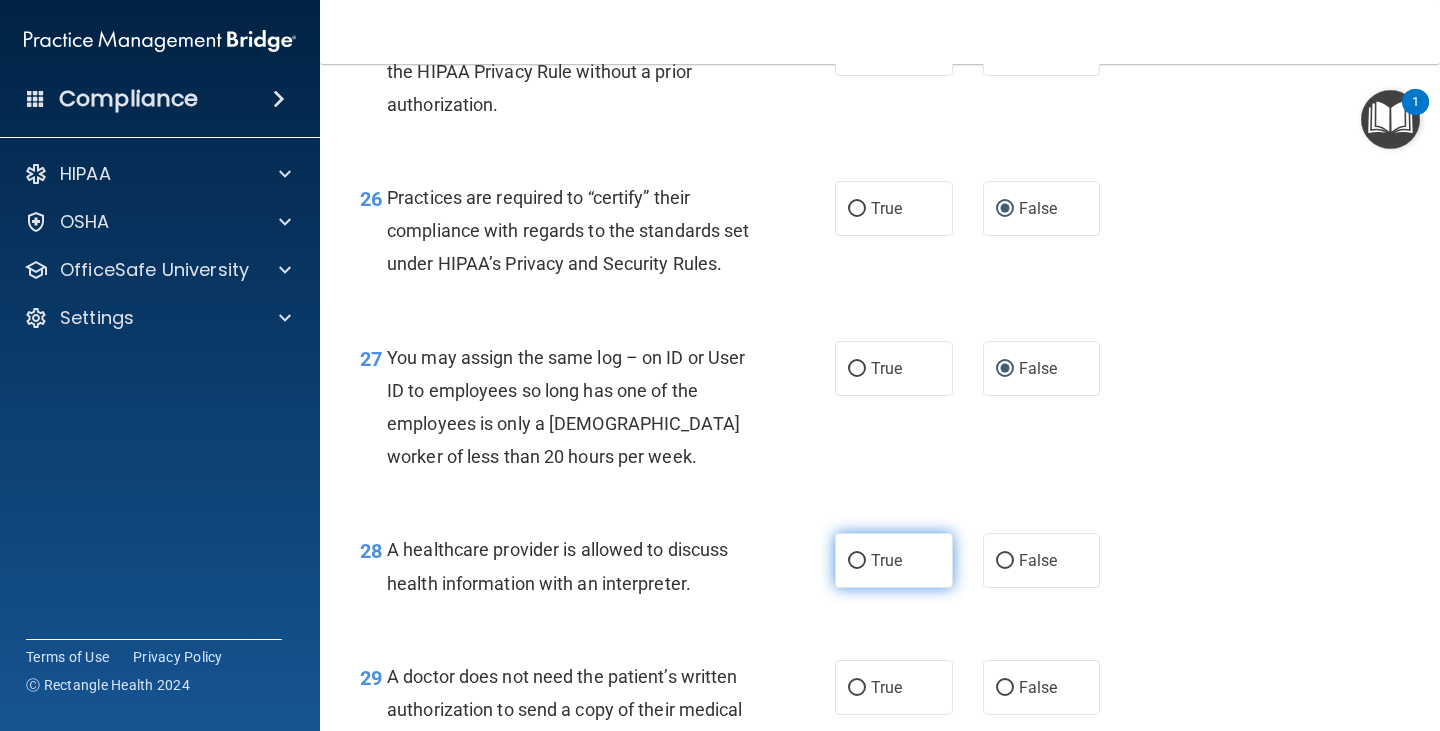 click on "True" at bounding box center (857, 561) 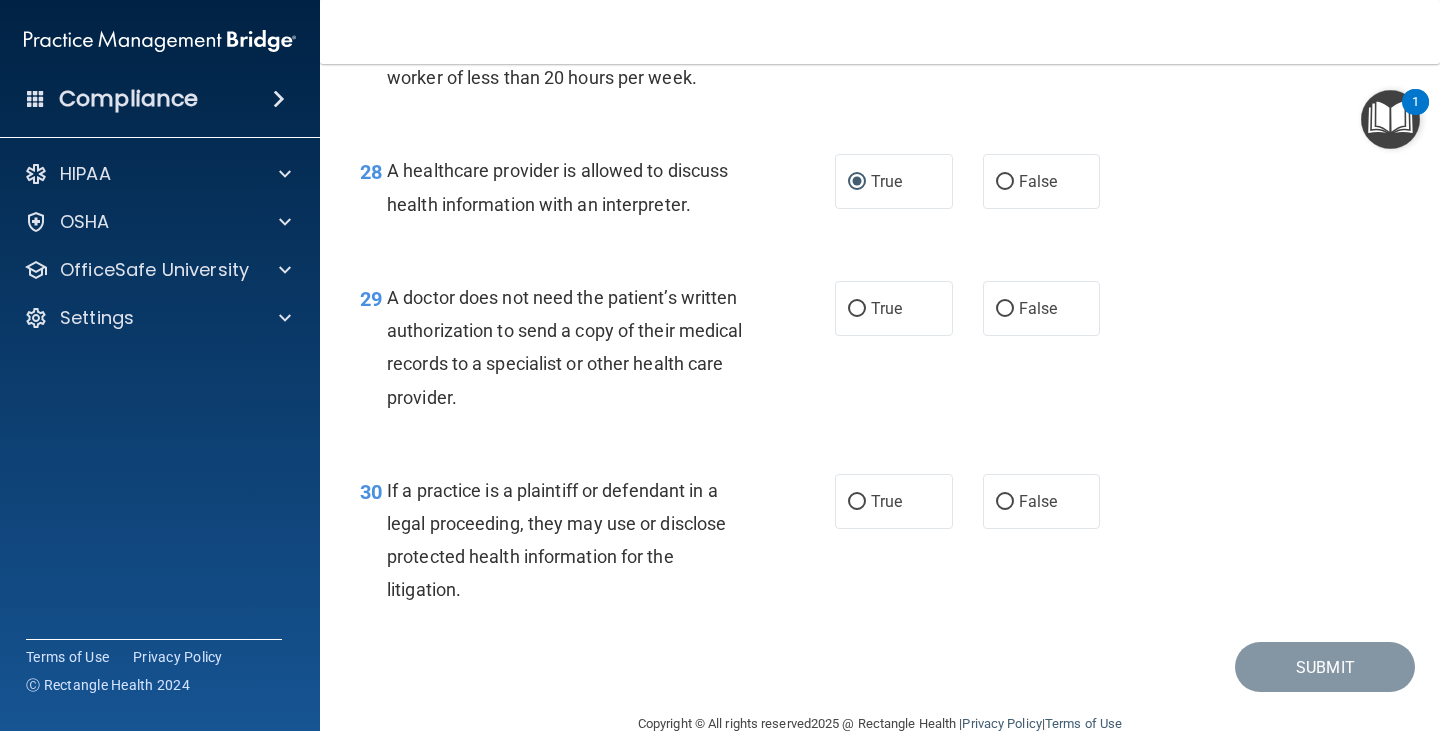 scroll, scrollTop: 5120, scrollLeft: 0, axis: vertical 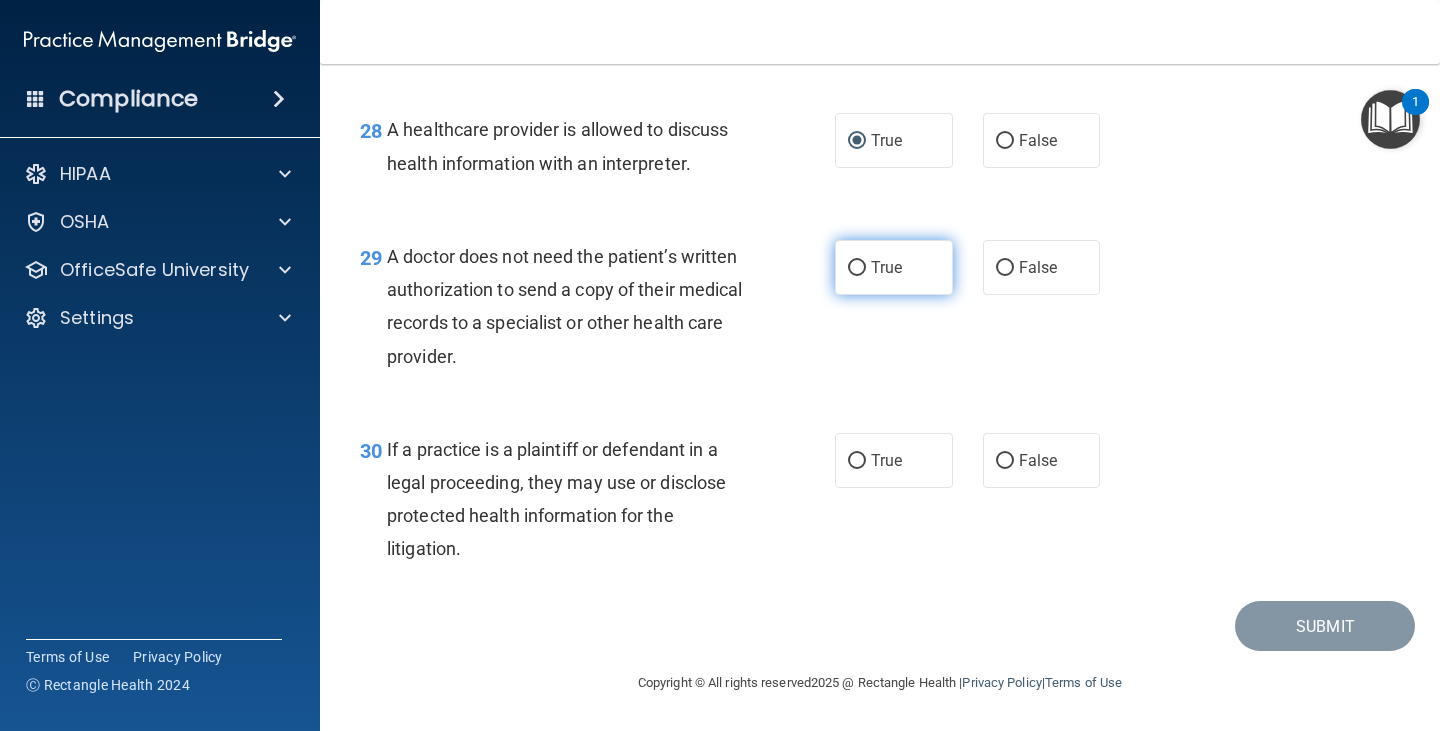 click on "True" at bounding box center (886, 267) 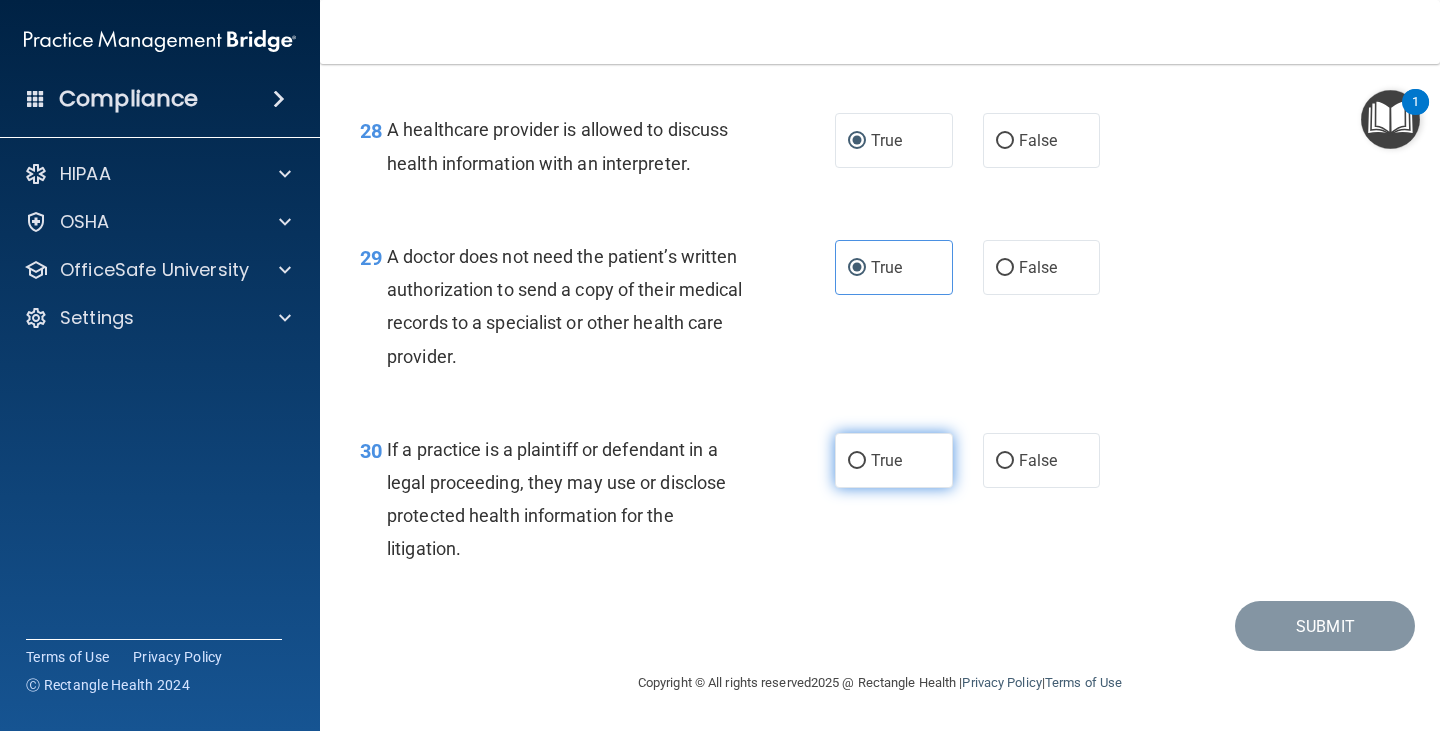 click on "True" at bounding box center [857, 461] 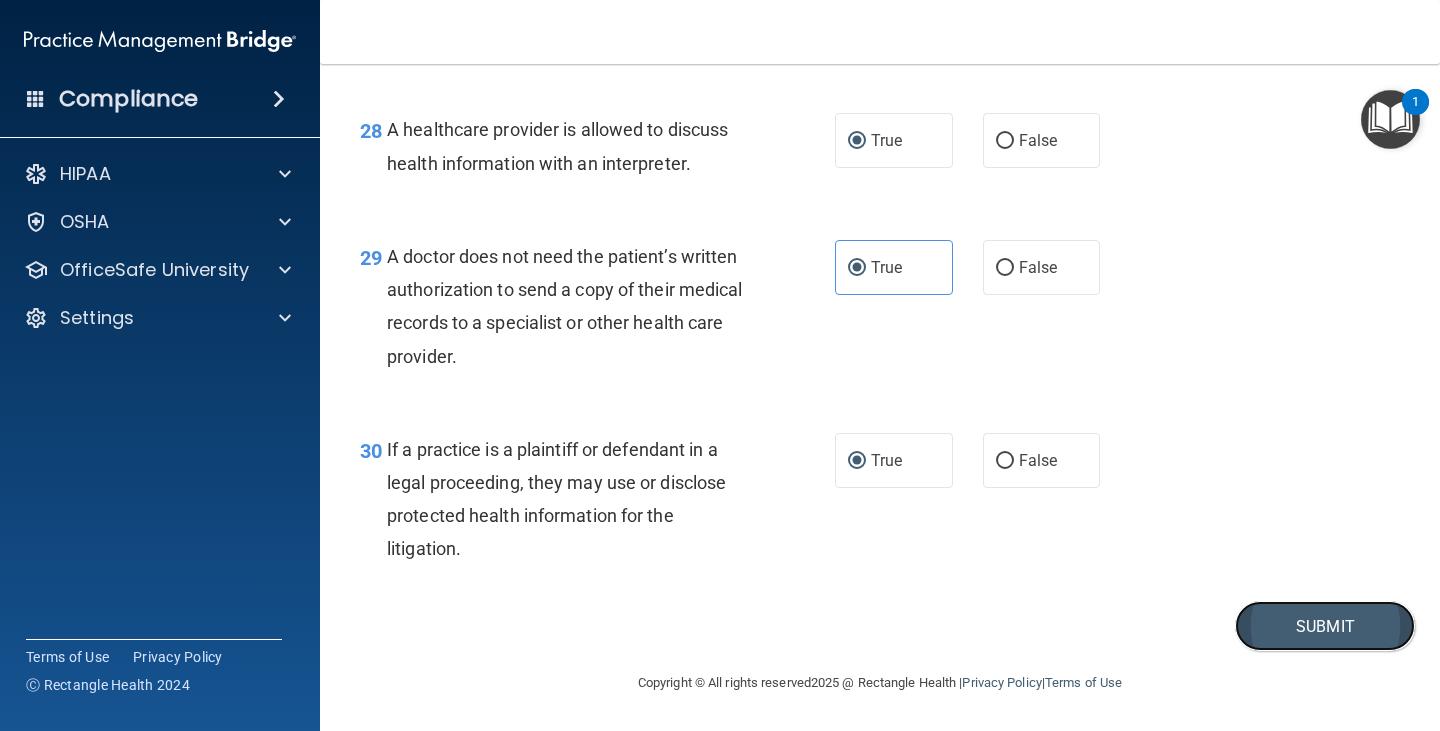 click on "Submit" at bounding box center [1325, 626] 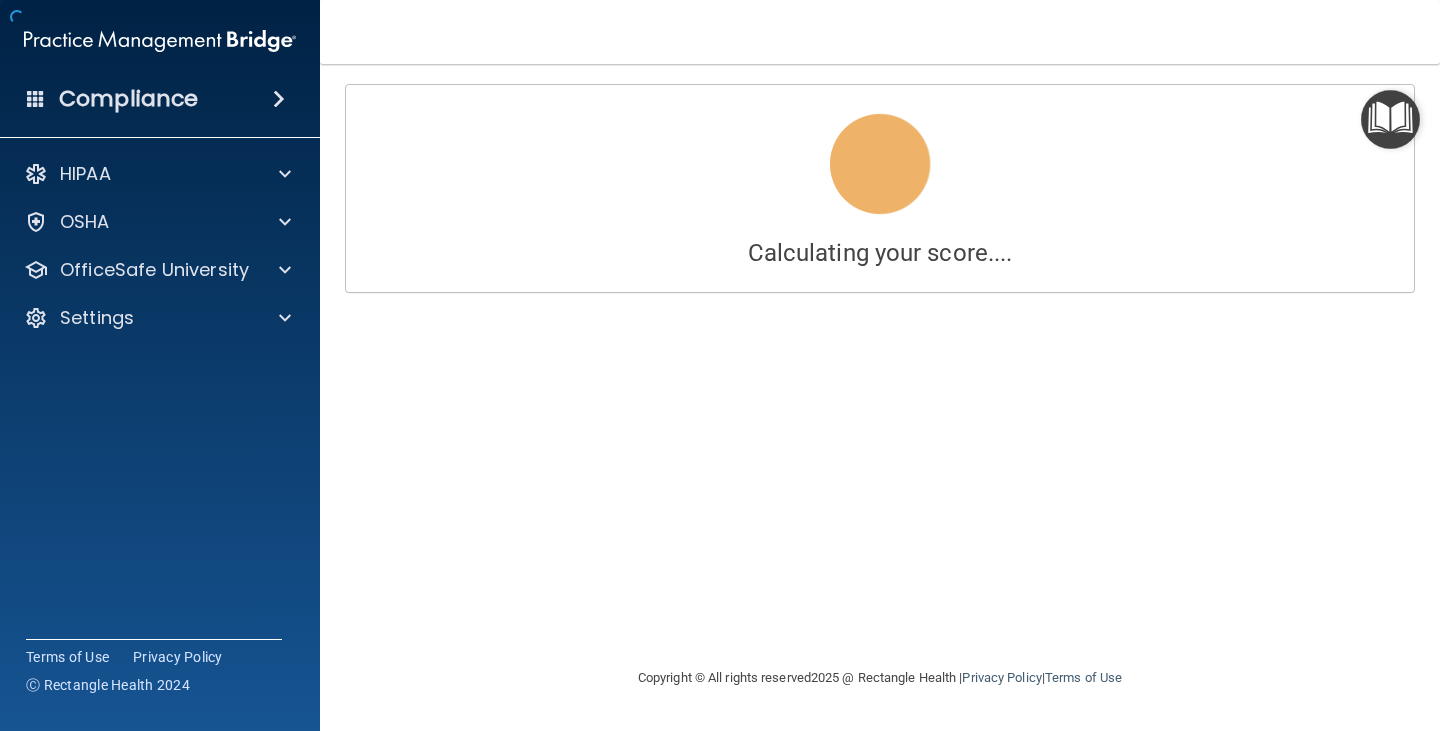 scroll, scrollTop: 0, scrollLeft: 0, axis: both 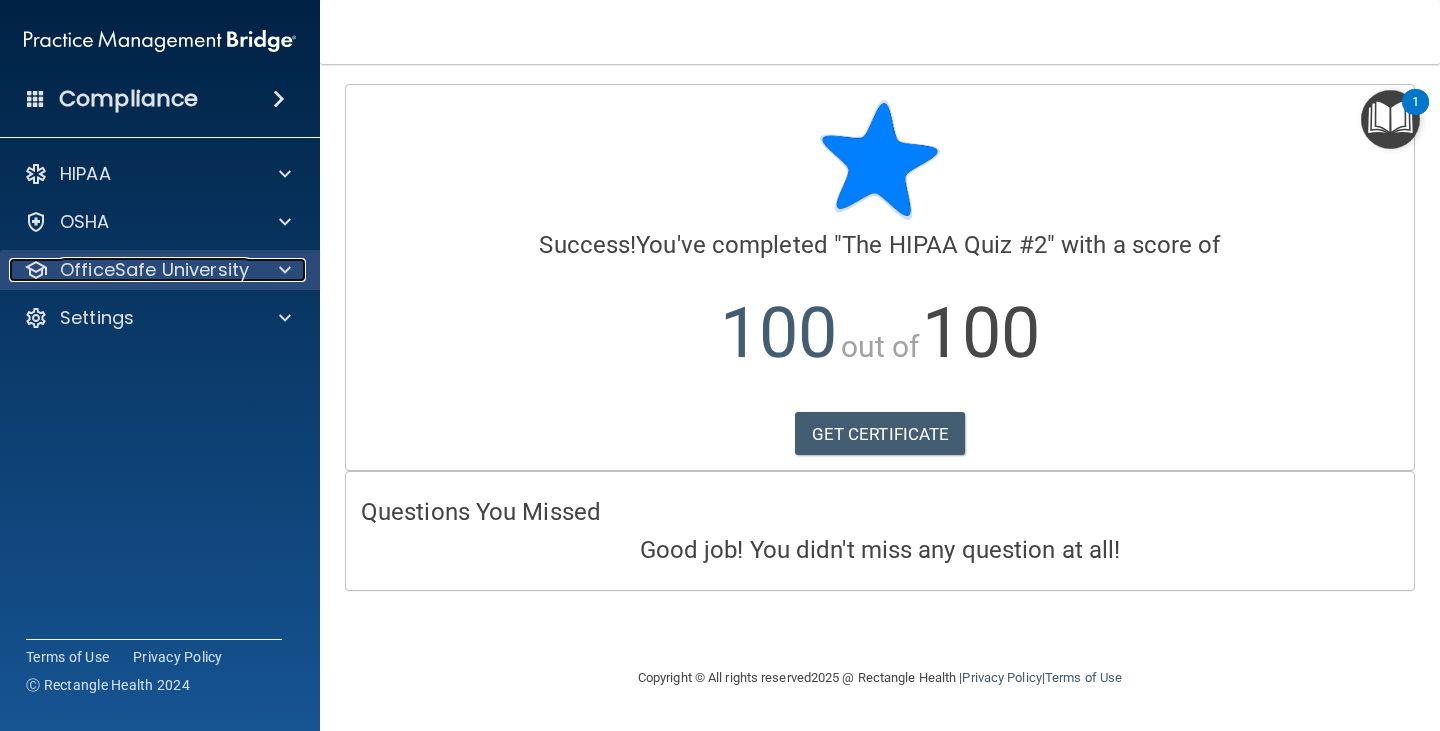 click on "OfficeSafe University" at bounding box center (154, 270) 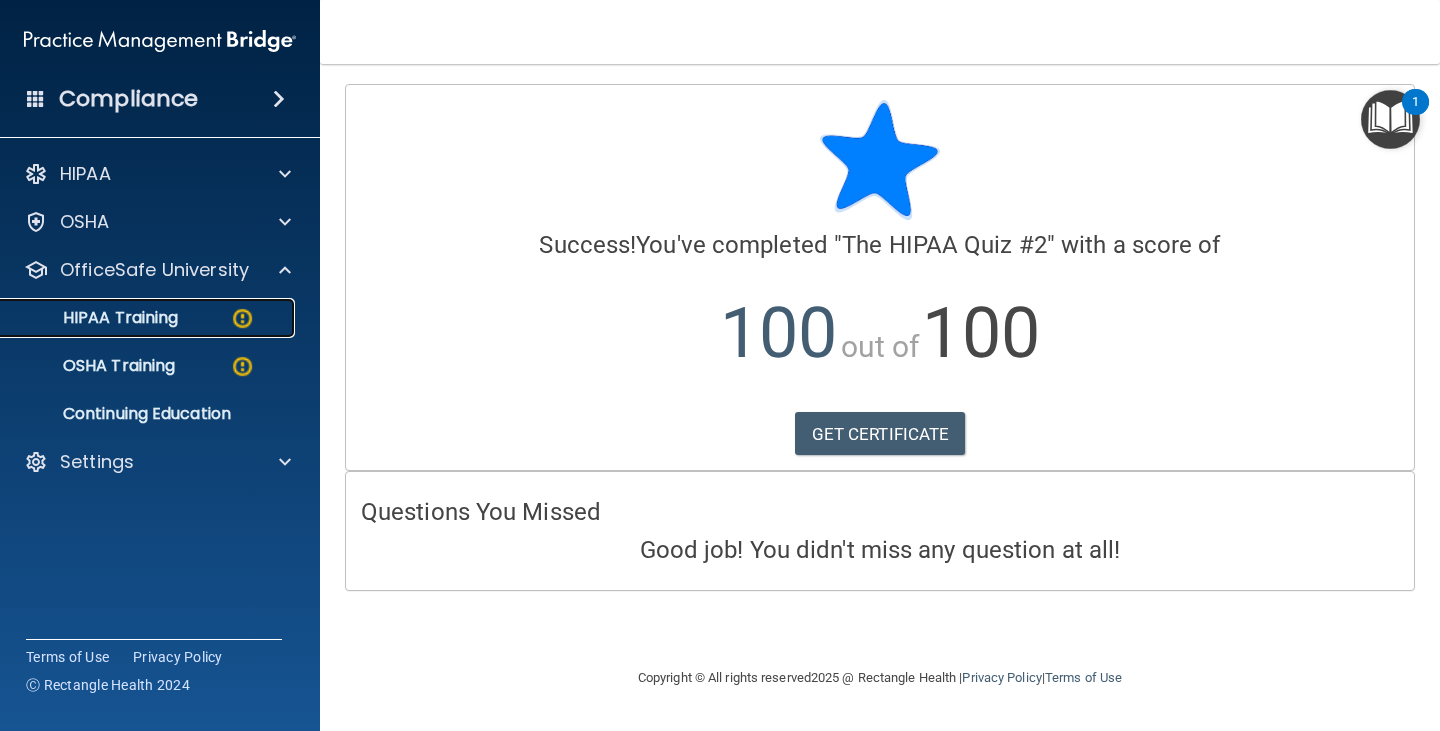 click on "HIPAA Training" at bounding box center (95, 318) 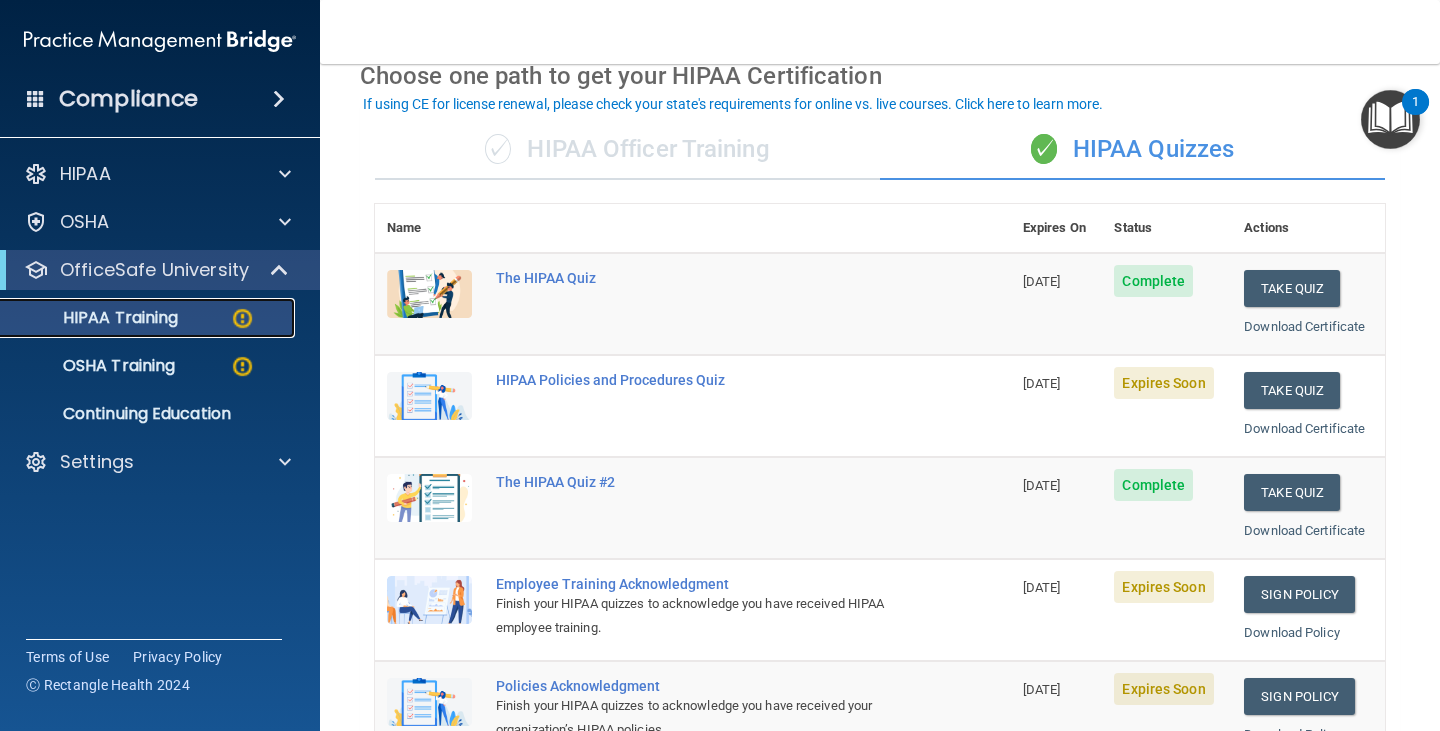 scroll, scrollTop: 100, scrollLeft: 0, axis: vertical 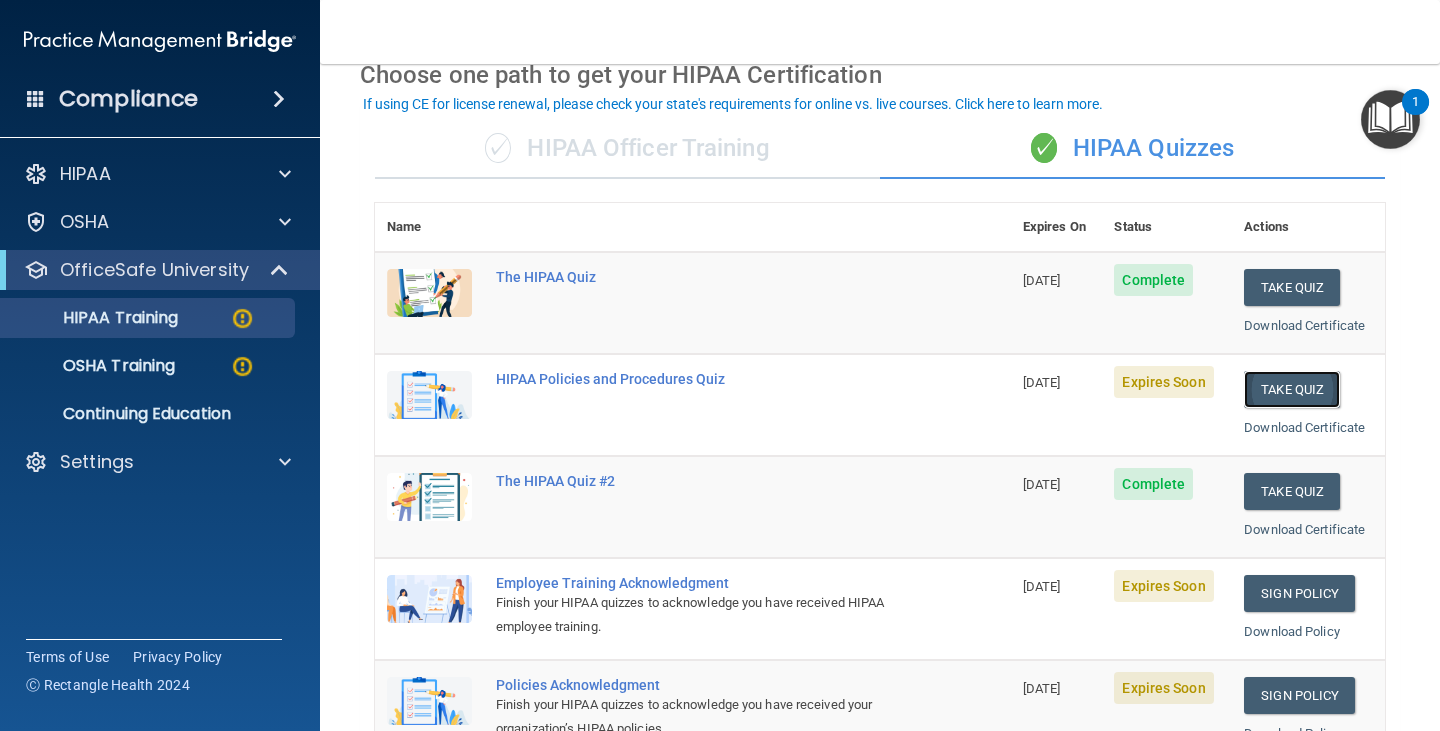 click on "Take Quiz" at bounding box center (1292, 389) 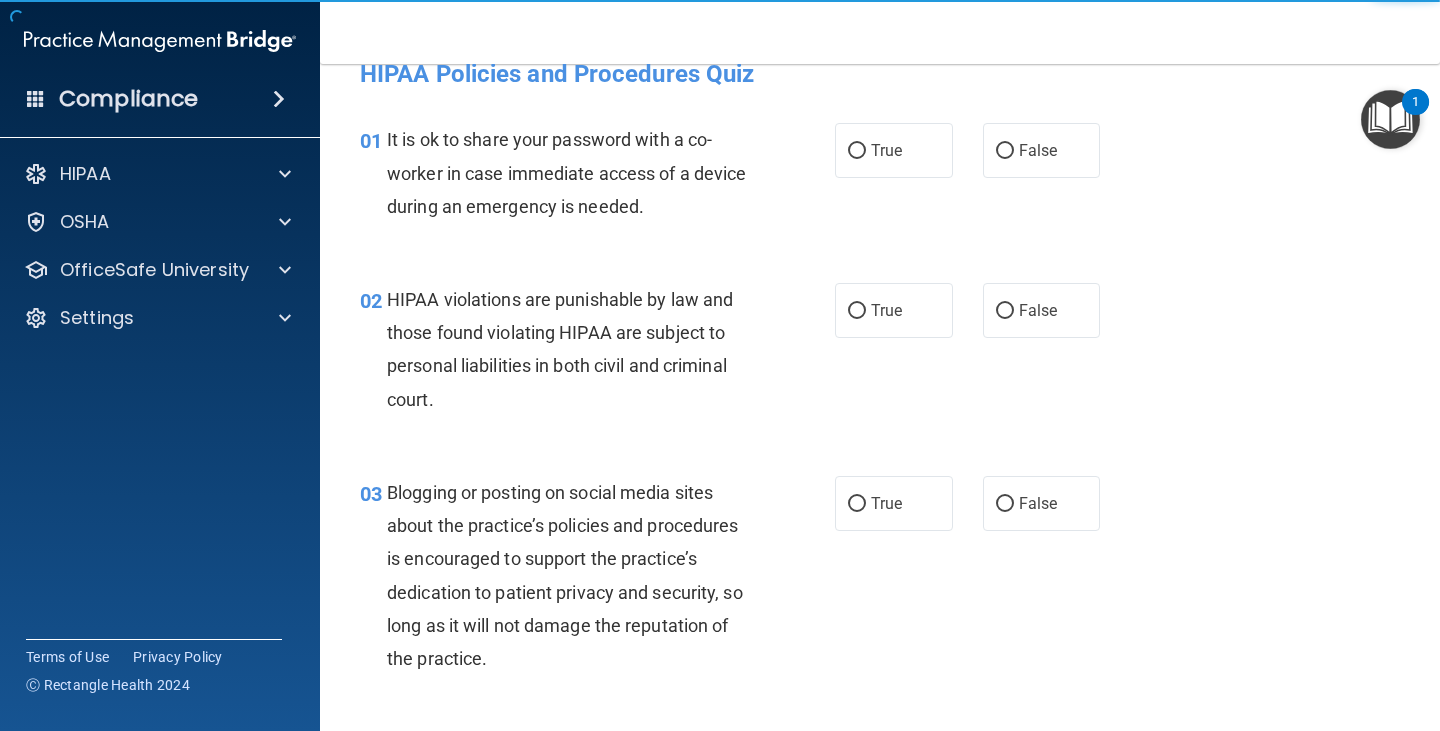 scroll, scrollTop: 0, scrollLeft: 0, axis: both 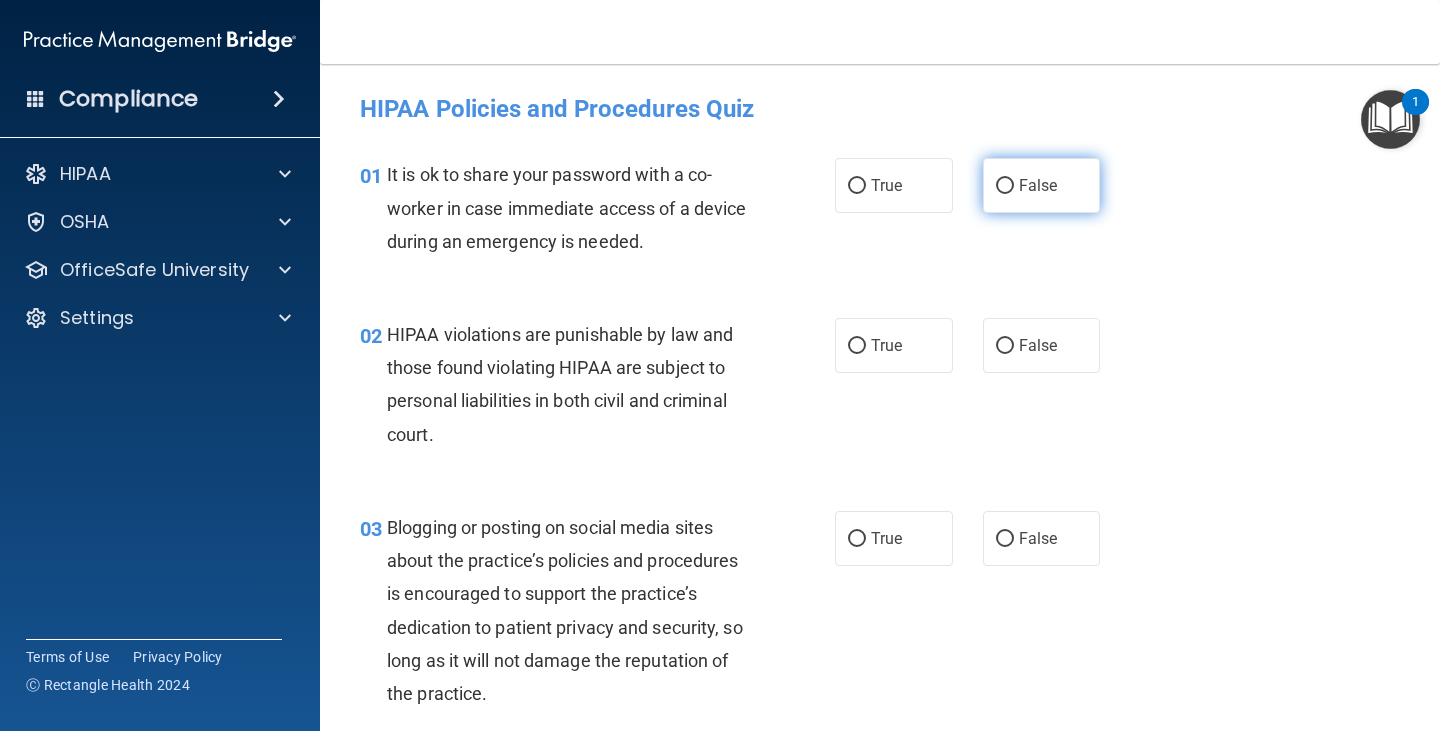 click on "False" at bounding box center (1005, 186) 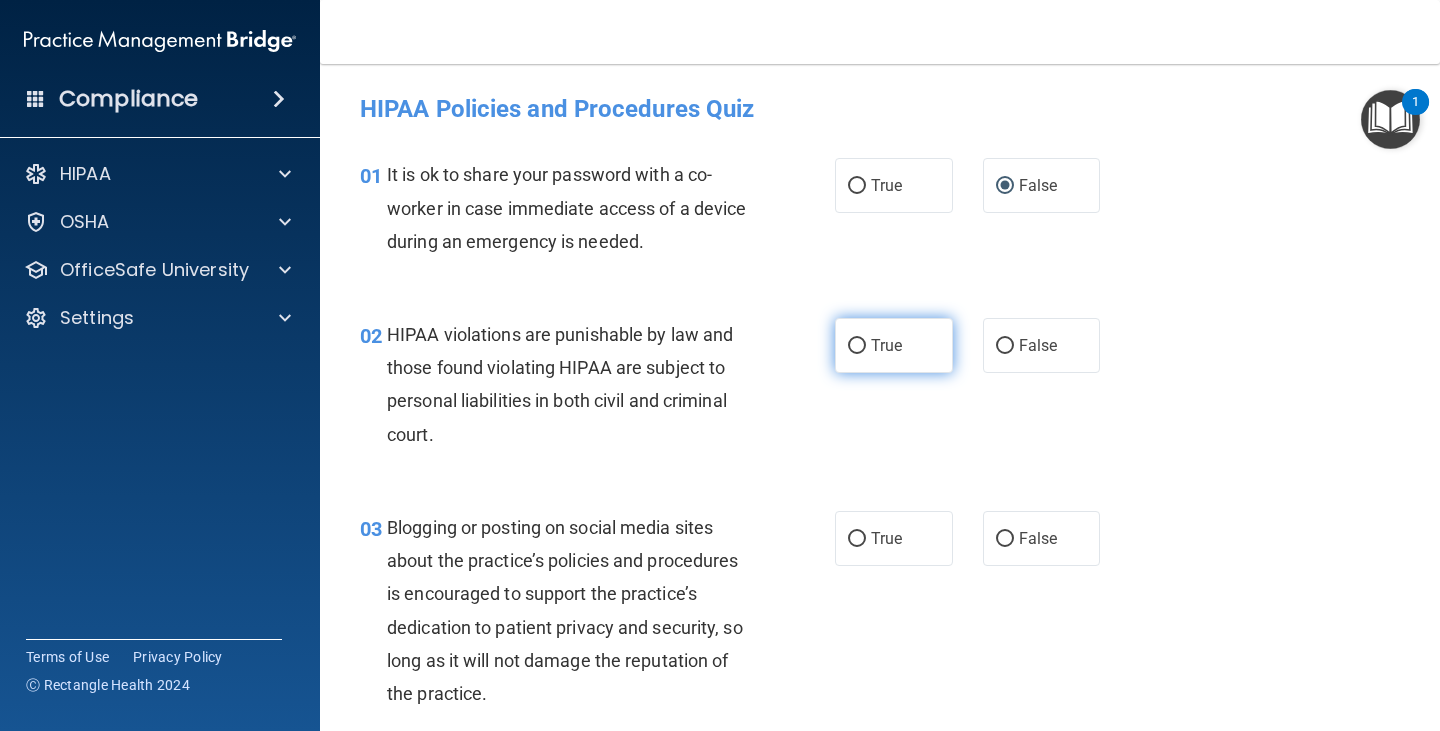 click on "True" at bounding box center [857, 346] 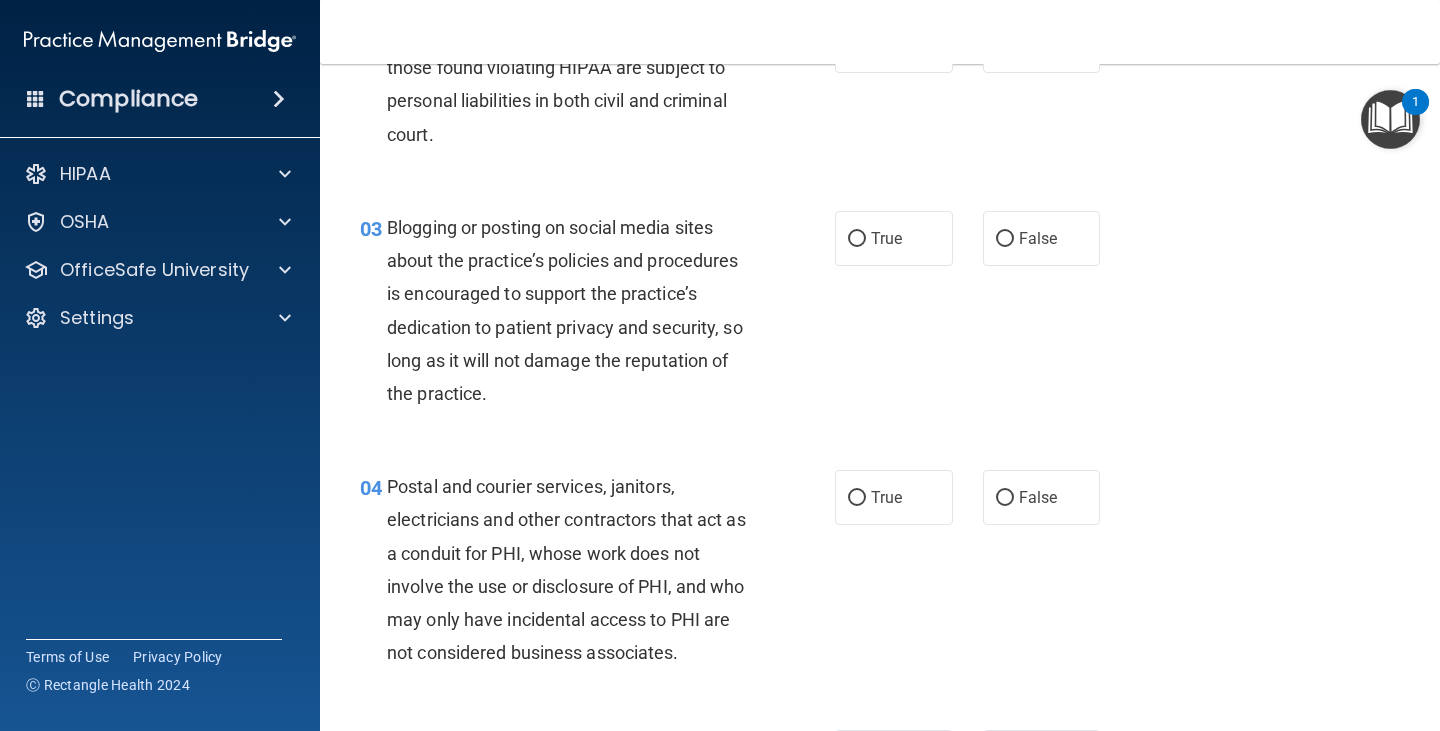 scroll, scrollTop: 400, scrollLeft: 0, axis: vertical 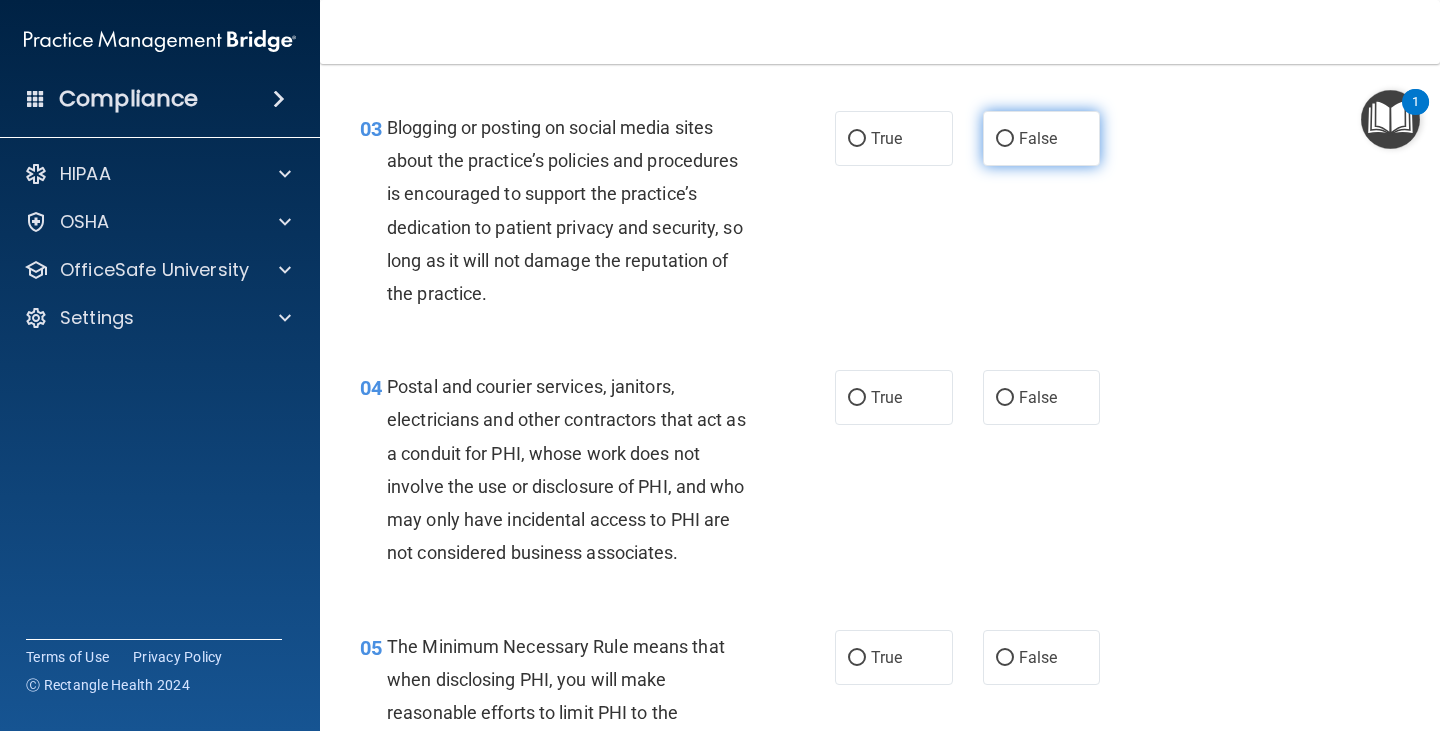 click on "False" at bounding box center [1042, 138] 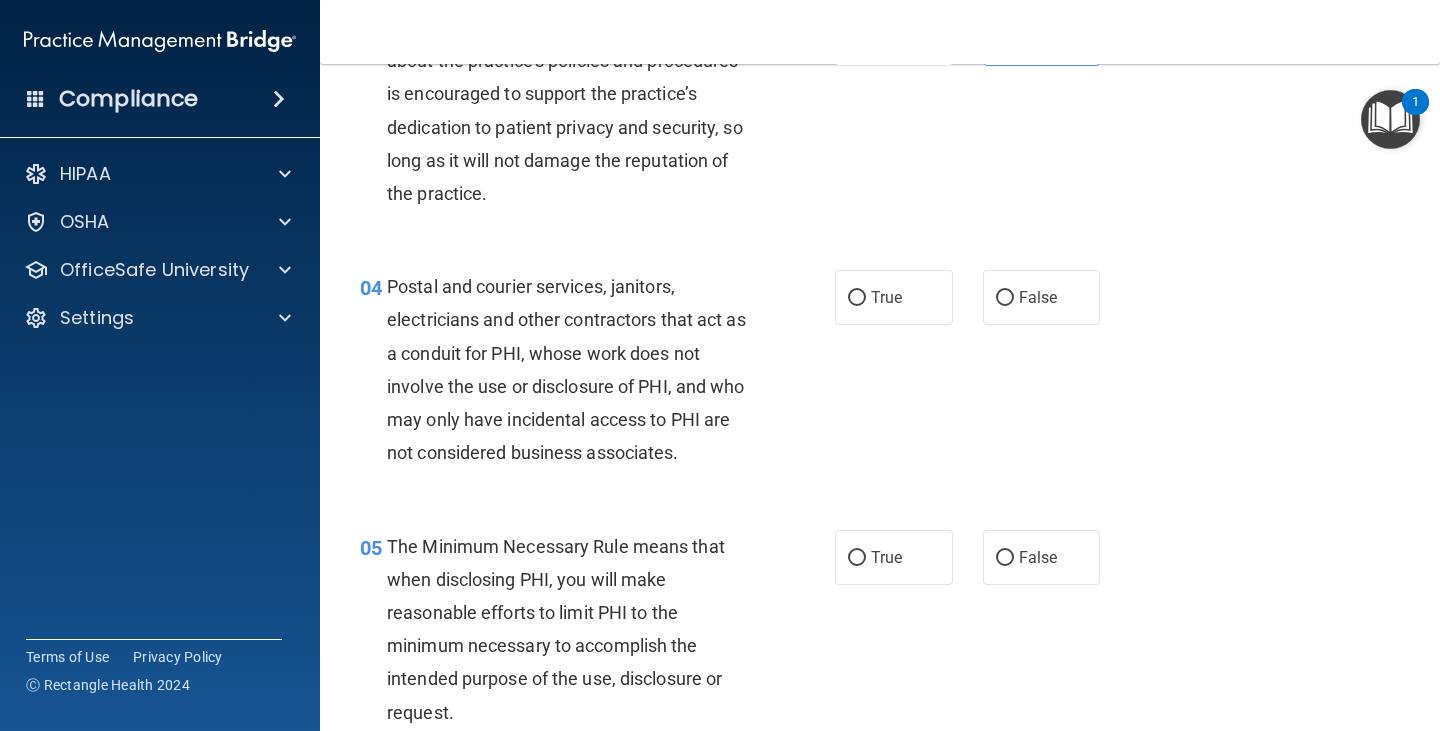 scroll, scrollTop: 600, scrollLeft: 0, axis: vertical 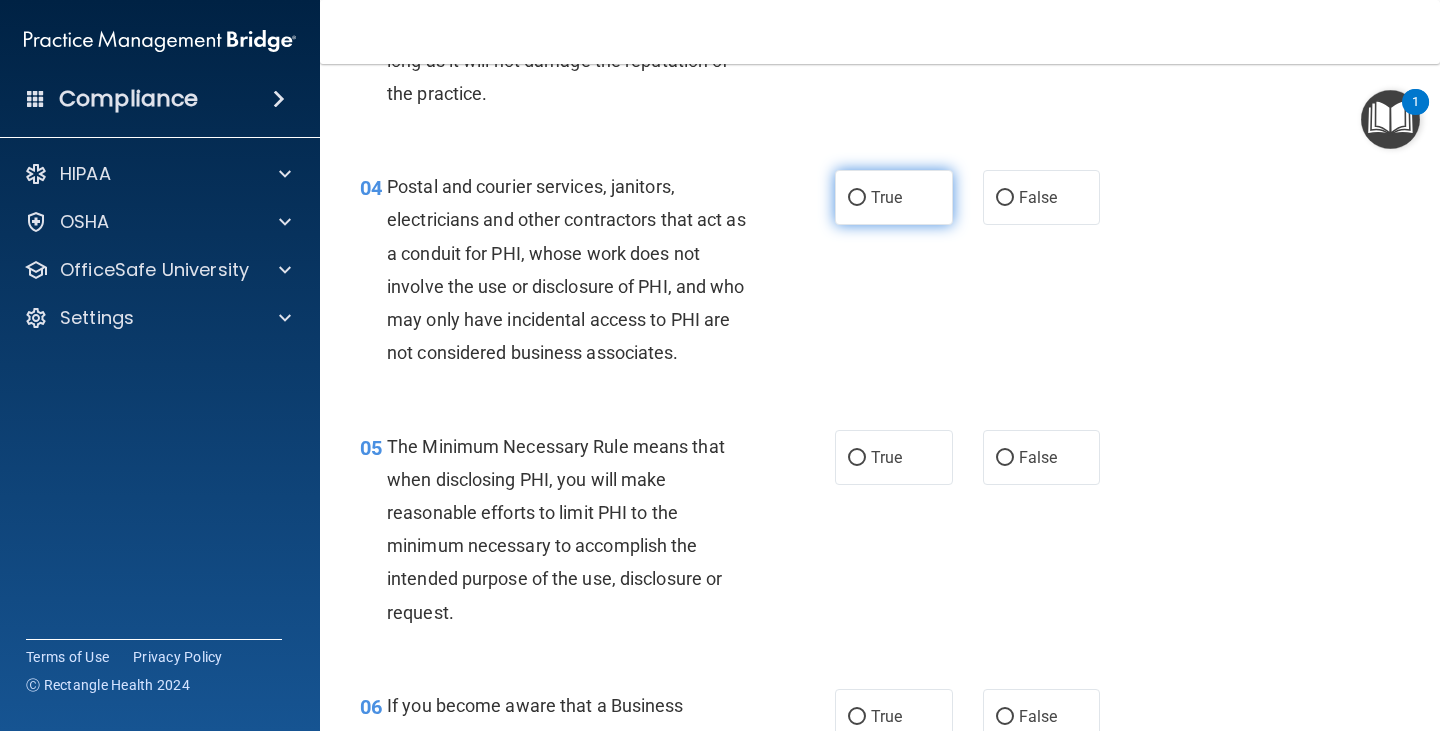 click on "True" at bounding box center [886, 197] 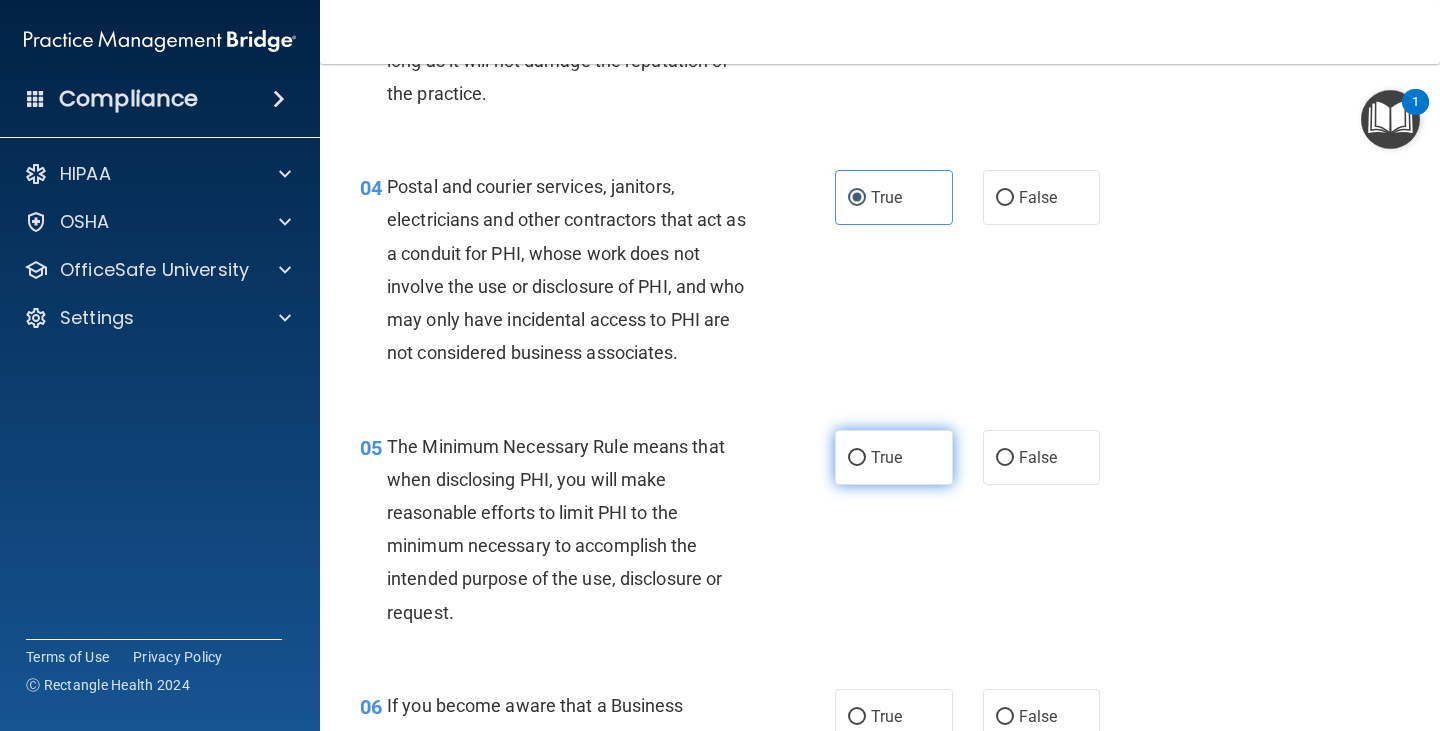 click on "True" at bounding box center (886, 457) 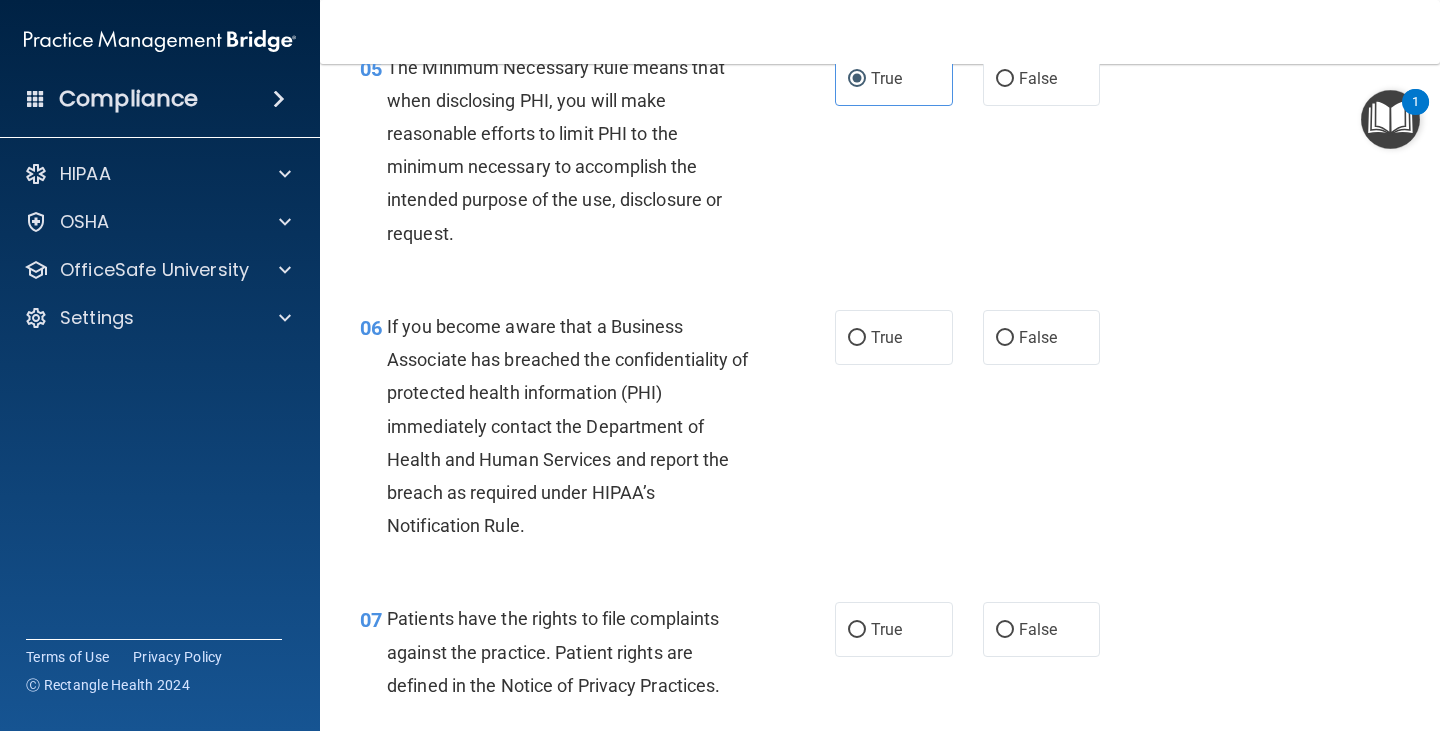 scroll, scrollTop: 1000, scrollLeft: 0, axis: vertical 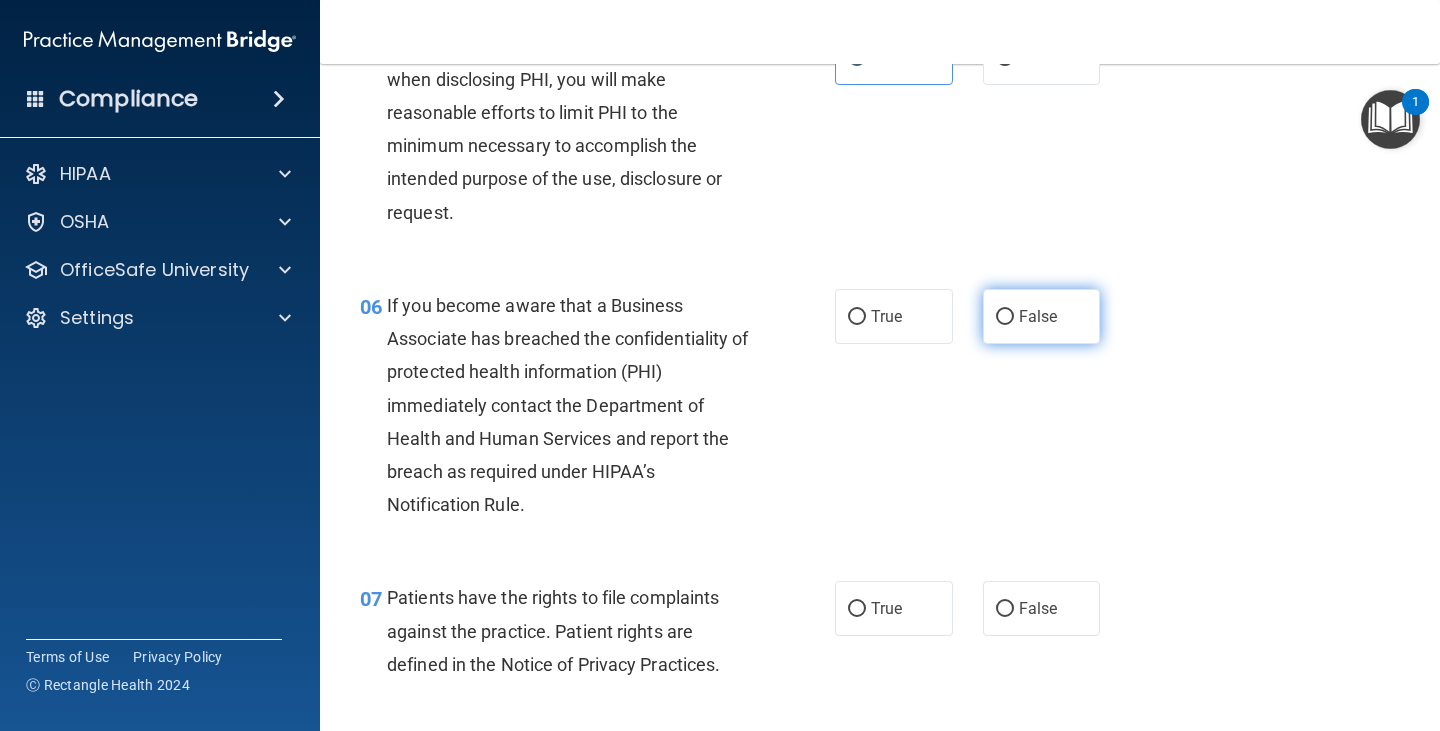 click on "False" at bounding box center (1042, 316) 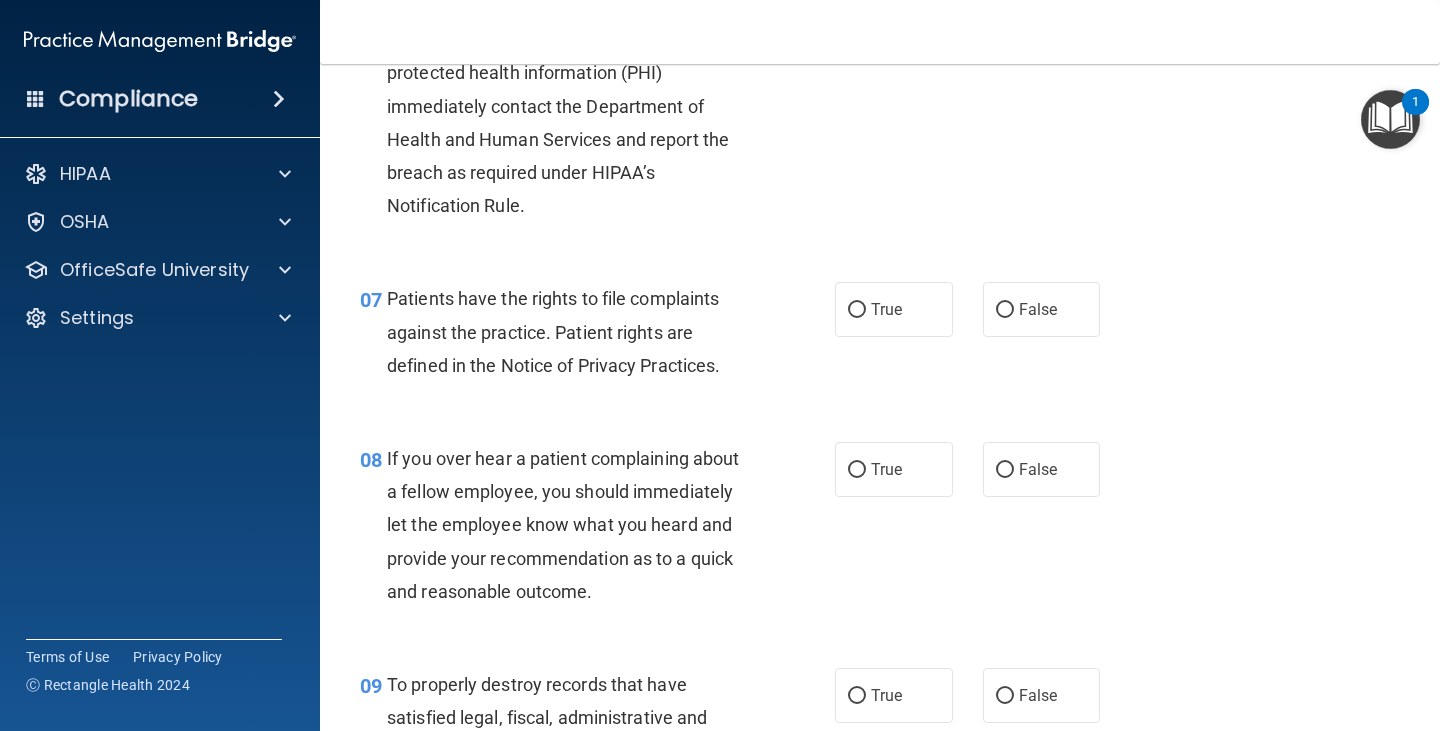 scroll, scrollTop: 1300, scrollLeft: 0, axis: vertical 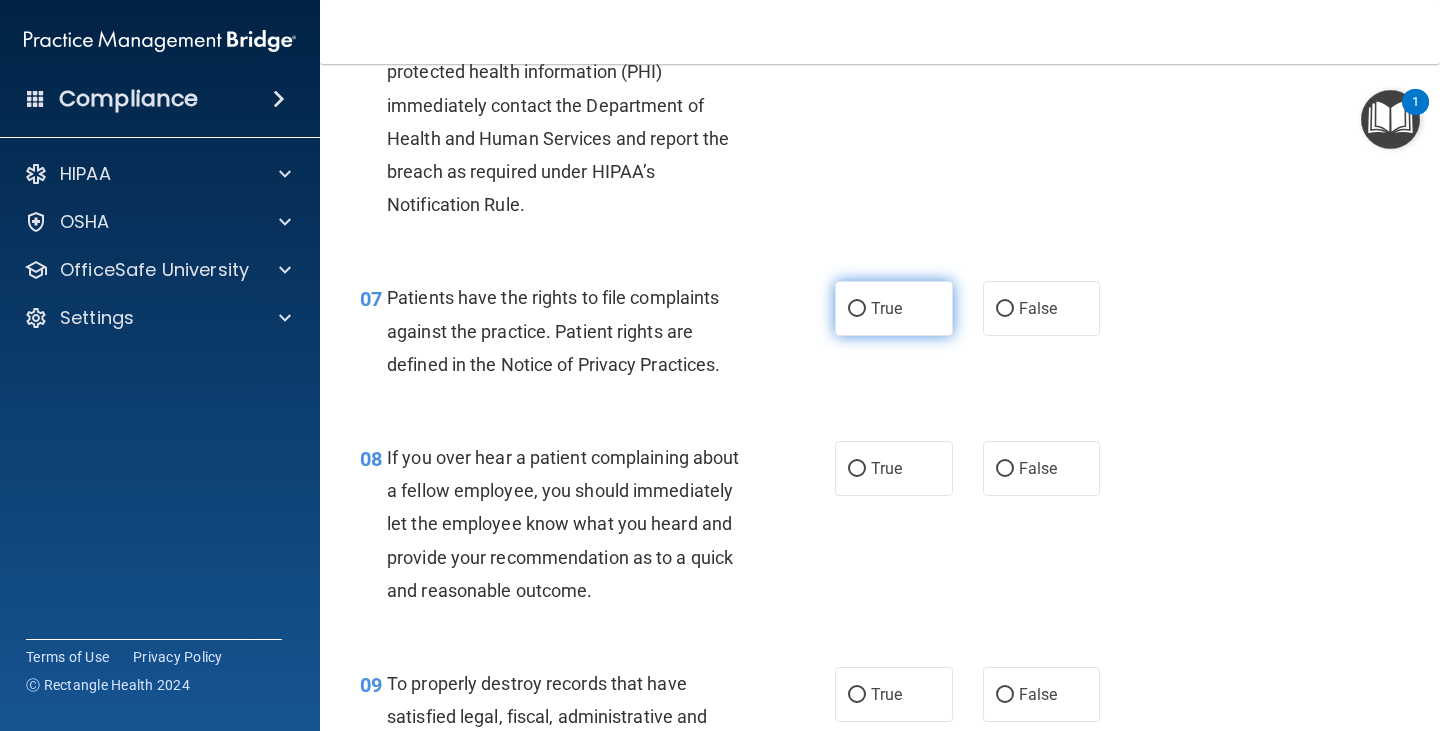 click on "True" at bounding box center [886, 308] 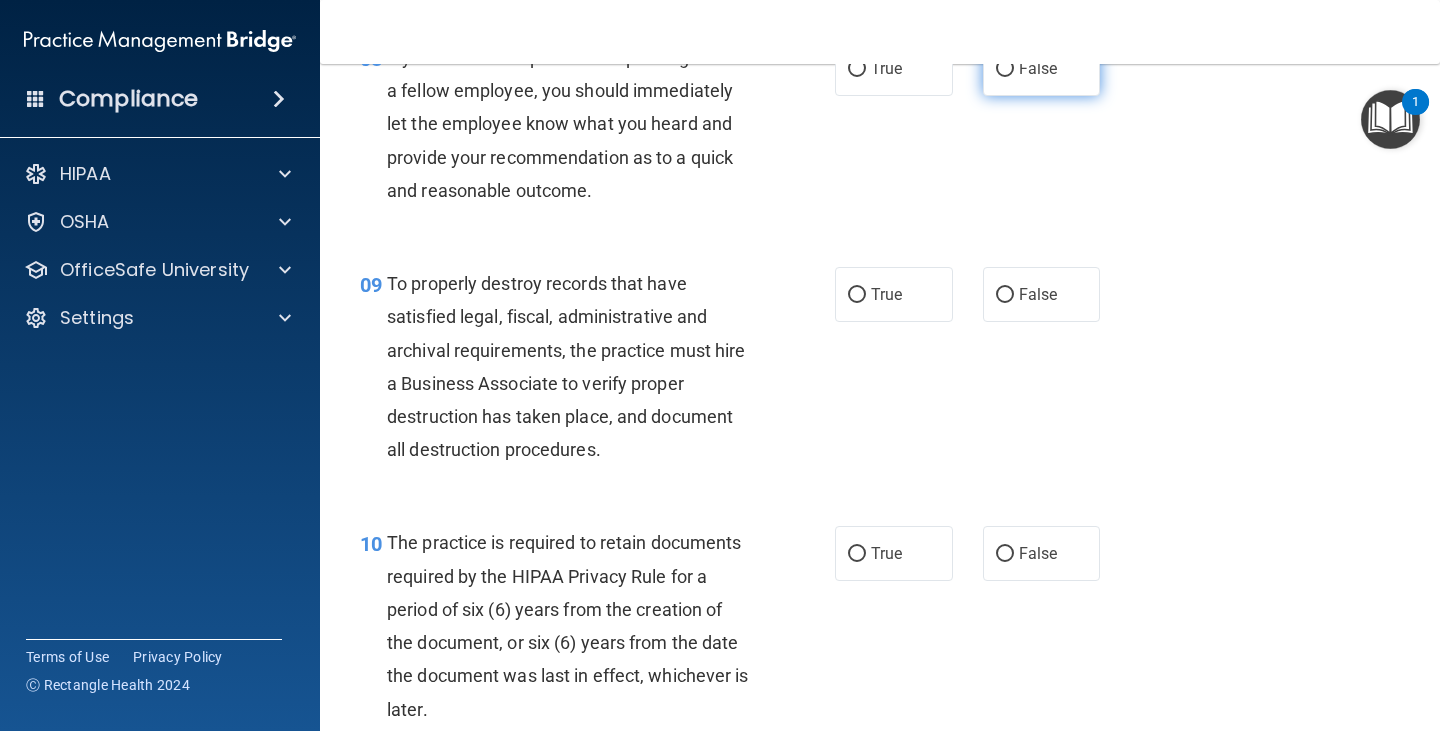 click on "False" at bounding box center (1042, 68) 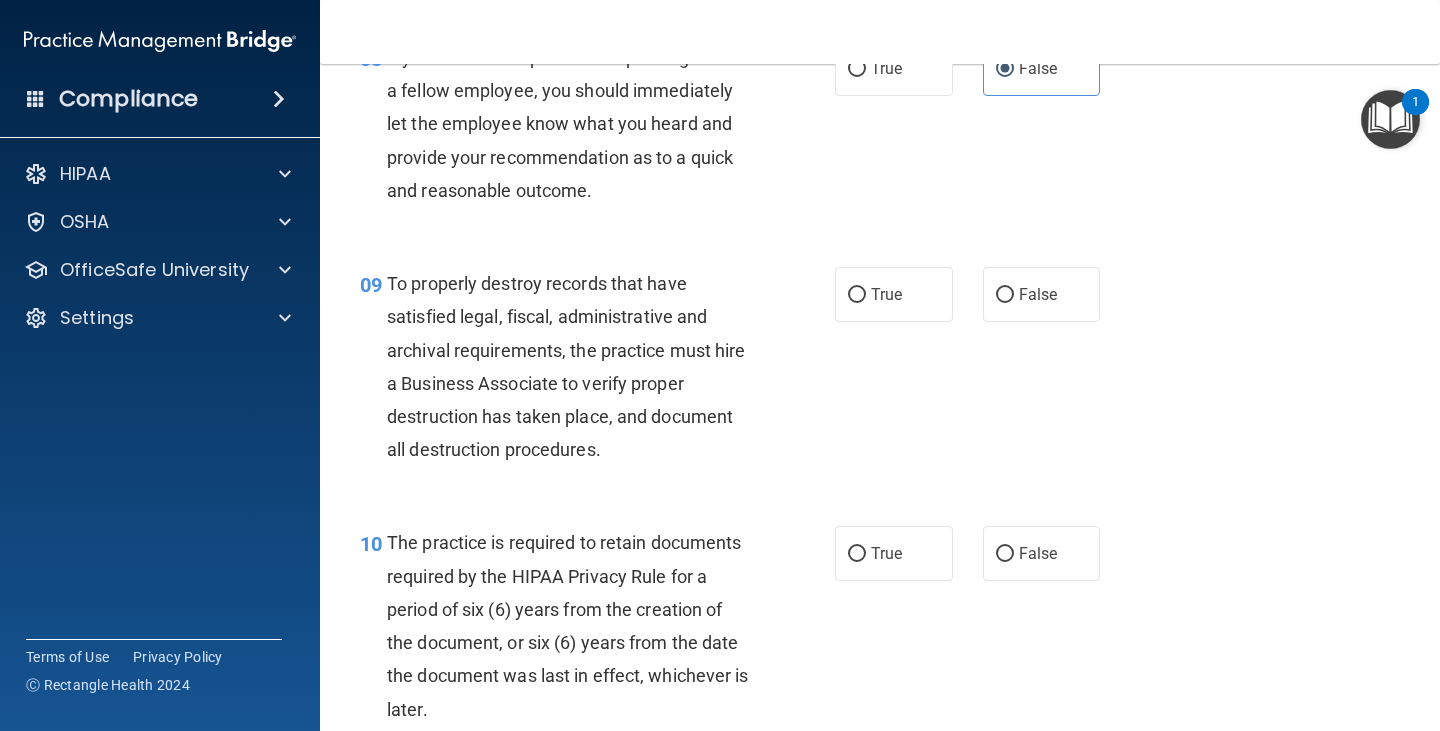 scroll, scrollTop: 1698, scrollLeft: 0, axis: vertical 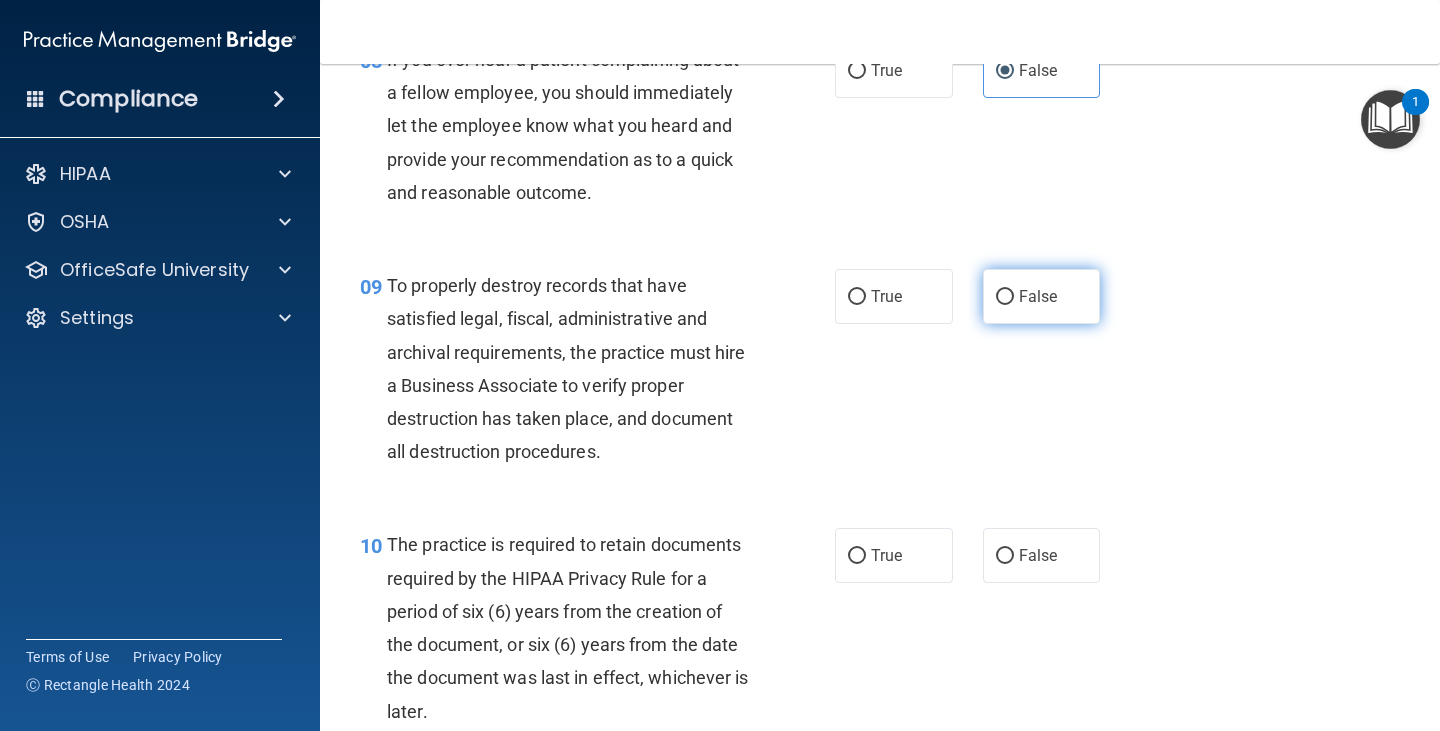 click on "False" at bounding box center (1042, 296) 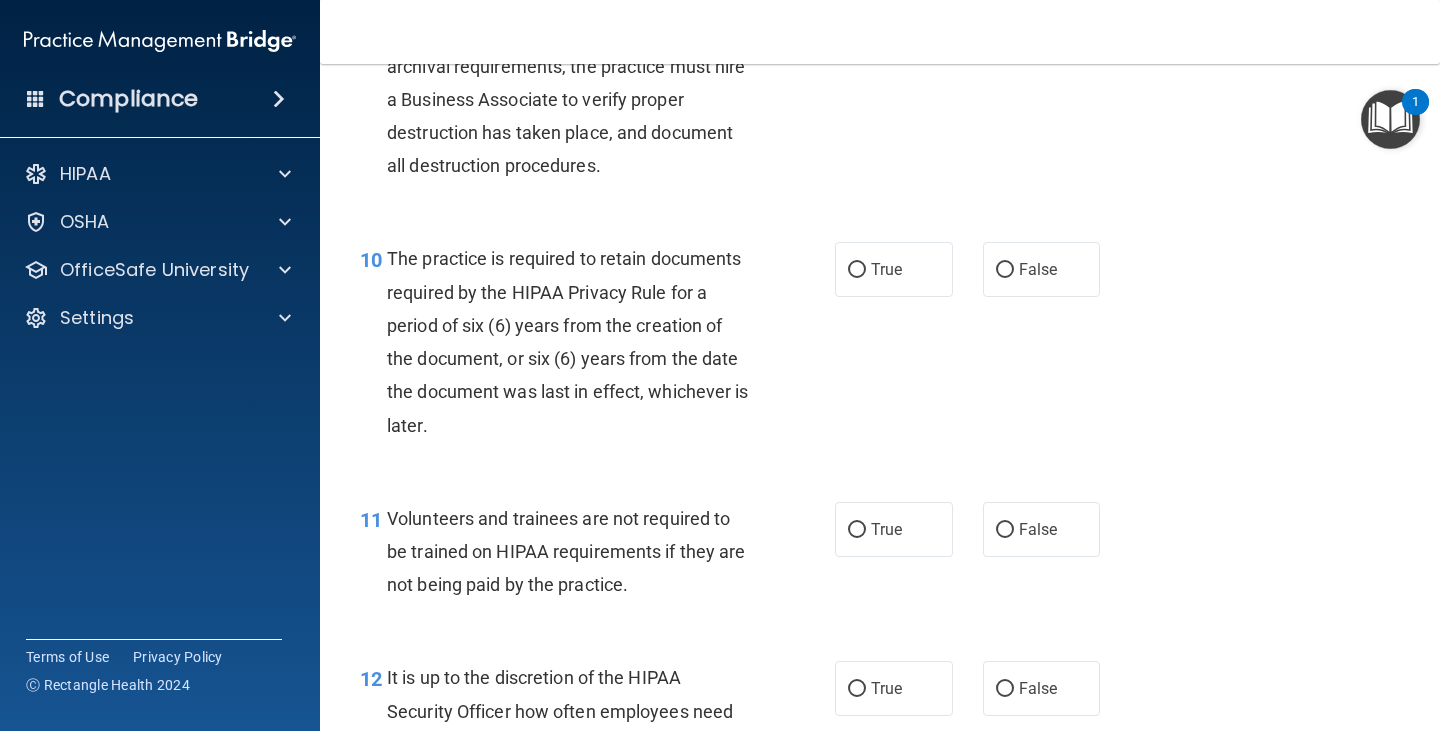 scroll, scrollTop: 1998, scrollLeft: 0, axis: vertical 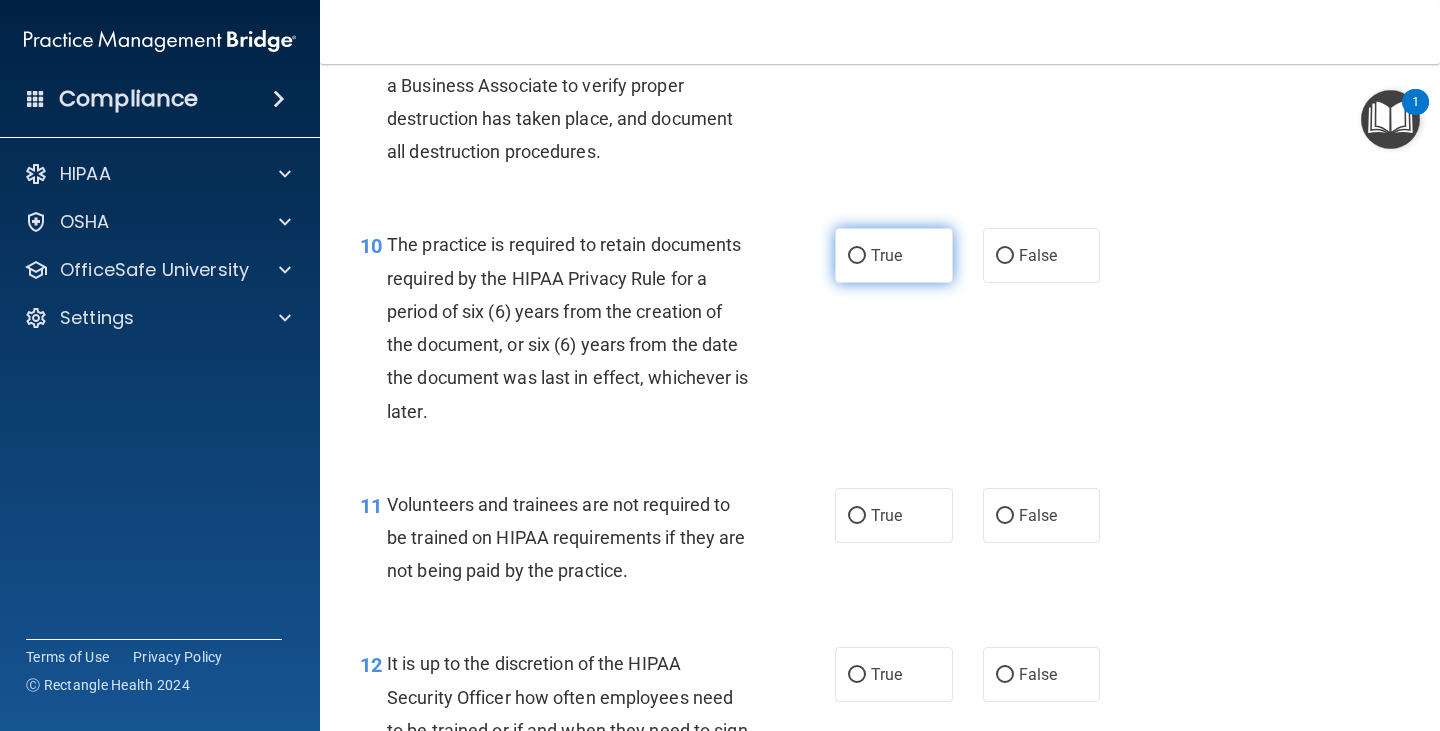 click on "True" at bounding box center [894, 255] 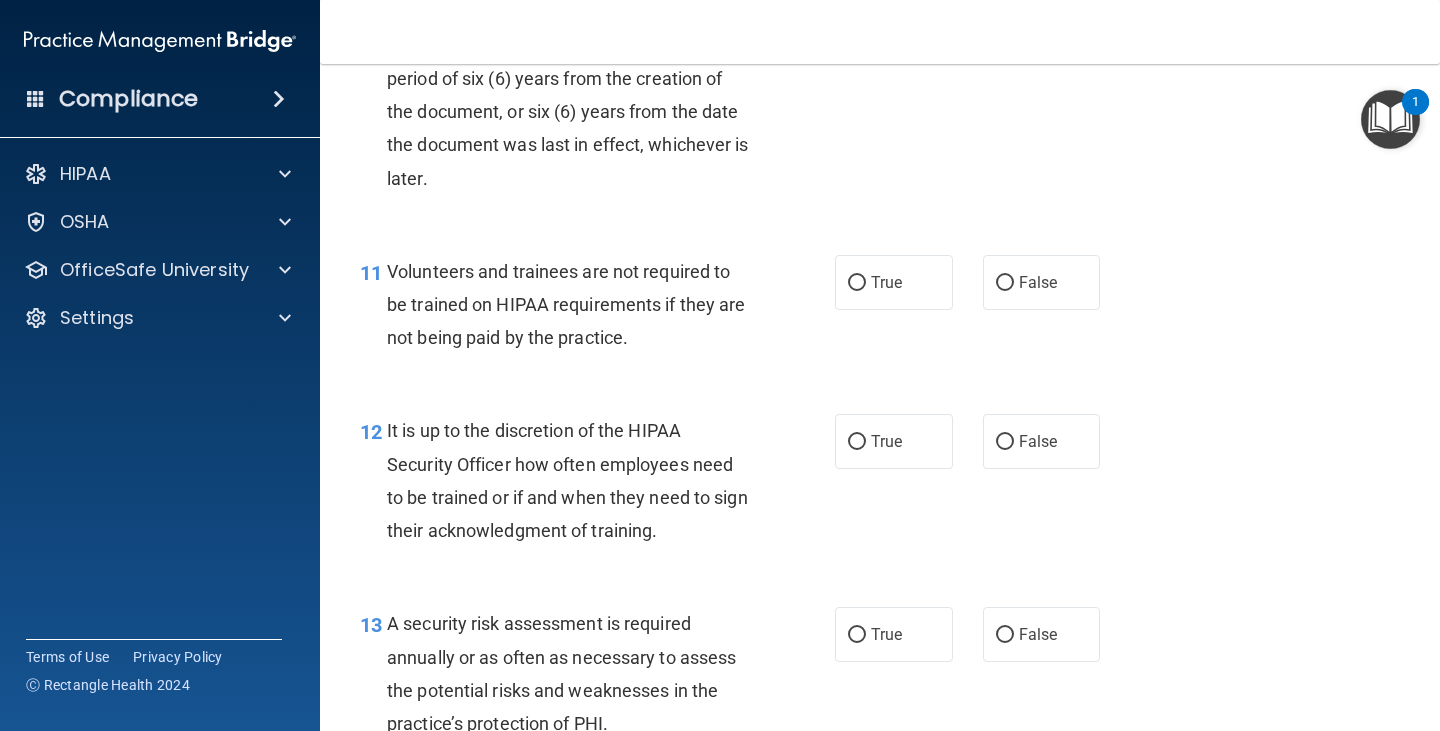 scroll, scrollTop: 2298, scrollLeft: 0, axis: vertical 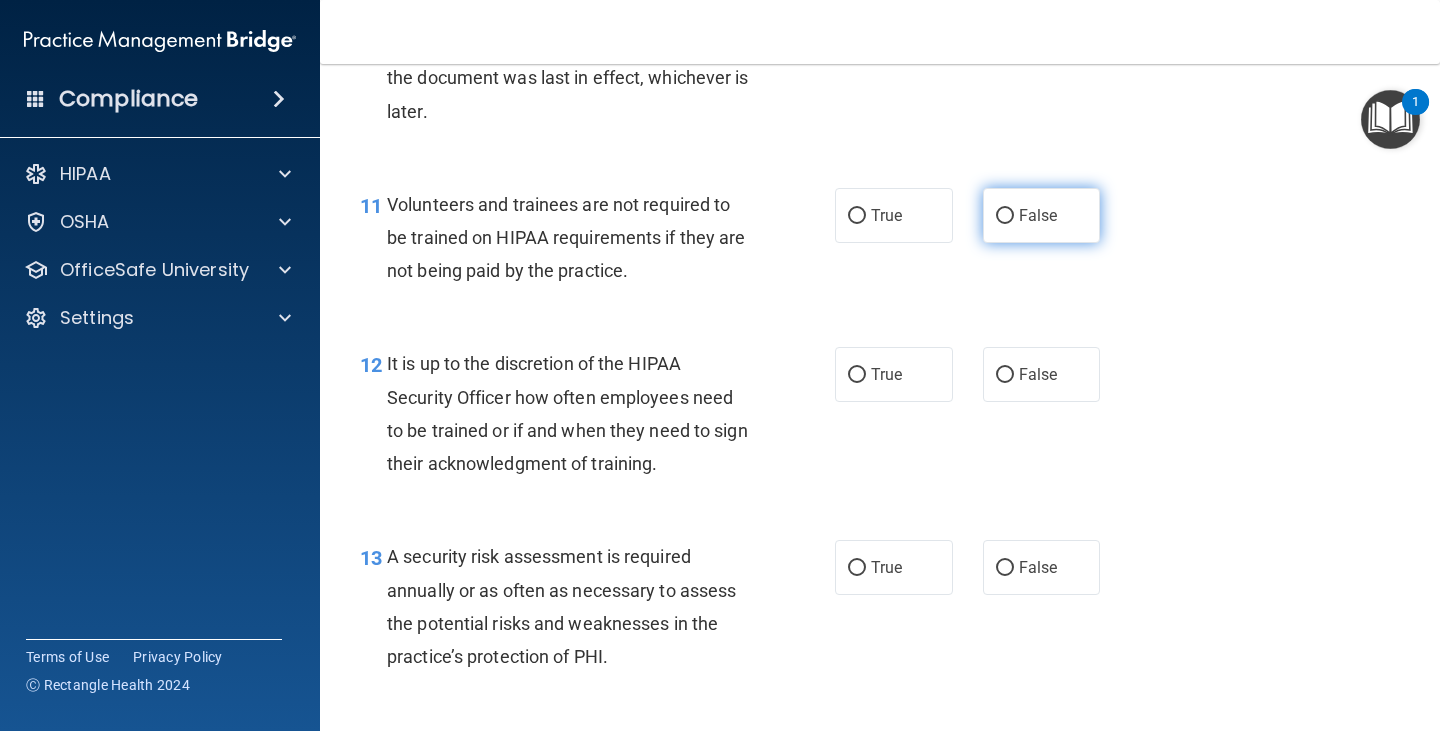 click on "False" at bounding box center (1038, 215) 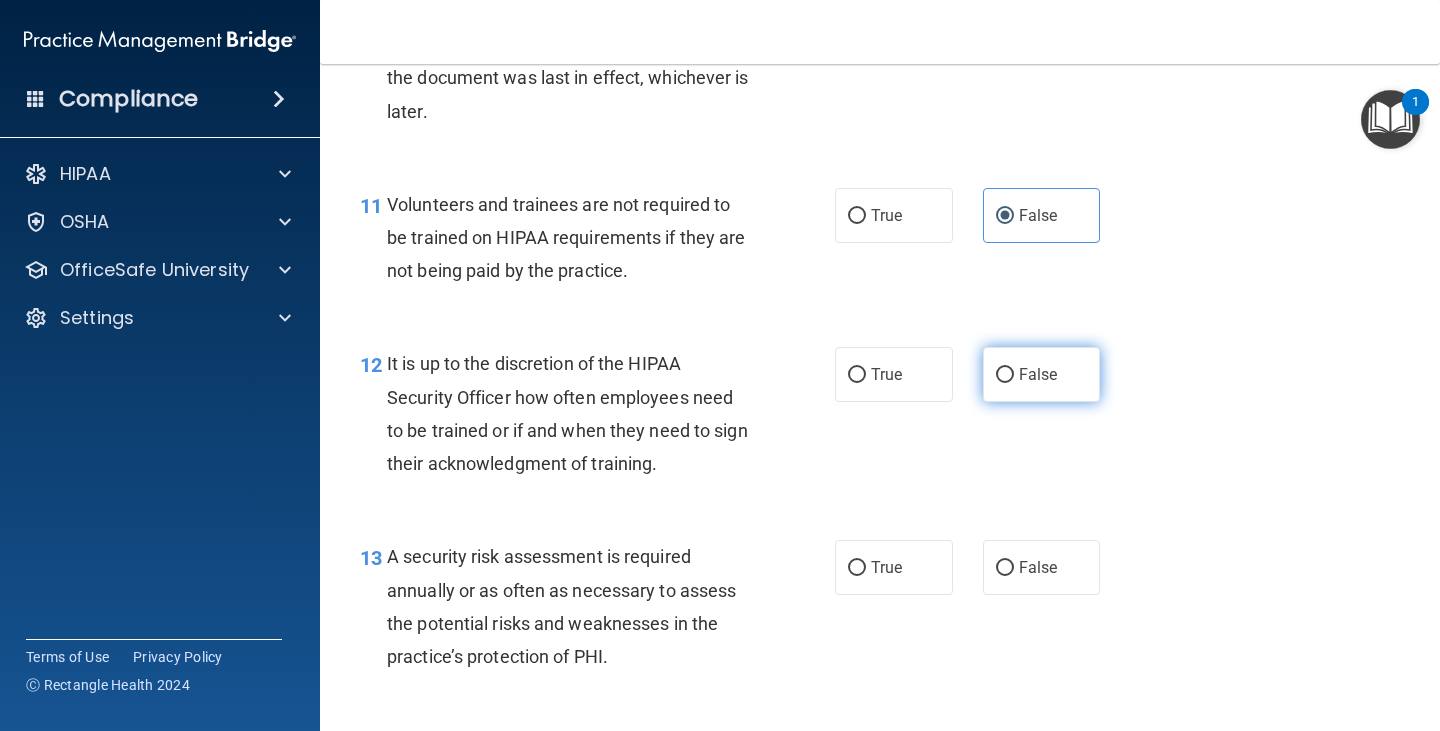 click on "False" at bounding box center (1042, 374) 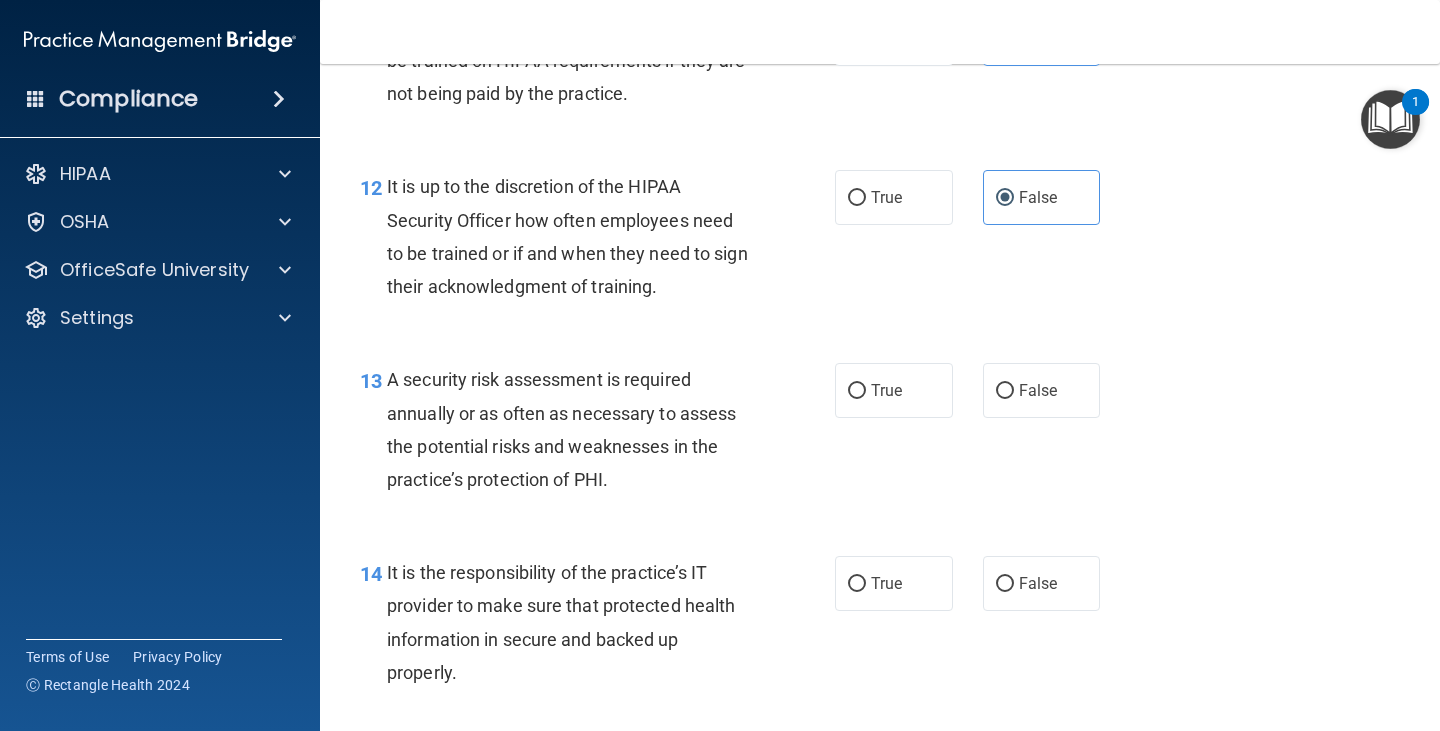 scroll, scrollTop: 2598, scrollLeft: 0, axis: vertical 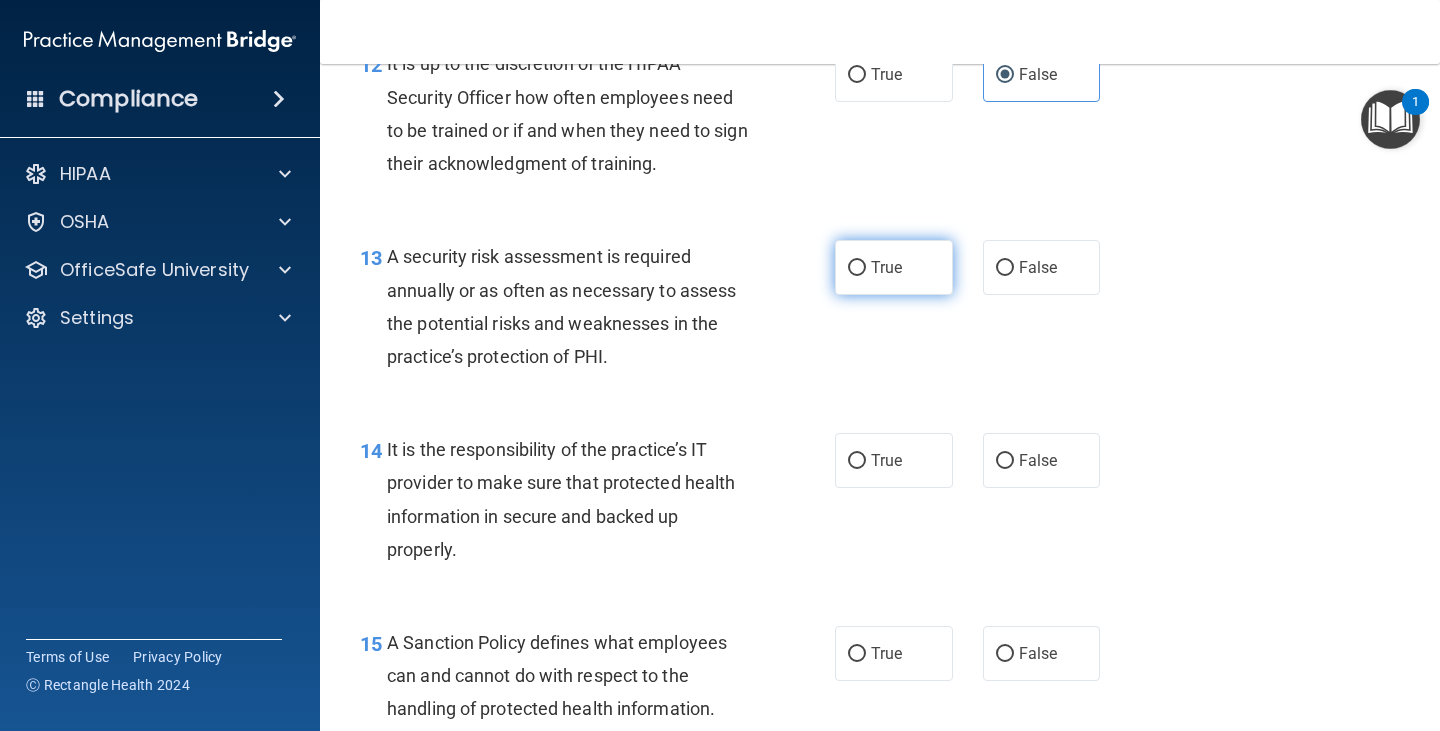 click on "True" at bounding box center (886, 267) 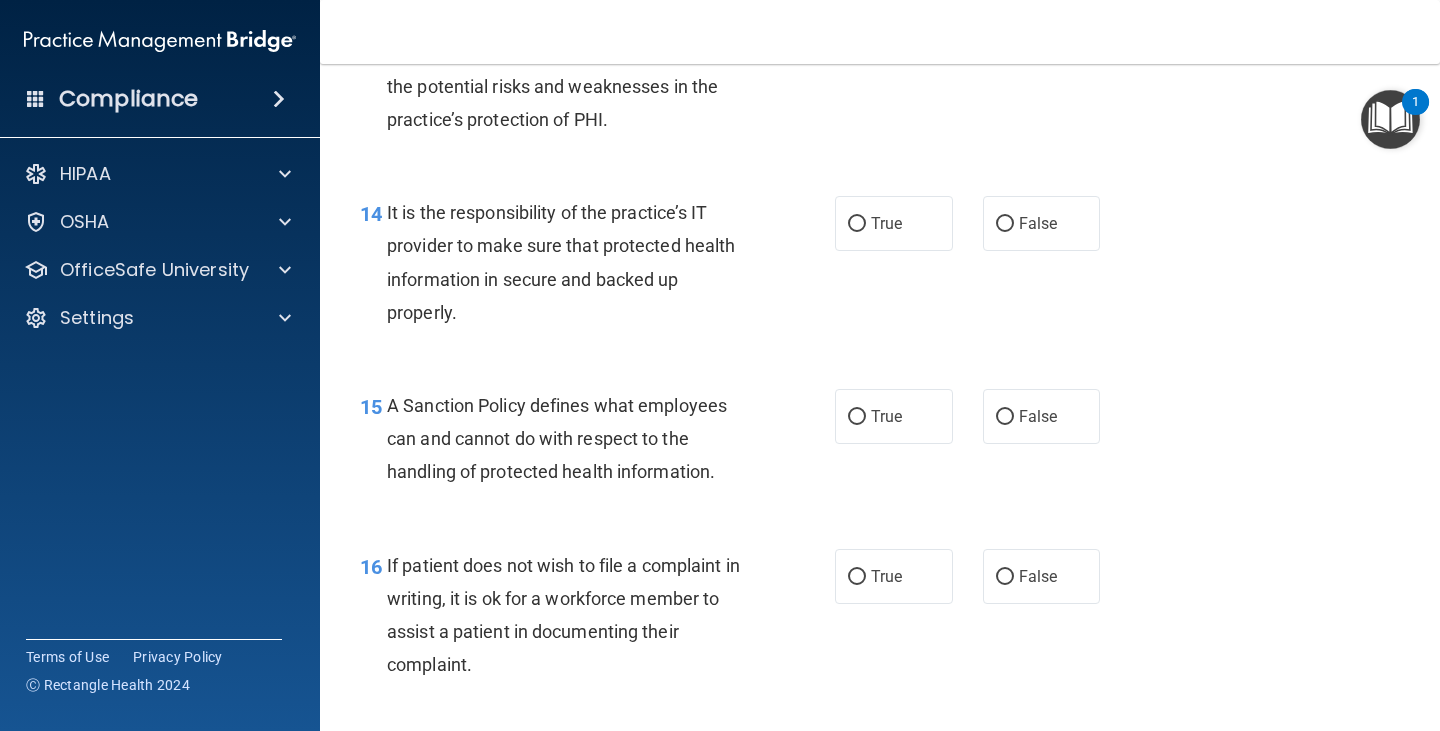 scroll, scrollTop: 2898, scrollLeft: 0, axis: vertical 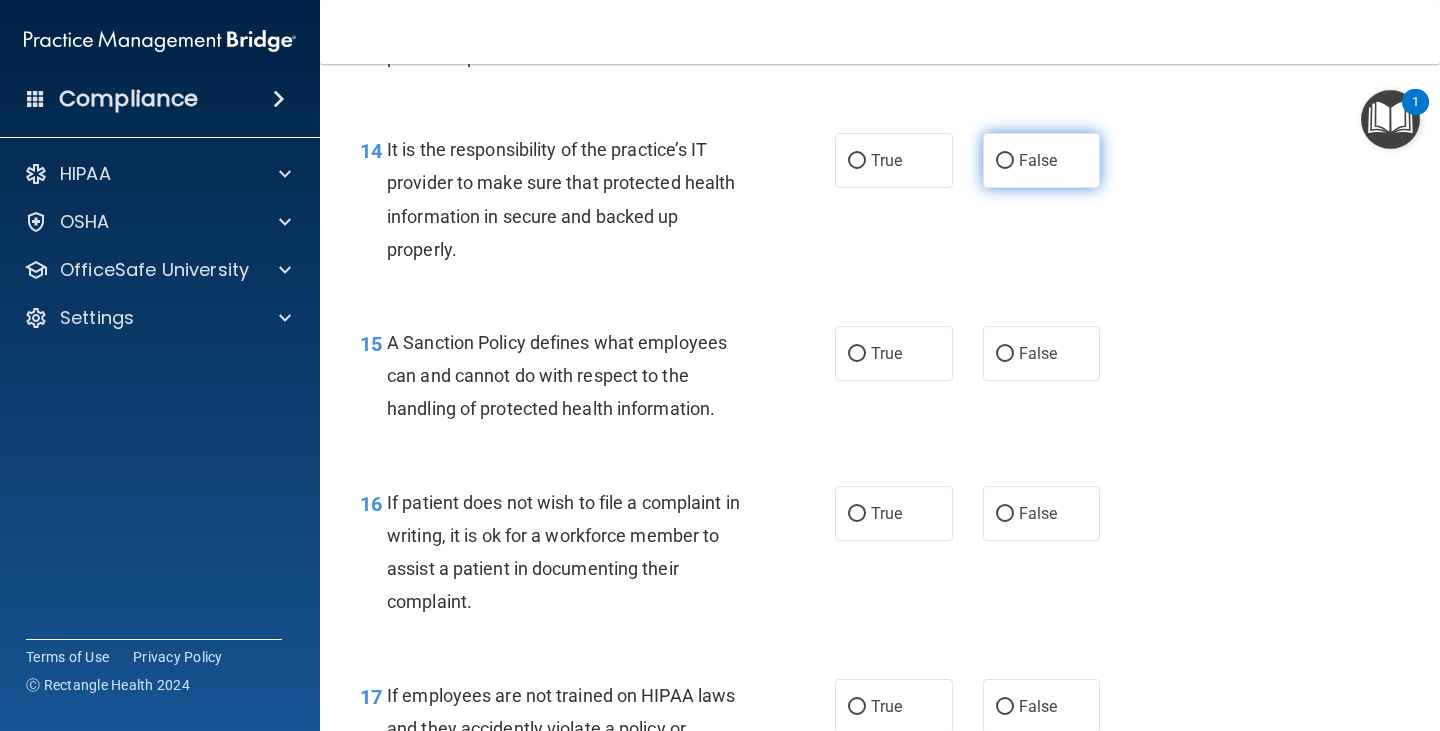 click on "False" at bounding box center (1038, 160) 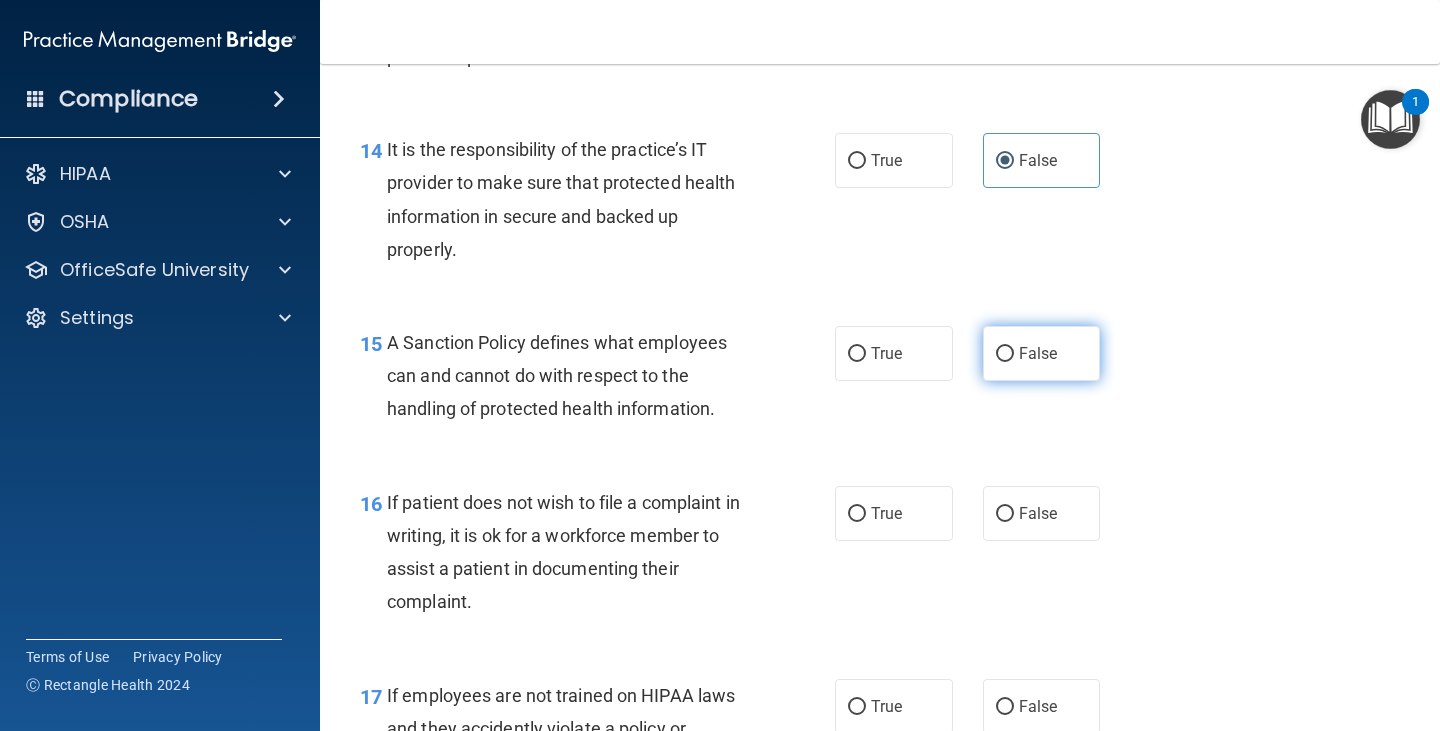 click on "False" at bounding box center [1038, 353] 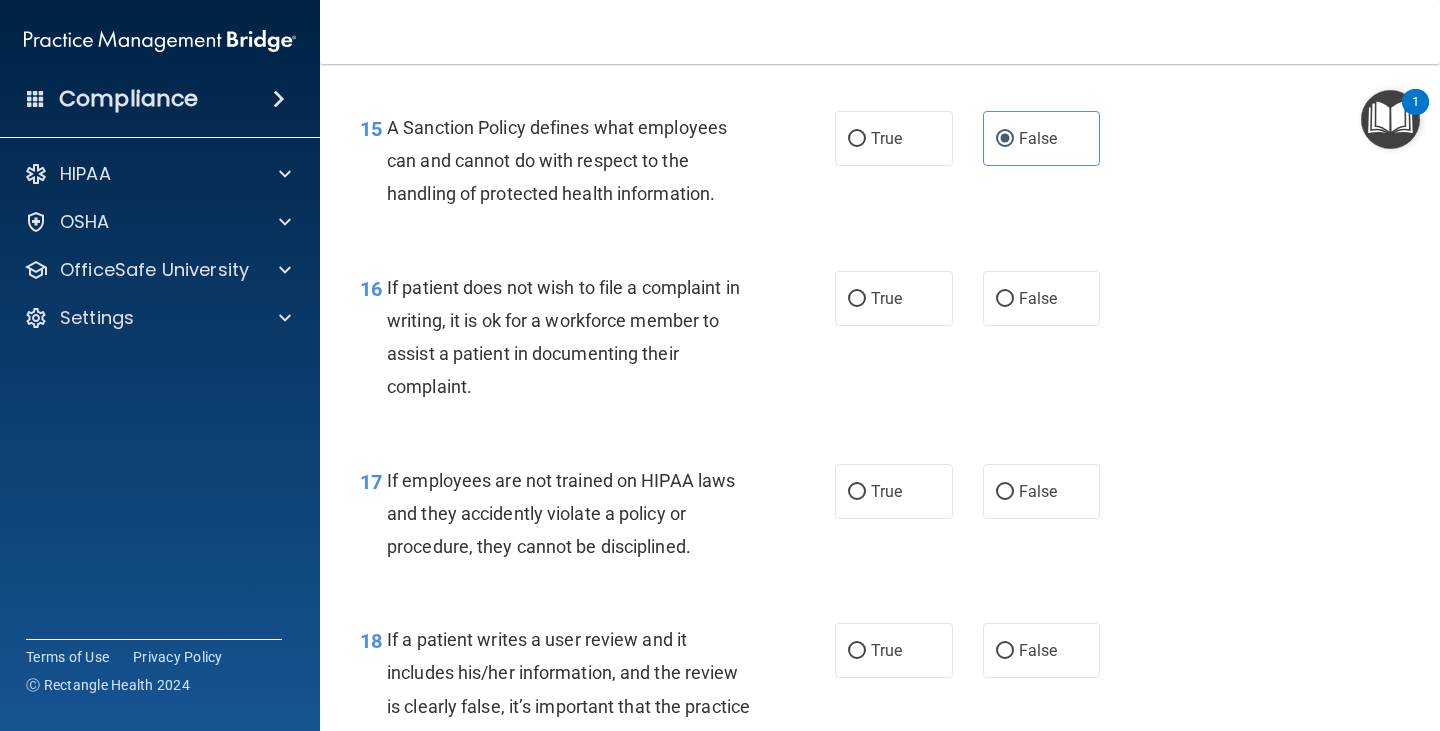 scroll, scrollTop: 3198, scrollLeft: 0, axis: vertical 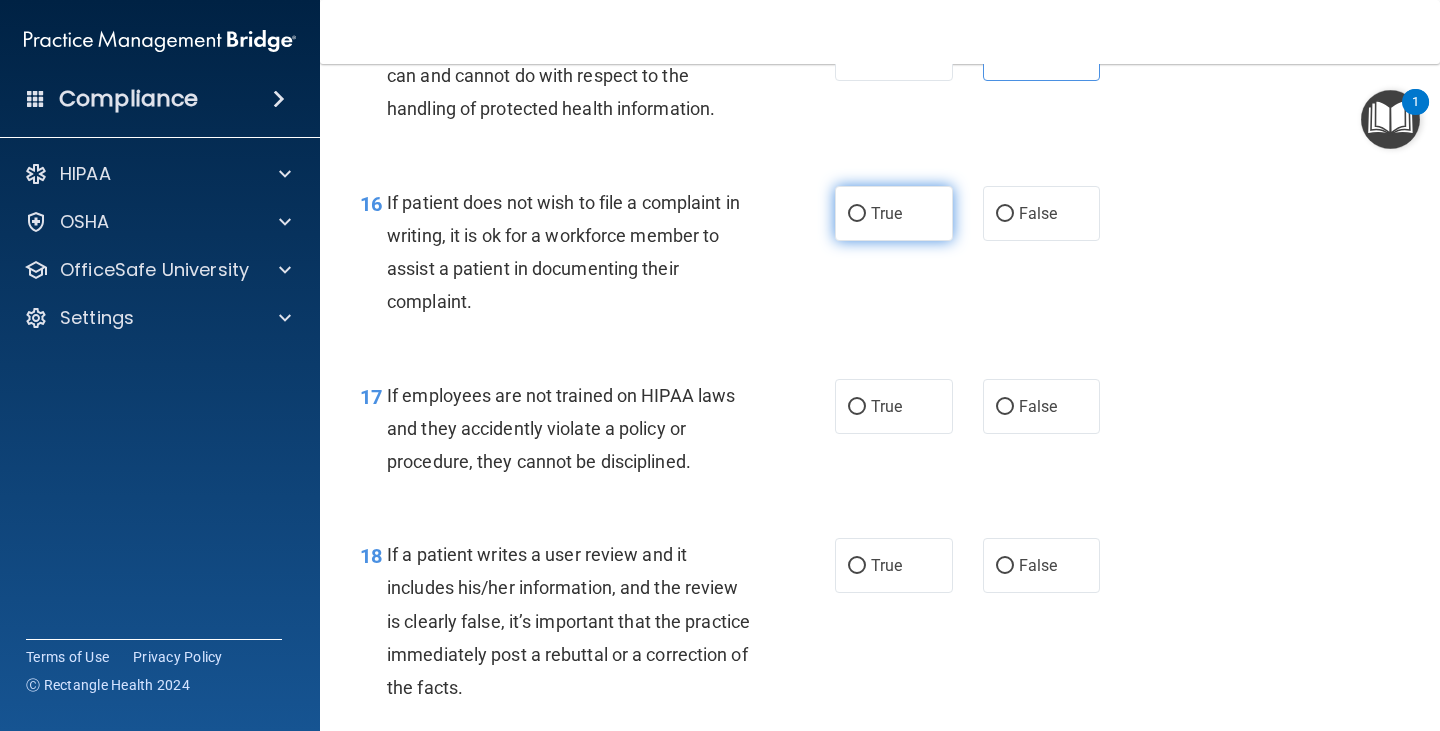 click on "True" at bounding box center (886, 213) 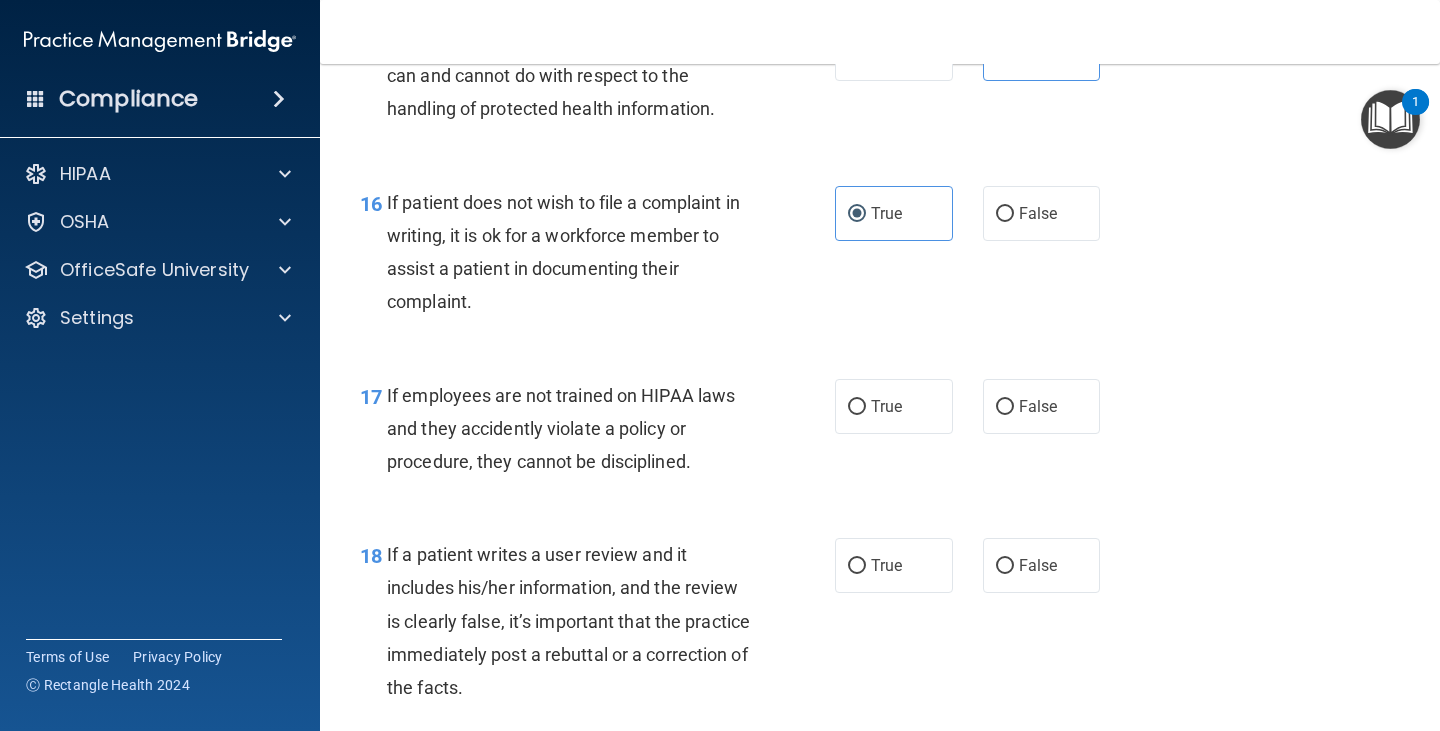 scroll, scrollTop: 3398, scrollLeft: 0, axis: vertical 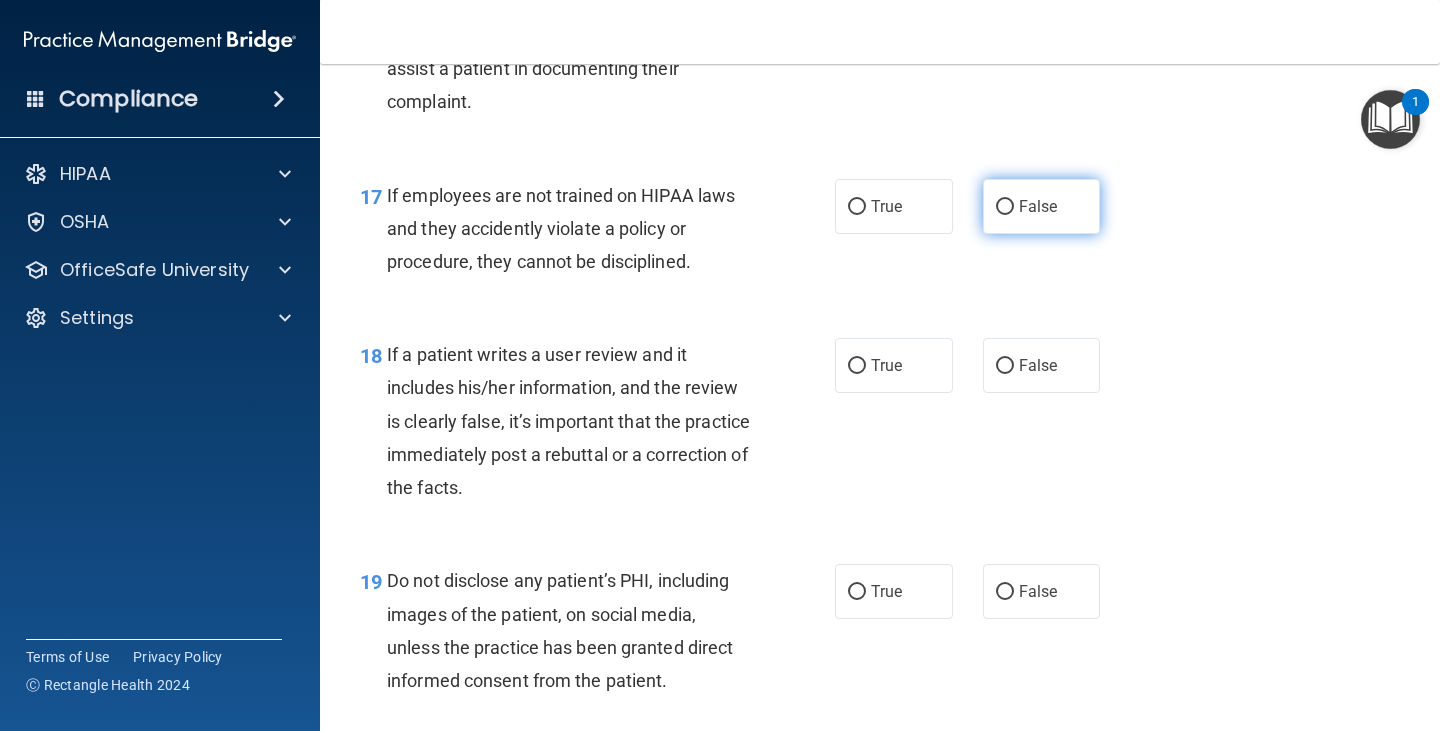click on "False" at bounding box center [1005, 207] 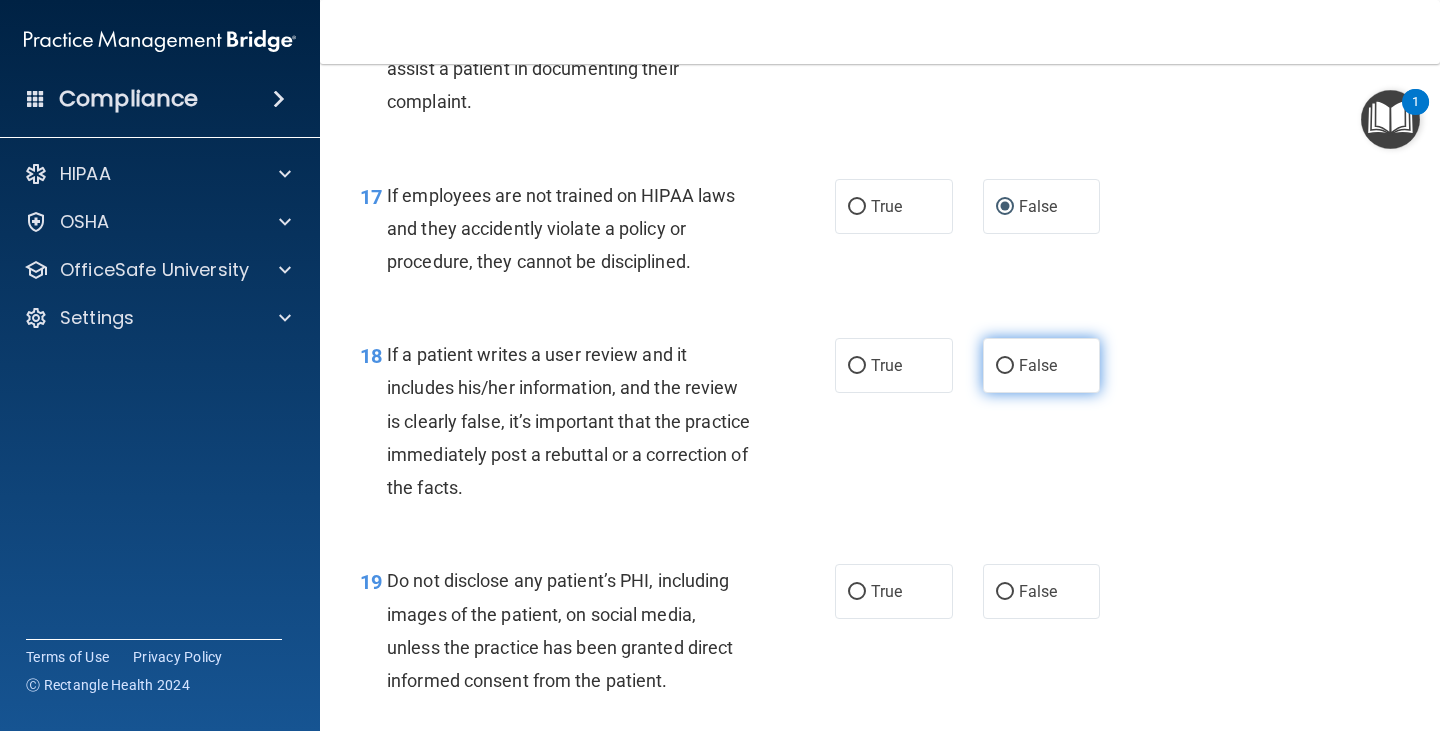 click on "False" at bounding box center (1005, 366) 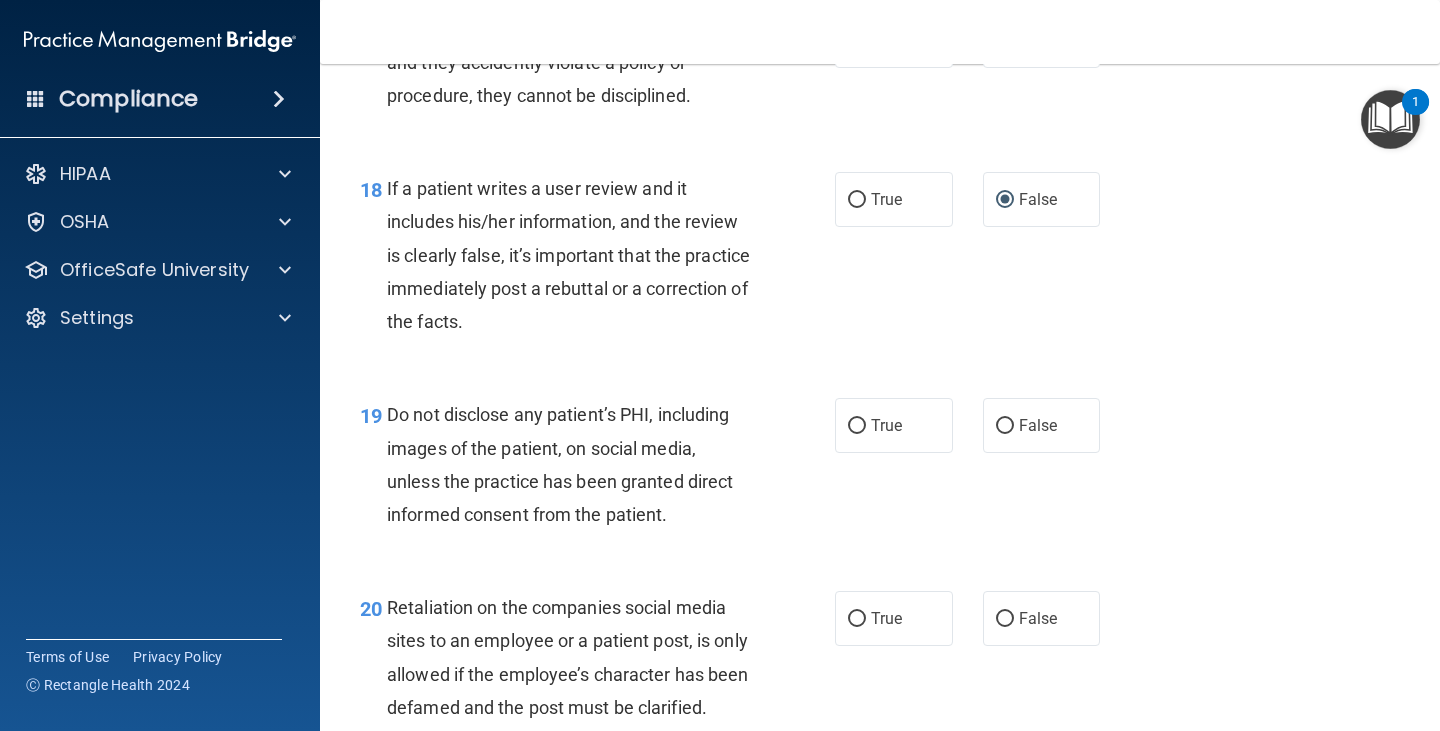 scroll, scrollTop: 3698, scrollLeft: 0, axis: vertical 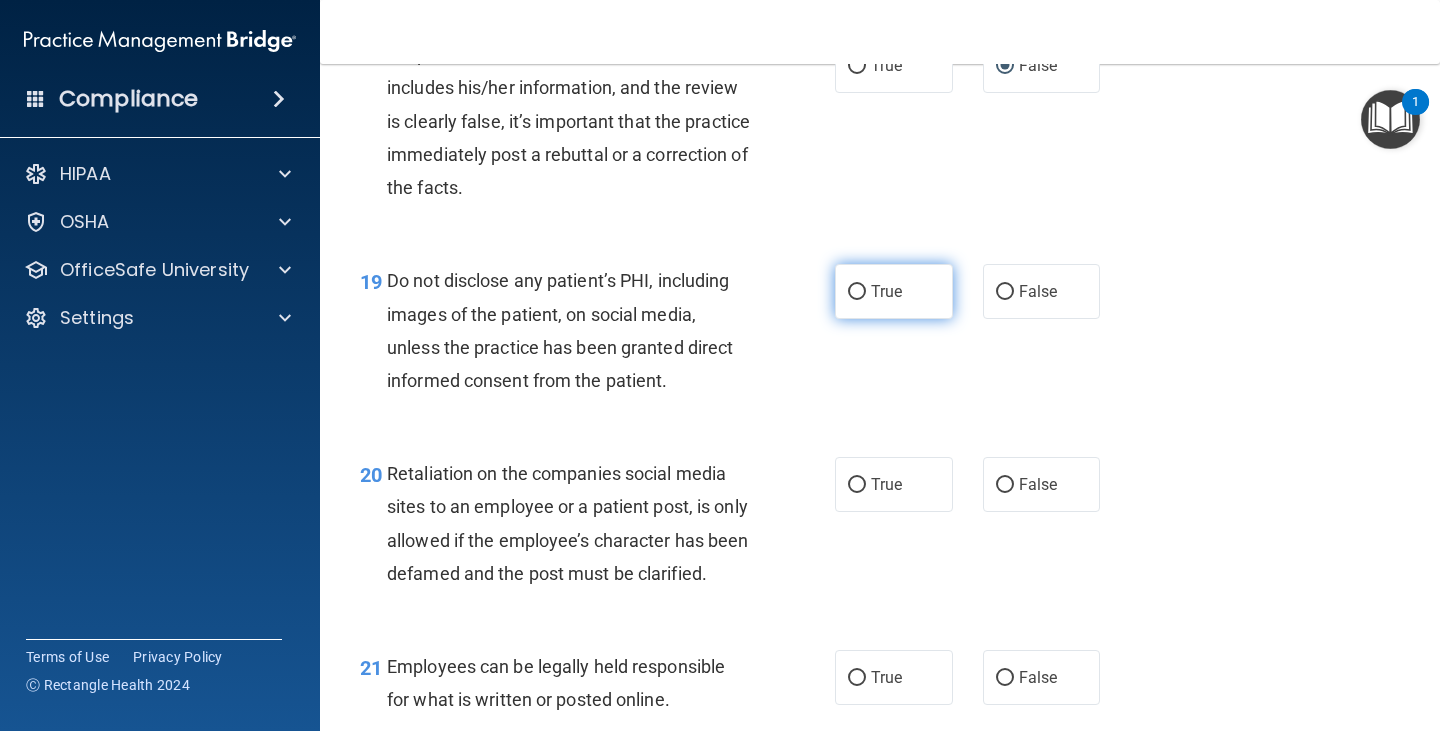 click on "True" at bounding box center (894, 291) 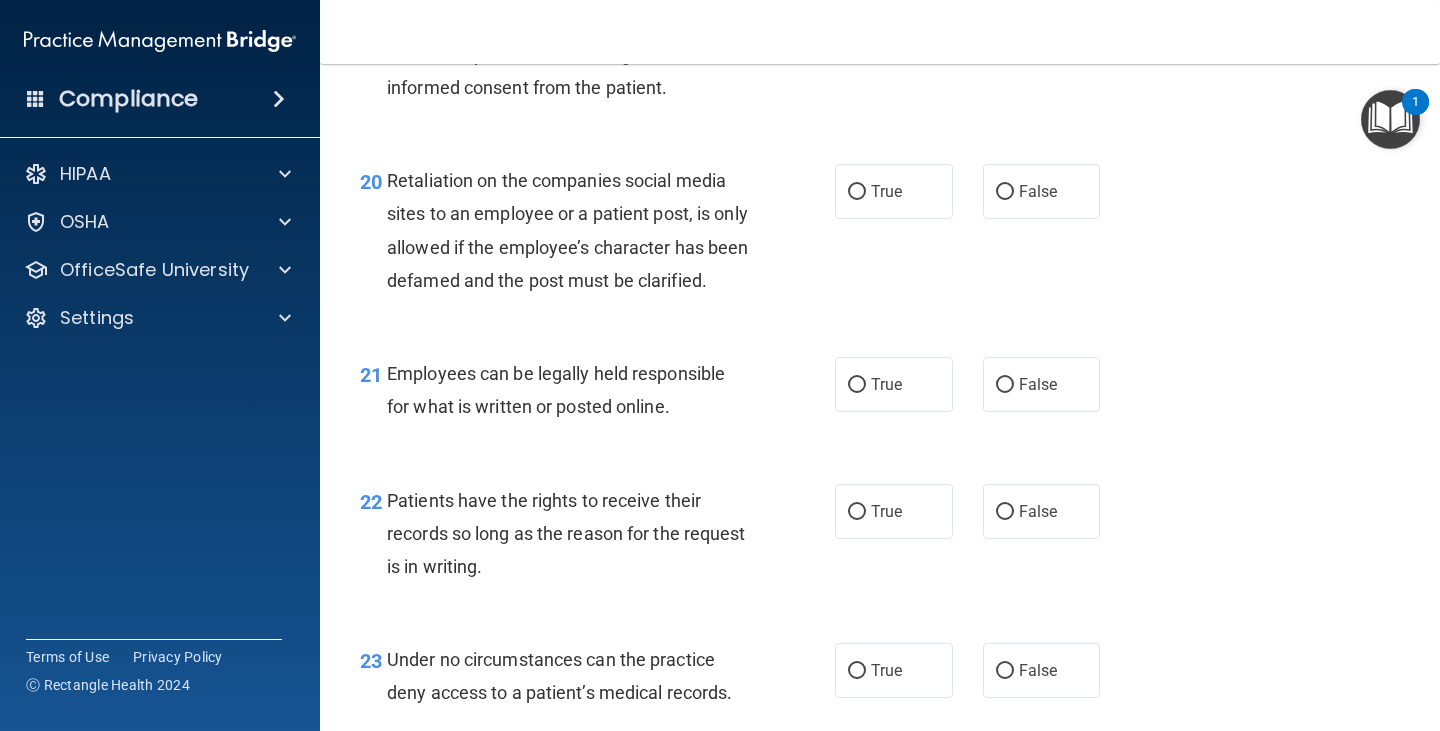 scroll, scrollTop: 3998, scrollLeft: 0, axis: vertical 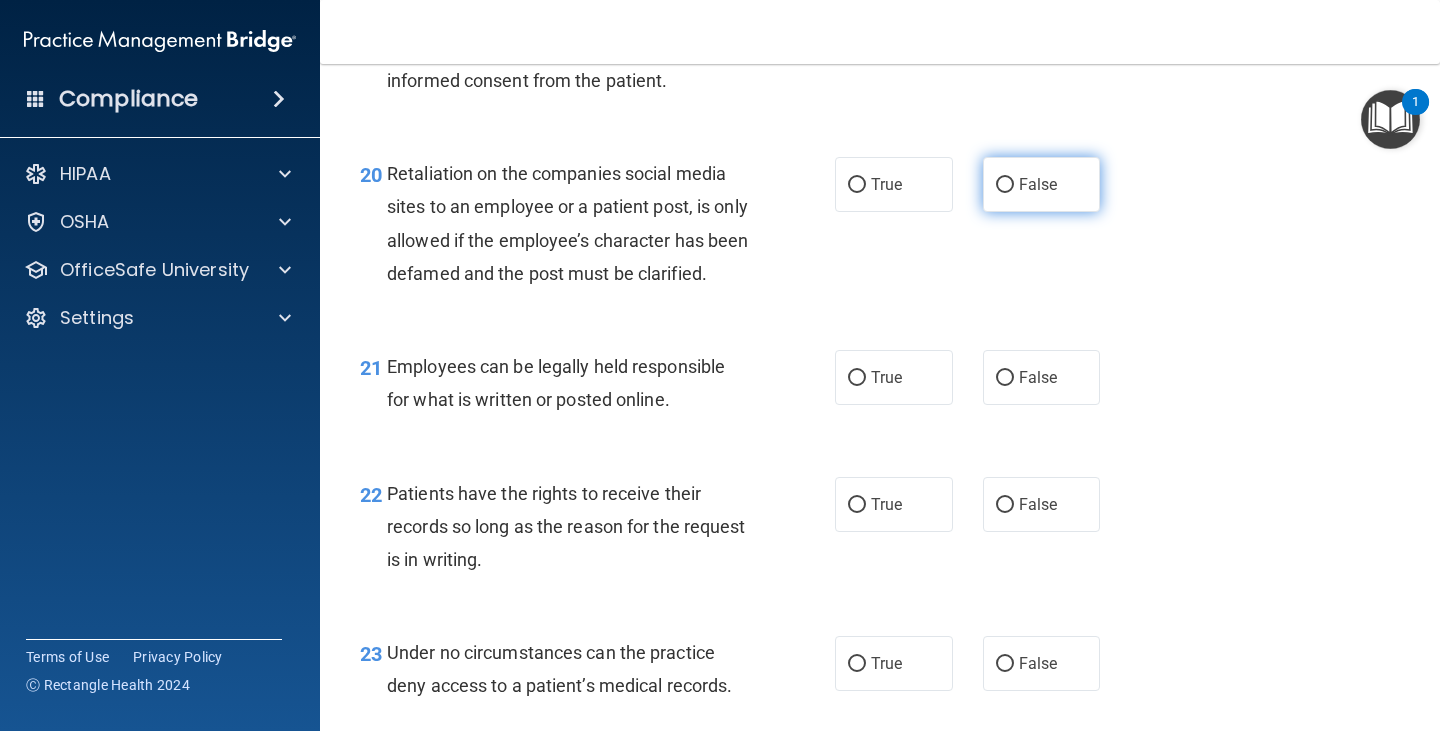 click on "False" at bounding box center (1038, 184) 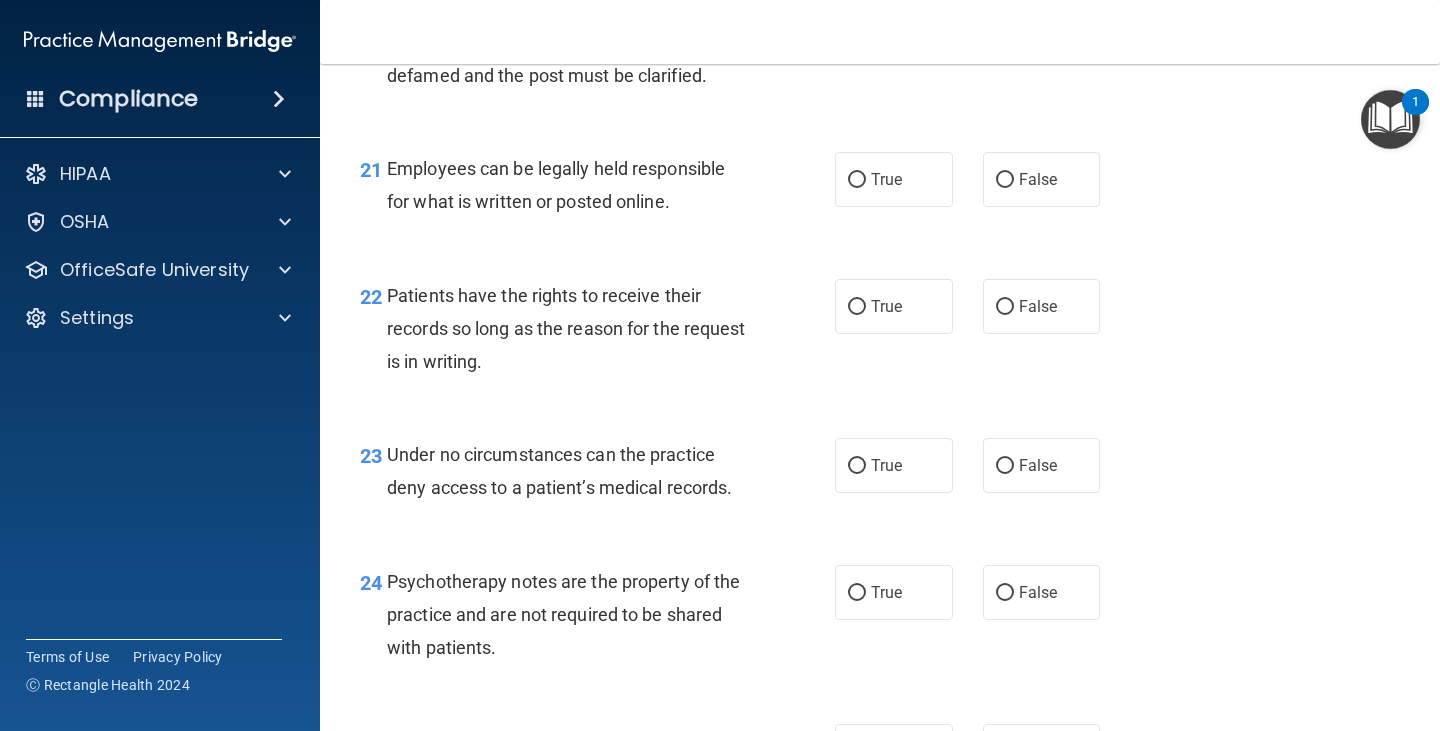 scroll, scrollTop: 4198, scrollLeft: 0, axis: vertical 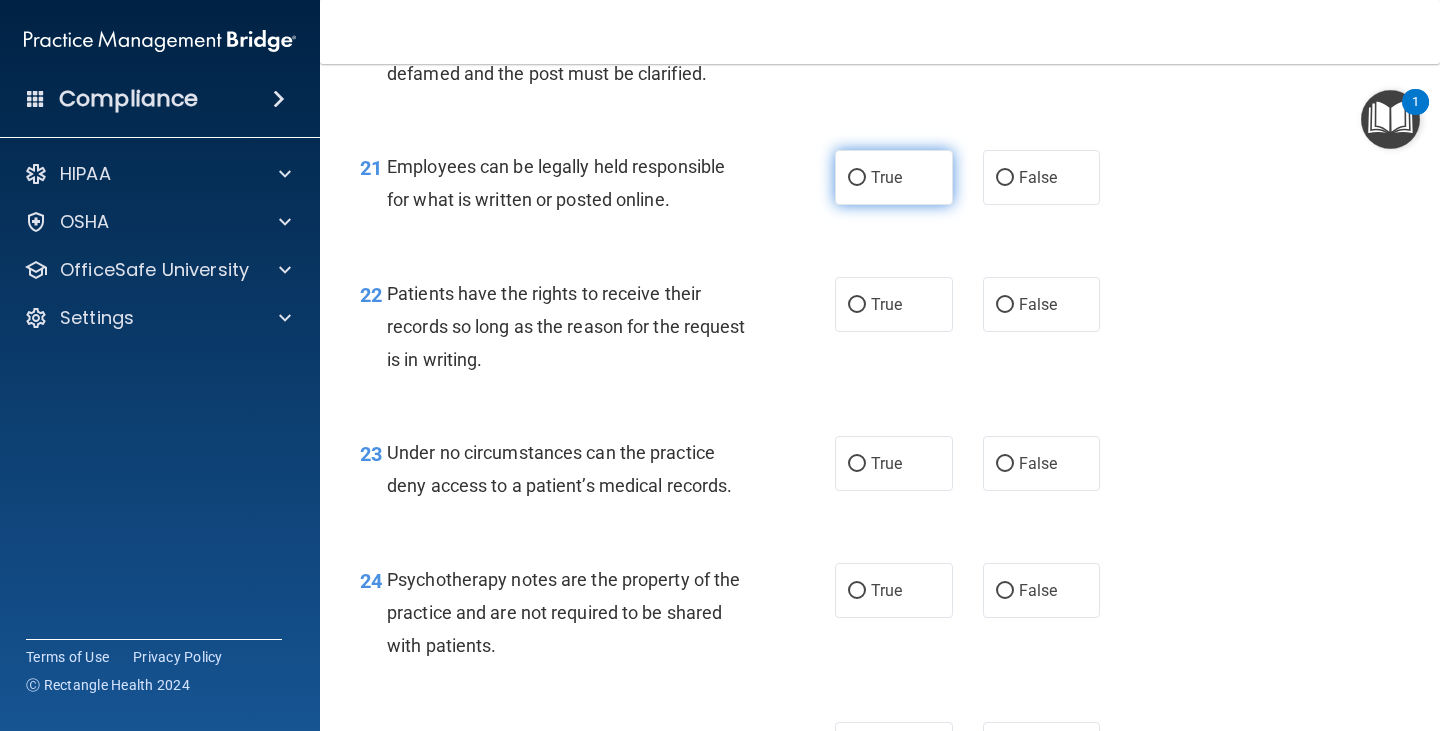 click on "True" at bounding box center [886, 177] 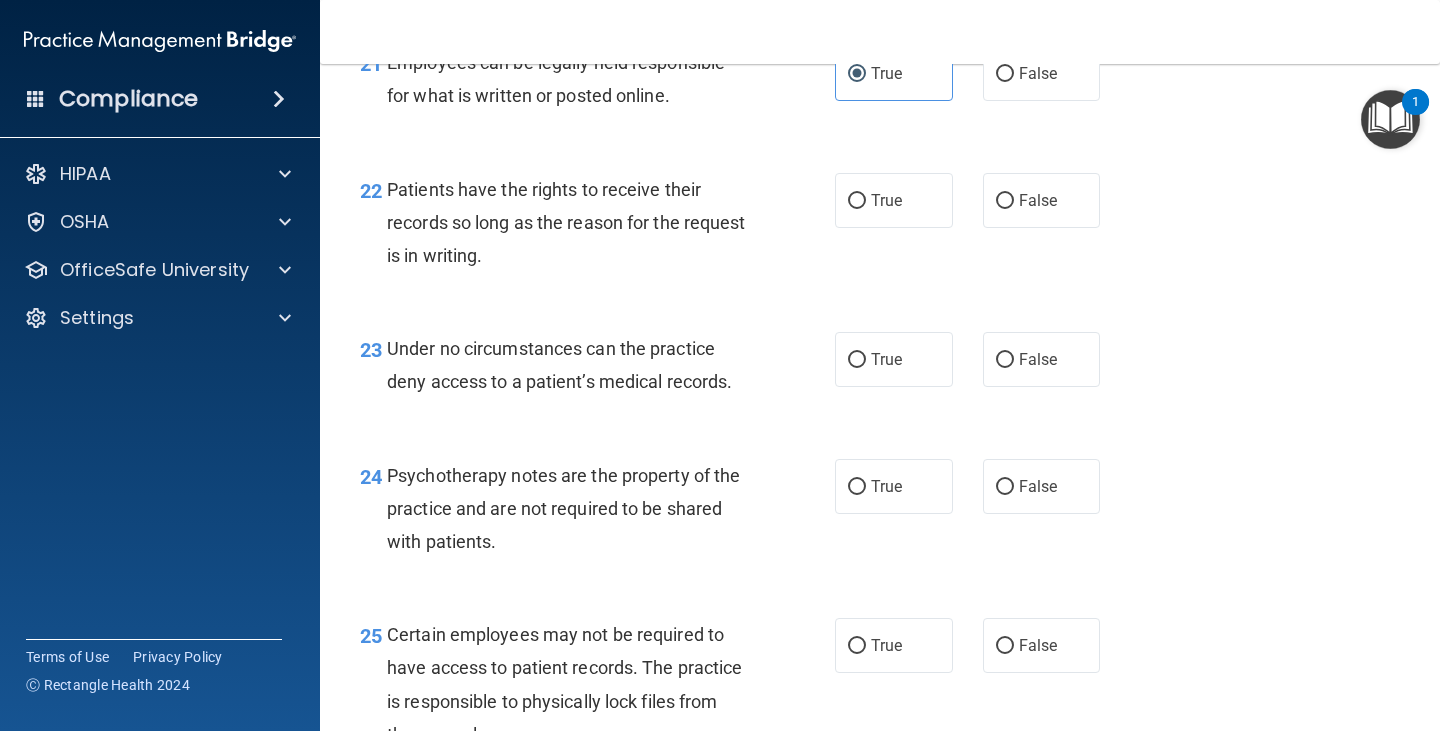 scroll, scrollTop: 4298, scrollLeft: 0, axis: vertical 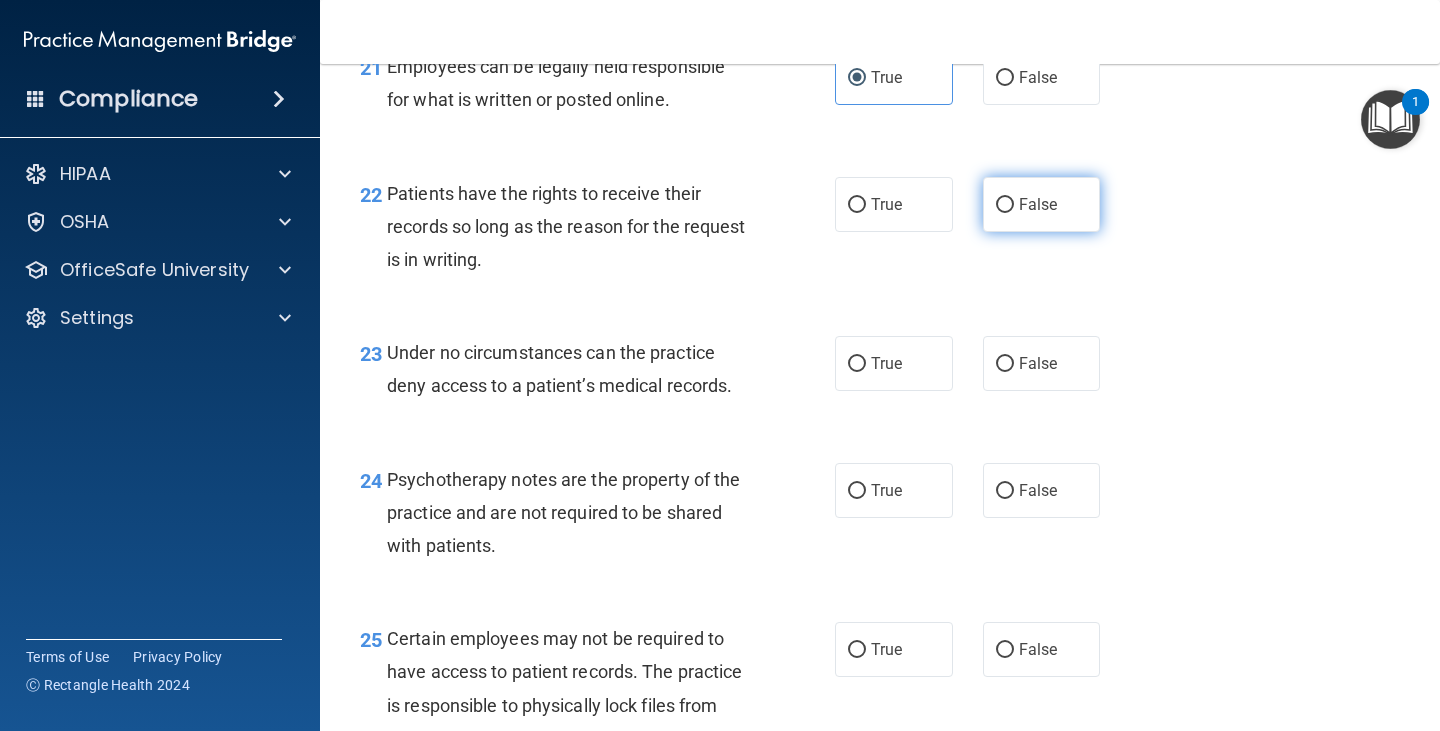 click on "False" at bounding box center [1042, 204] 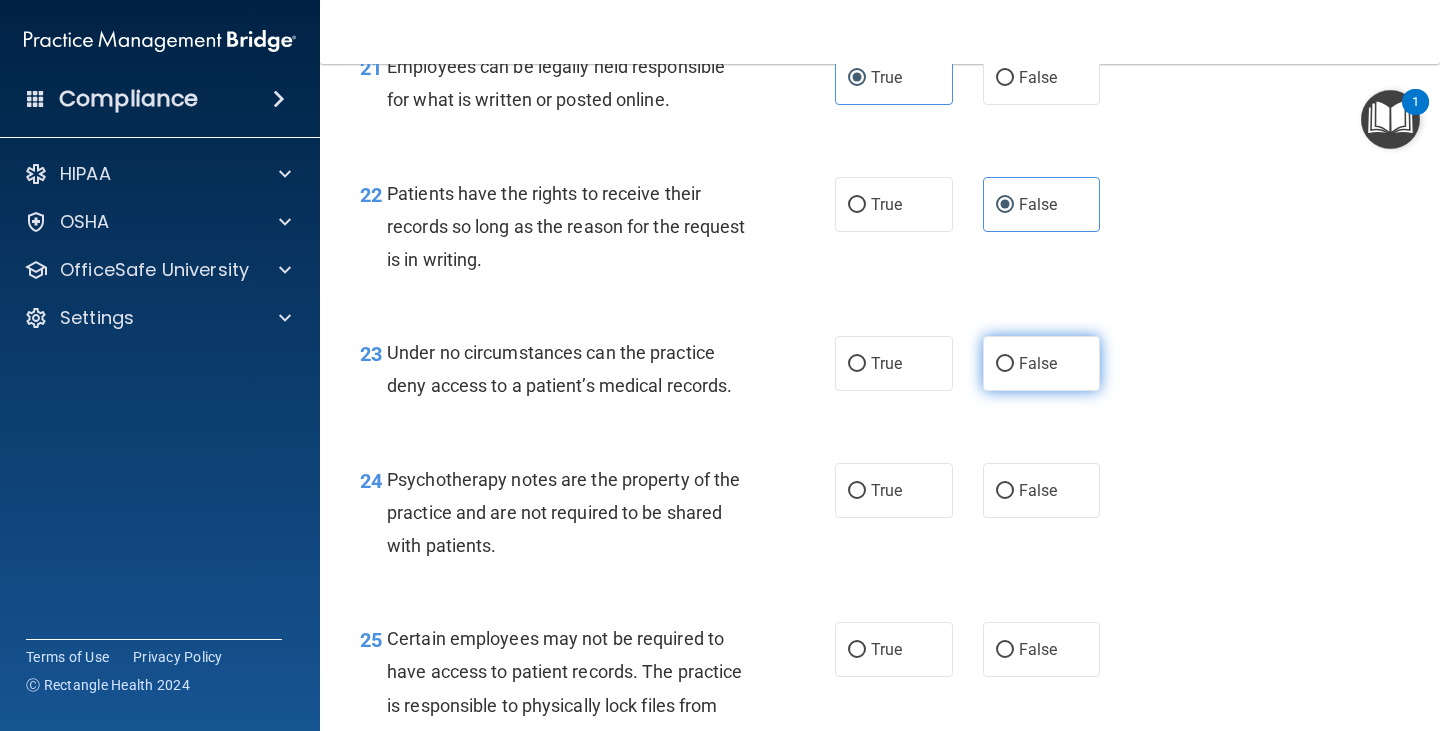 click on "False" at bounding box center [1038, 363] 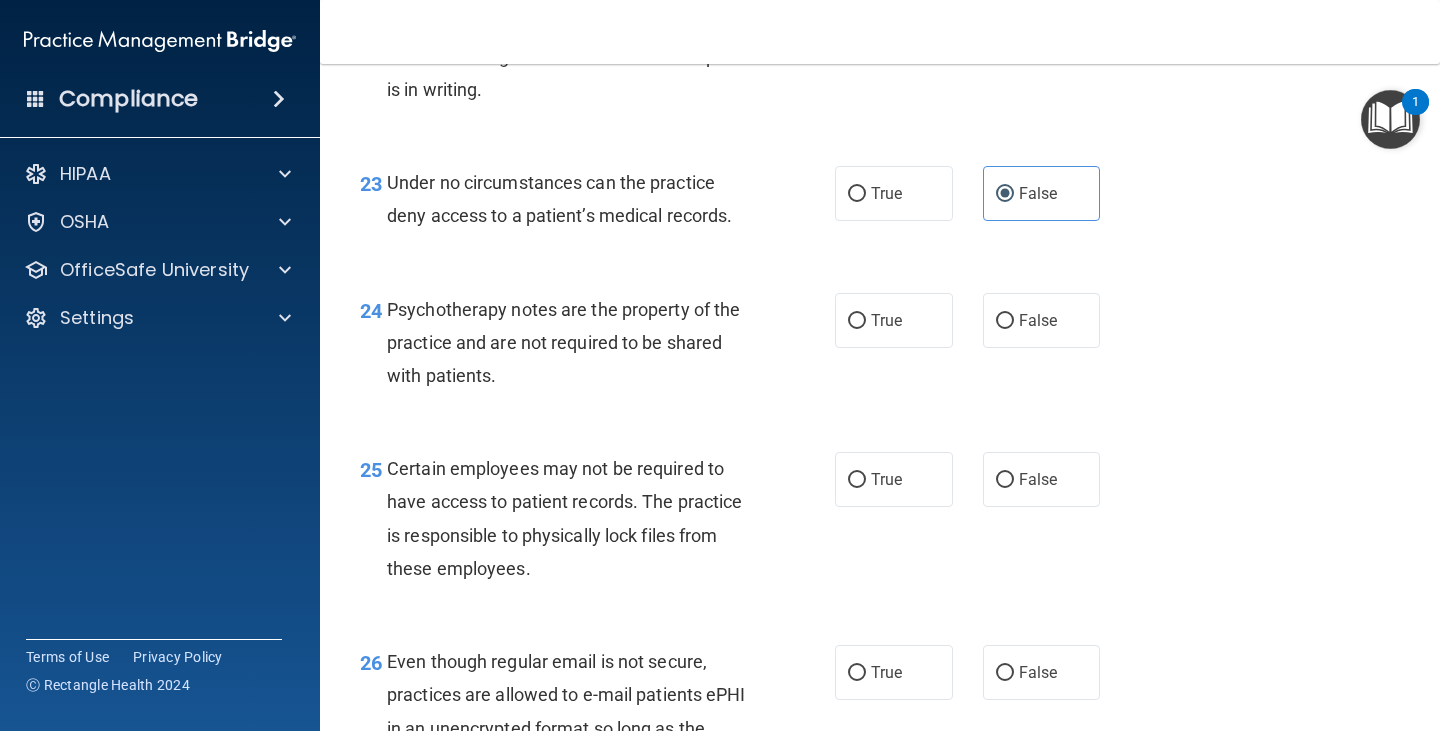 scroll, scrollTop: 4498, scrollLeft: 0, axis: vertical 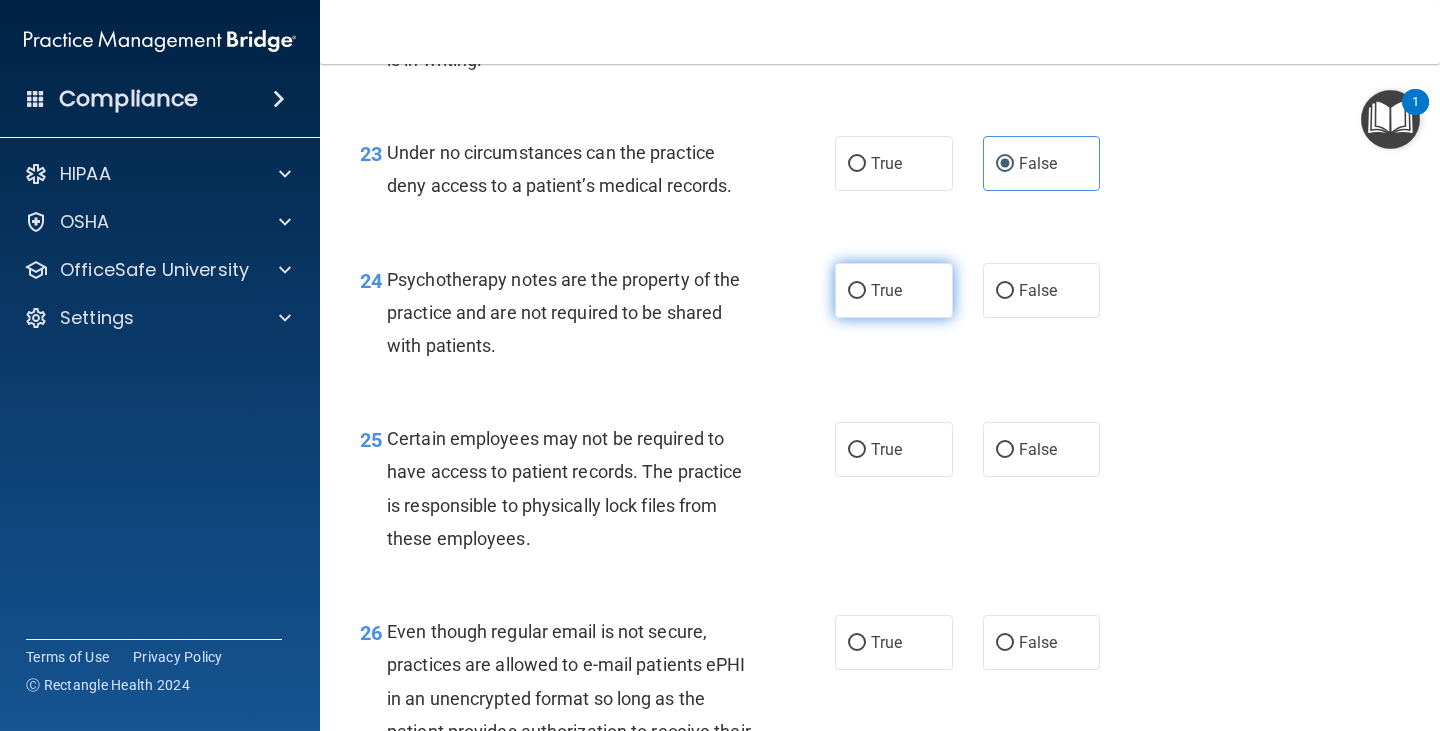 click on "True" at bounding box center (886, 290) 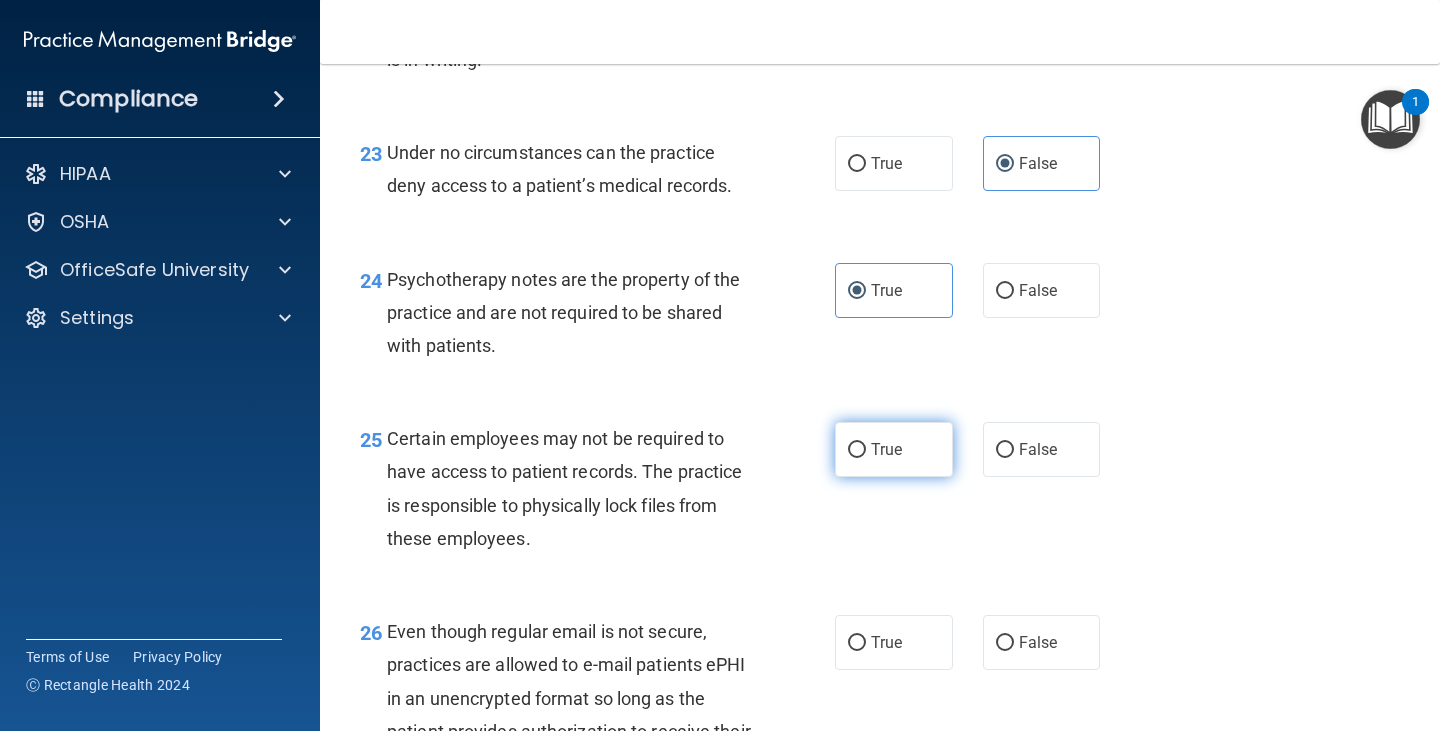 click on "True" at bounding box center [894, 449] 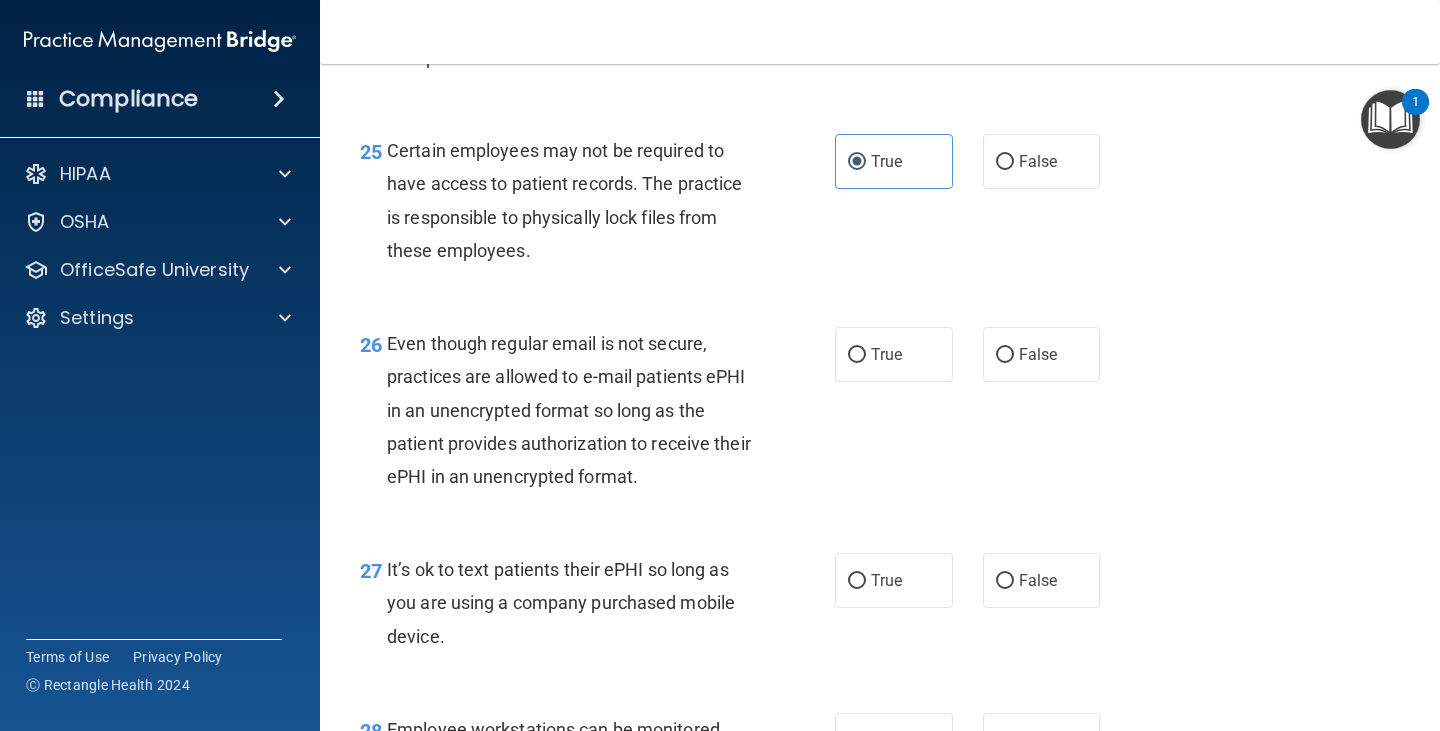 scroll, scrollTop: 4798, scrollLeft: 0, axis: vertical 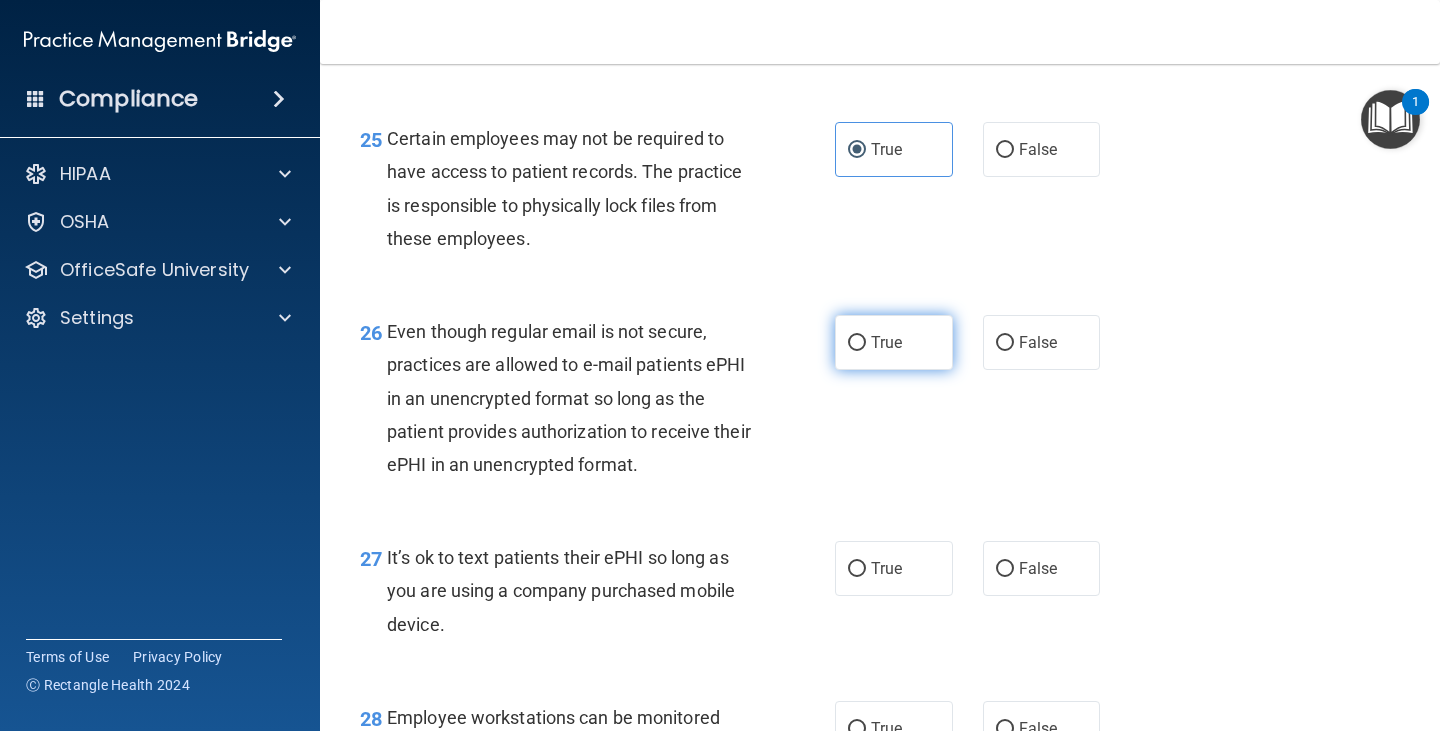 click on "True" at bounding box center [886, 342] 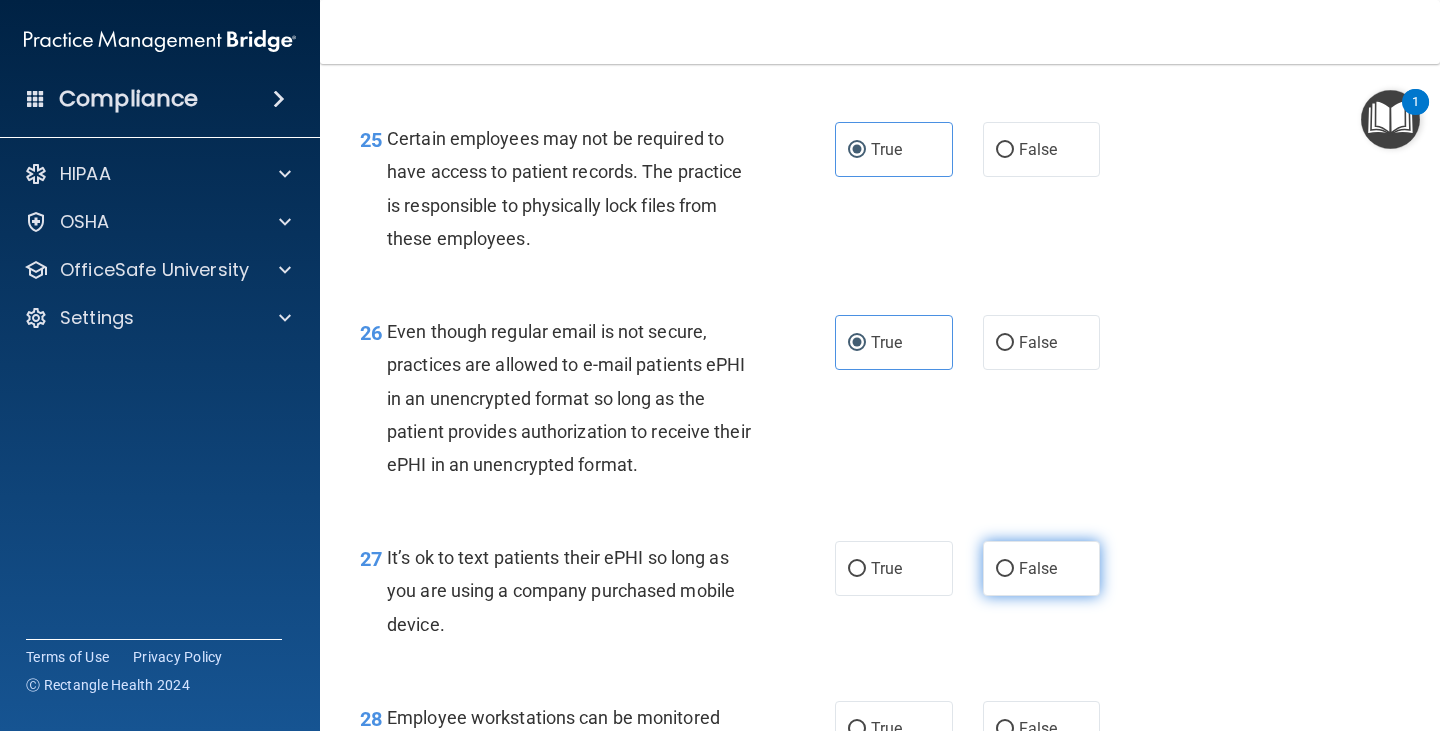 click on "False" at bounding box center [1042, 568] 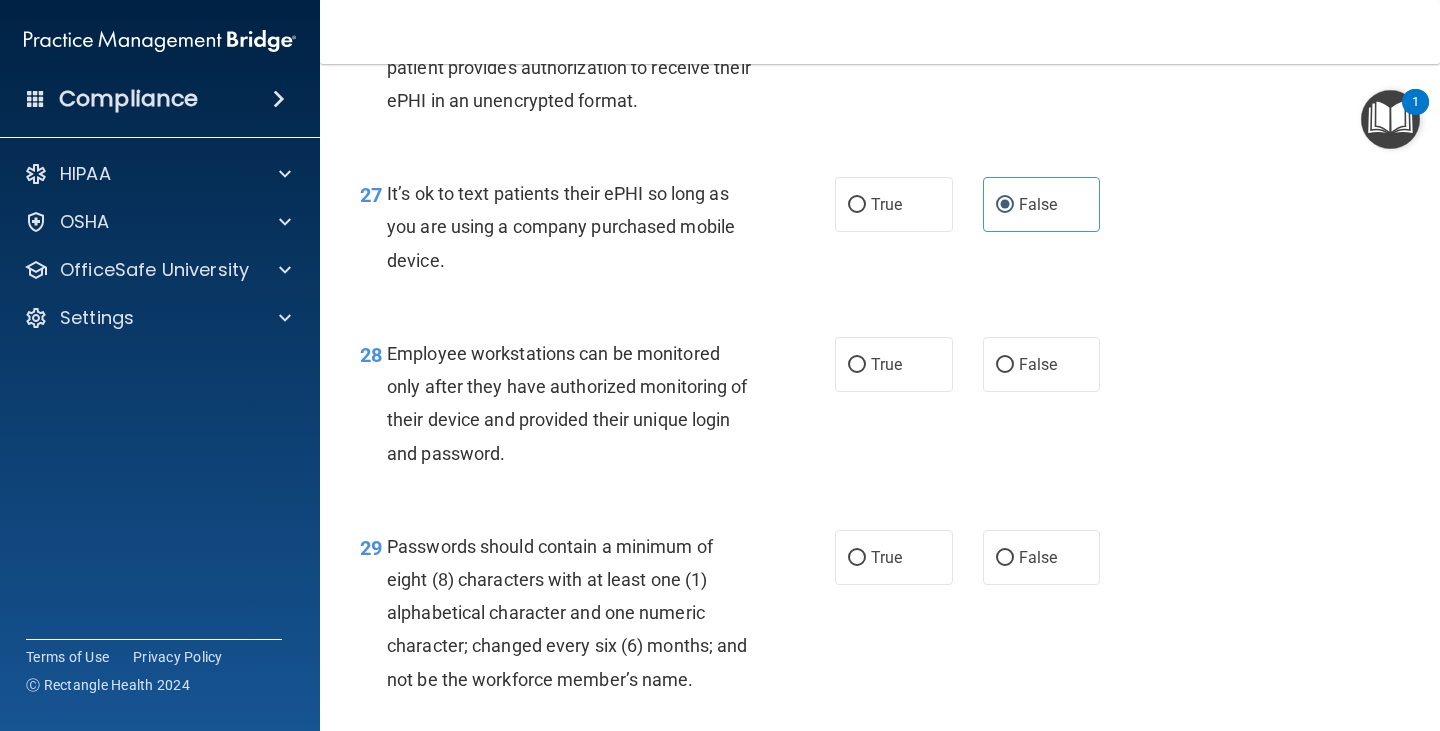 scroll, scrollTop: 5198, scrollLeft: 0, axis: vertical 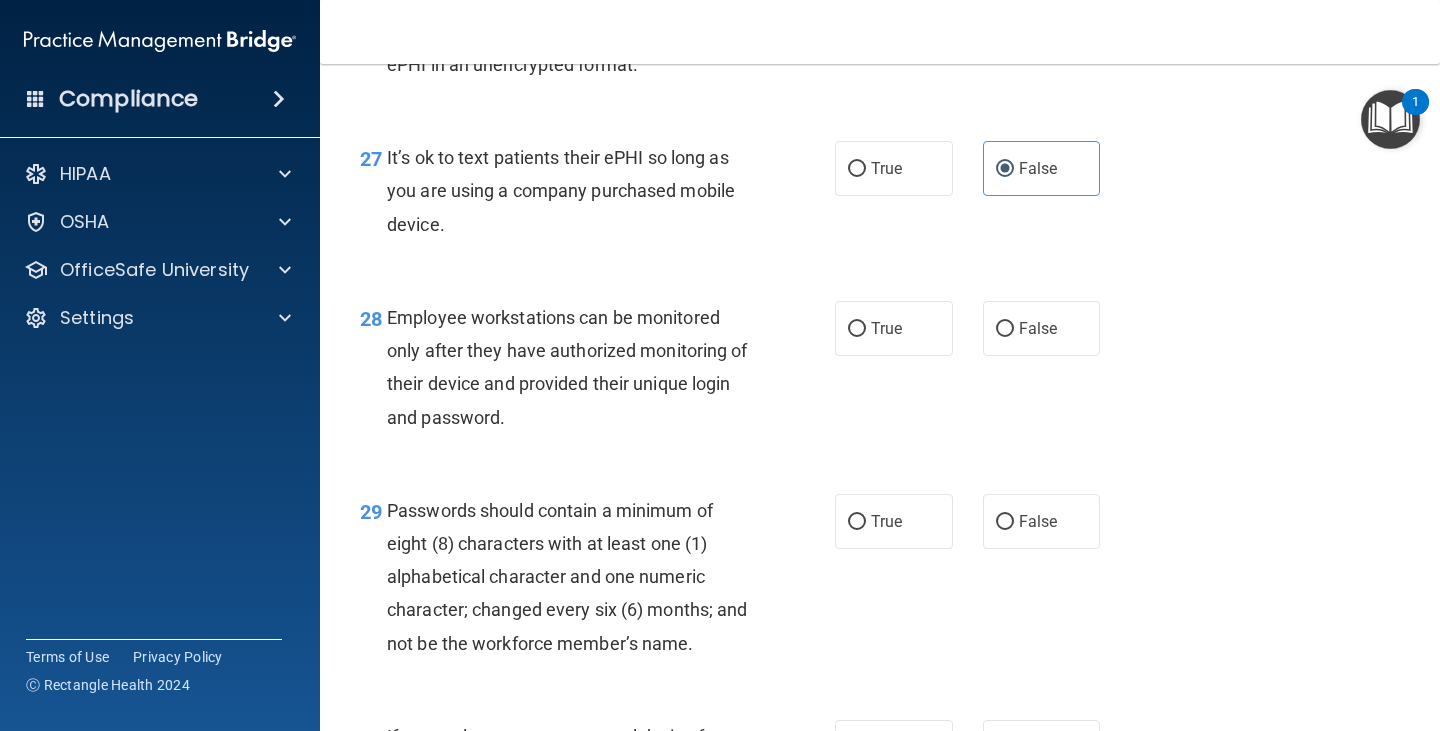 click on "28       Employee workstations can be monitored only after they have authorized monitoring of their device and provided their unique login and password.                  True           False" at bounding box center [880, 372] 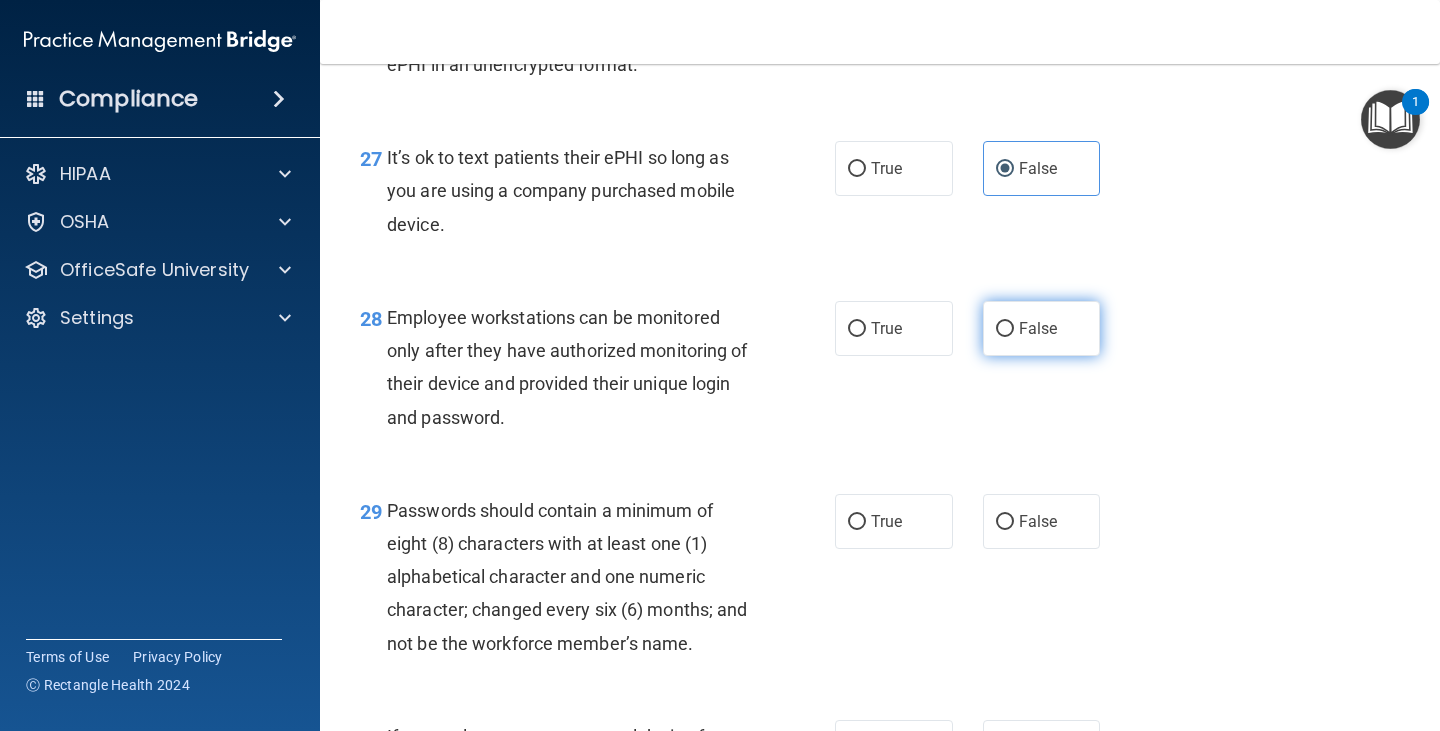 click on "False" at bounding box center [1038, 328] 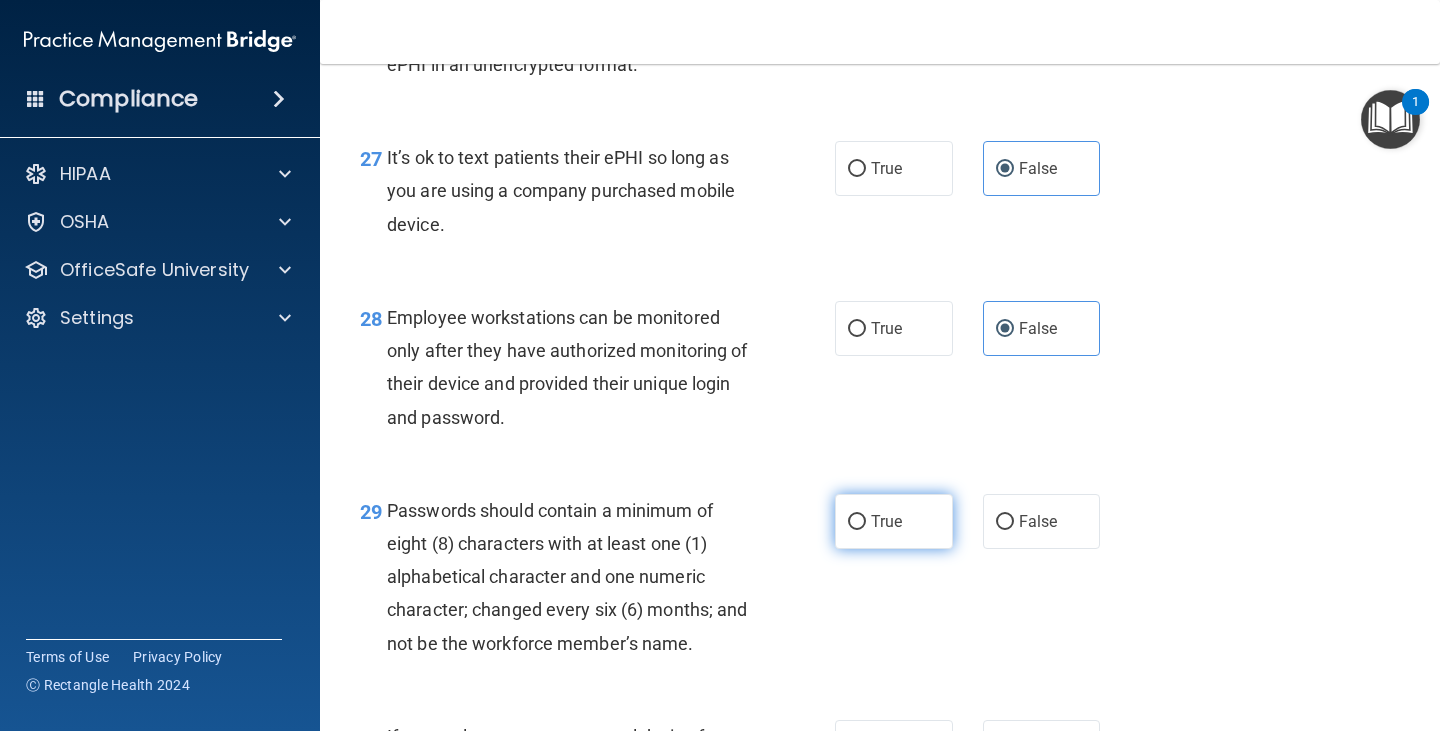 click on "True" at bounding box center (894, 521) 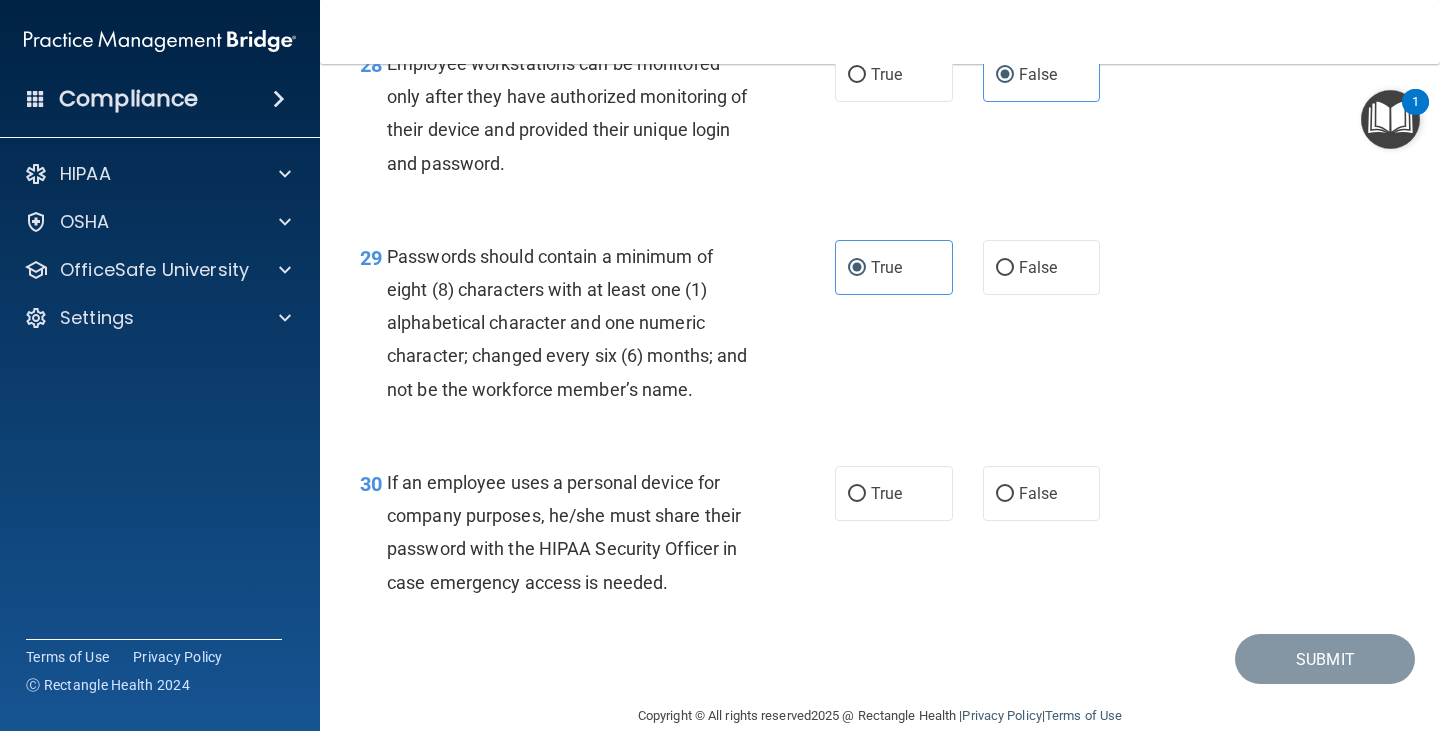 scroll, scrollTop: 5498, scrollLeft: 0, axis: vertical 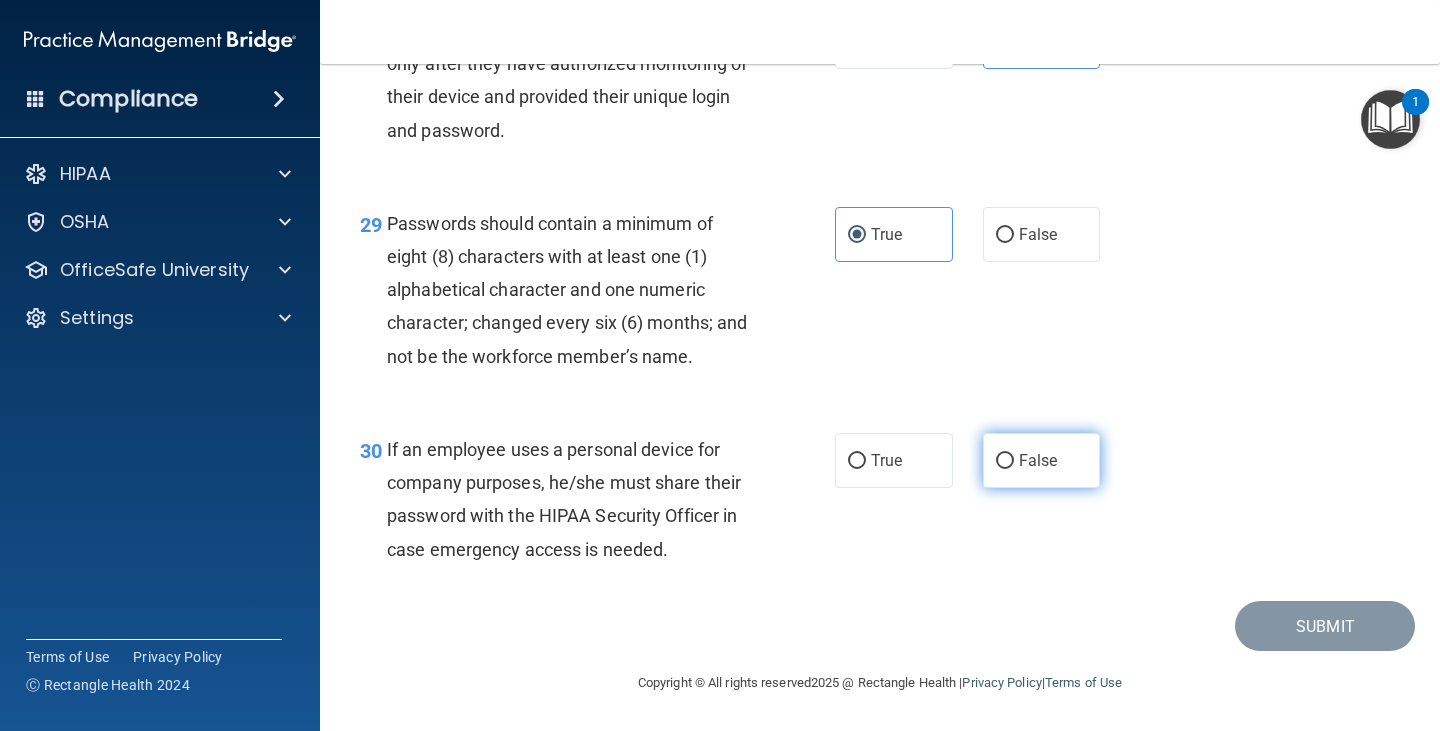 click on "False" at bounding box center [1005, 461] 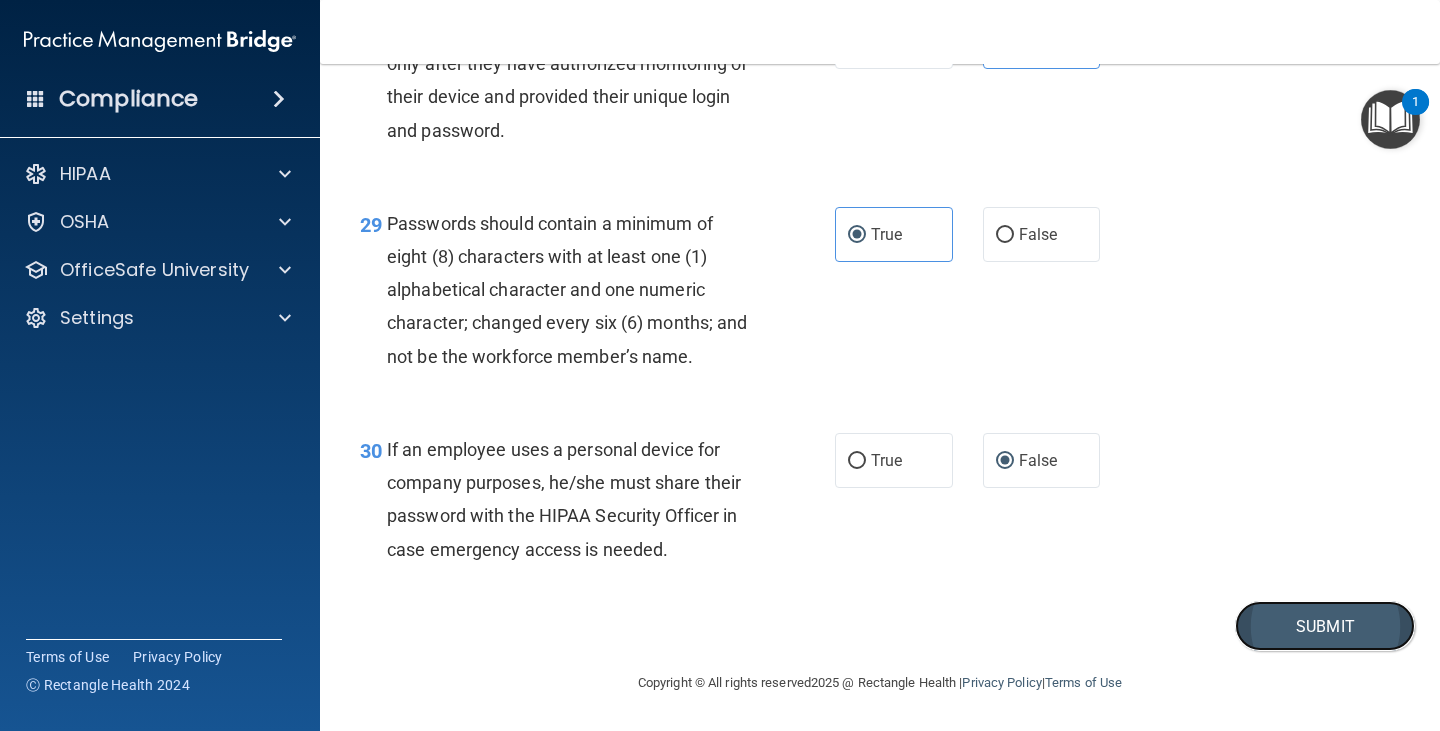 click on "Submit" at bounding box center [1325, 626] 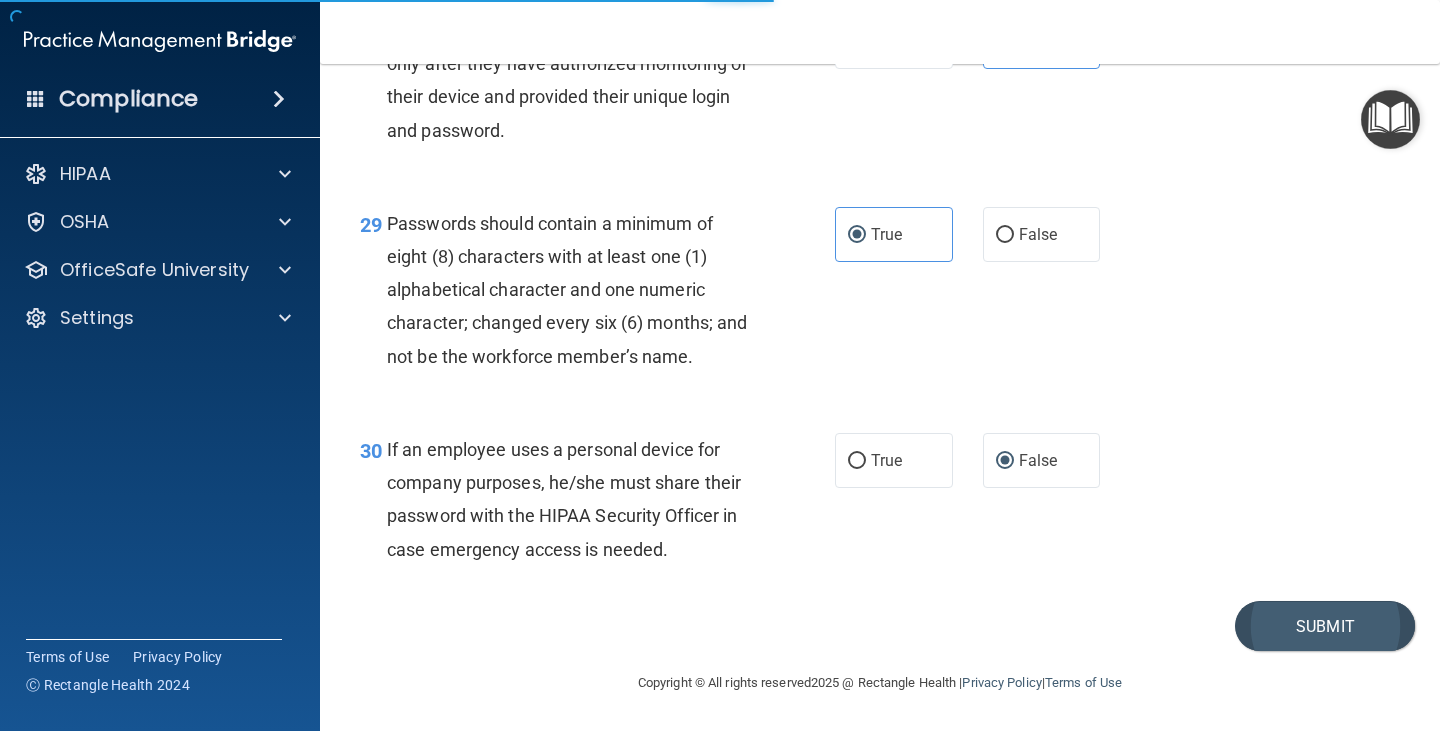 scroll, scrollTop: 0, scrollLeft: 0, axis: both 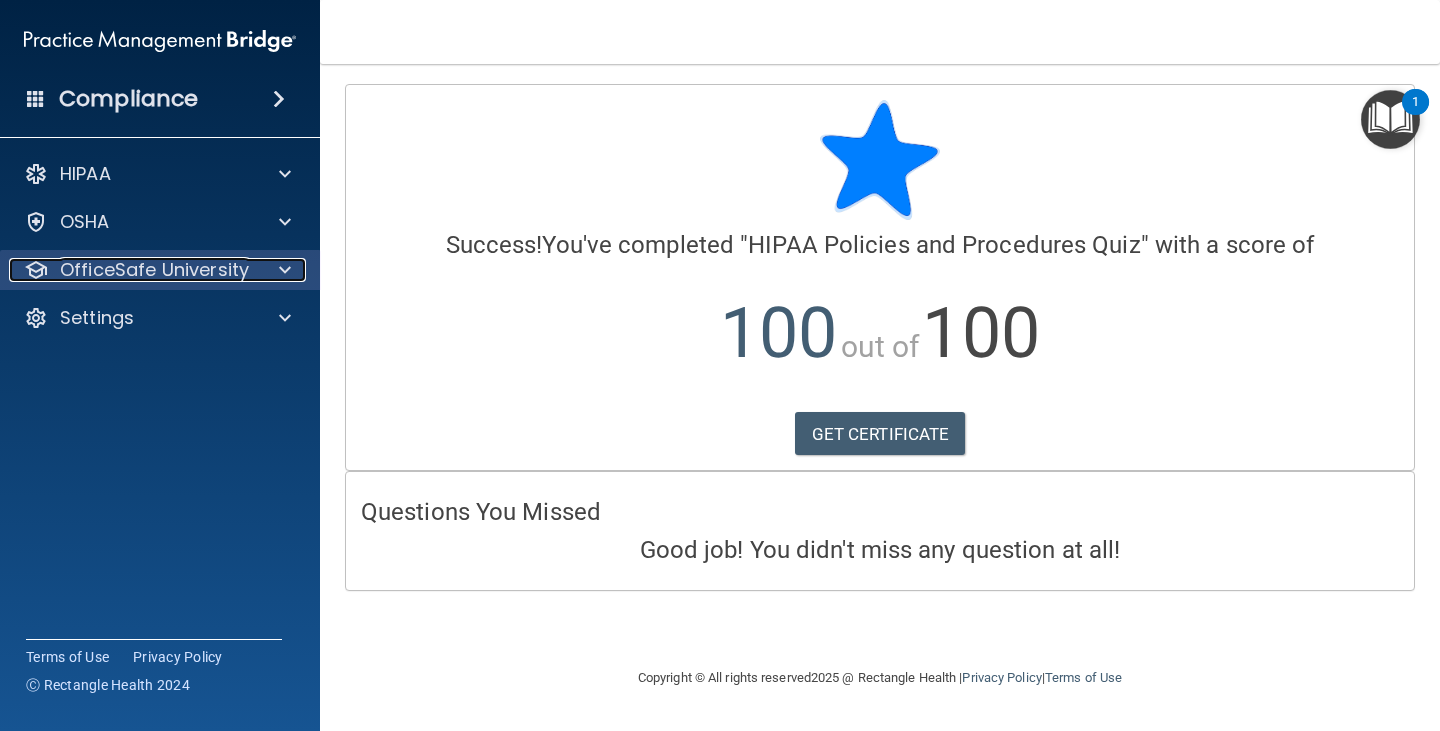 click on "OfficeSafe University" at bounding box center [154, 270] 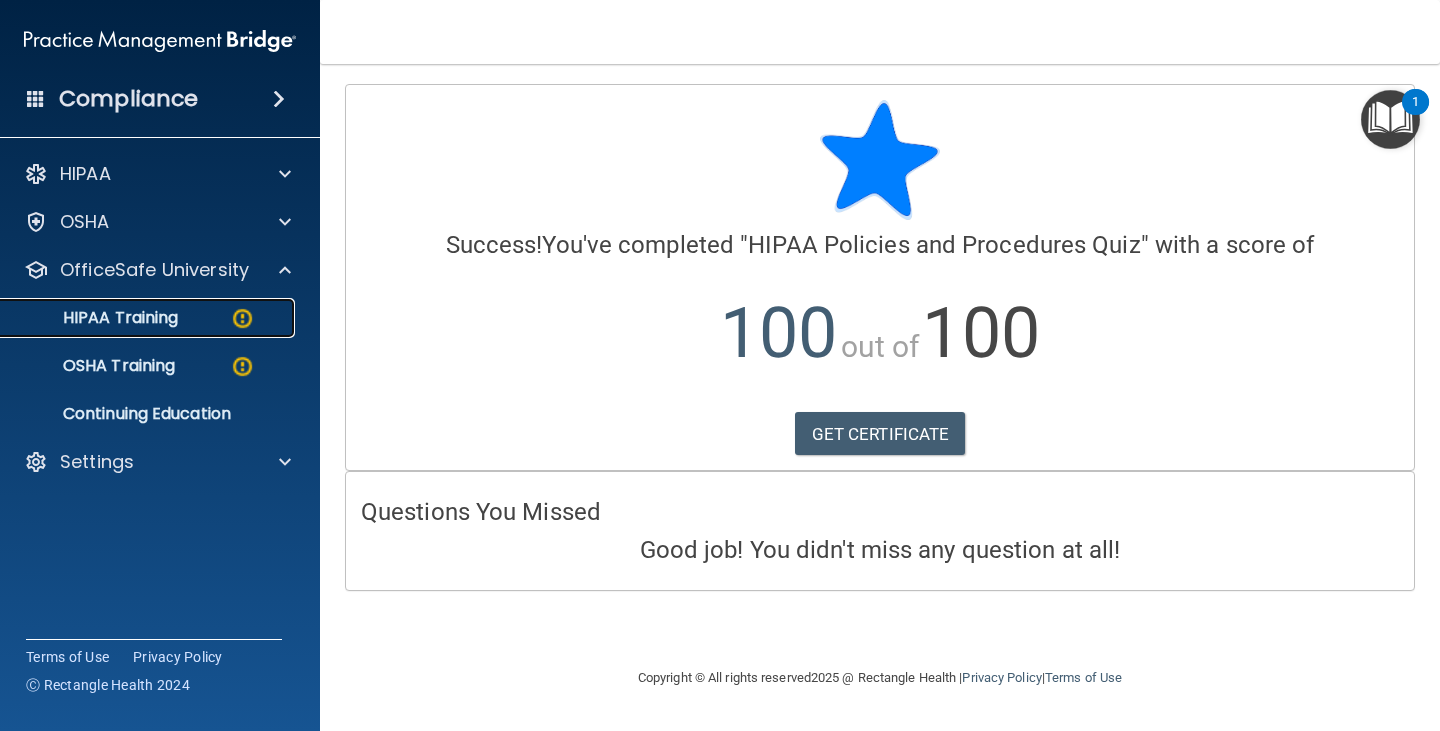 click on "HIPAA Training" at bounding box center [95, 318] 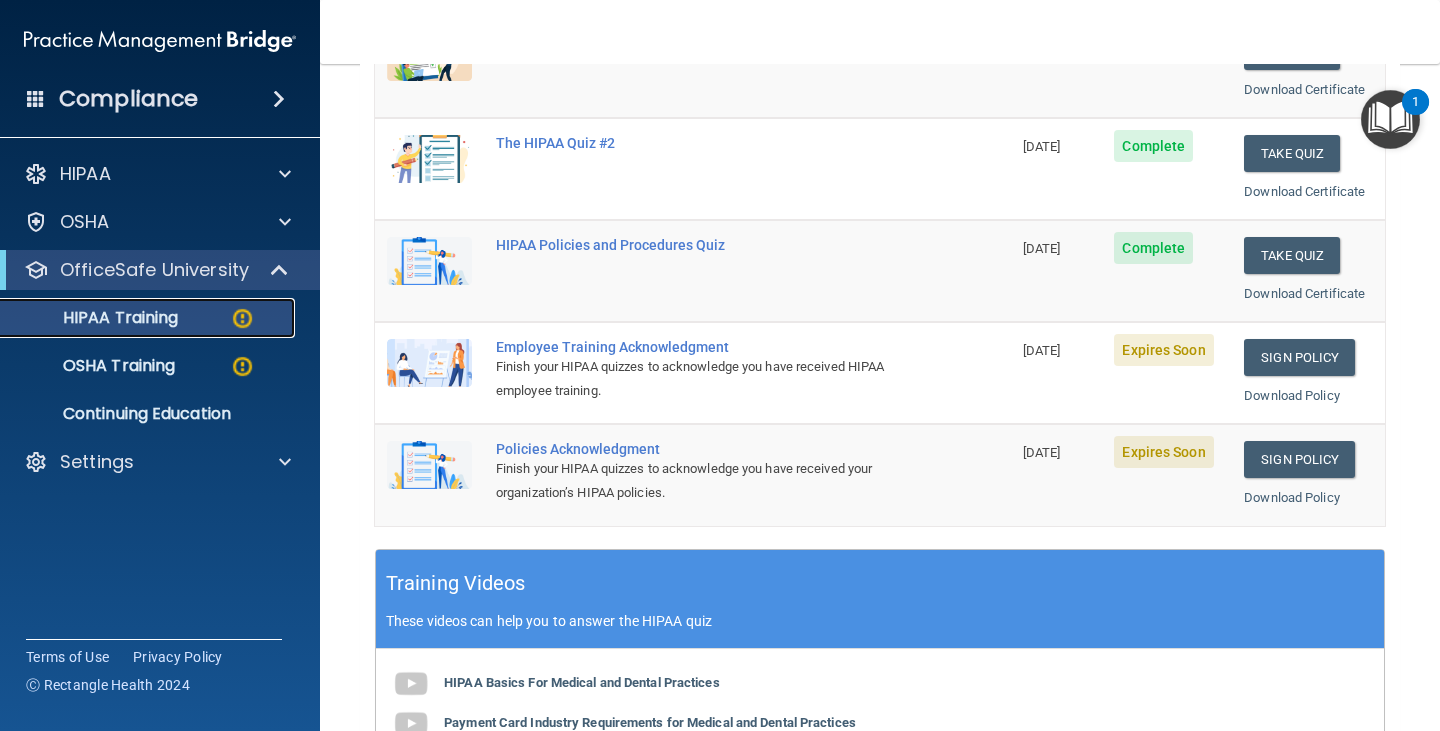 scroll, scrollTop: 400, scrollLeft: 0, axis: vertical 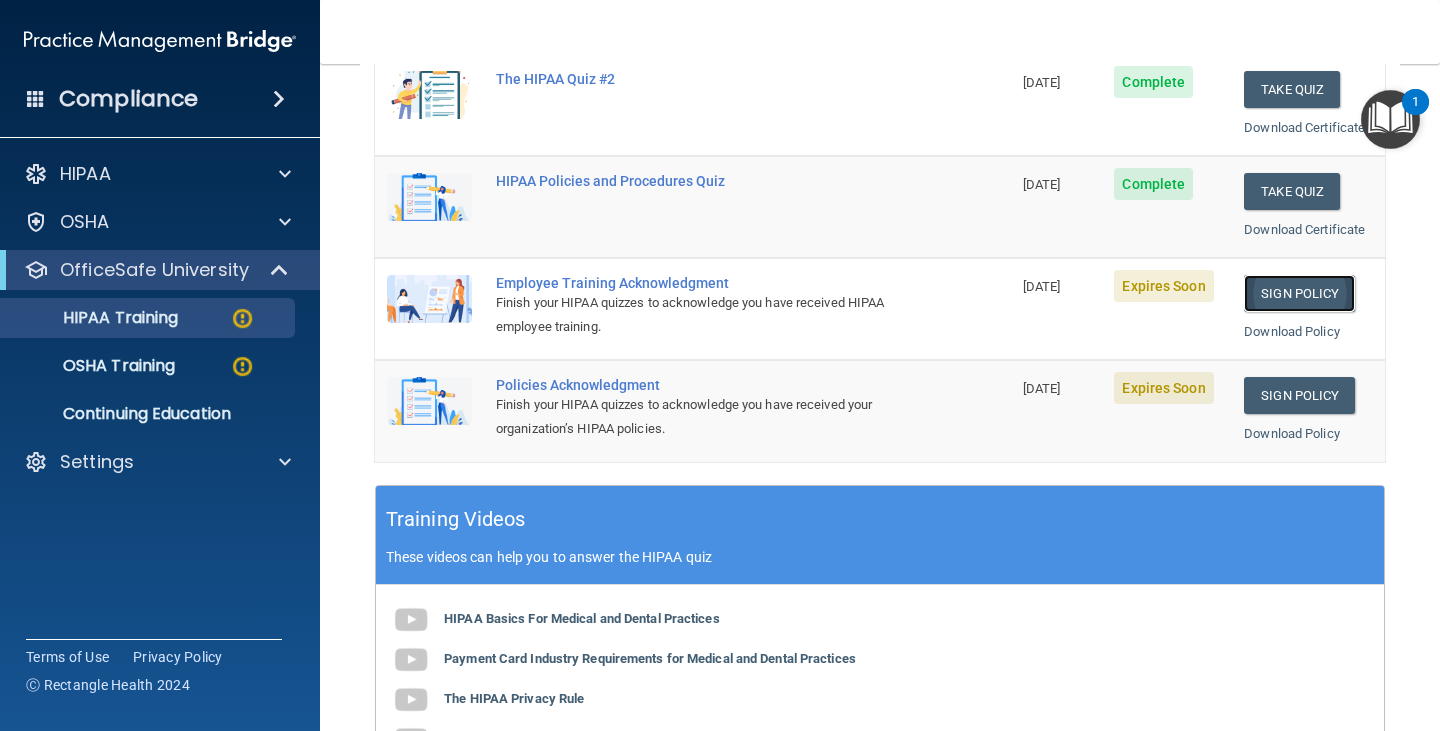 click on "Sign Policy" at bounding box center (1299, 293) 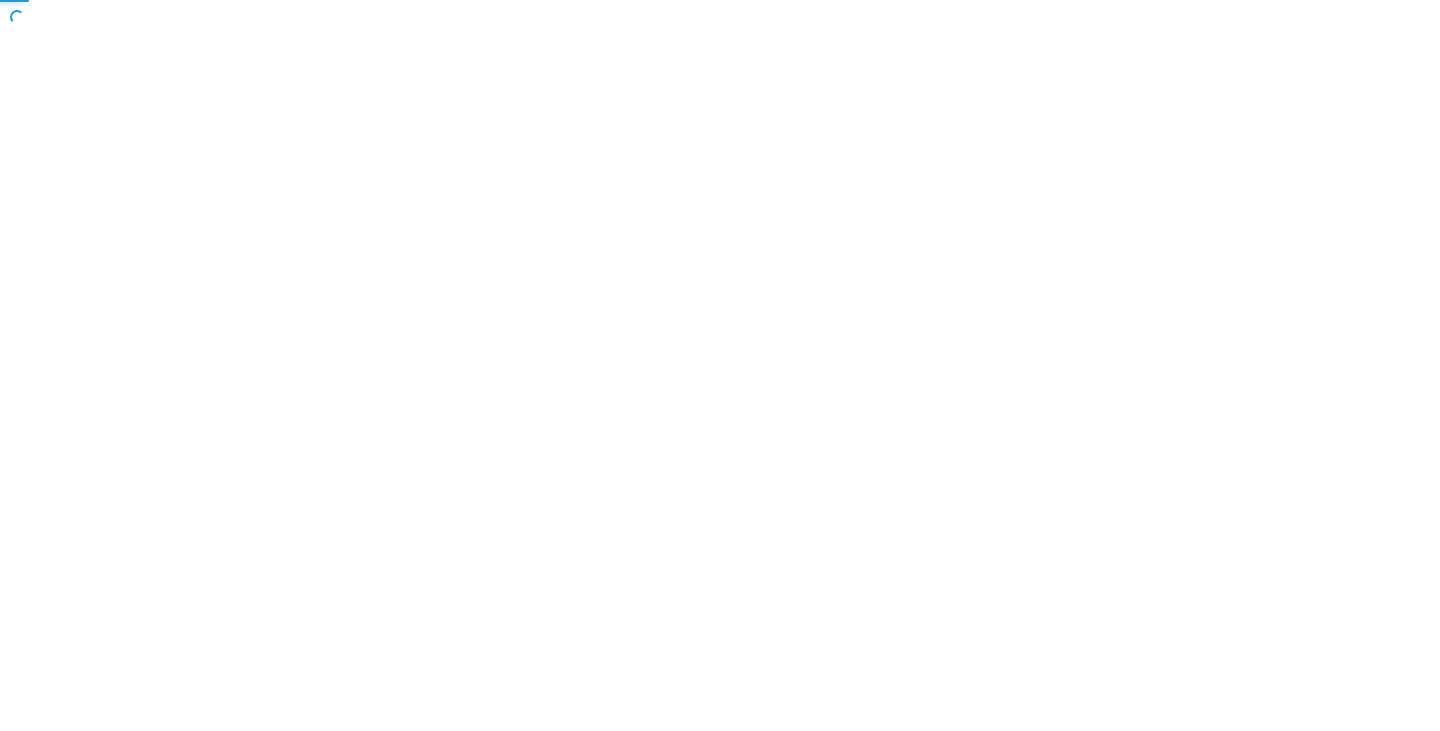 scroll, scrollTop: 0, scrollLeft: 0, axis: both 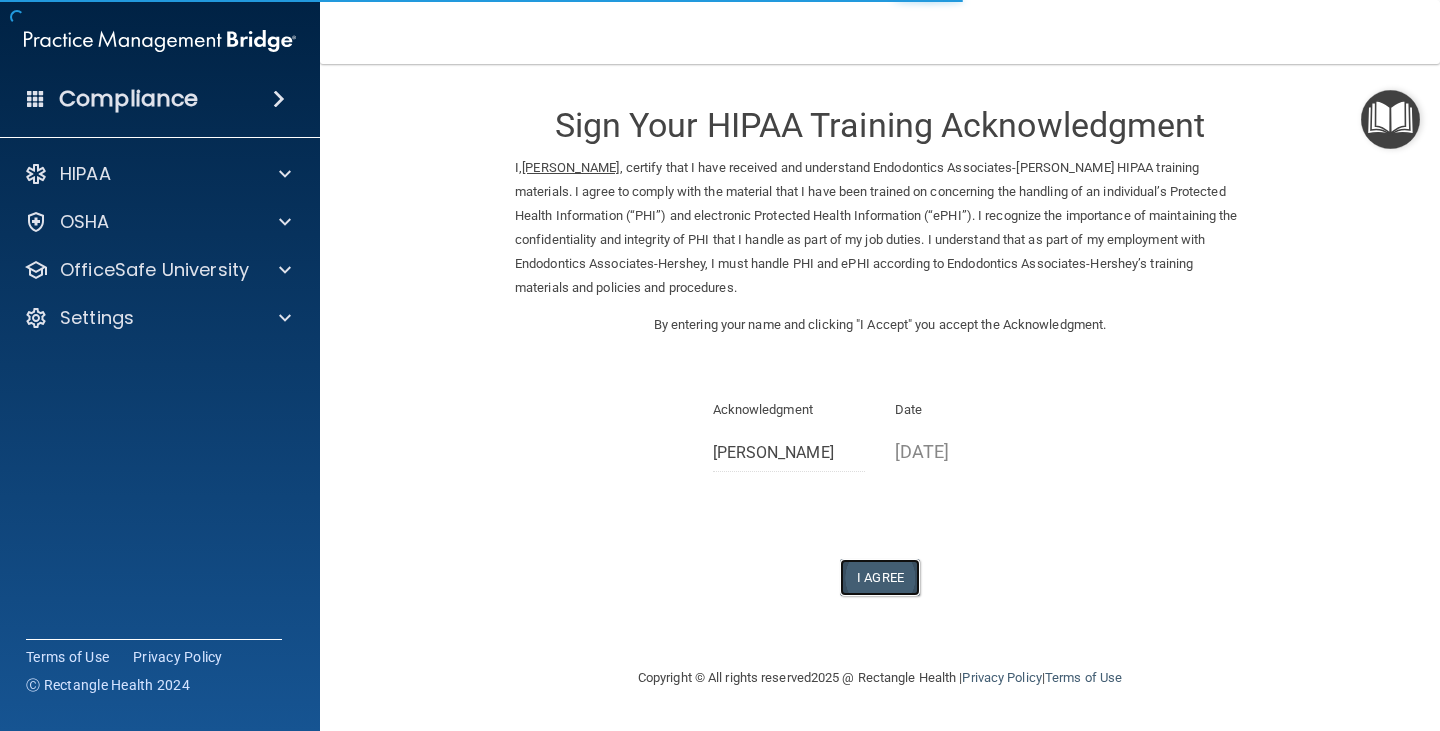 click on "I Agree" at bounding box center [880, 577] 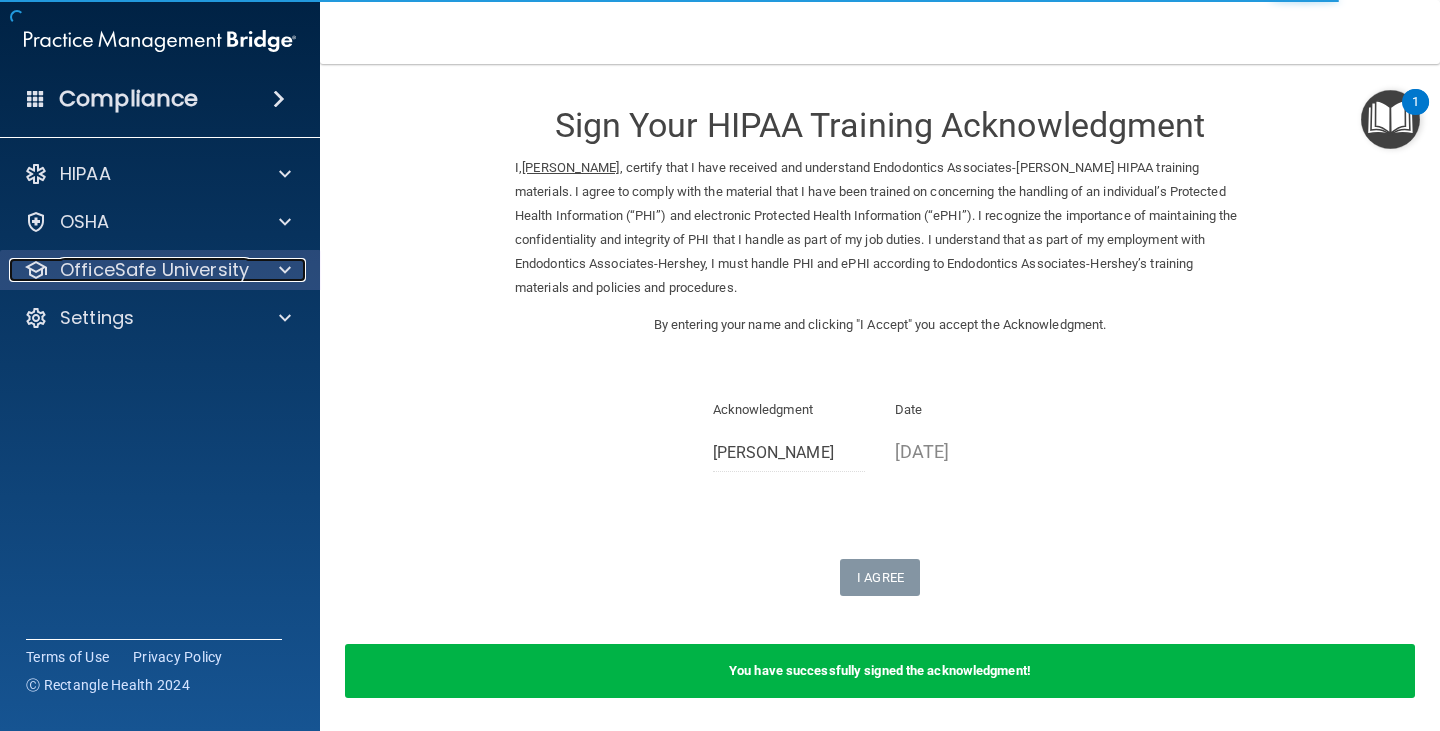 click on "OfficeSafe University" at bounding box center [154, 270] 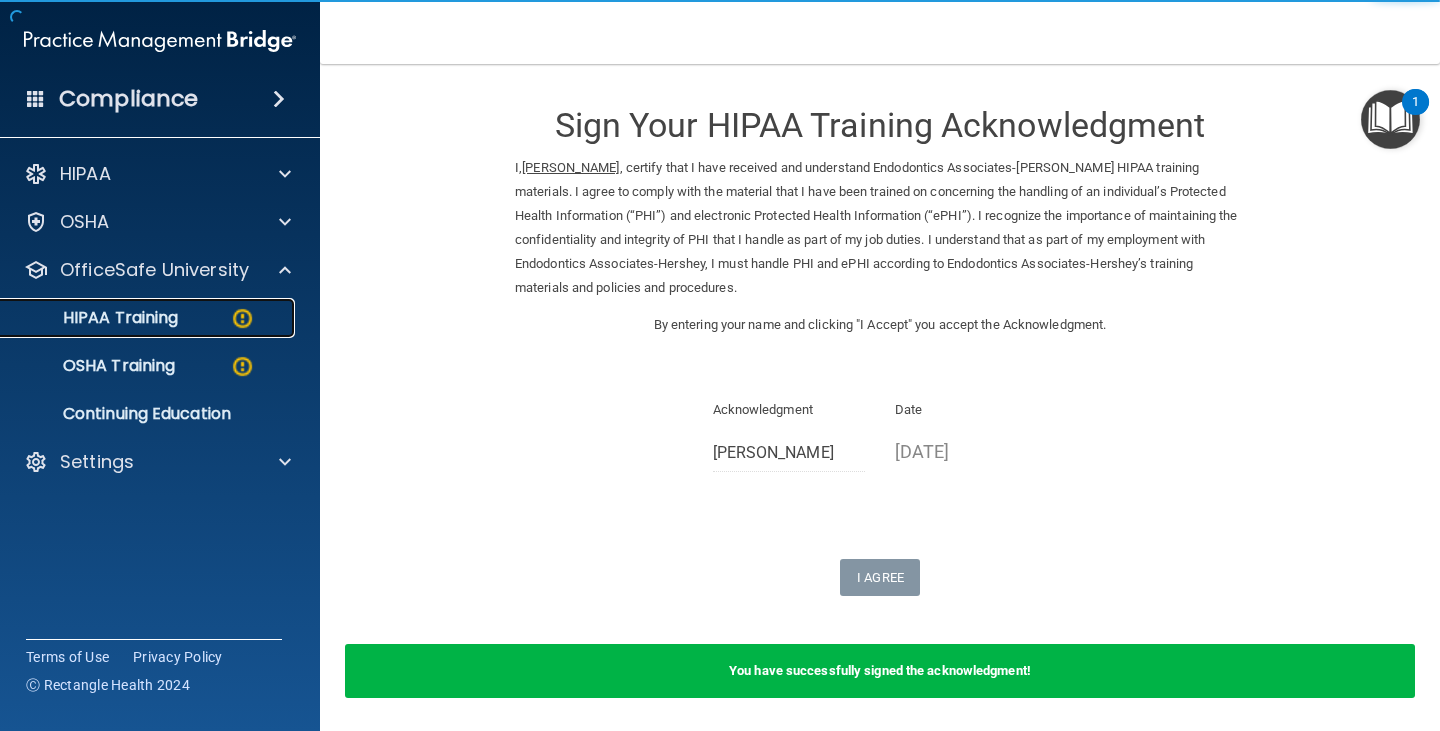 click on "HIPAA Training" at bounding box center (95, 318) 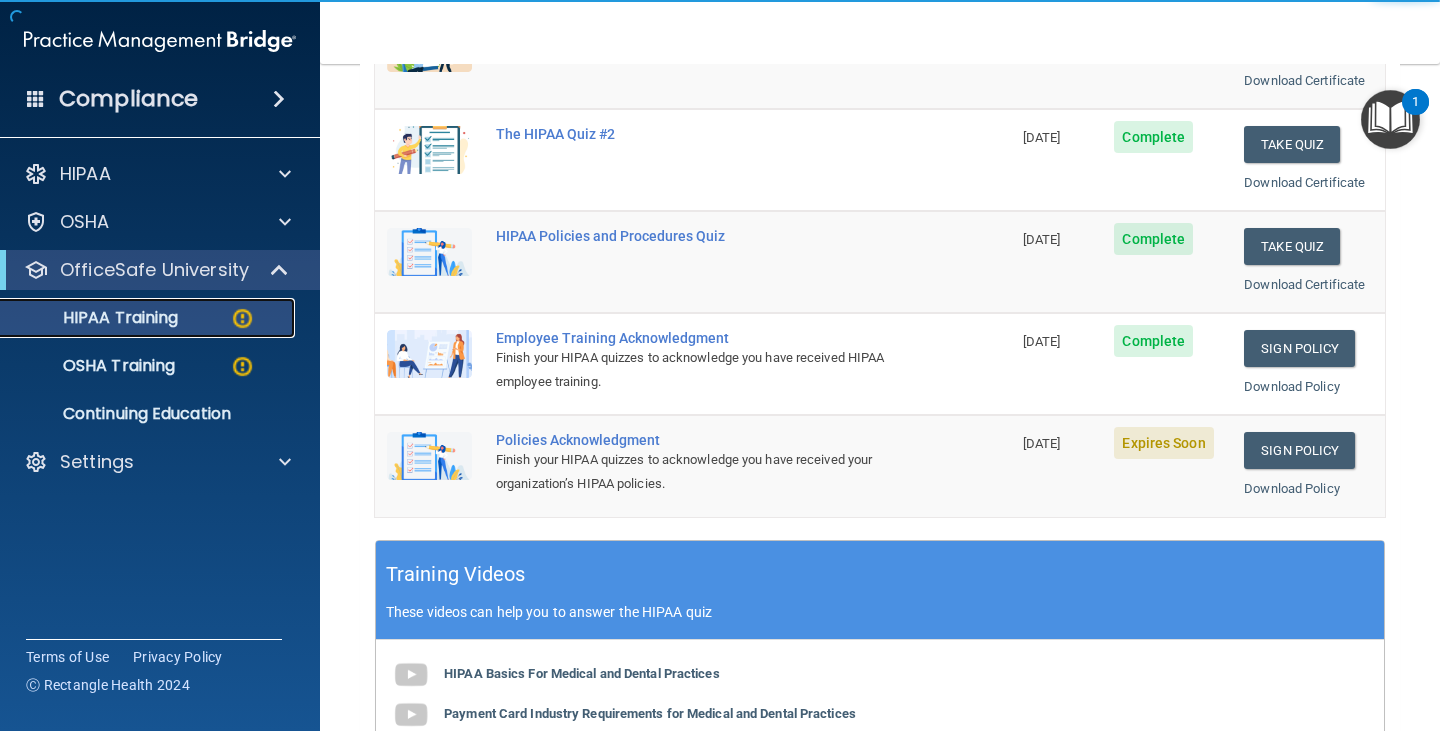 scroll, scrollTop: 400, scrollLeft: 0, axis: vertical 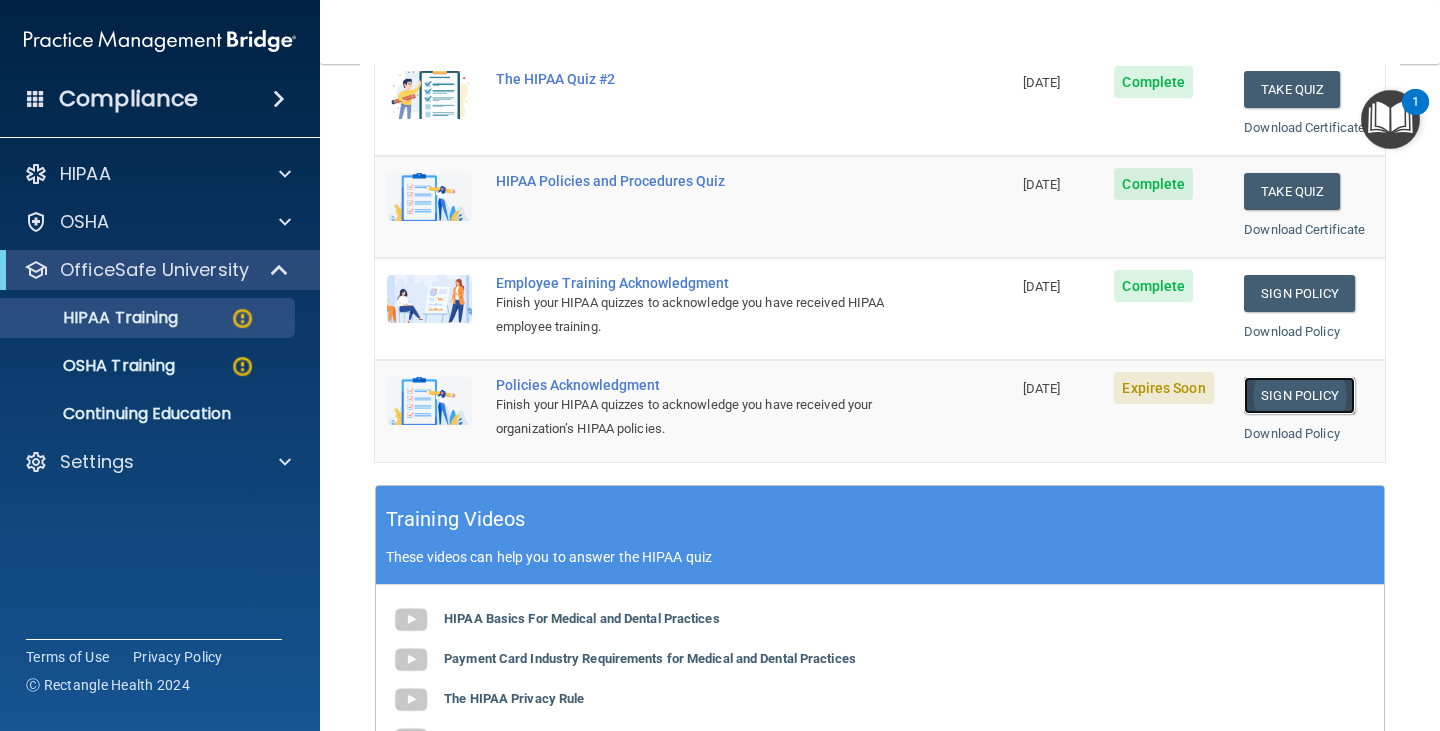 click on "Sign Policy" at bounding box center (1299, 395) 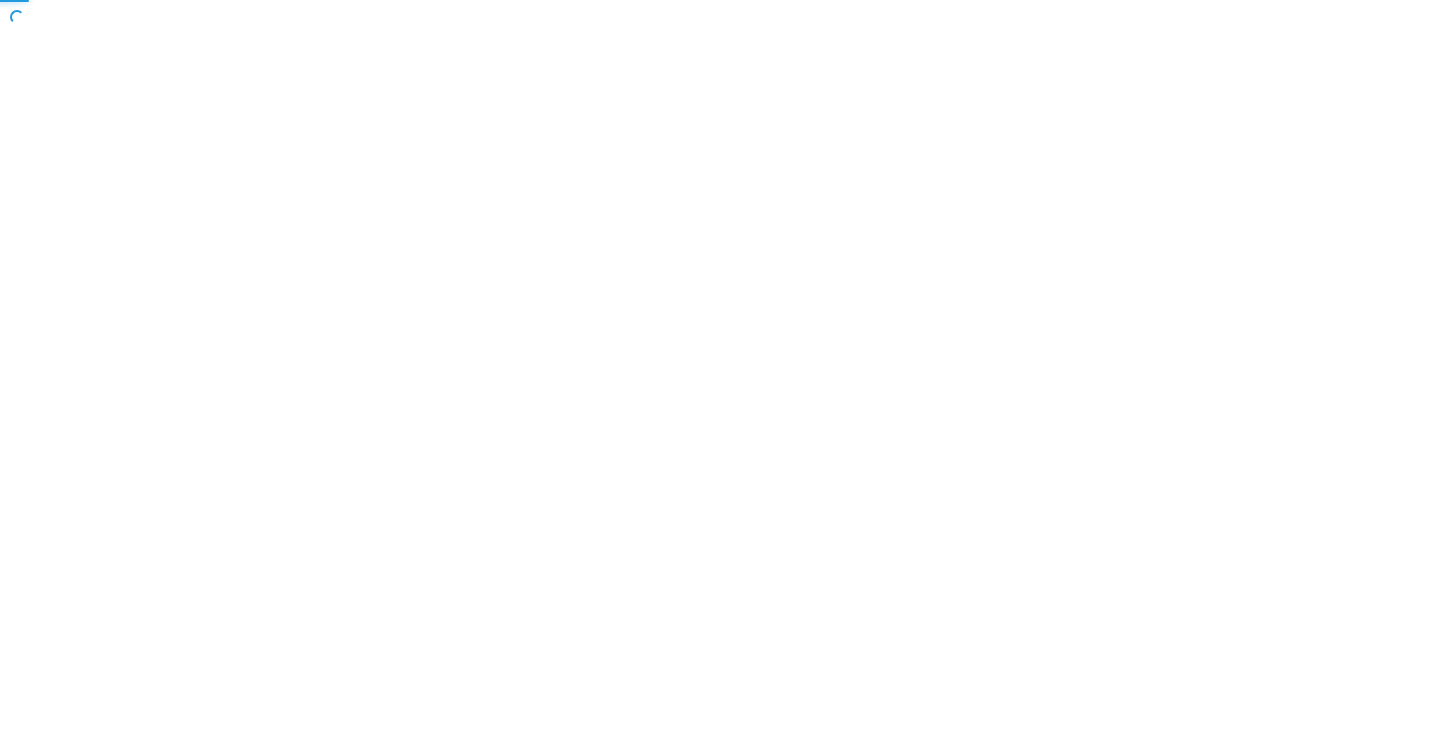 scroll, scrollTop: 0, scrollLeft: 0, axis: both 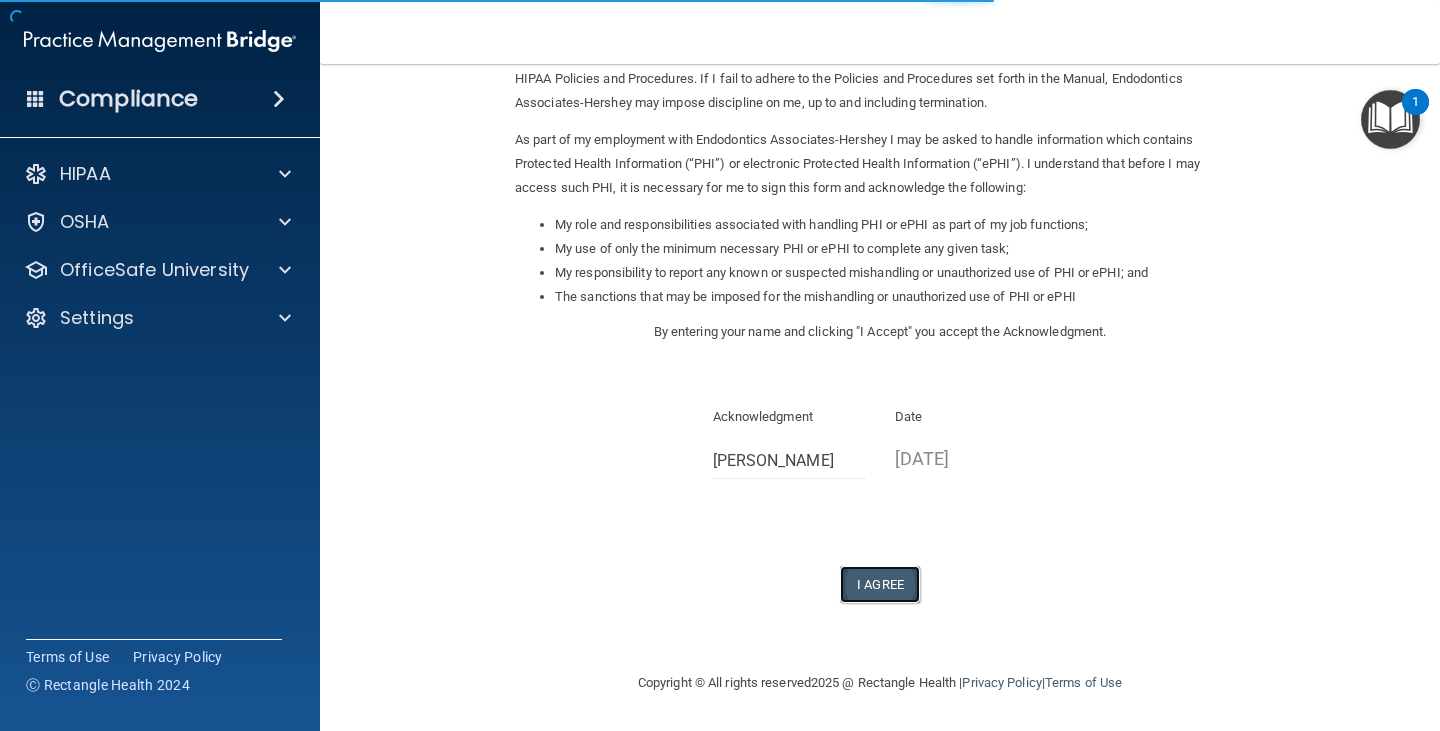 click on "I Agree" at bounding box center [880, 584] 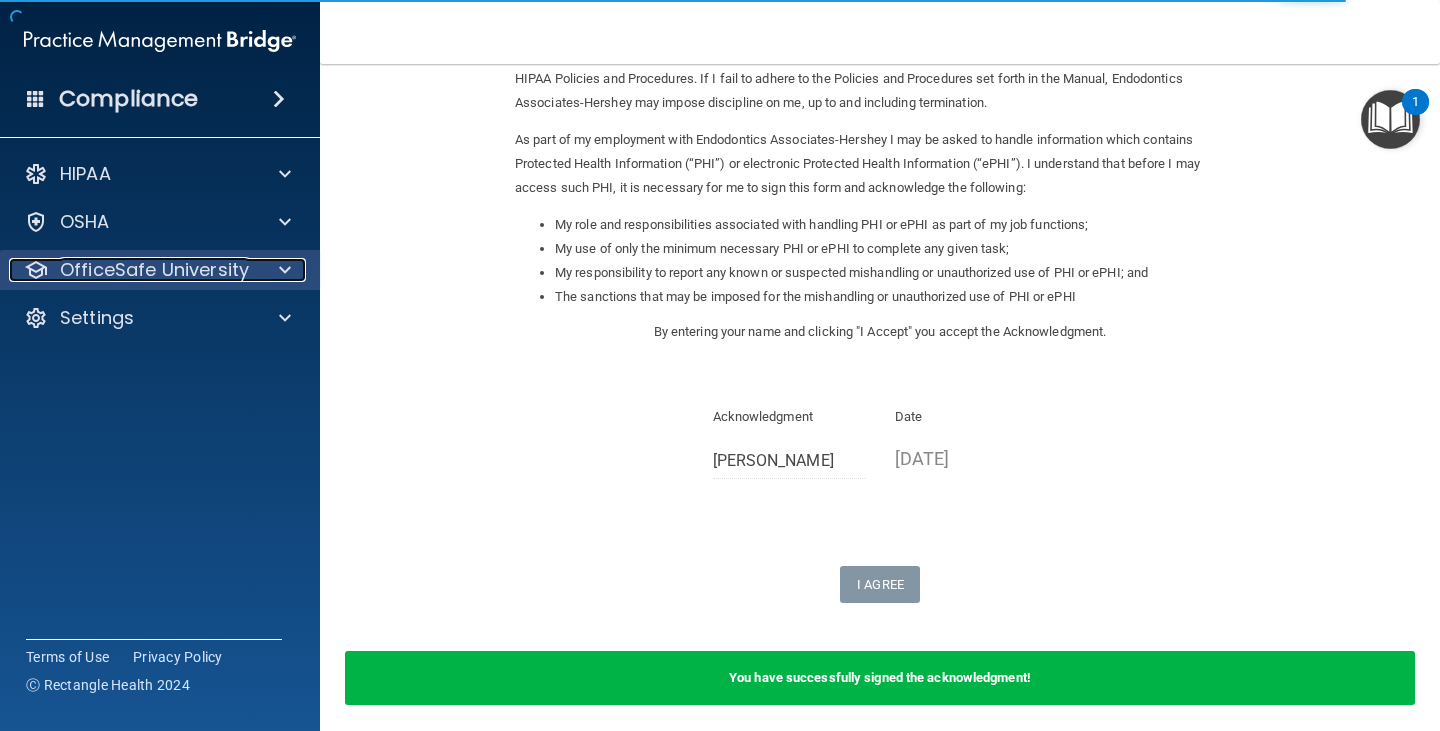 click on "OfficeSafe University" at bounding box center [154, 270] 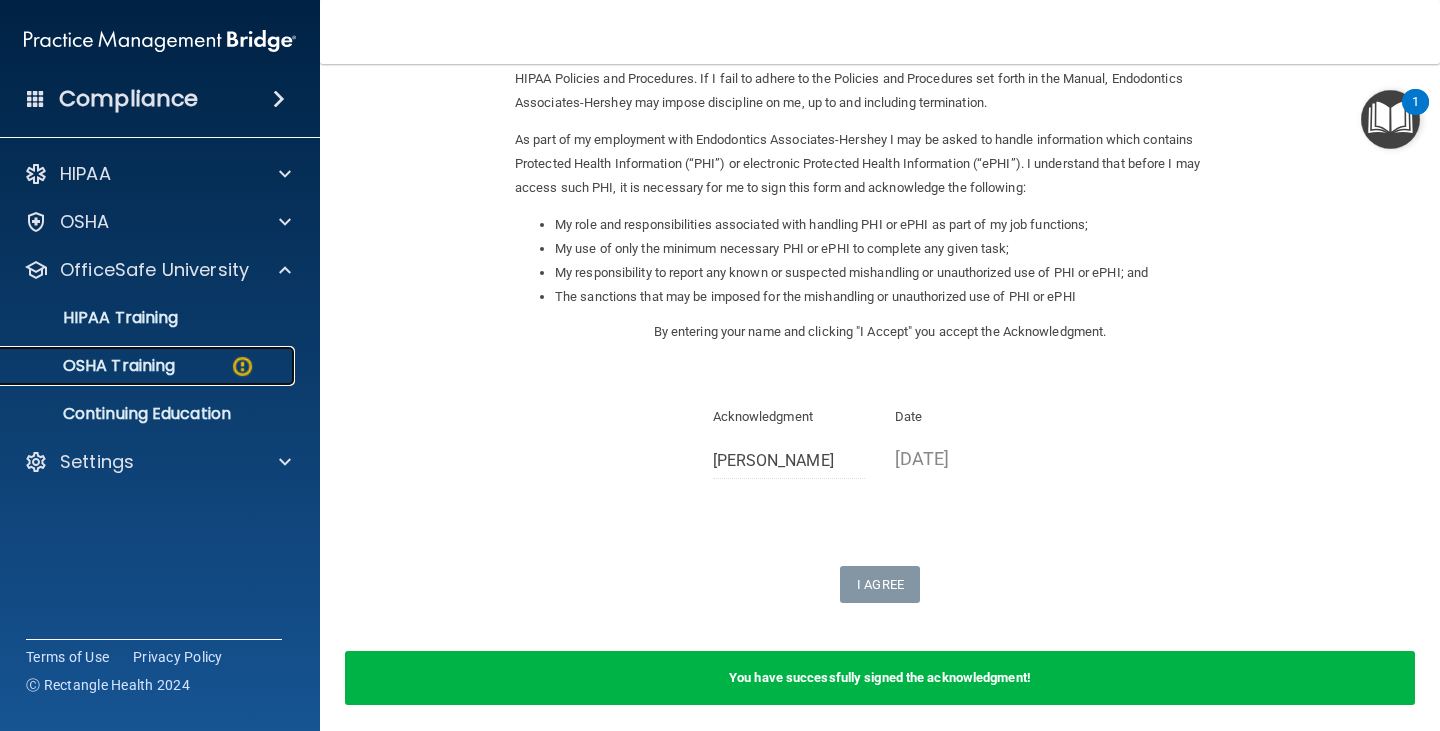 click on "OSHA Training" at bounding box center (94, 366) 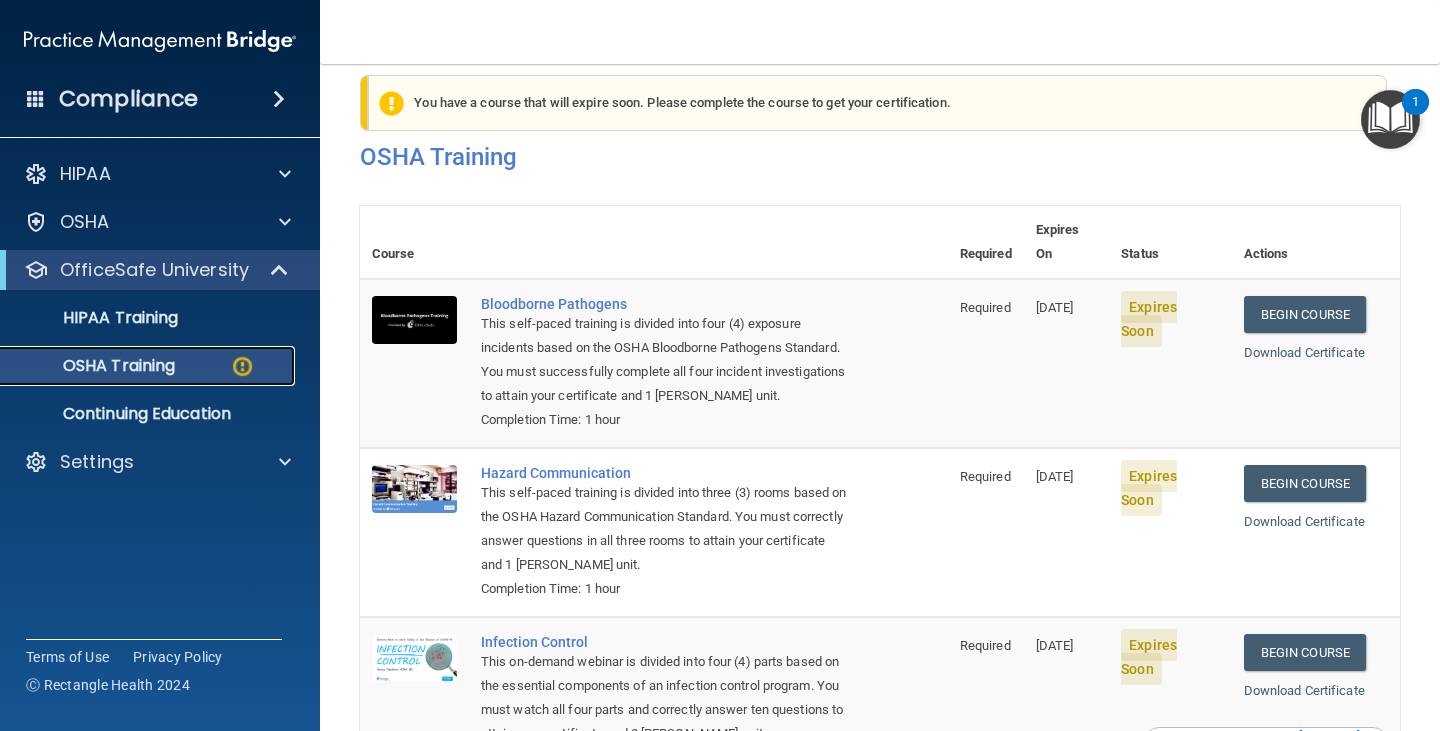scroll, scrollTop: 0, scrollLeft: 0, axis: both 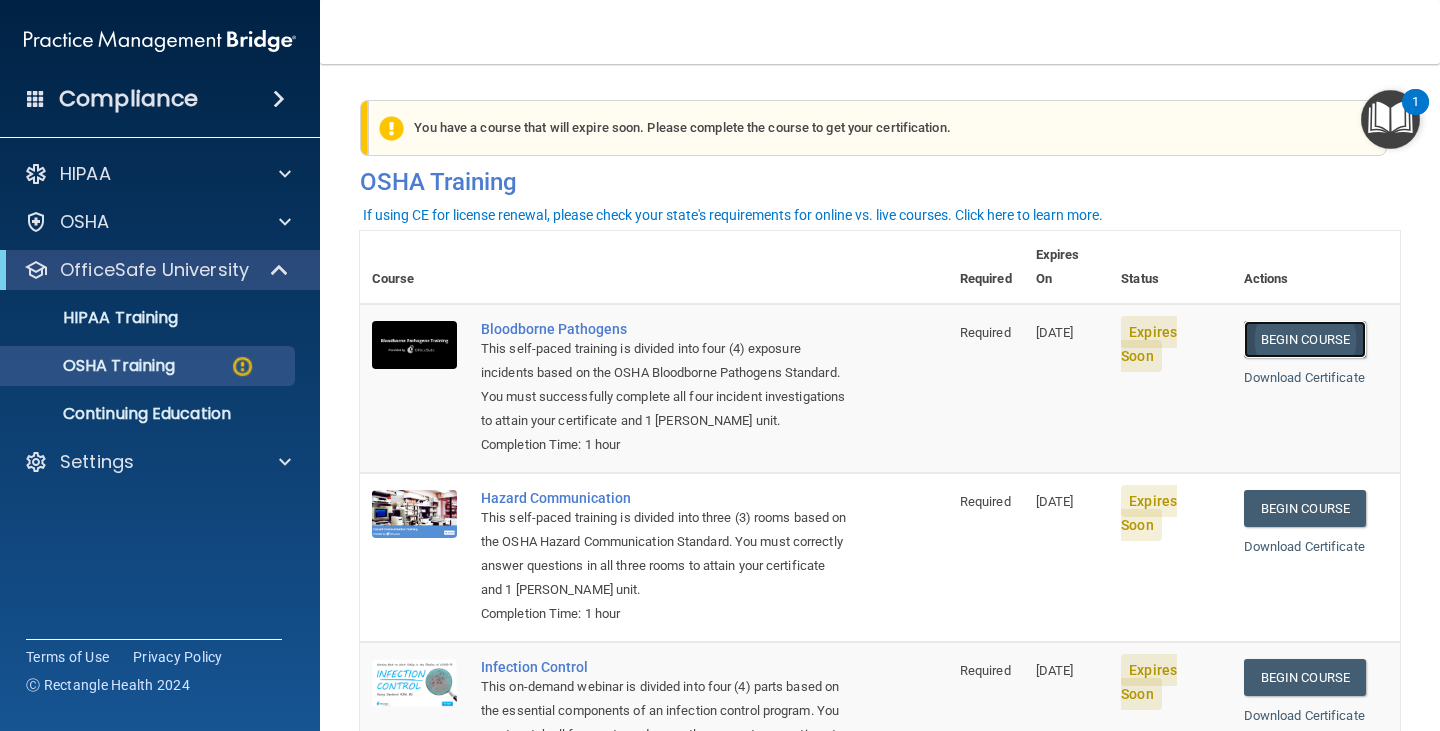 click on "Begin Course" at bounding box center [1305, 339] 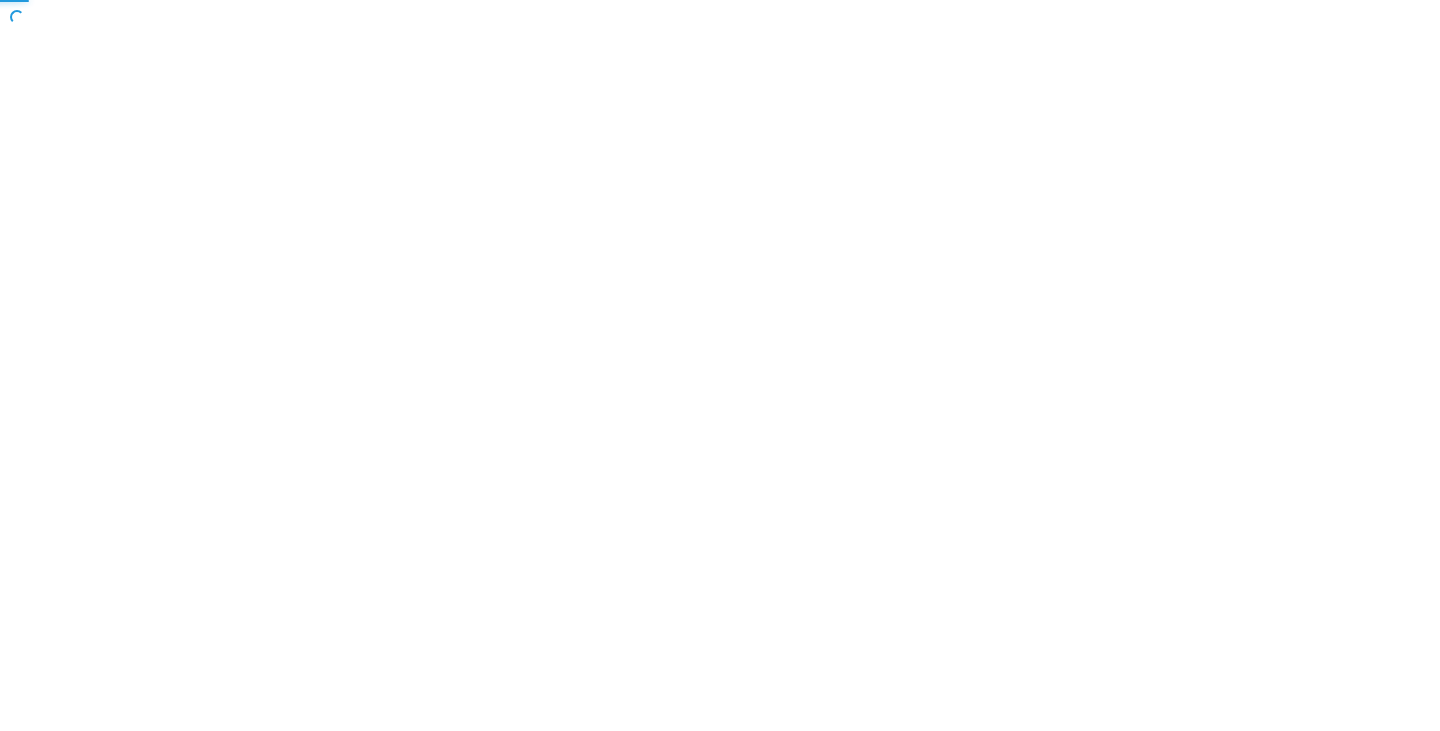 scroll, scrollTop: 0, scrollLeft: 0, axis: both 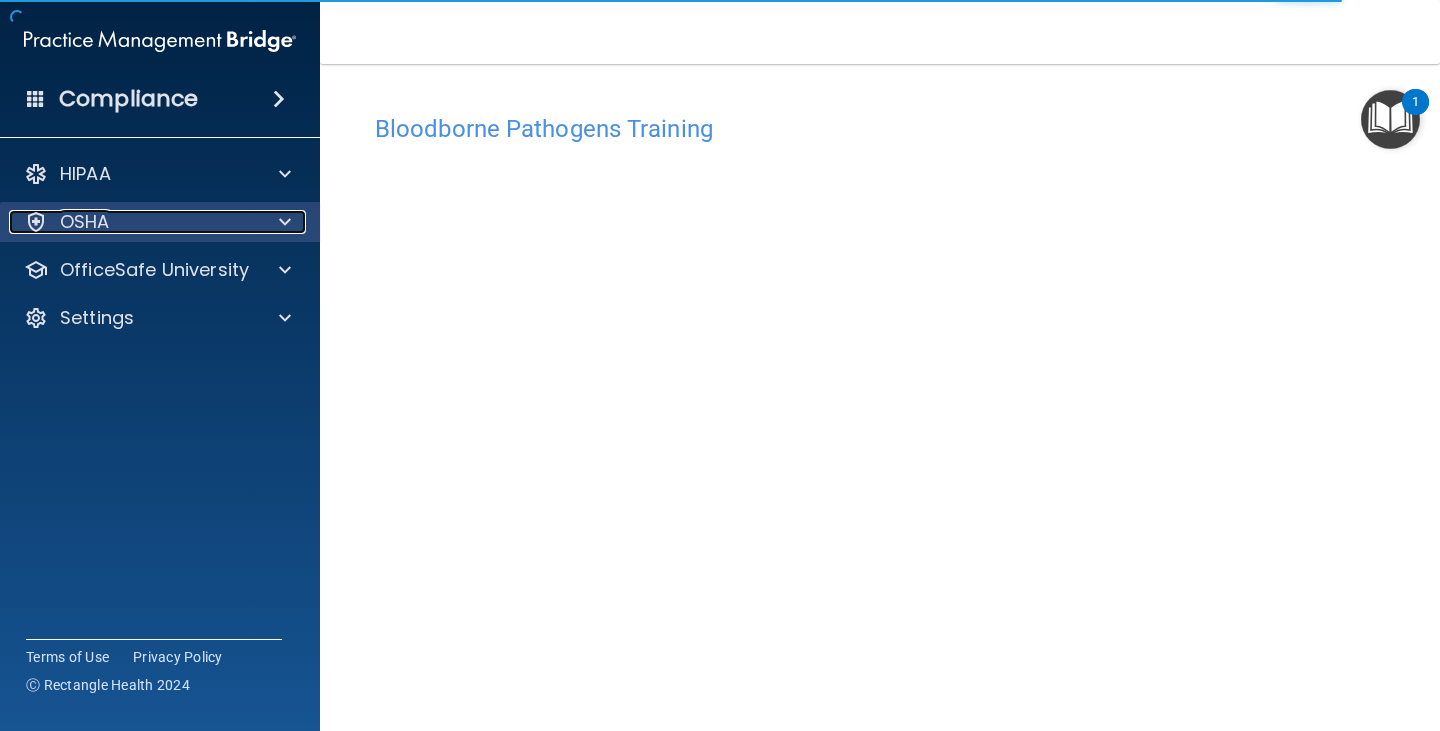 click at bounding box center [282, 222] 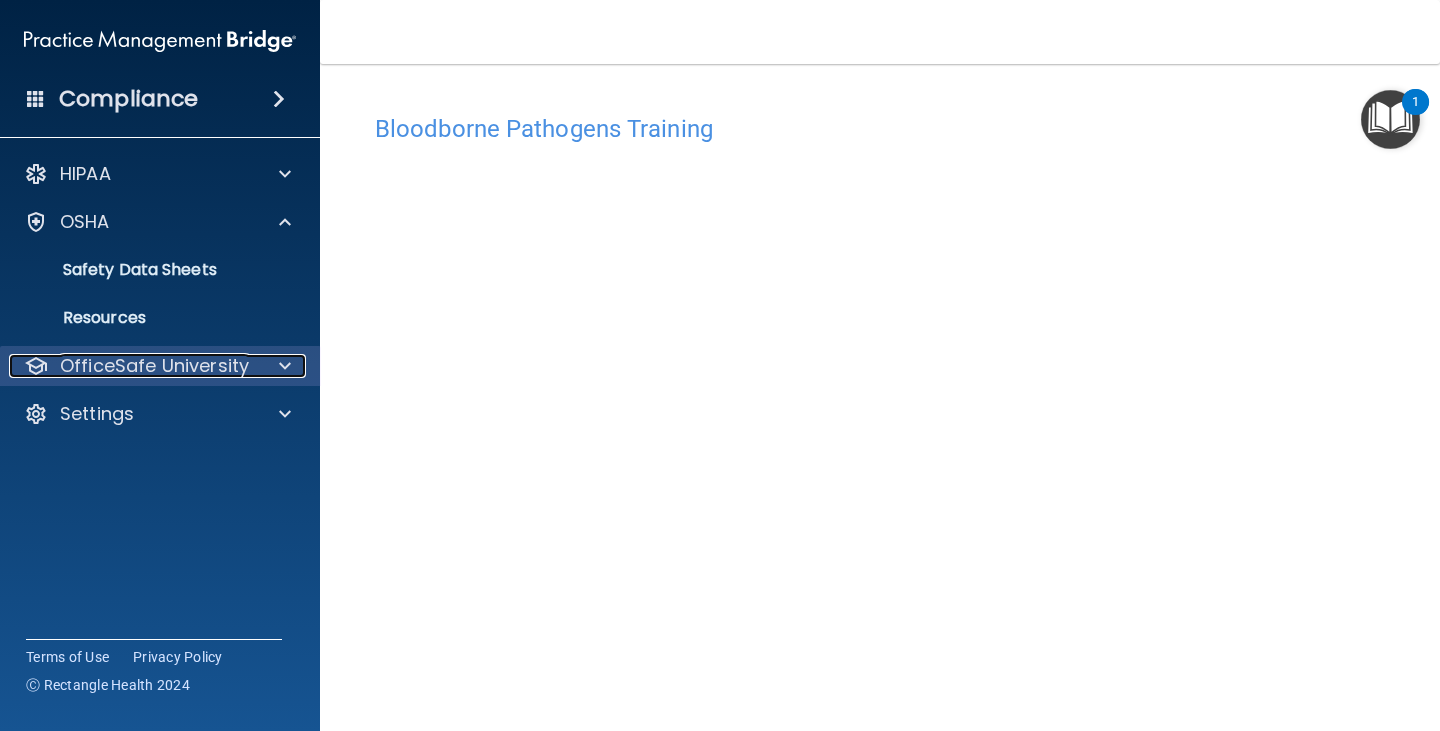 click at bounding box center [282, 366] 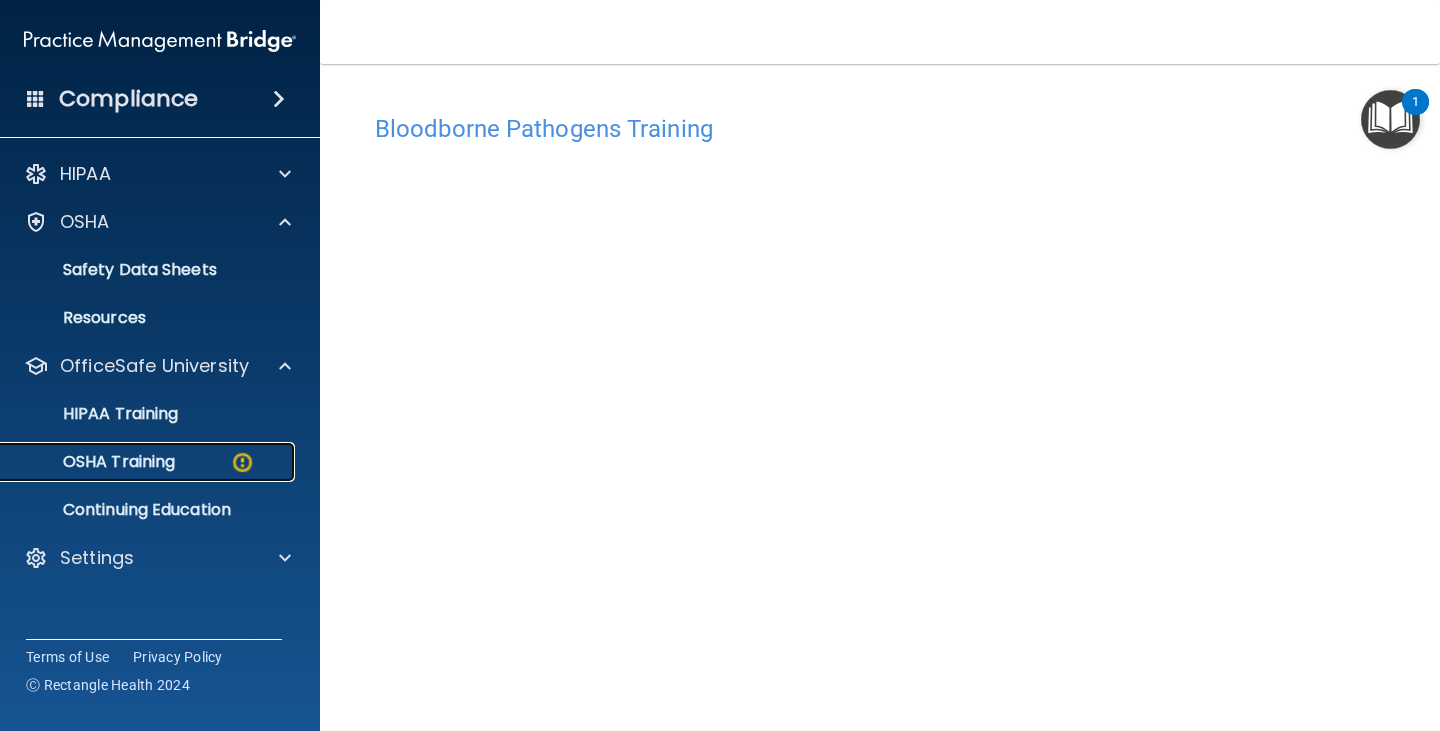 click on "OSHA Training" at bounding box center [94, 462] 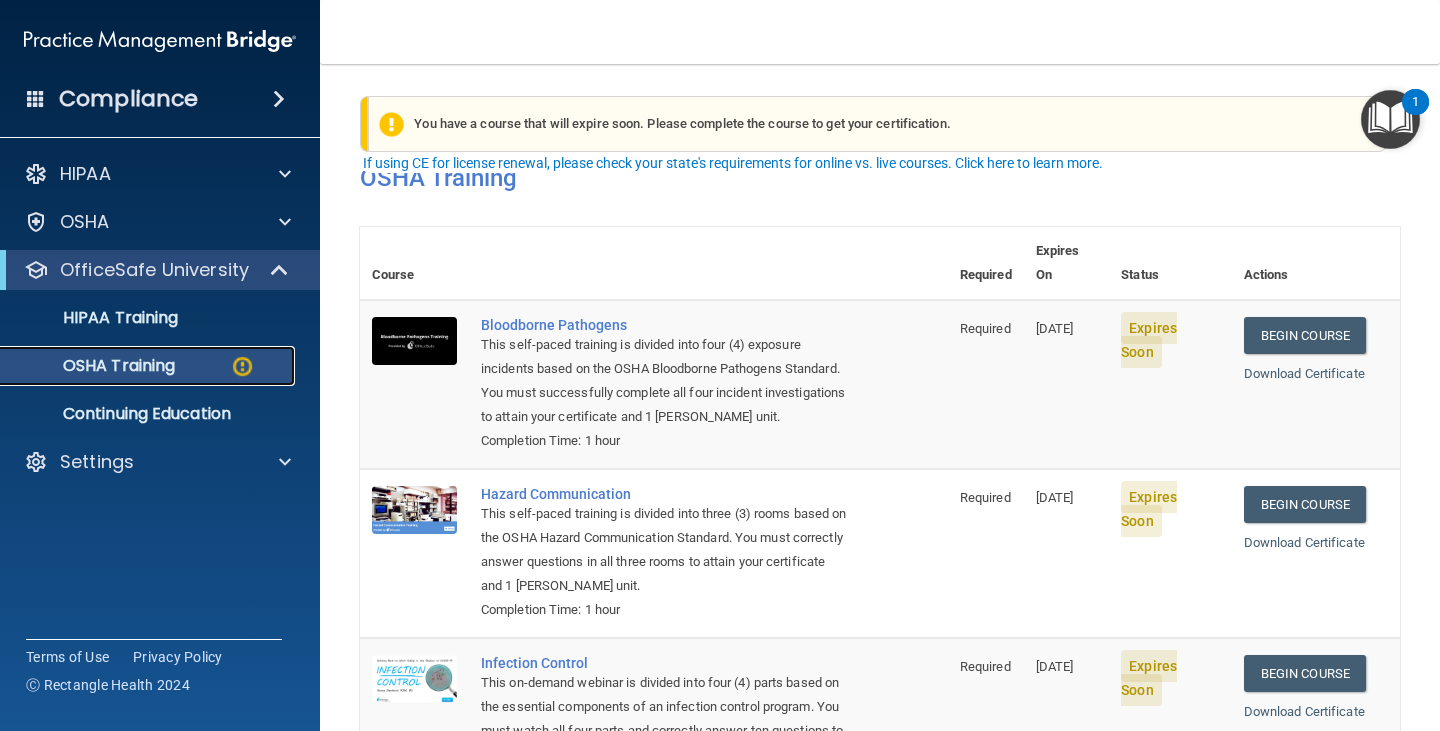 scroll, scrollTop: 0, scrollLeft: 0, axis: both 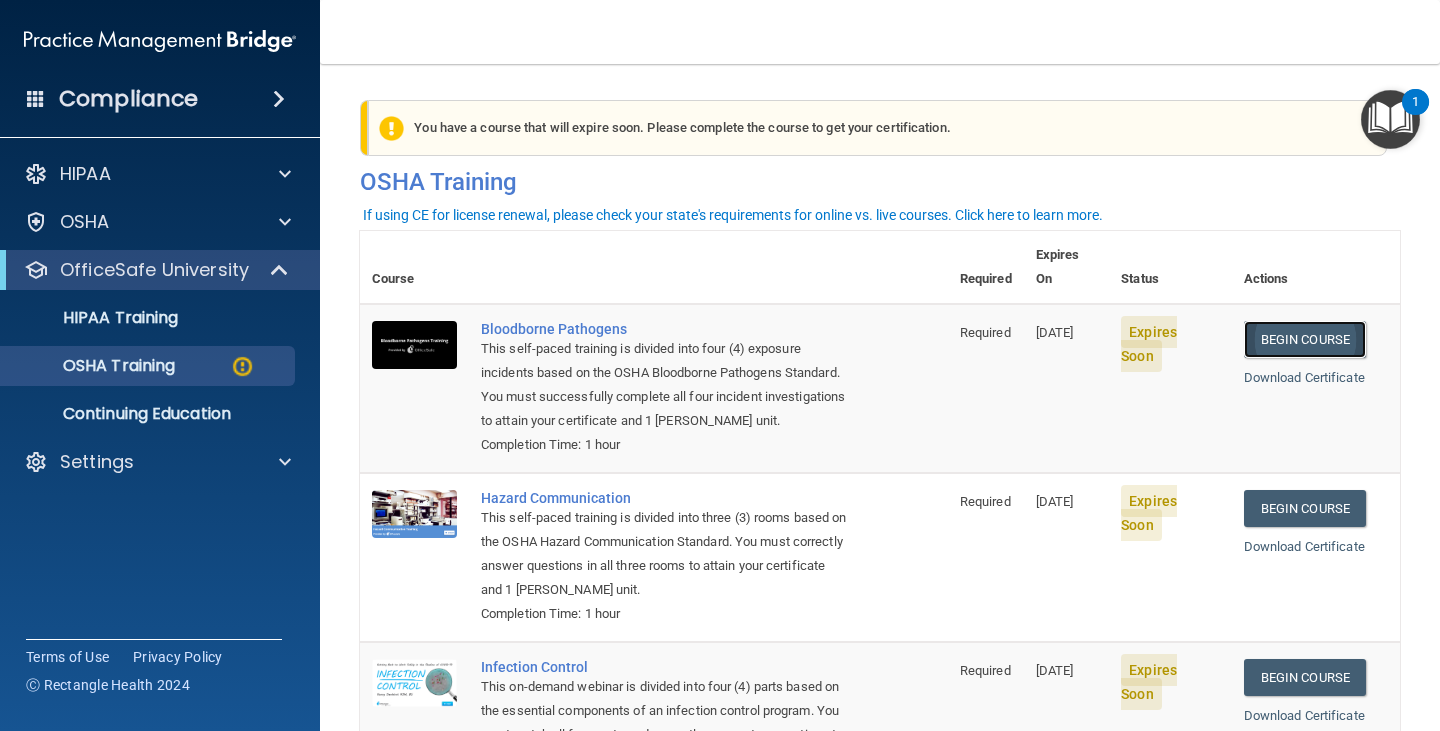 click on "Begin Course" at bounding box center (1305, 339) 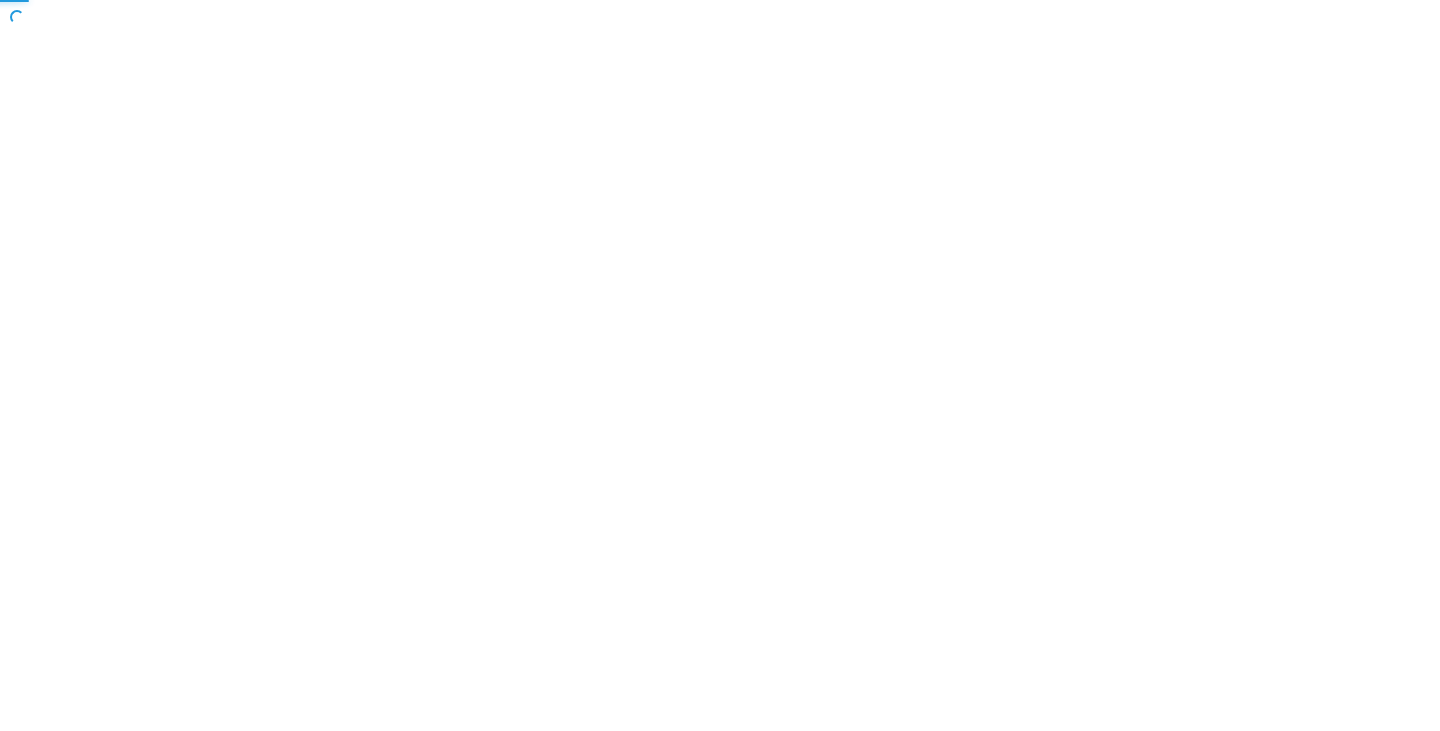 scroll, scrollTop: 0, scrollLeft: 0, axis: both 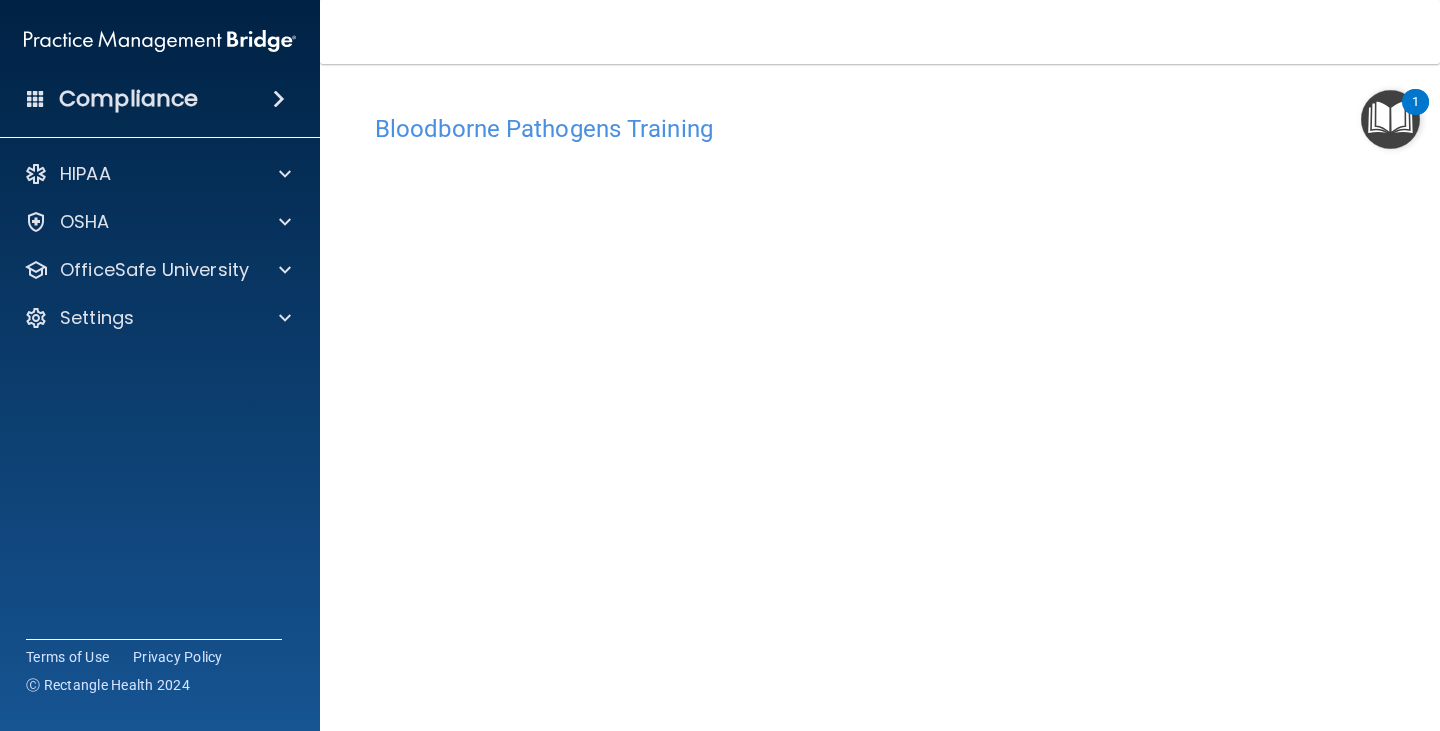 click on "Bloodborne Pathogens Training" at bounding box center (880, 128) 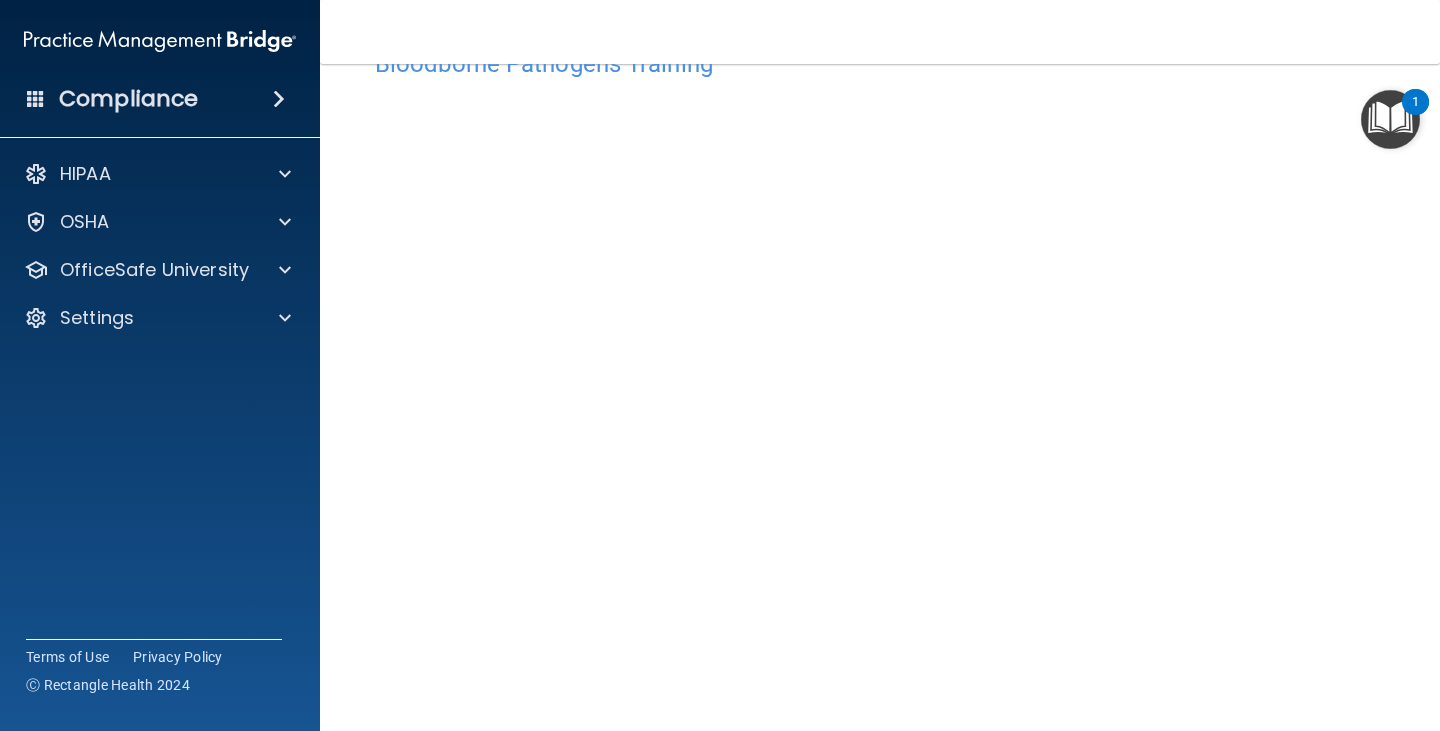 scroll, scrollTop: 100, scrollLeft: 0, axis: vertical 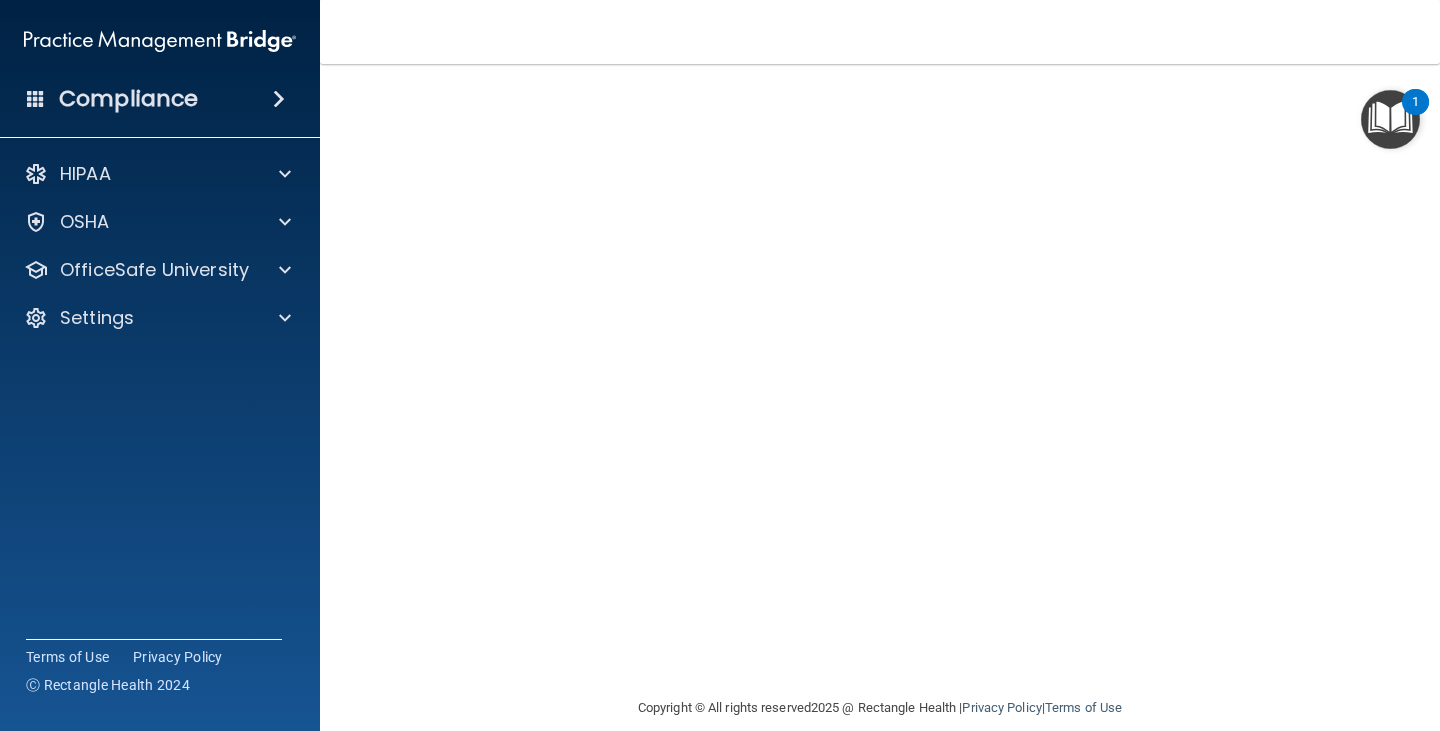 click on "Bloodborne Pathogens Training         This course doesn’t expire until [DATE]. Are you sure you want to take this course now?   Take the course anyway!" at bounding box center (880, 350) 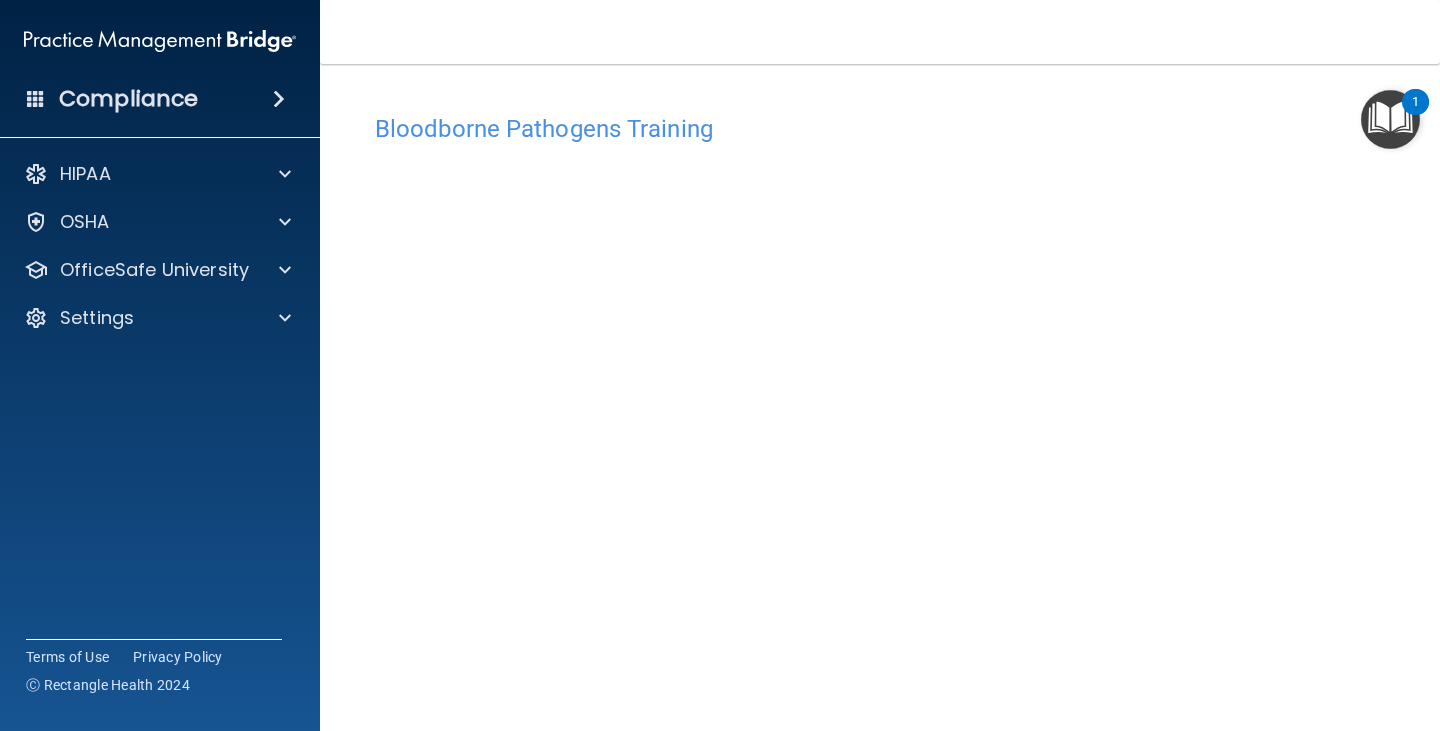 click on "Bloodborne Pathogens Training         This course doesn’t expire until [DATE]. Are you sure you want to take this course now?   Take the course anyway!            Copyright © All rights reserved  2025 @ Rectangle Health |  Privacy Policy  |  Terms of Use" at bounding box center [880, 397] 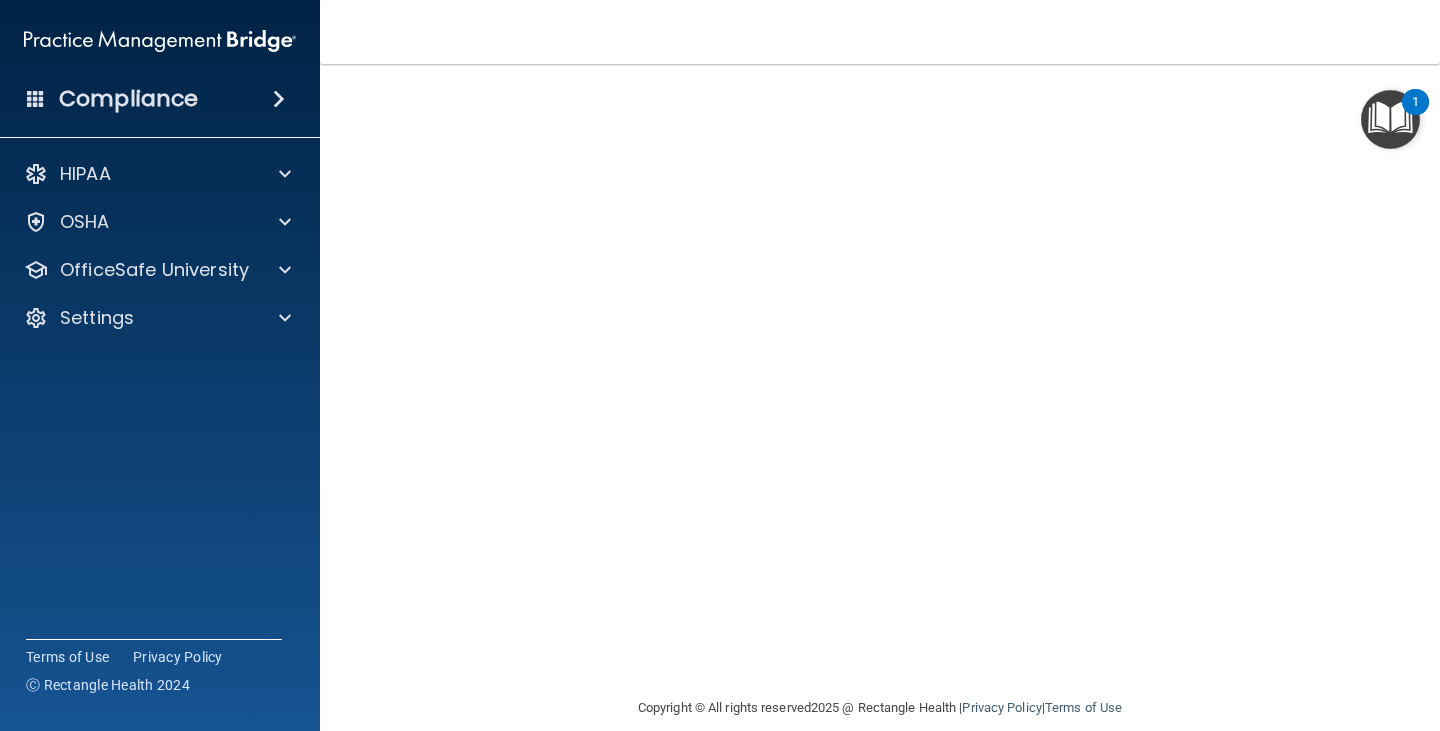 scroll, scrollTop: 0, scrollLeft: 0, axis: both 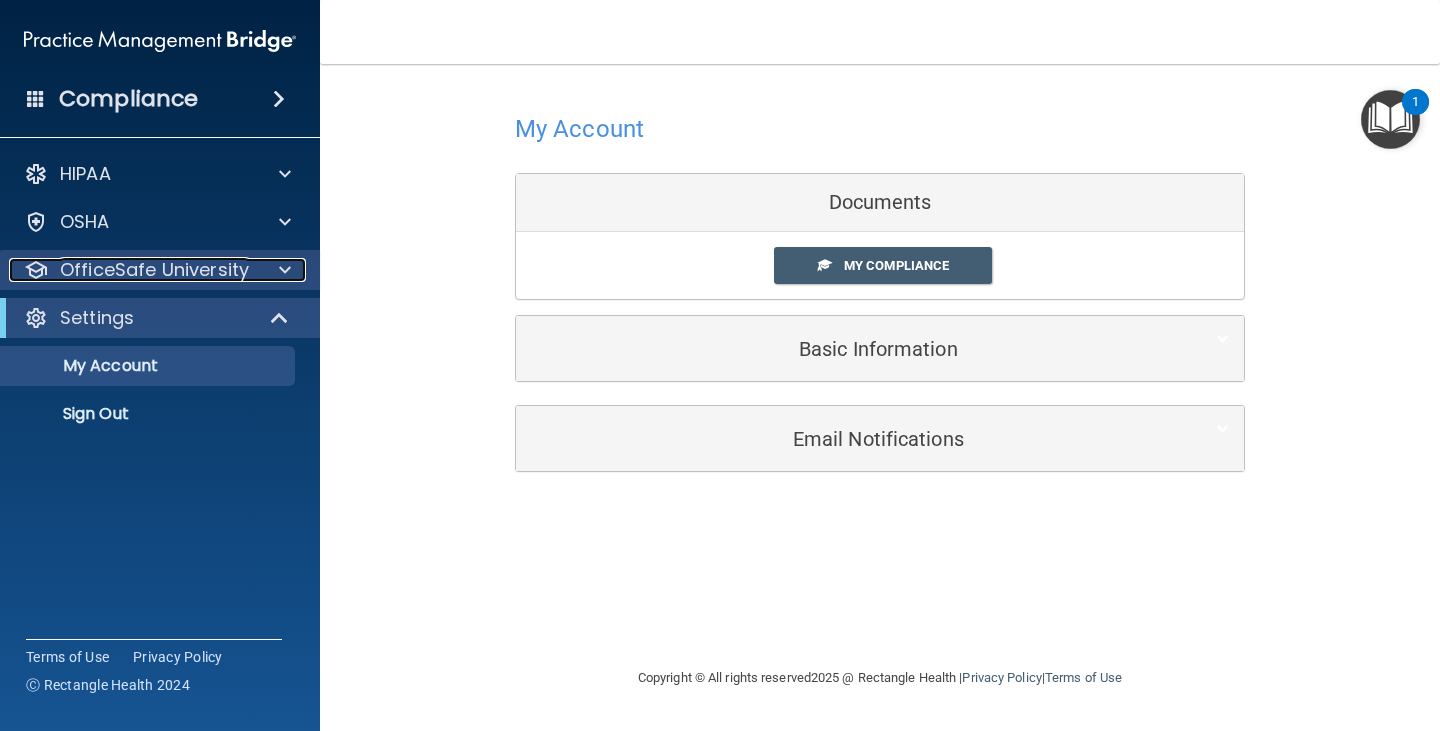 click on "OfficeSafe University" at bounding box center [154, 270] 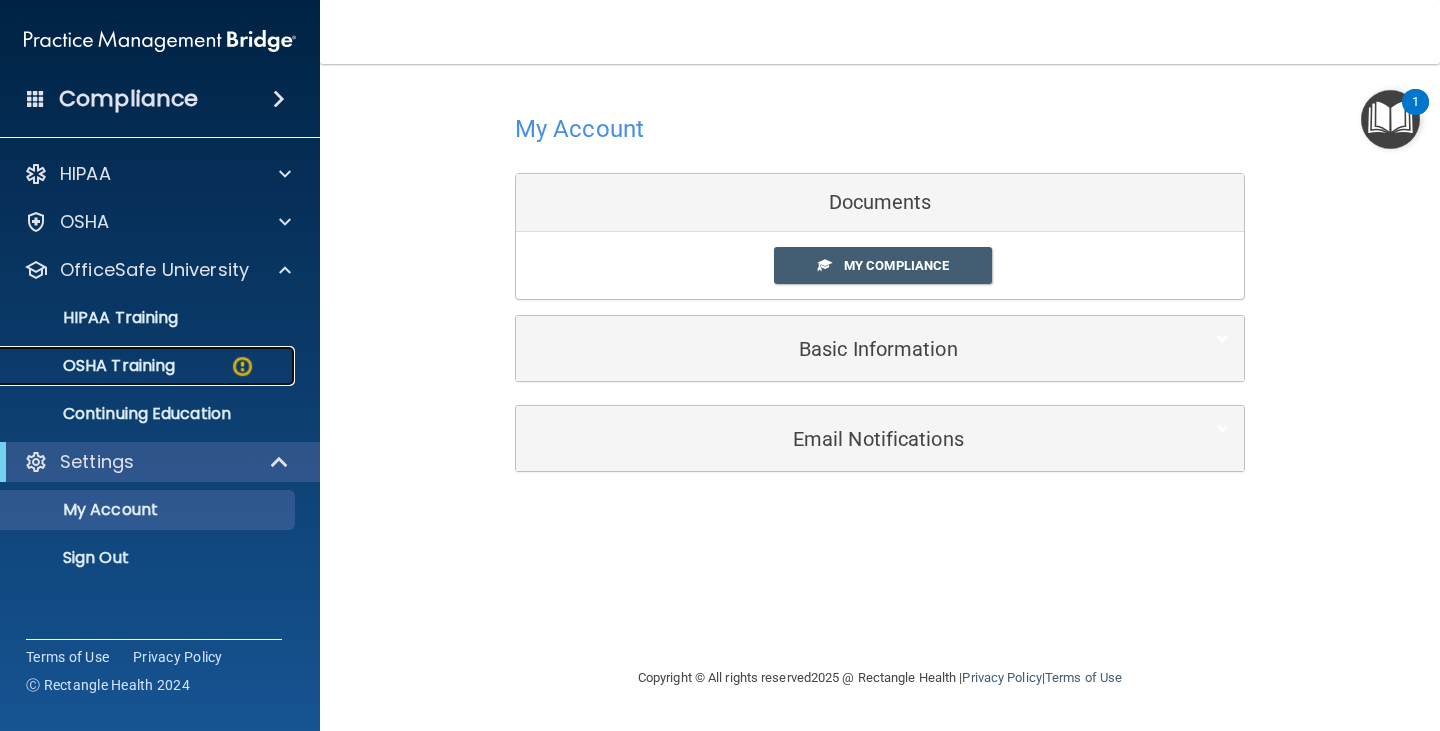 click on "OSHA Training" at bounding box center [94, 366] 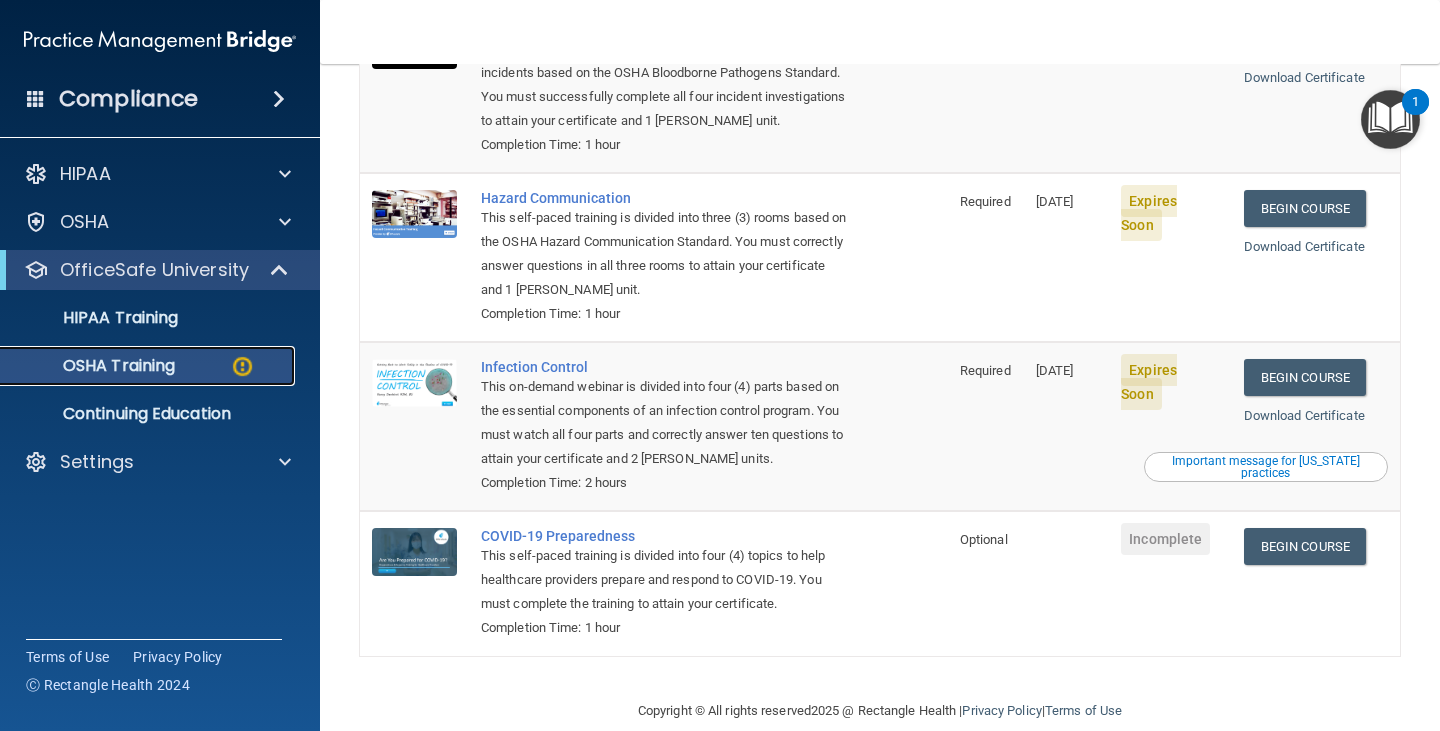 scroll, scrollTop: 200, scrollLeft: 0, axis: vertical 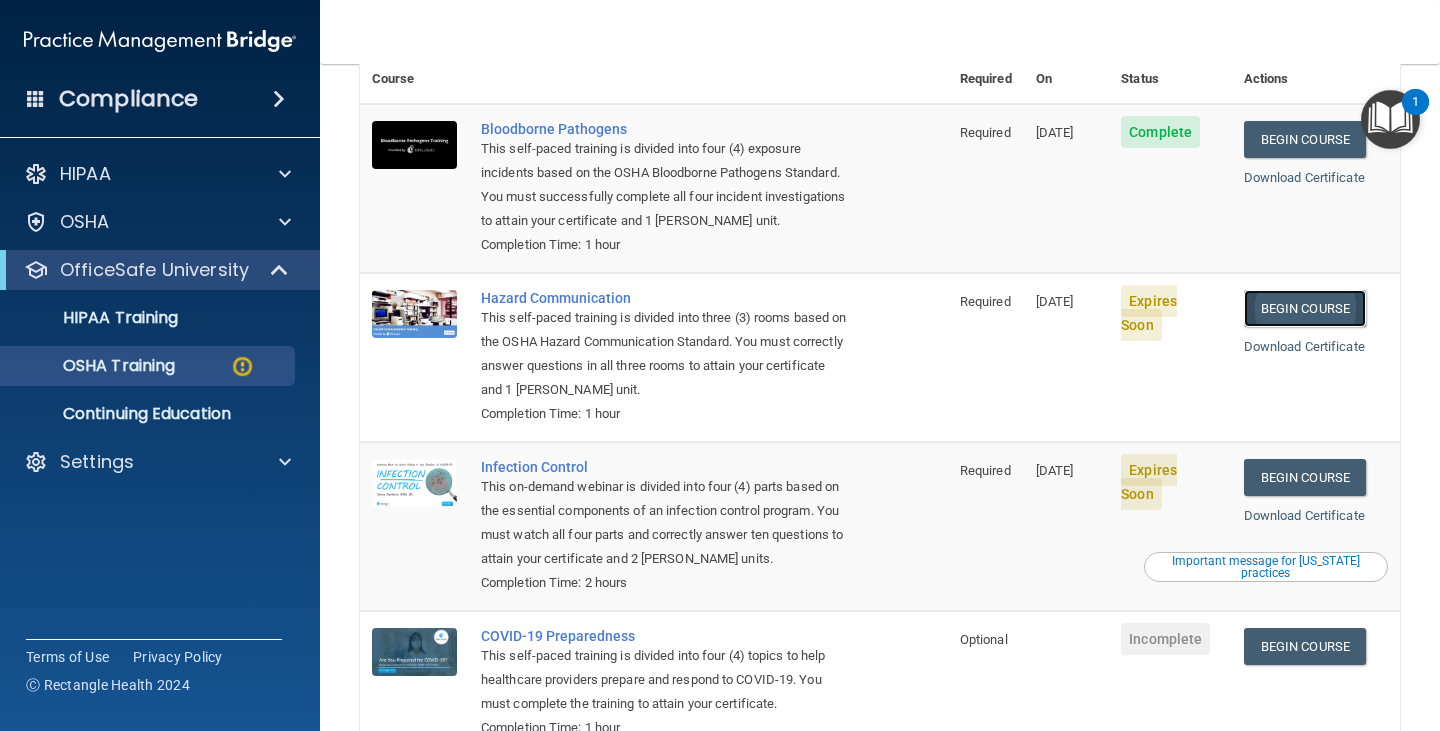 click on "Begin Course" at bounding box center [1305, 308] 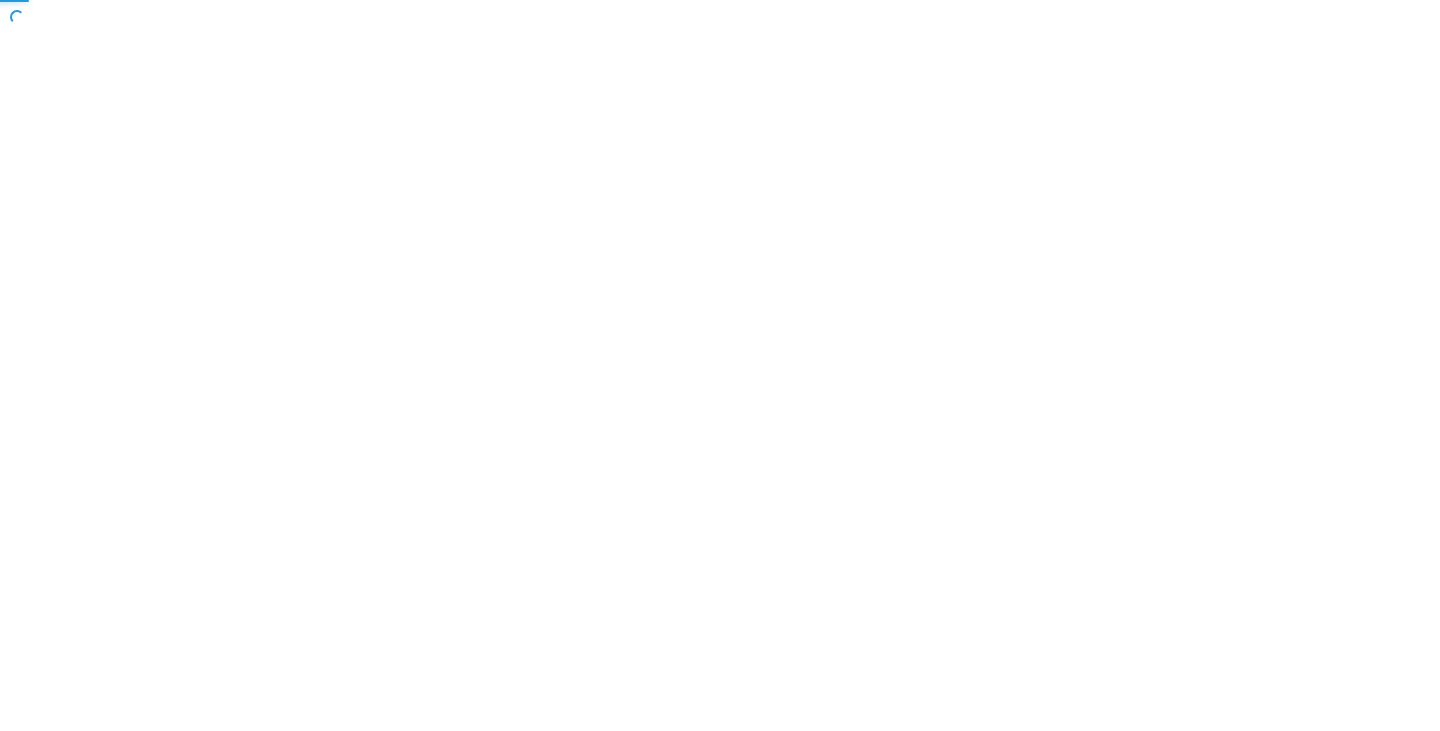 scroll, scrollTop: 0, scrollLeft: 0, axis: both 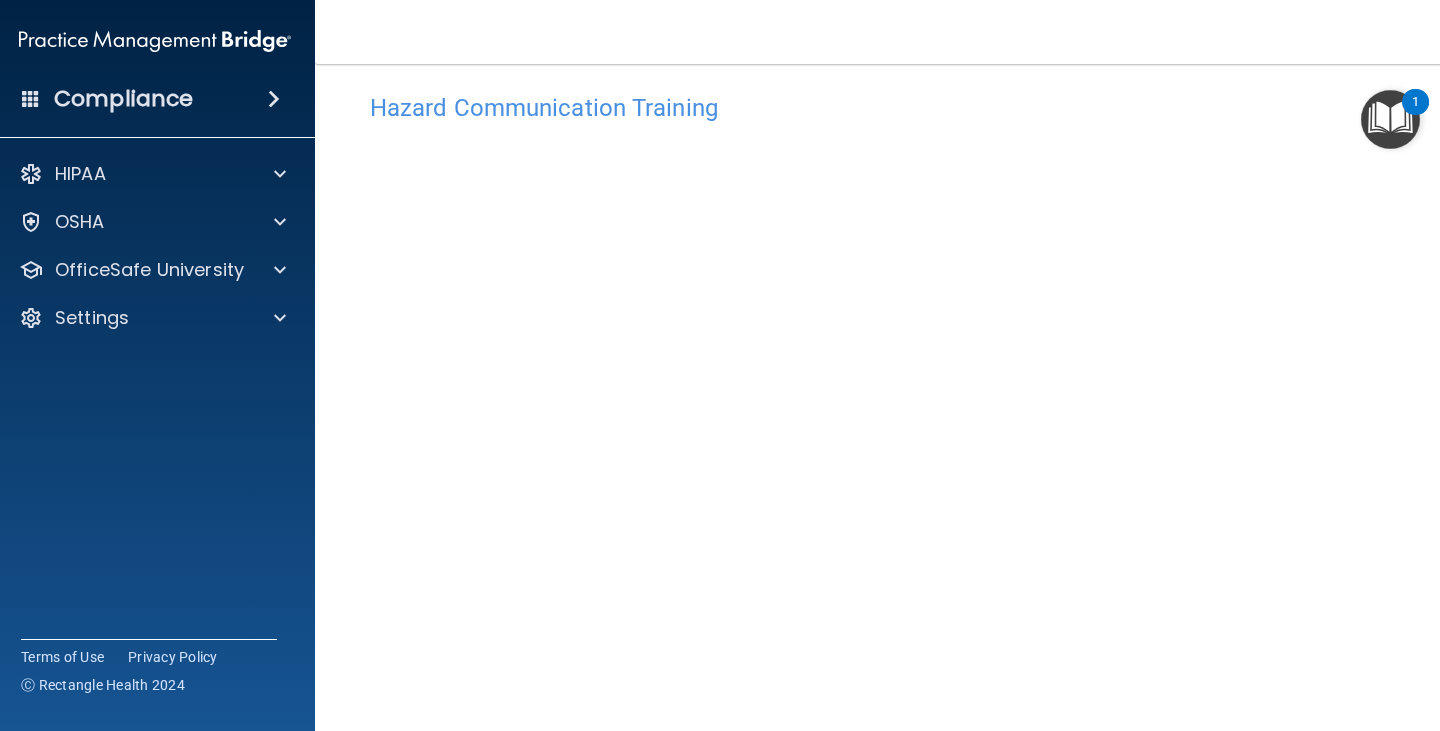 click on "Hazard Communication Training         This course doesn’t expire until [DATE]. Are you sure you want to take this course now?   Take the course anyway!" at bounding box center [880, 451] 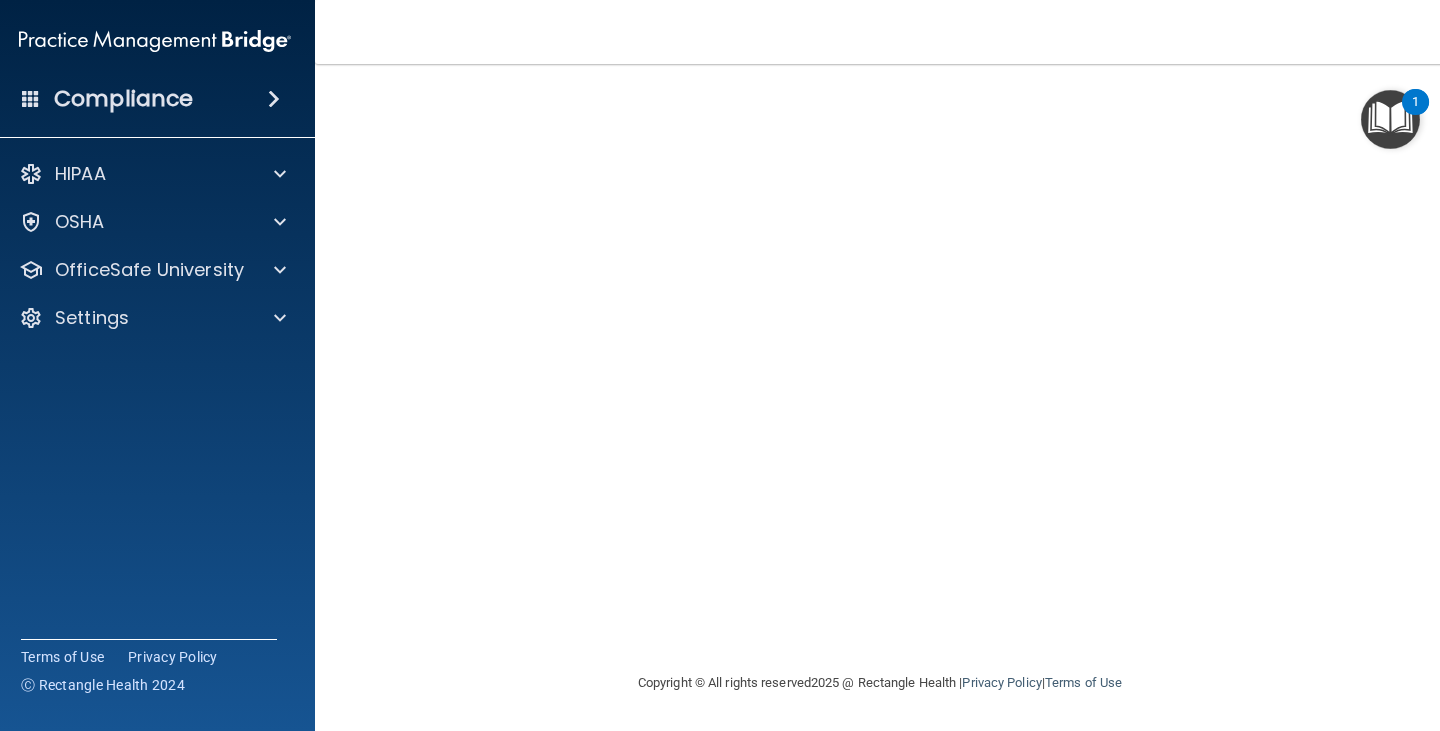 scroll, scrollTop: 21, scrollLeft: 0, axis: vertical 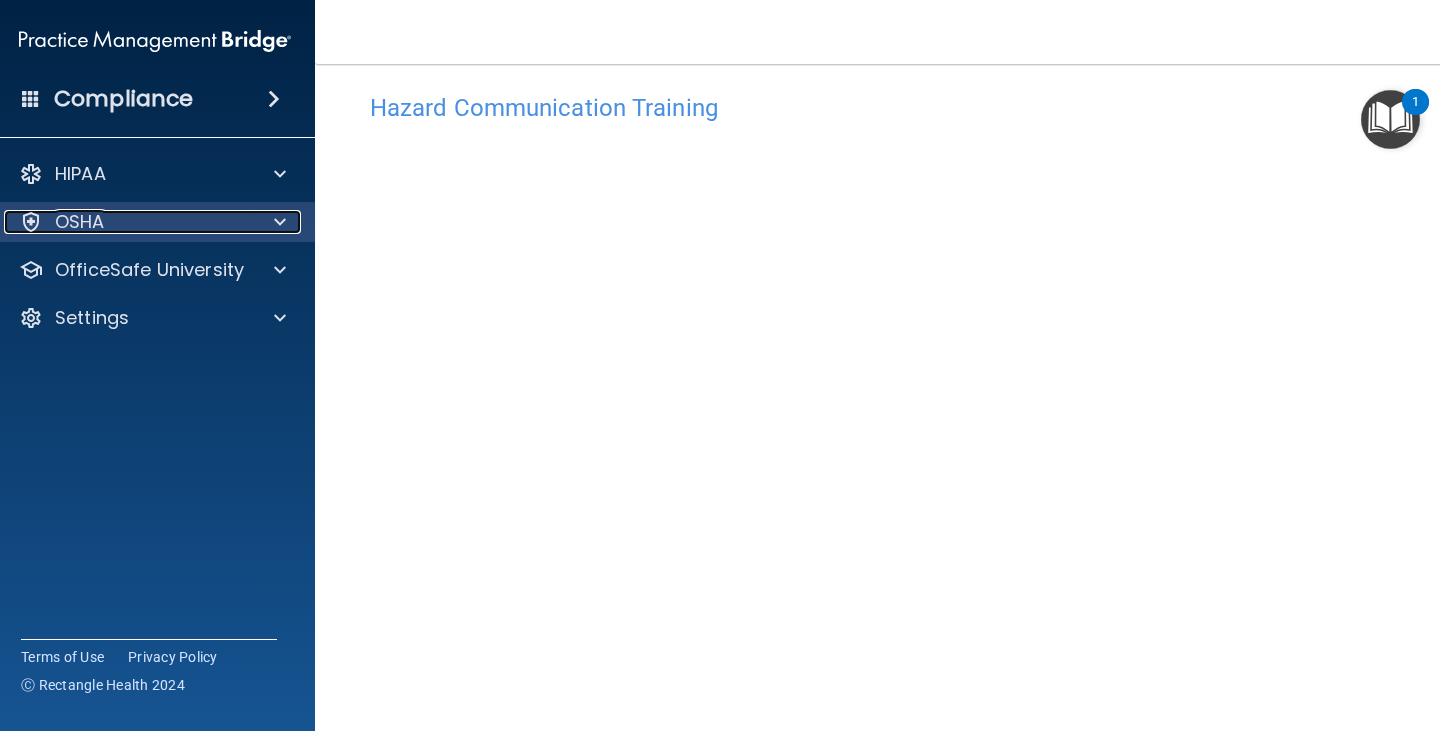 click on "OSHA" at bounding box center [80, 222] 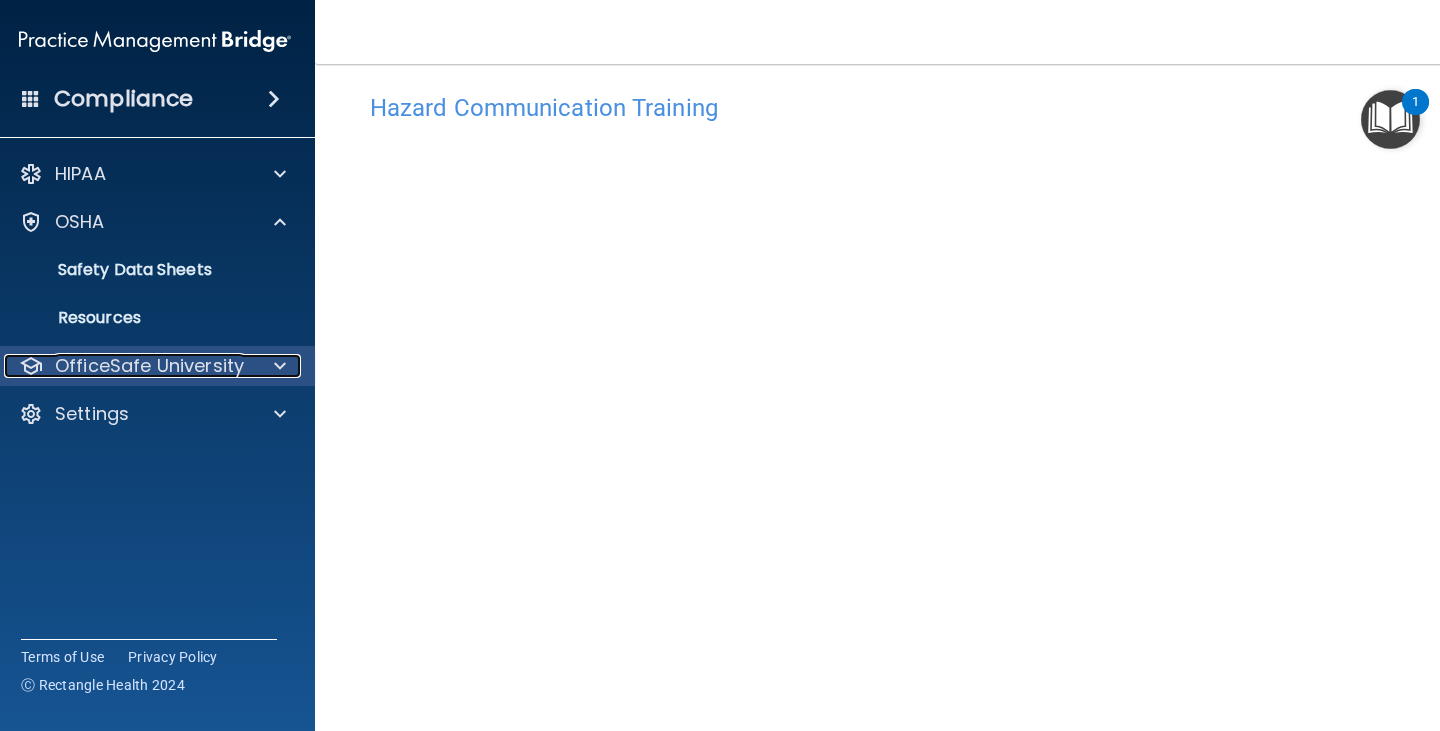 click on "OfficeSafe University" at bounding box center [149, 366] 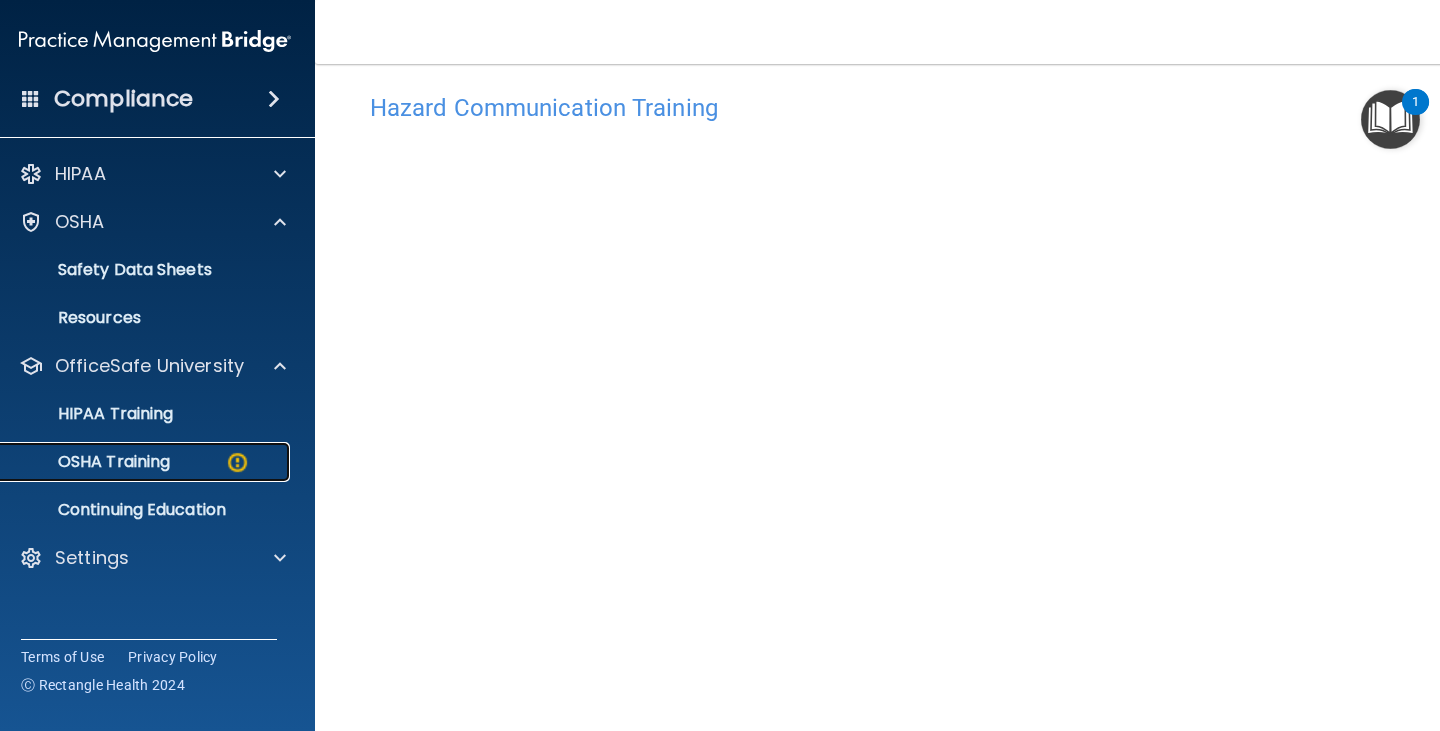 click on "OSHA Training" at bounding box center [89, 462] 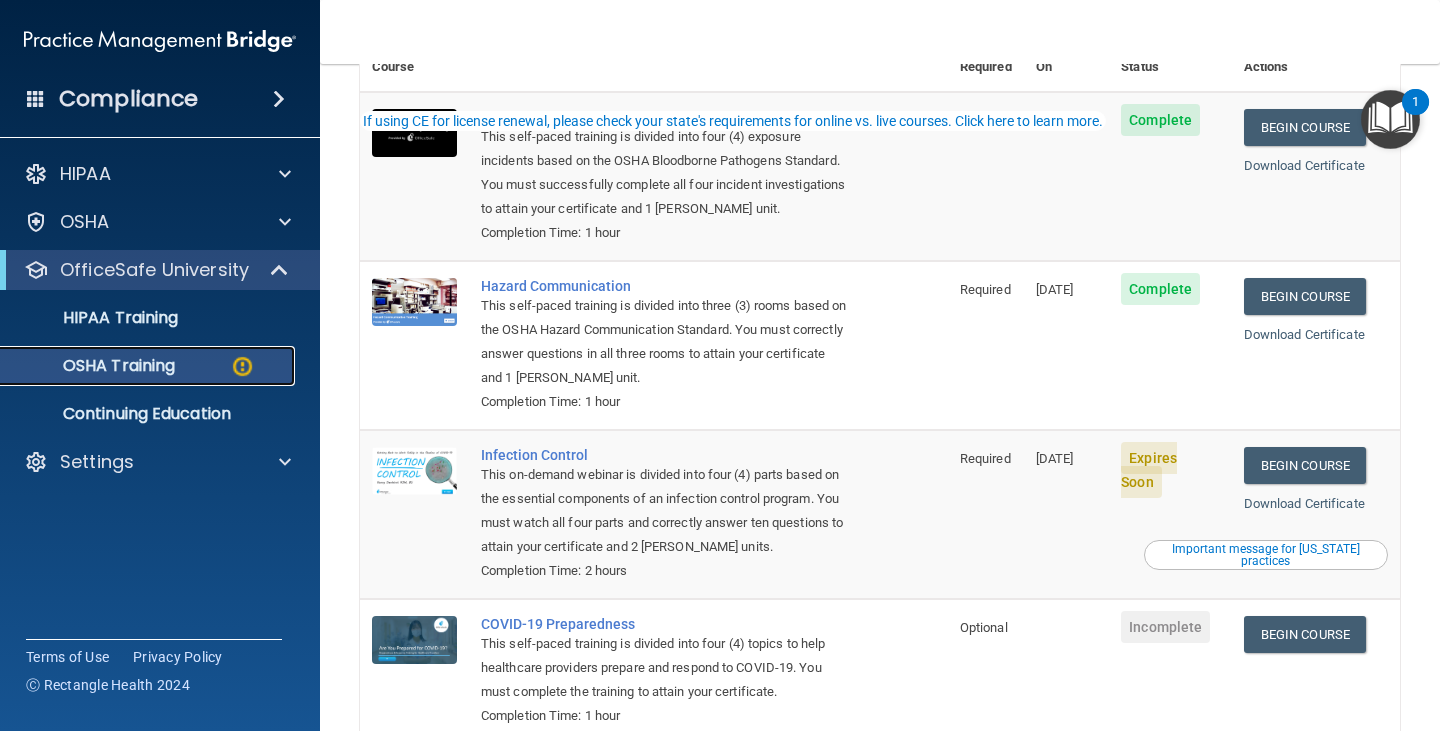 scroll, scrollTop: 221, scrollLeft: 0, axis: vertical 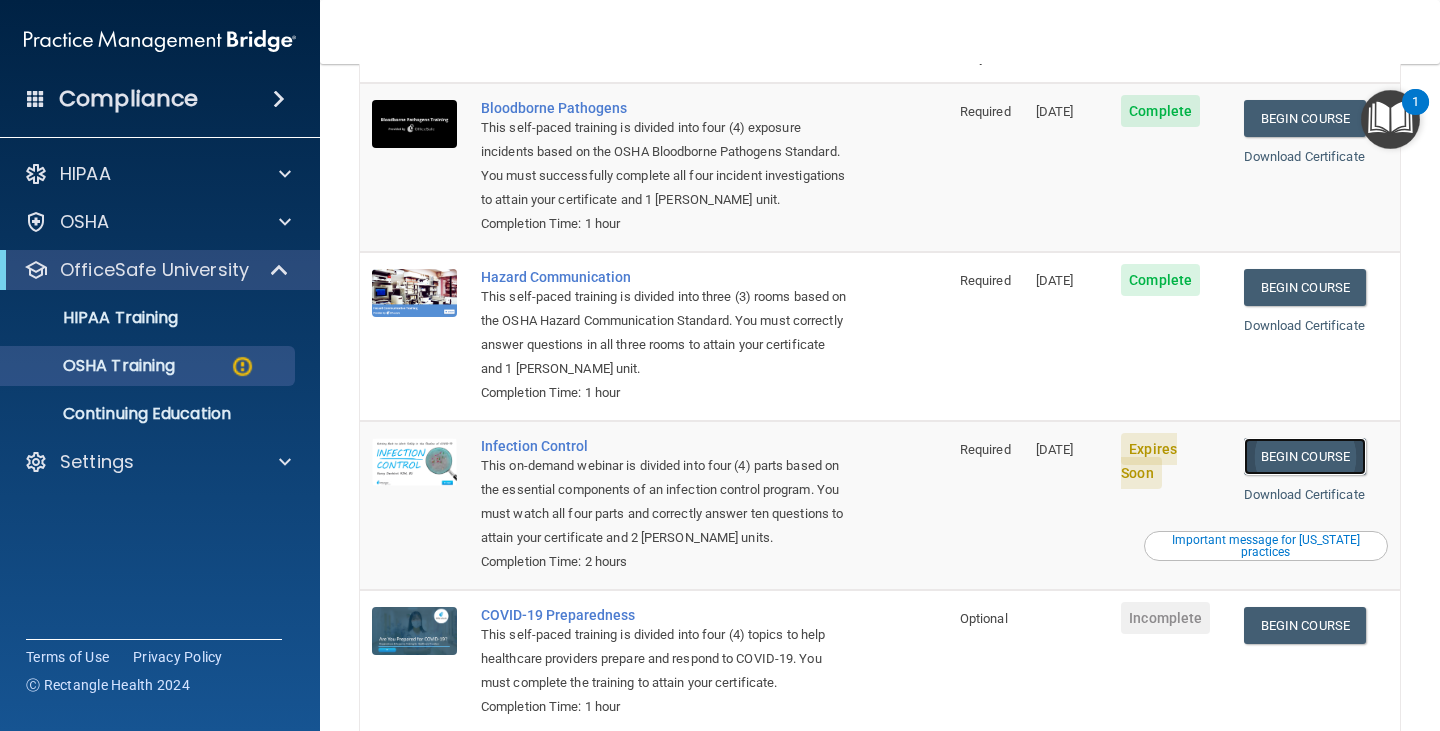 click on "Begin Course" at bounding box center [1305, 456] 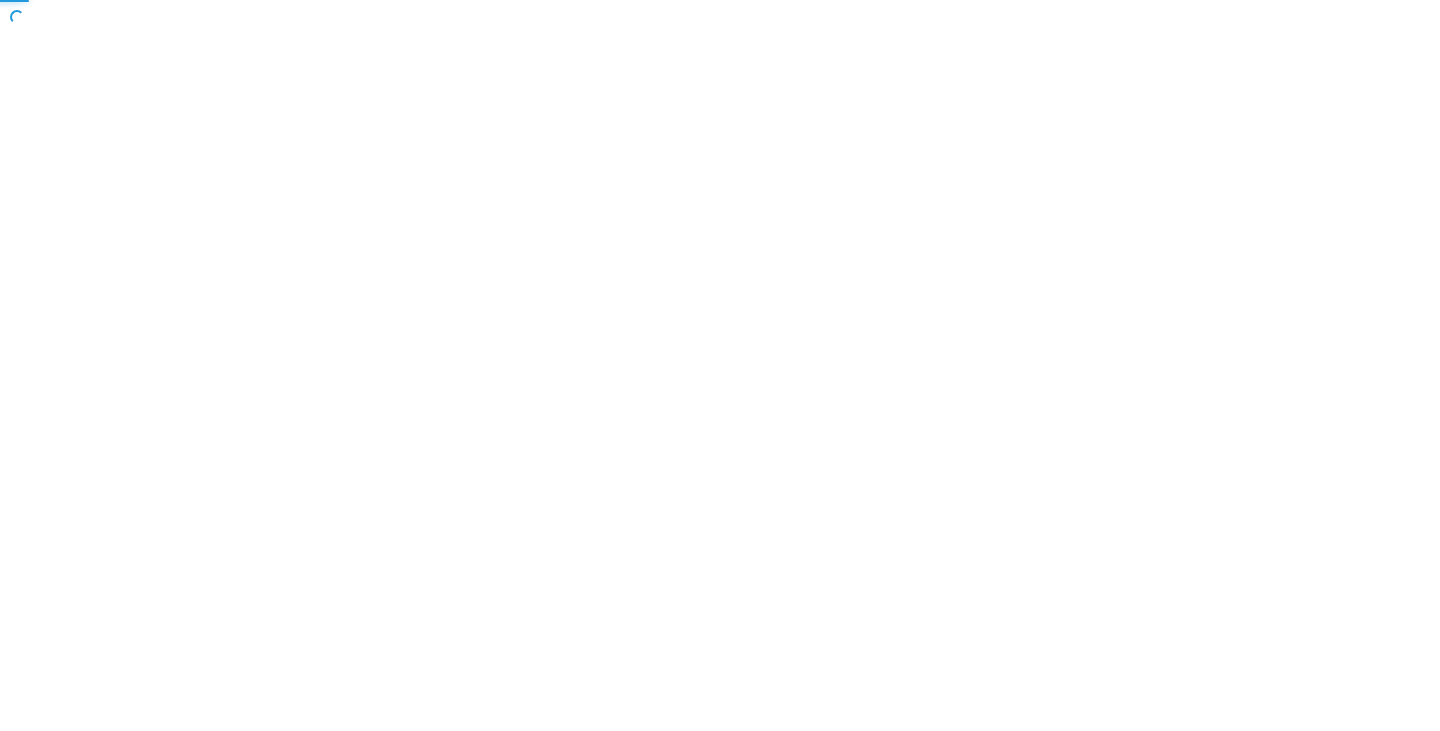 scroll, scrollTop: 0, scrollLeft: 0, axis: both 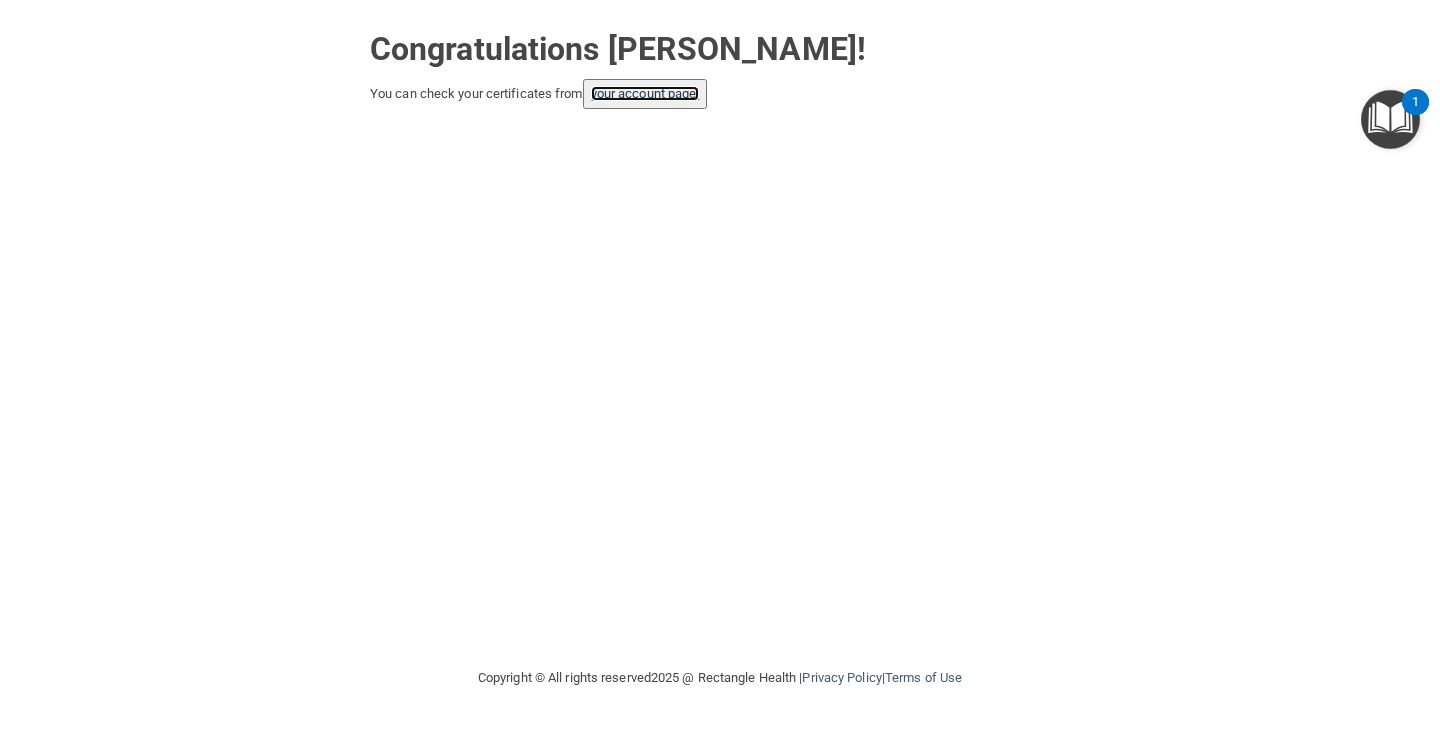 click on "your account page!" at bounding box center (645, 93) 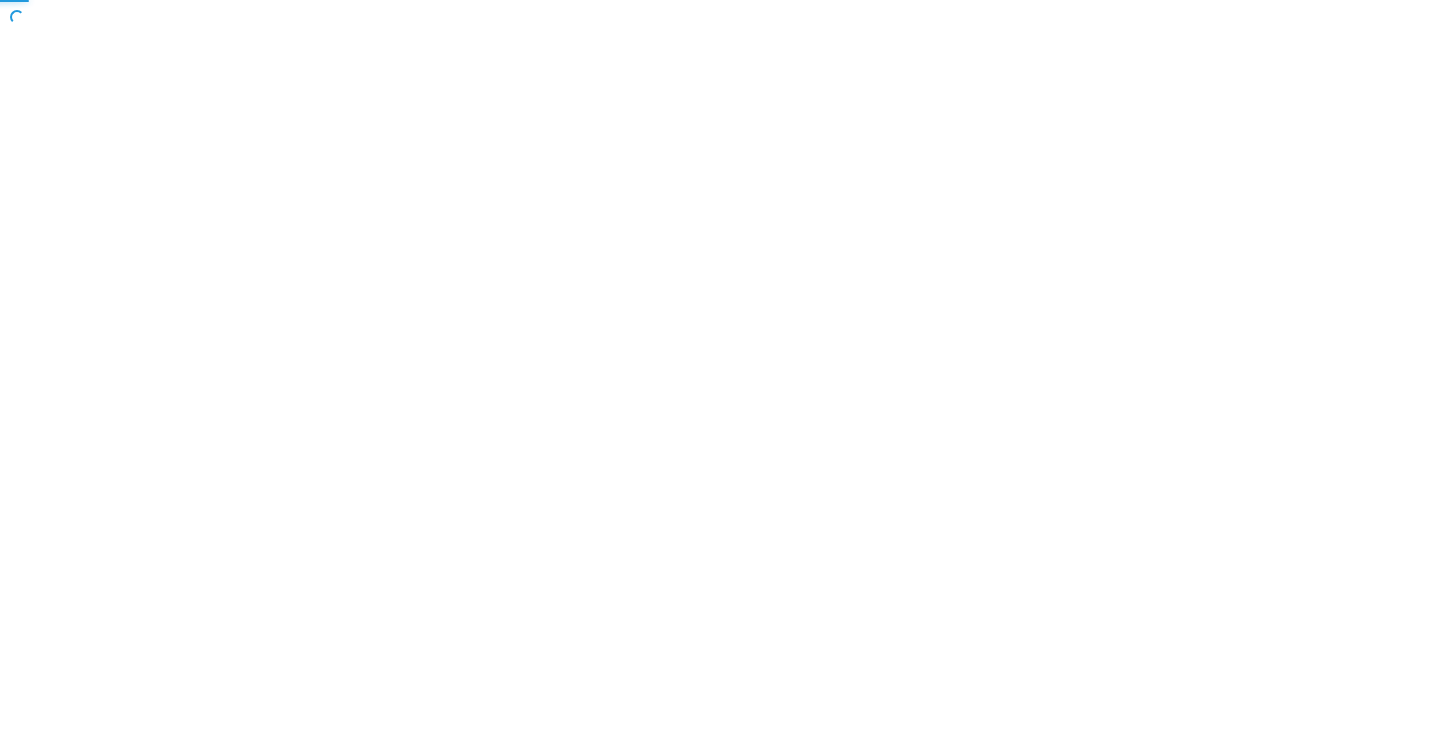 scroll, scrollTop: 0, scrollLeft: 0, axis: both 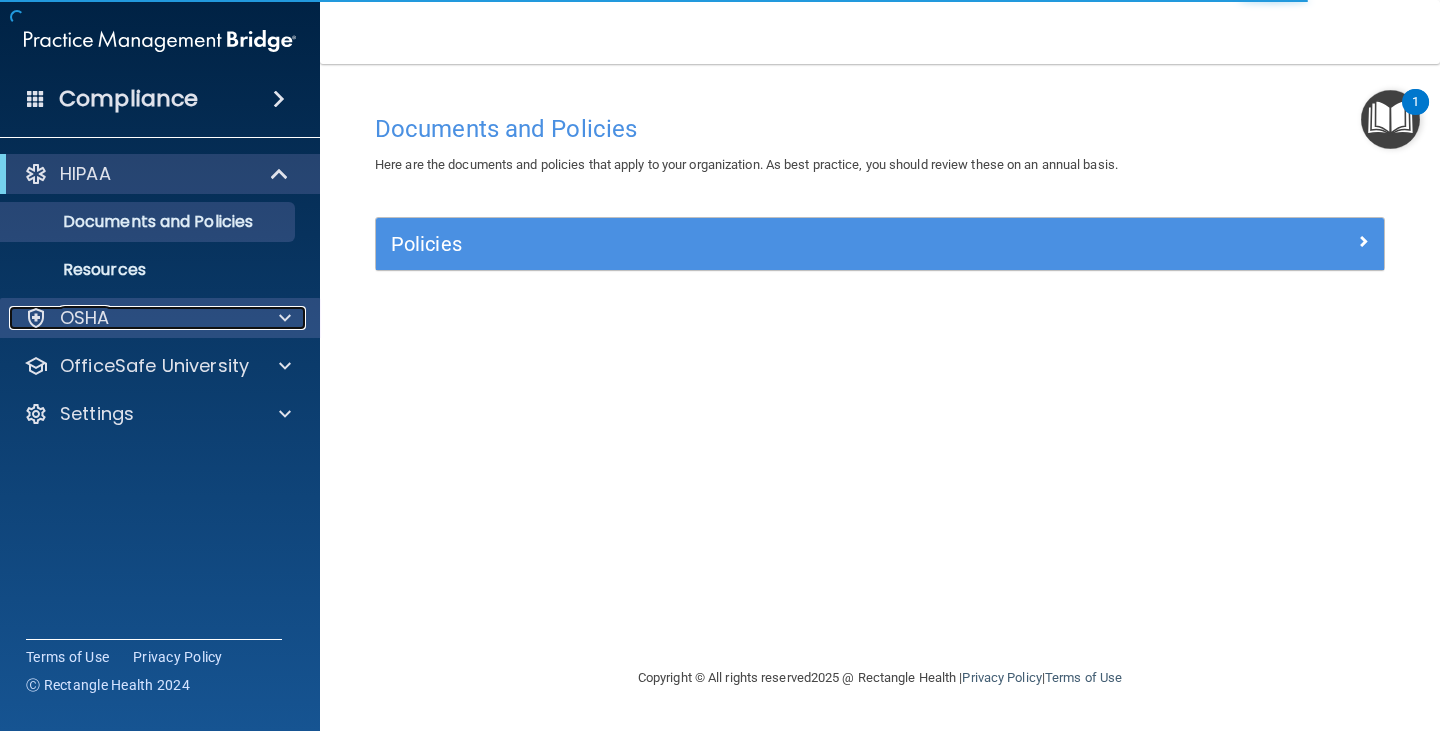 click on "OSHA" at bounding box center [85, 318] 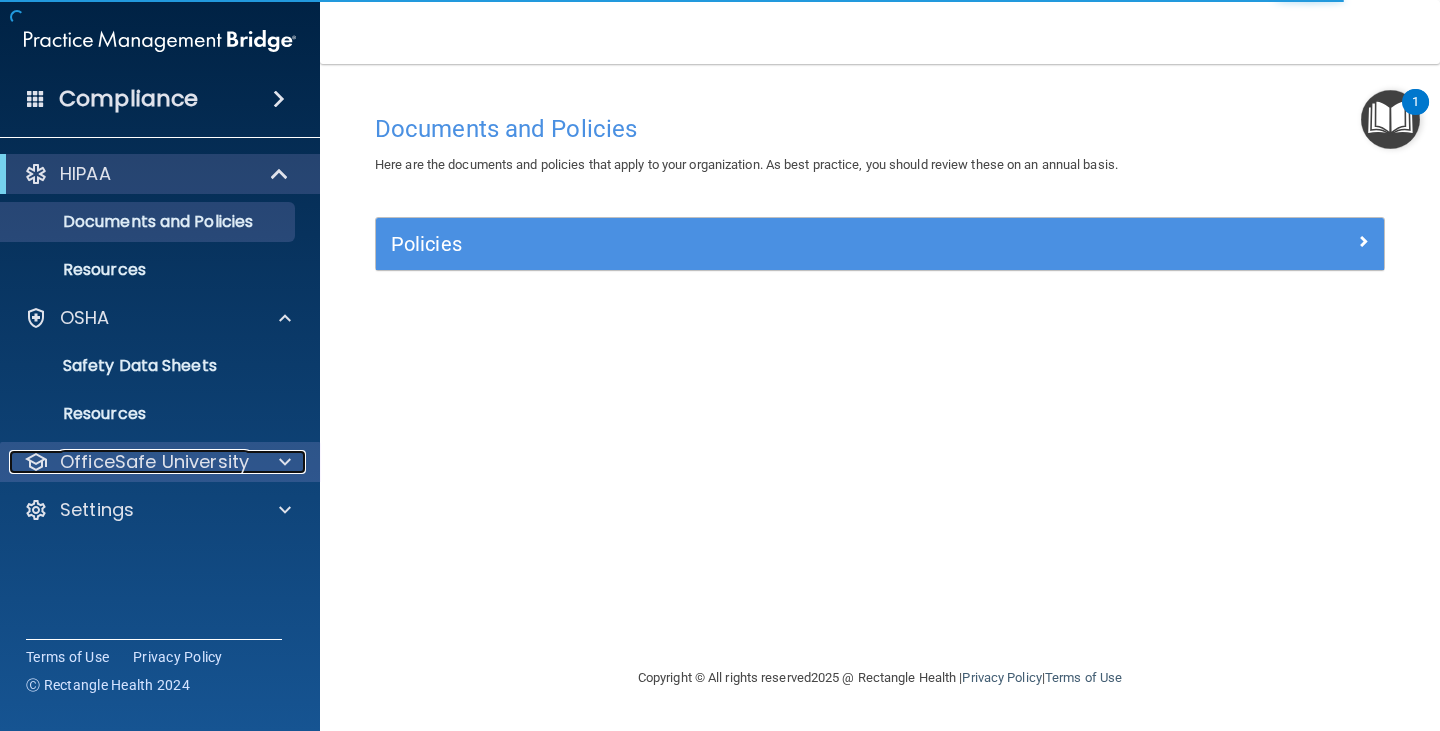 click on "OfficeSafe University" at bounding box center [154, 462] 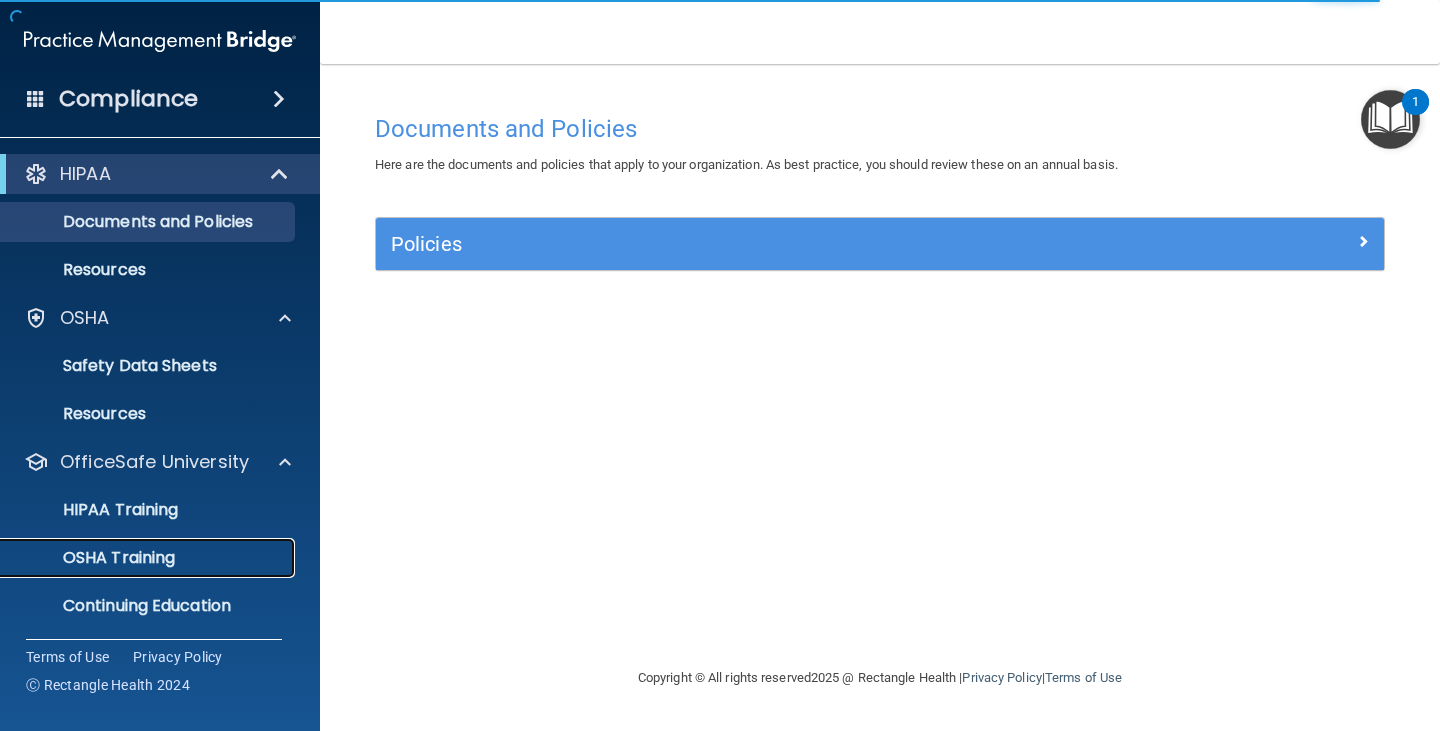 click on "OSHA Training" at bounding box center (94, 558) 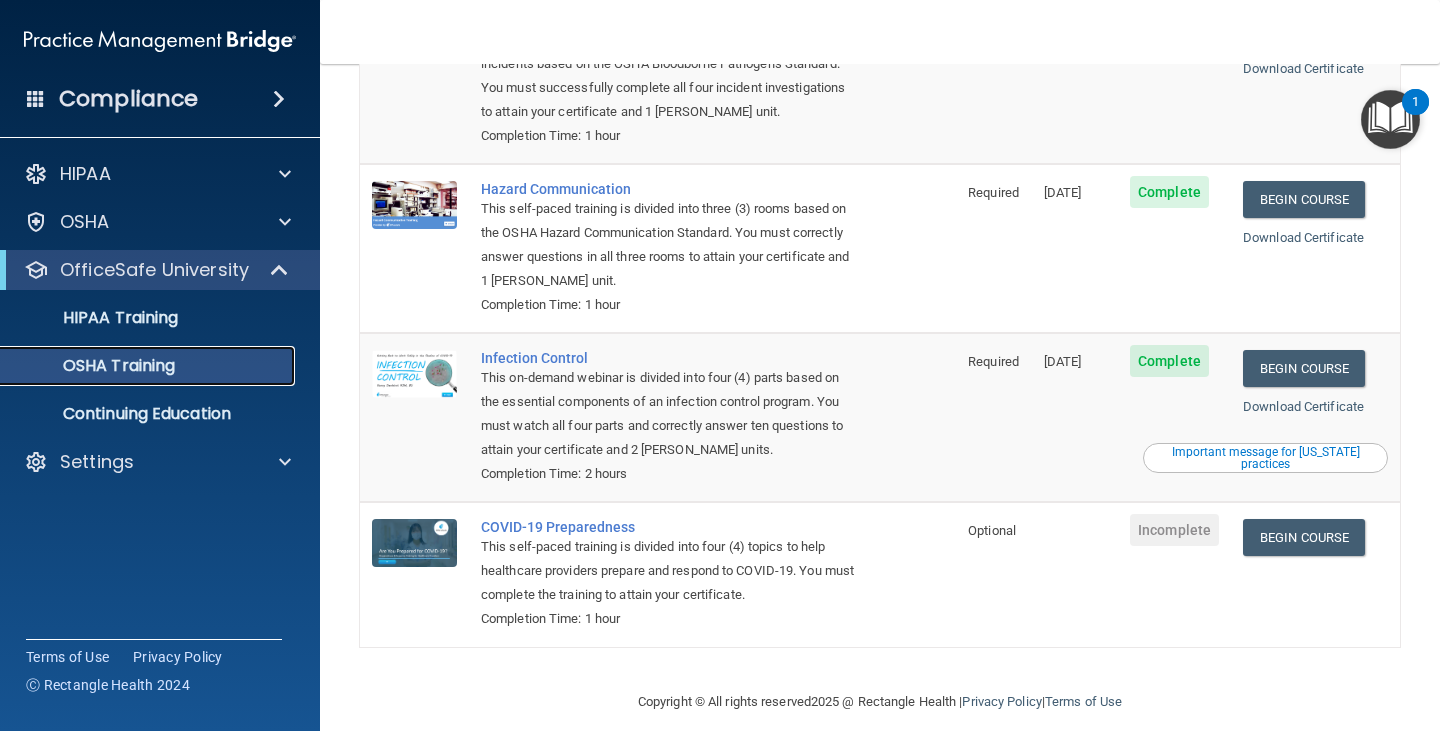 scroll, scrollTop: 0, scrollLeft: 0, axis: both 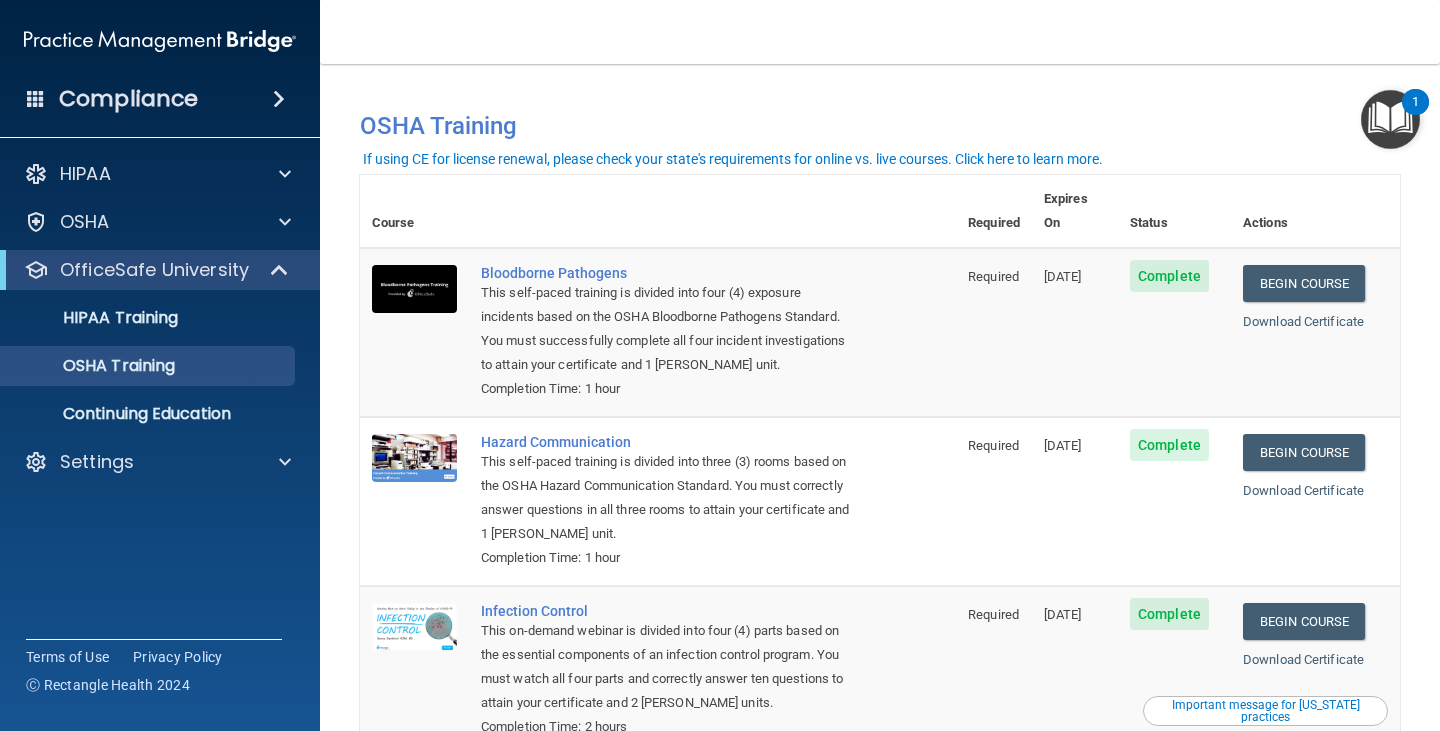 click at bounding box center [1390, 119] 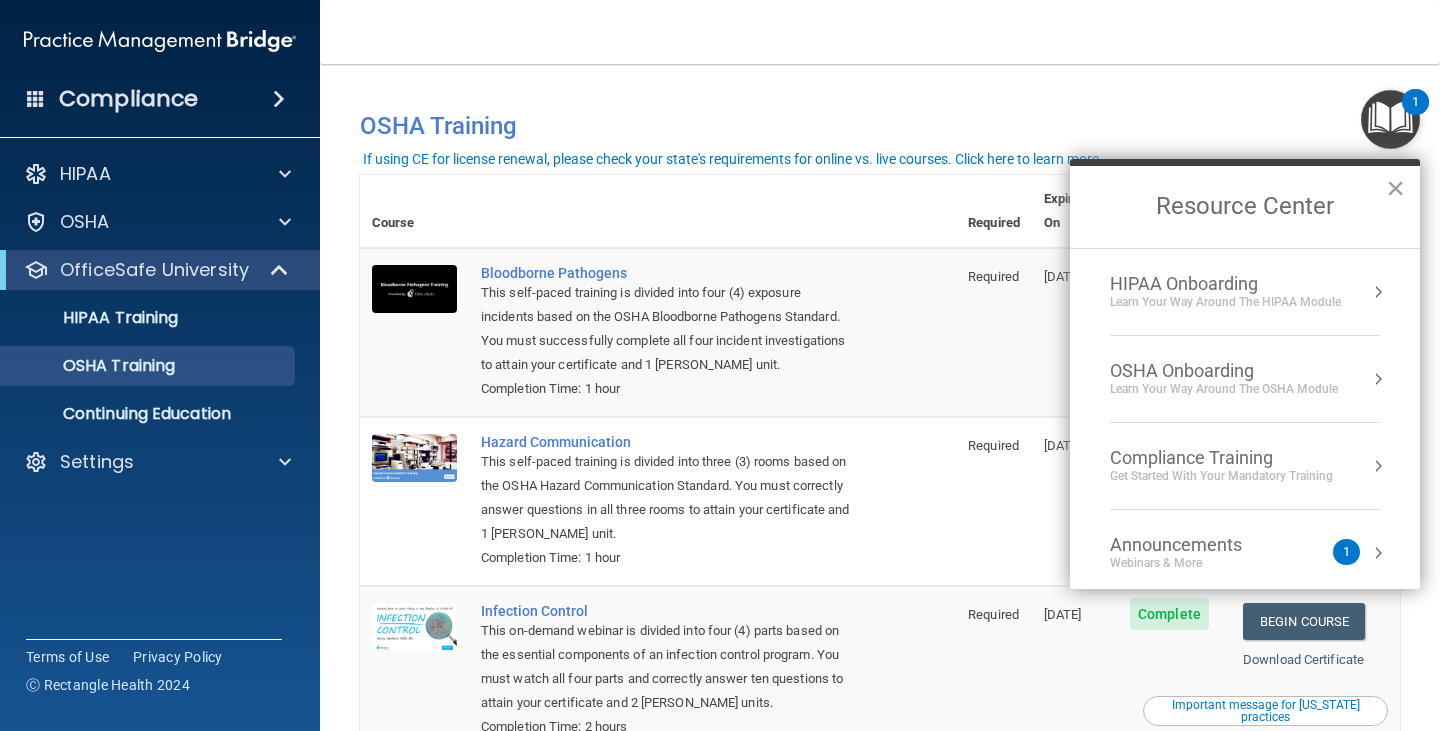 scroll, scrollTop: 112, scrollLeft: 0, axis: vertical 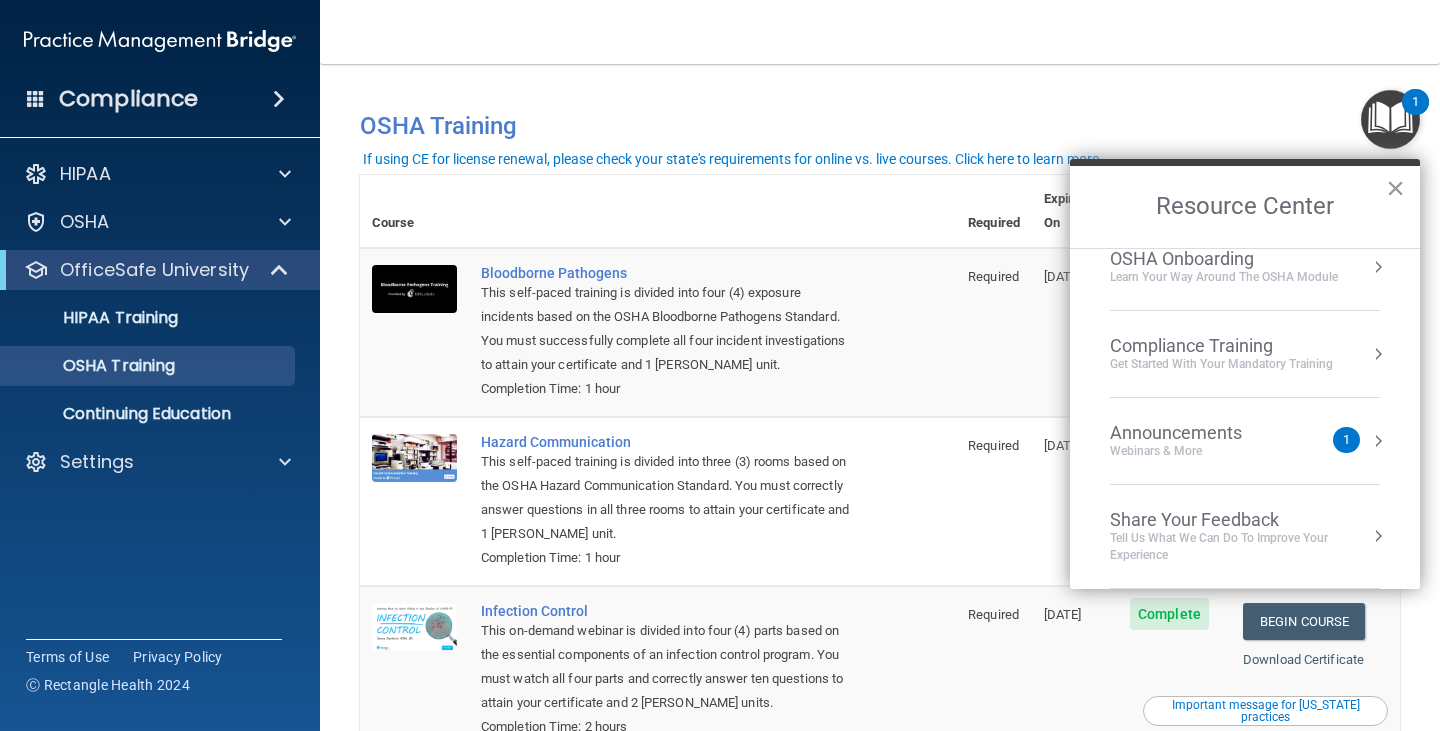 click on "×" at bounding box center (1395, 188) 